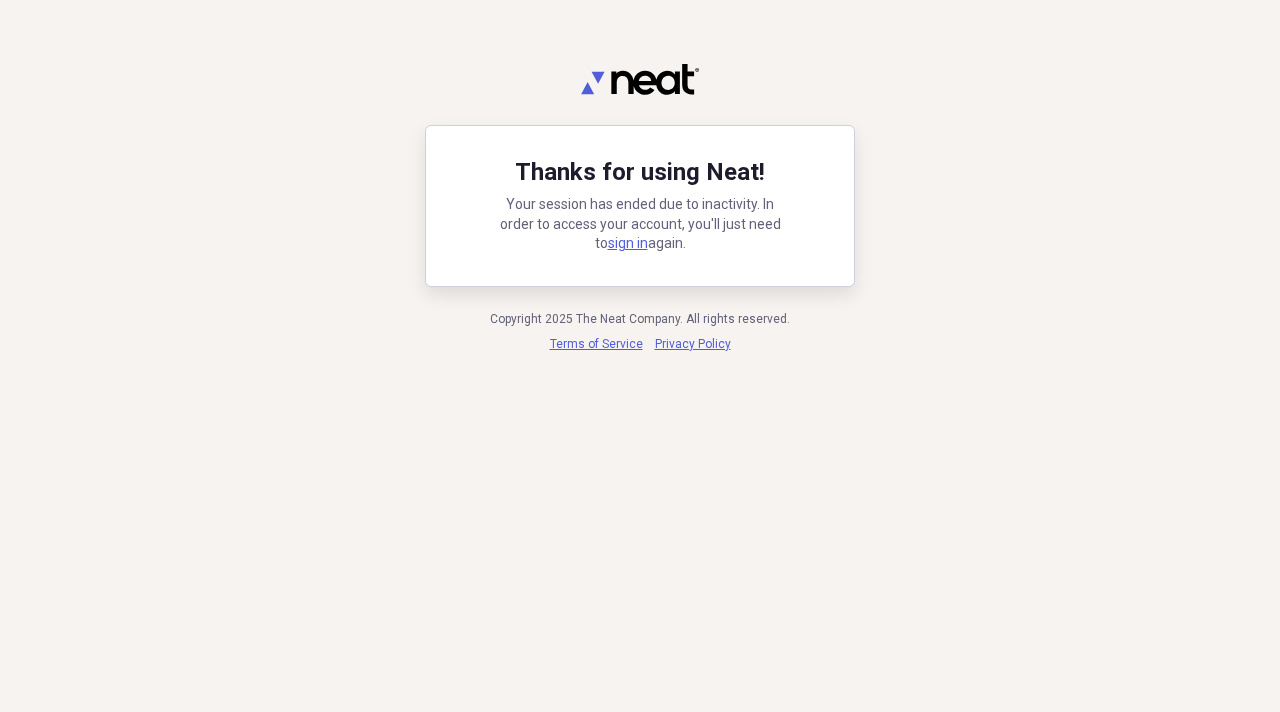 scroll, scrollTop: 0, scrollLeft: 0, axis: both 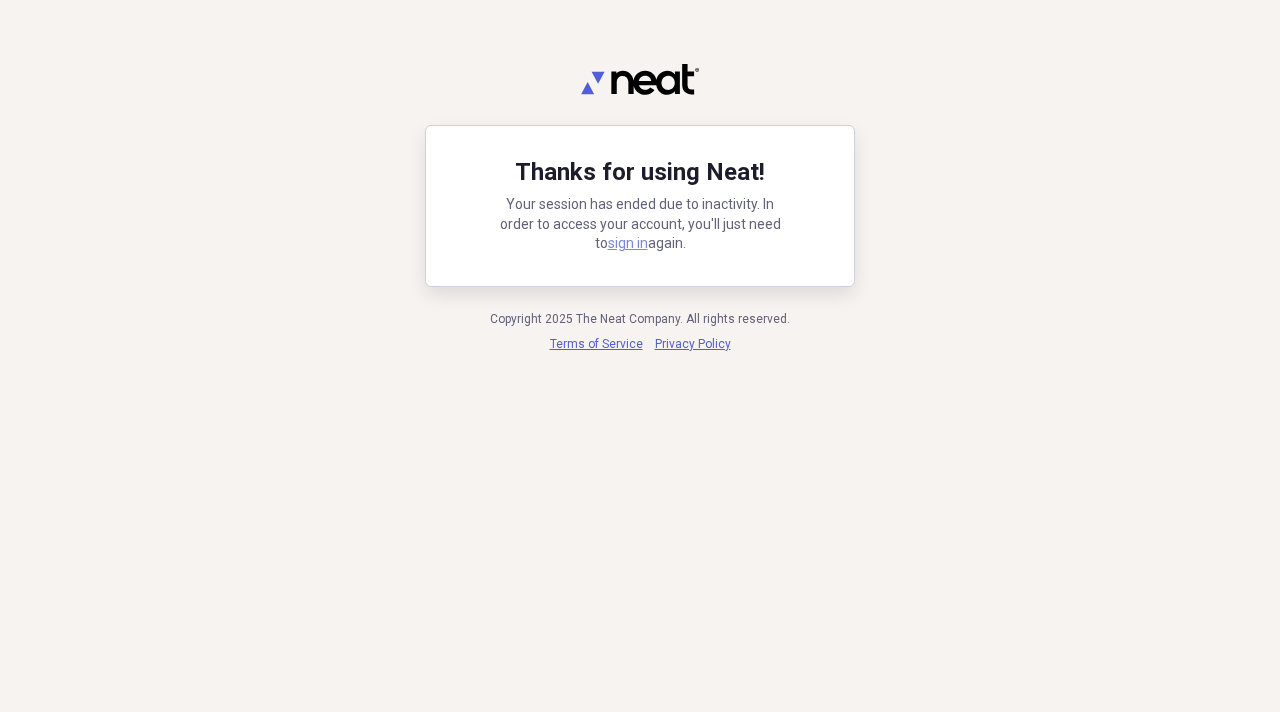 click on "sign in" at bounding box center [628, 243] 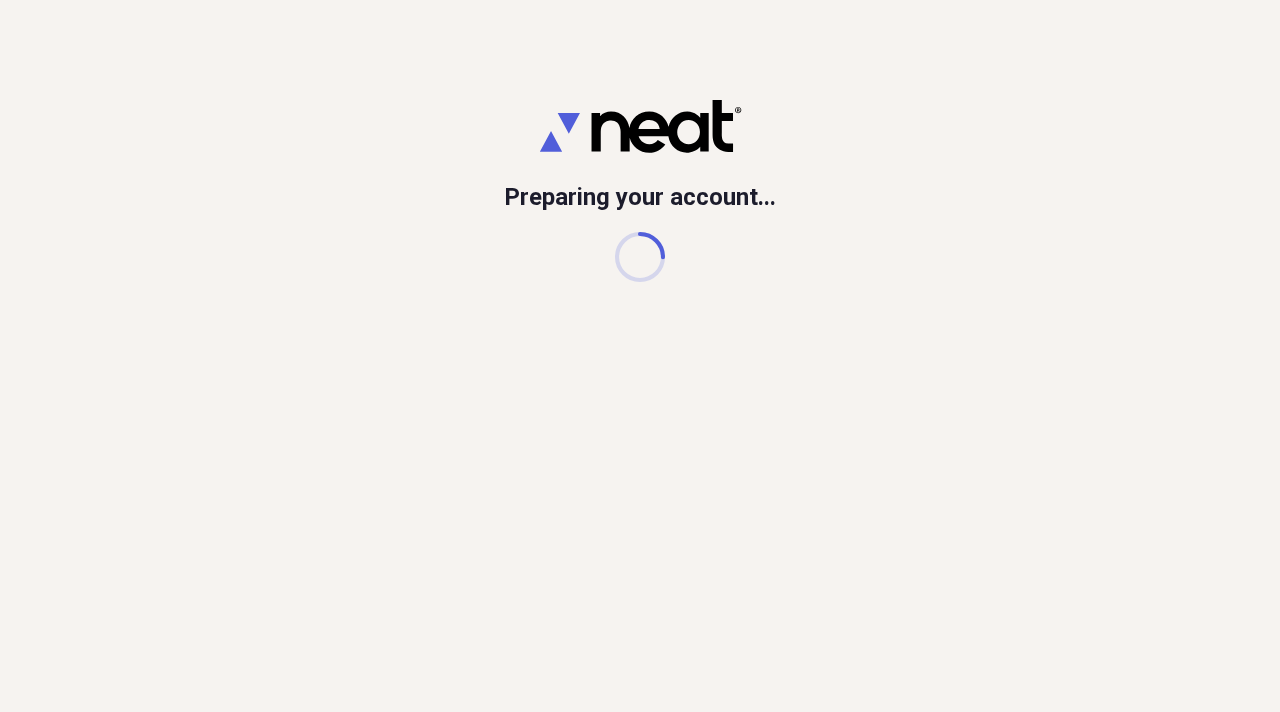 scroll, scrollTop: 0, scrollLeft: 0, axis: both 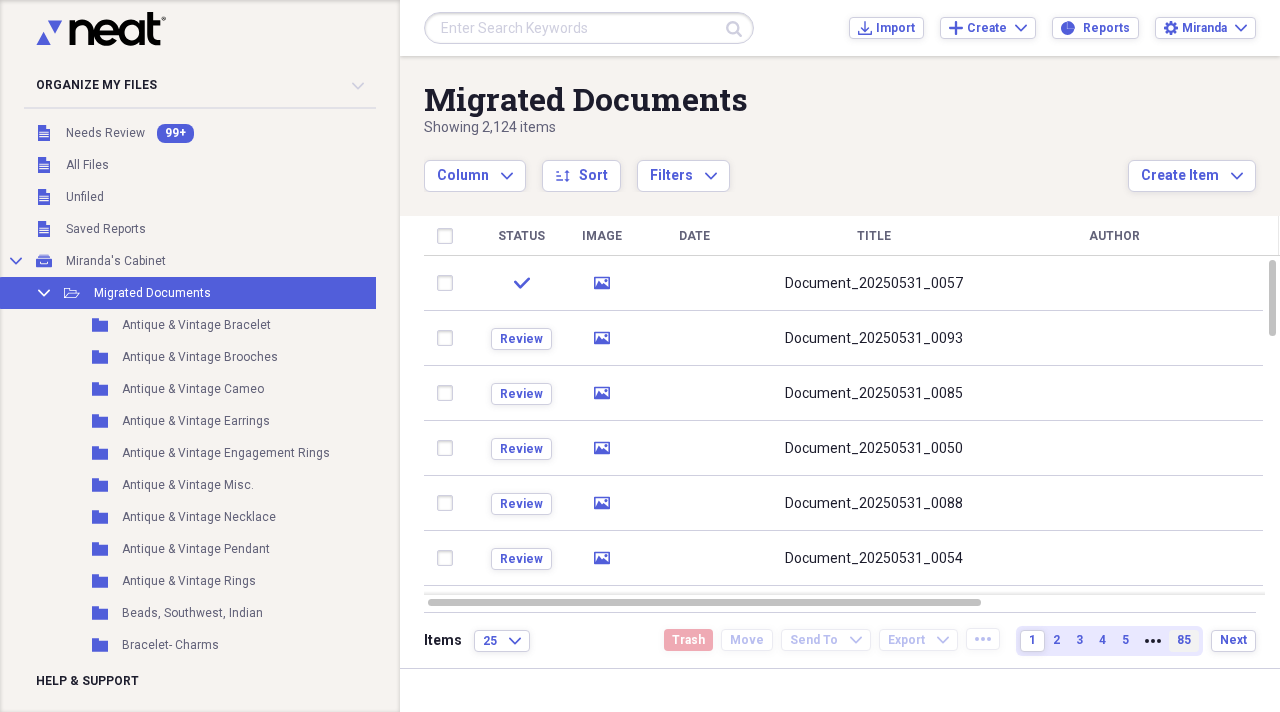 click on "85" at bounding box center (1184, 640) 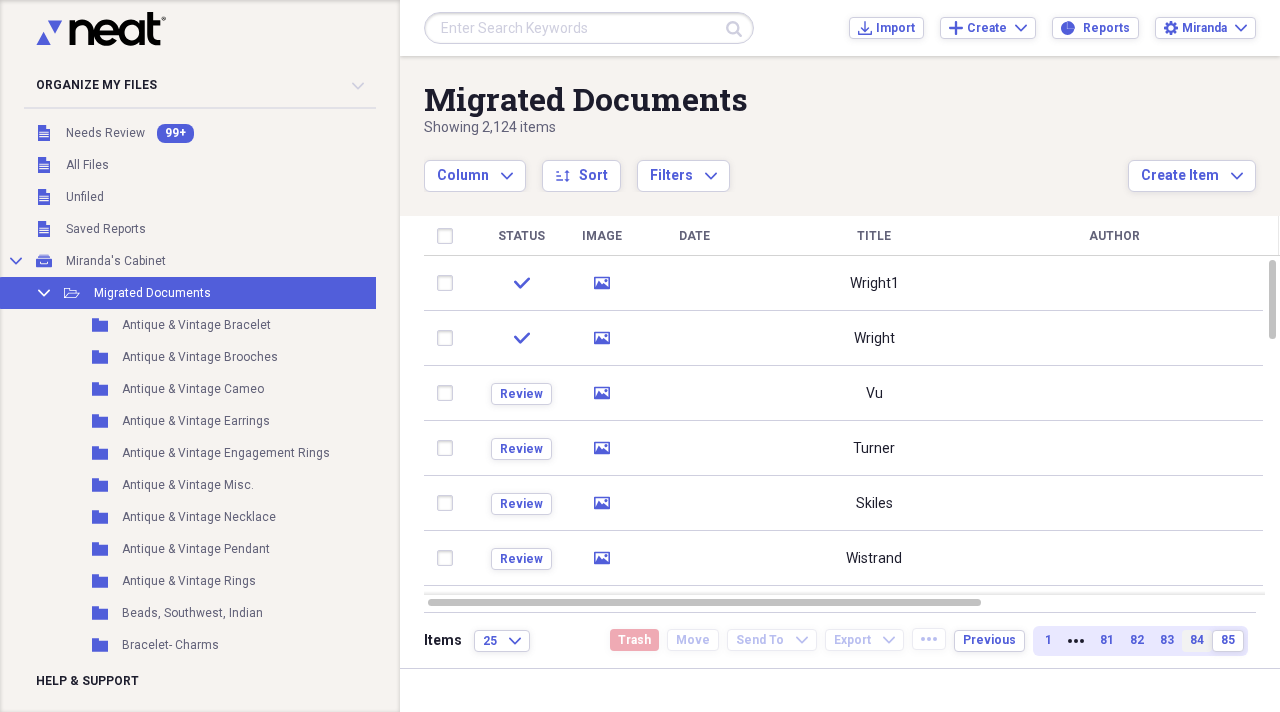 click on "84" at bounding box center [1197, 640] 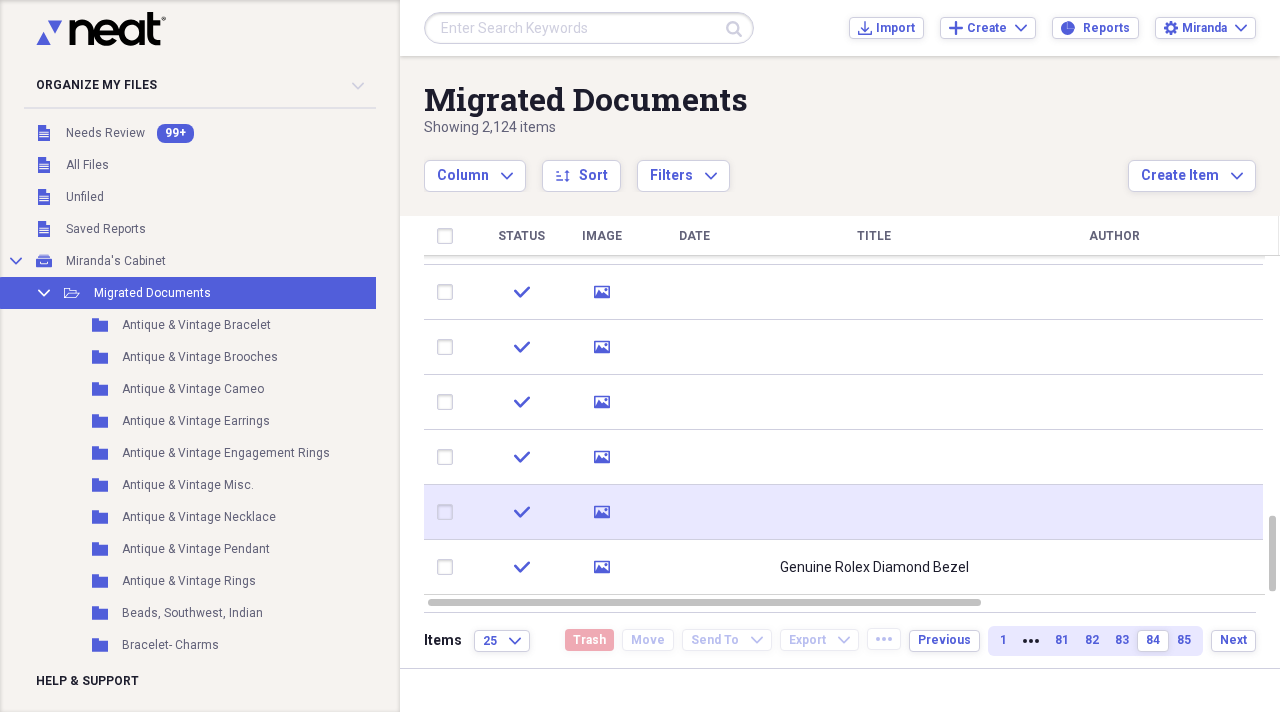 click at bounding box center (874, 512) 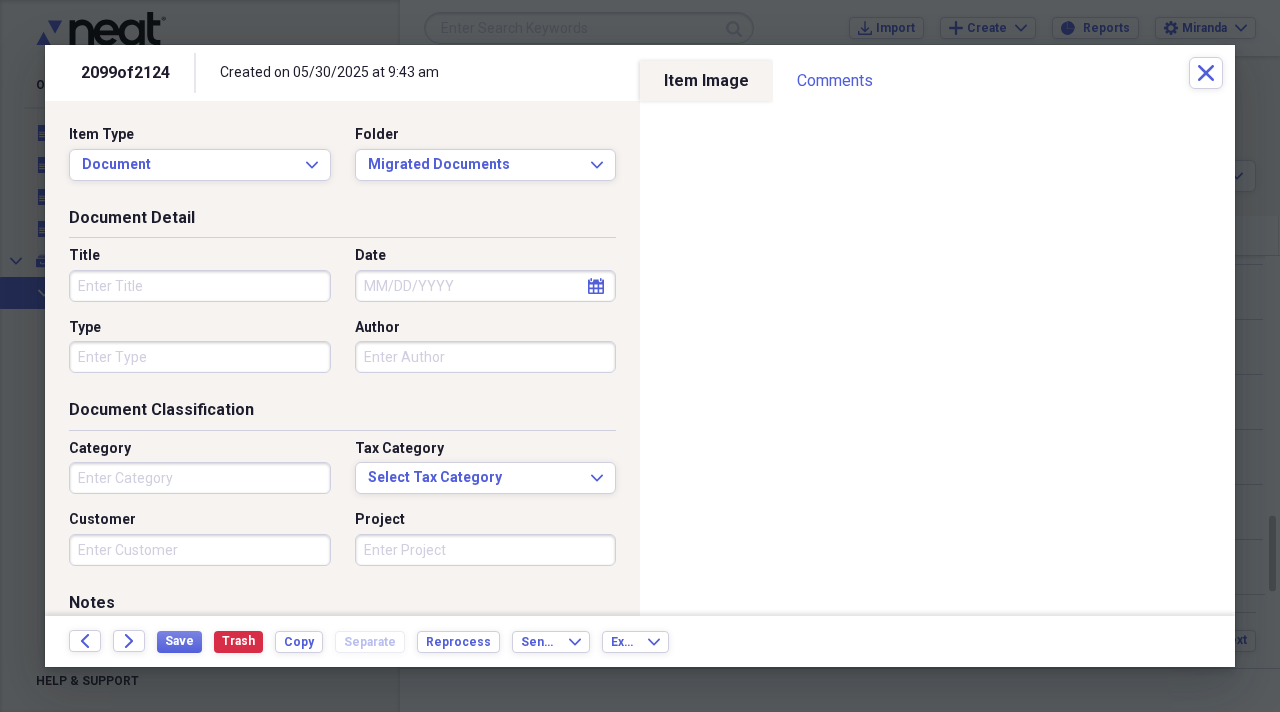 click on "Title" at bounding box center [200, 286] 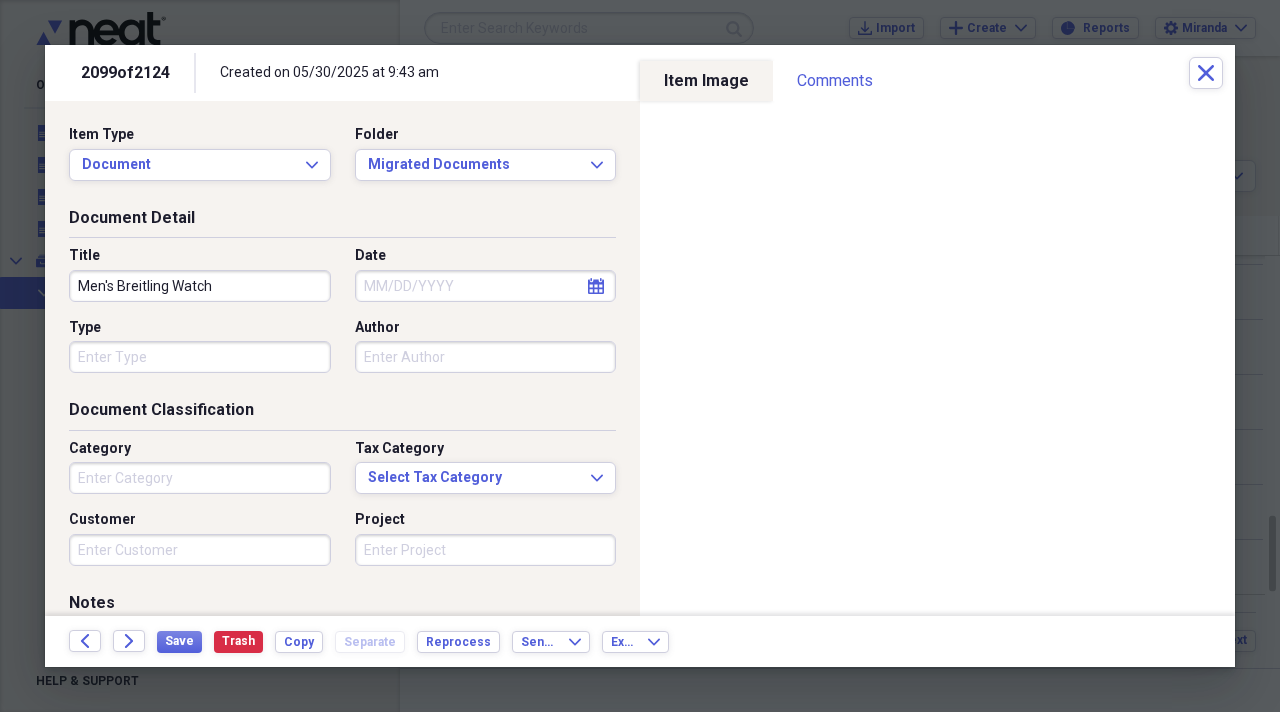 type on "Men's Breitling Watch" 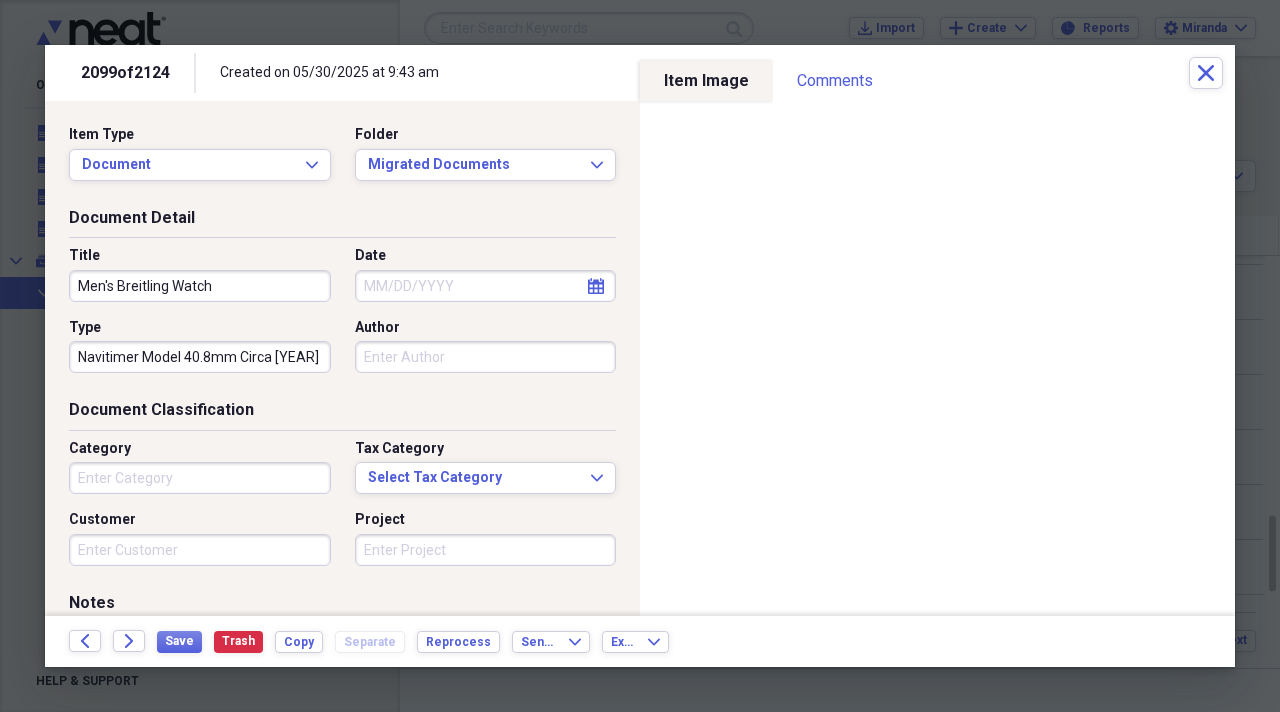 type on "Navitimer Model 40.8mm Circa [YEAR]" 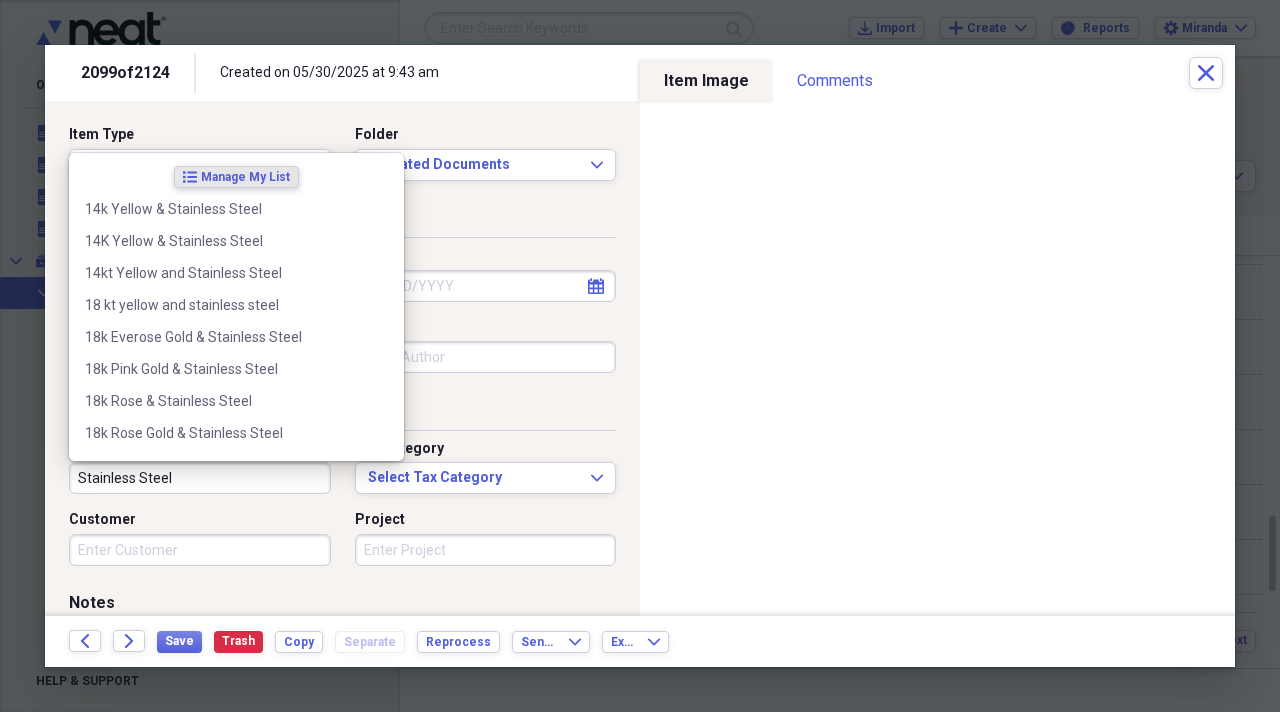 type on "Stainless Steel" 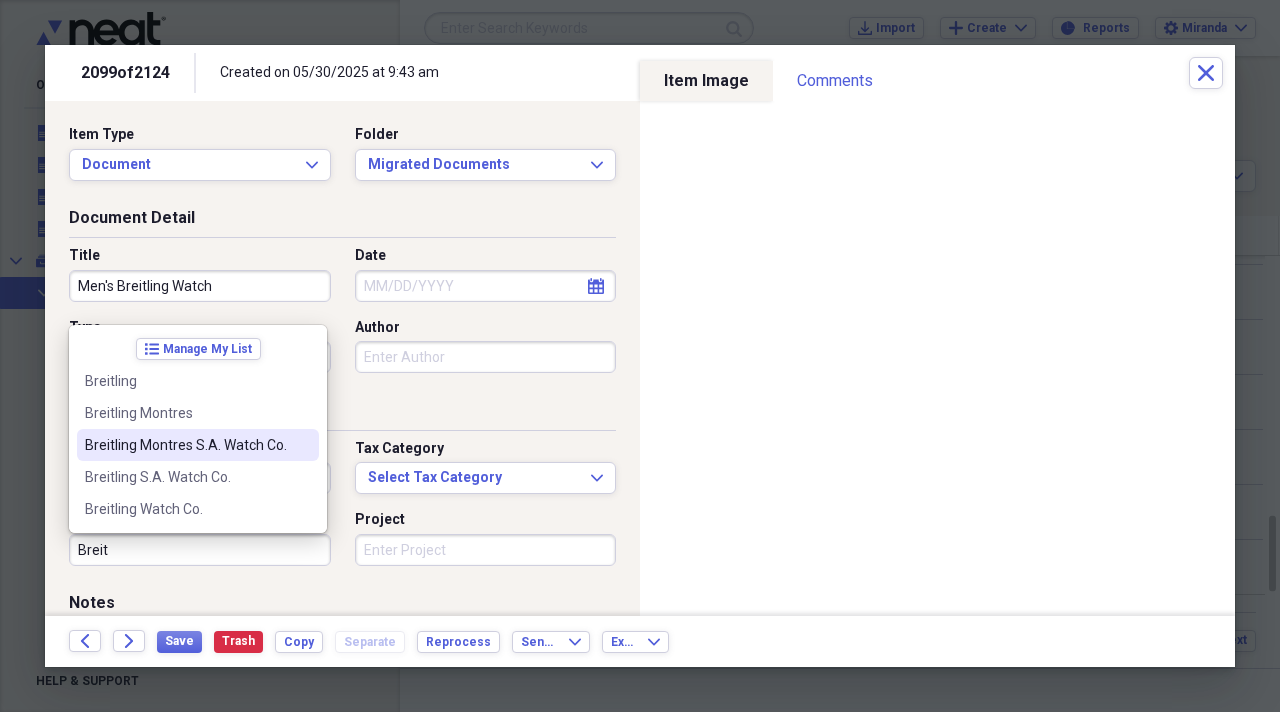 click on "Breitling Montres S.A. Watch Co." at bounding box center (186, 445) 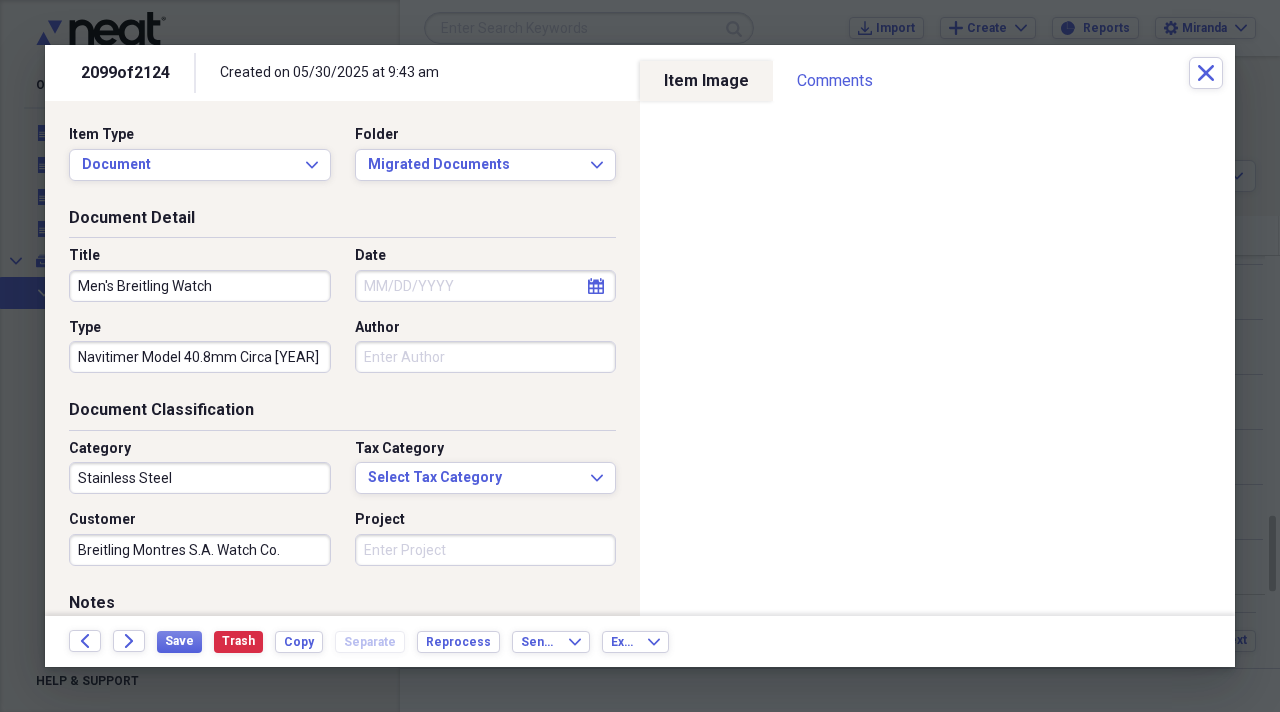 click on "Project" at bounding box center (486, 550) 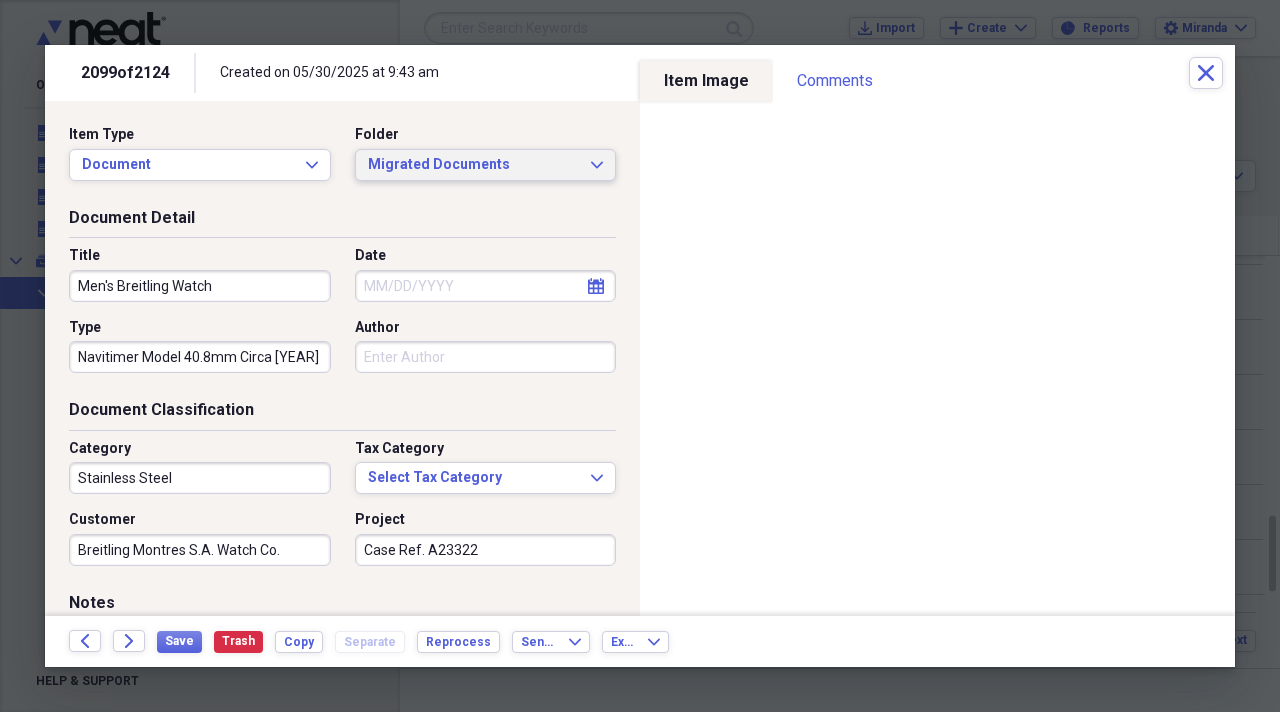 type on "Case Ref. A23322" 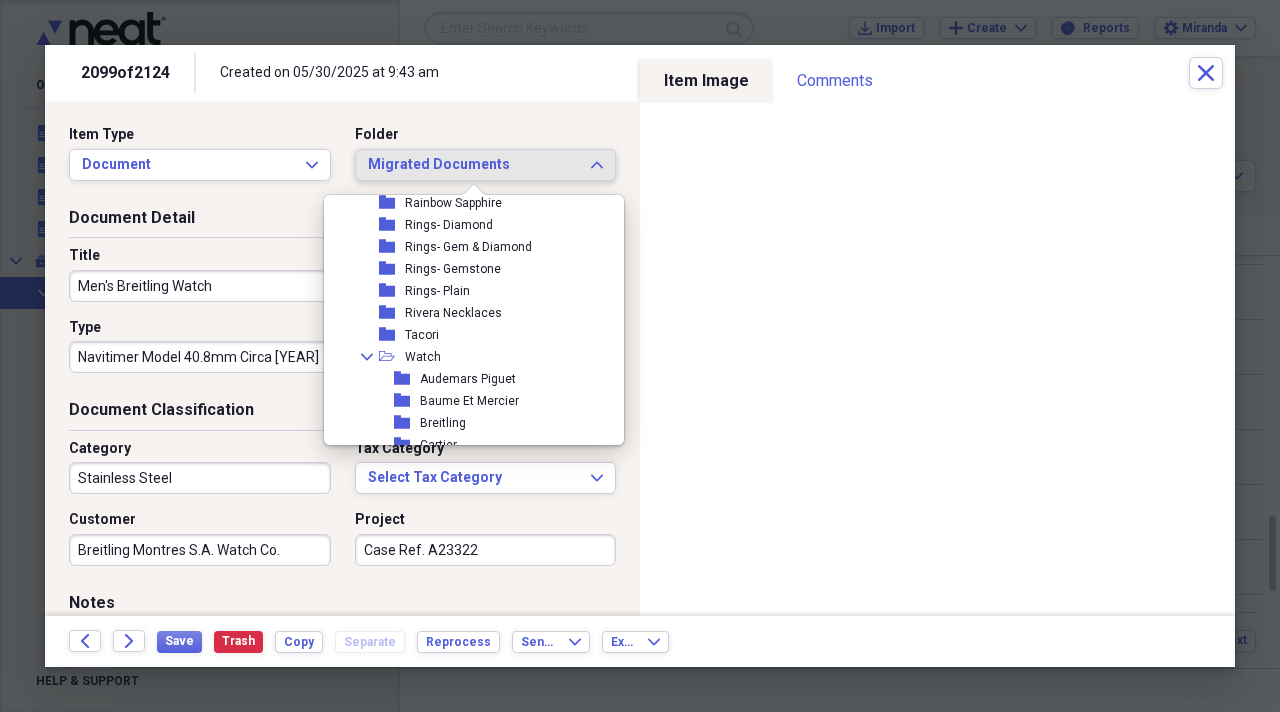 scroll, scrollTop: 2100, scrollLeft: 0, axis: vertical 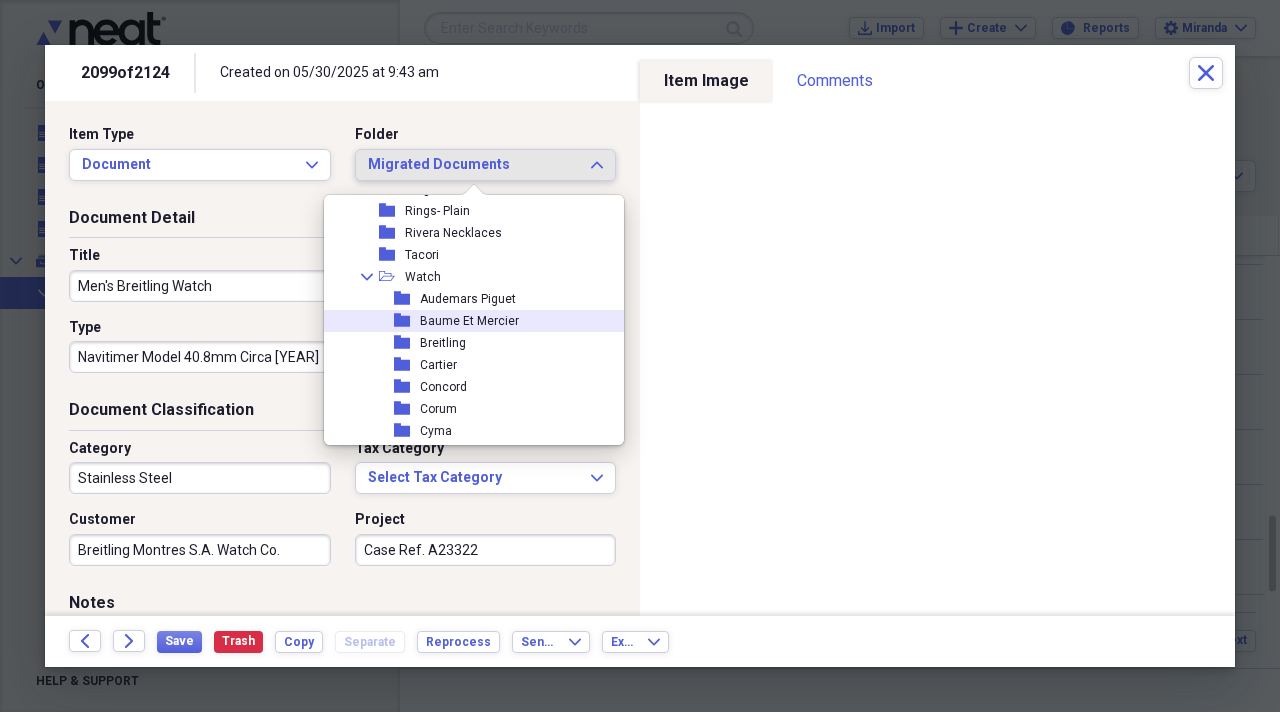 click on "Baume Et Mercier" at bounding box center (469, 321) 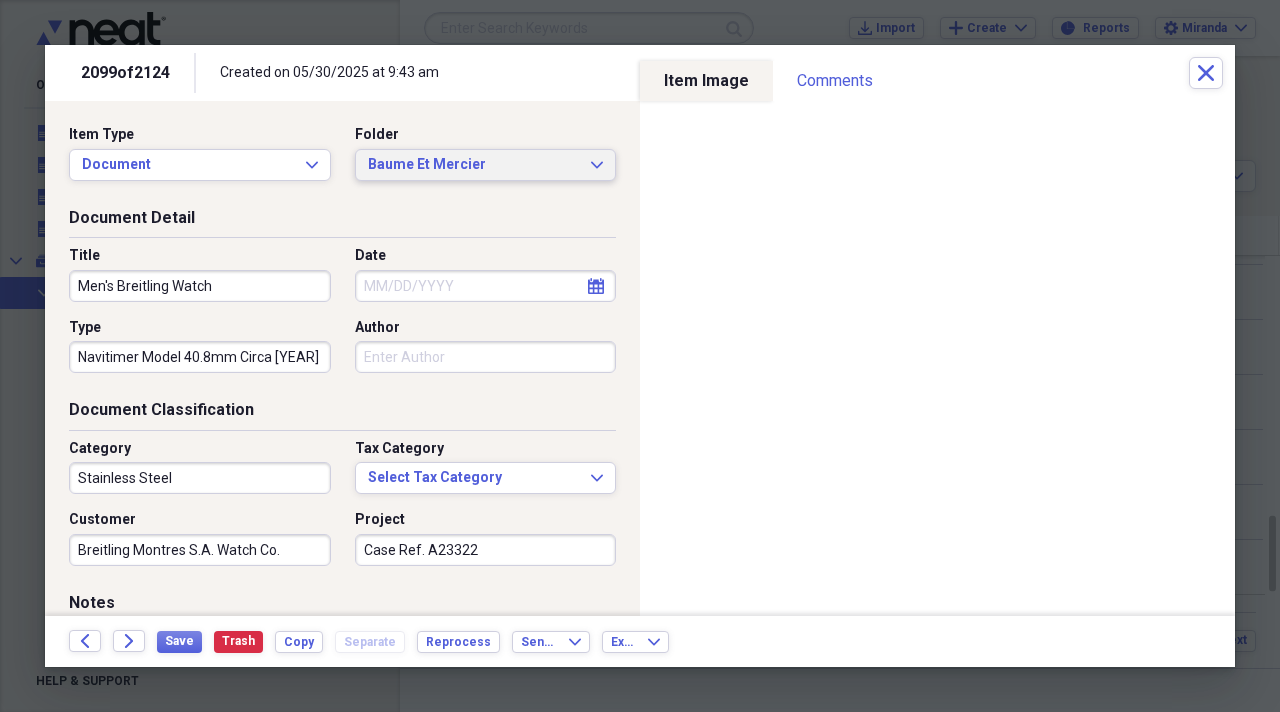 click on "Baume Et Mercier" at bounding box center [474, 165] 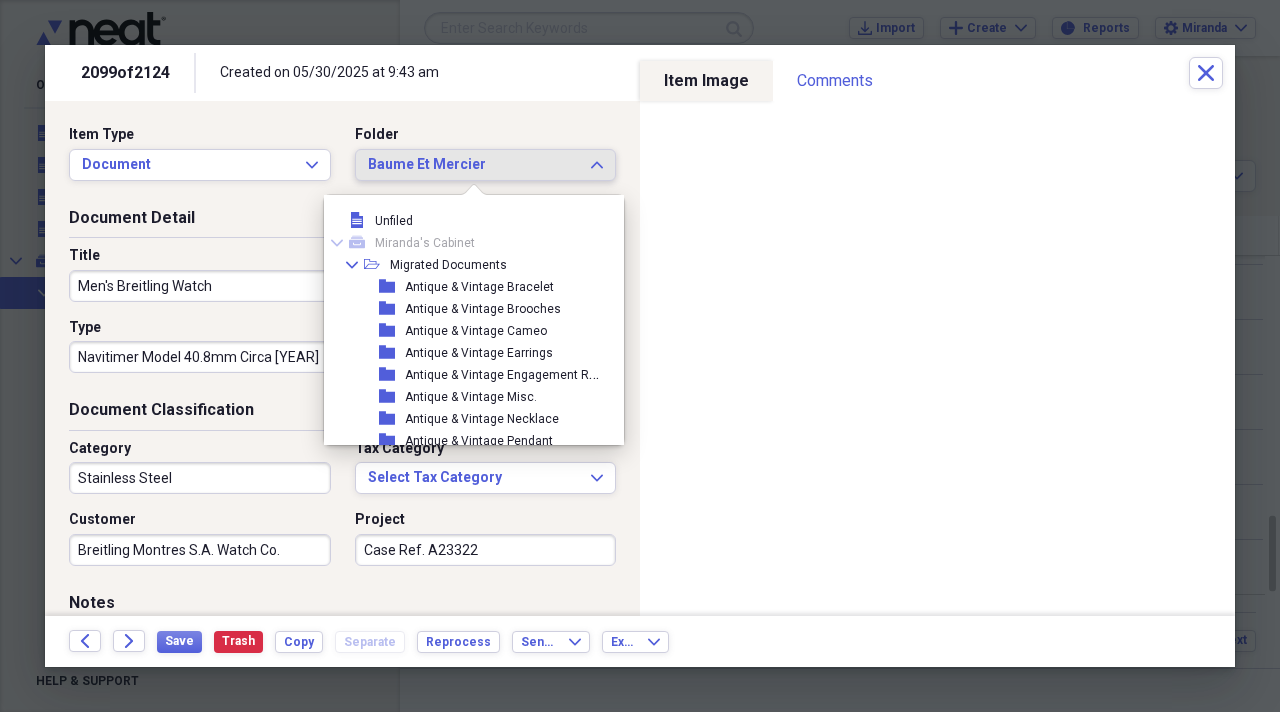scroll, scrollTop: 2101, scrollLeft: 0, axis: vertical 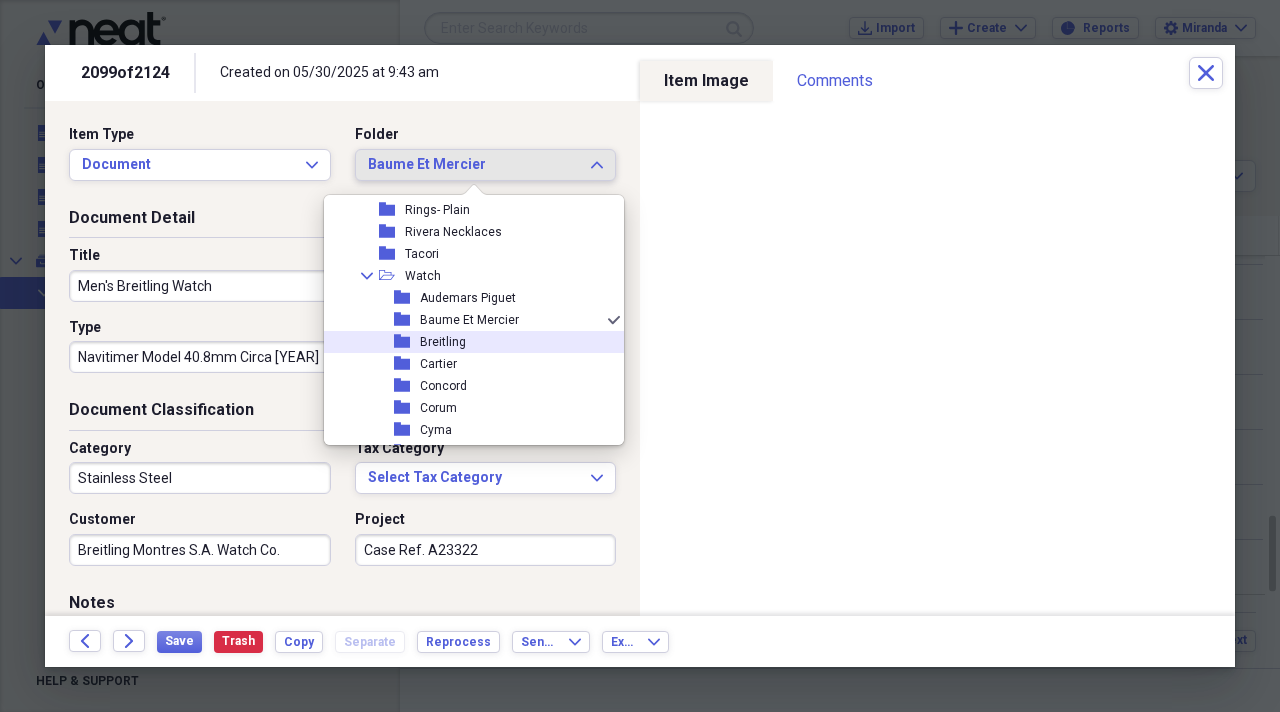 click on "folder Breitling" at bounding box center (466, 342) 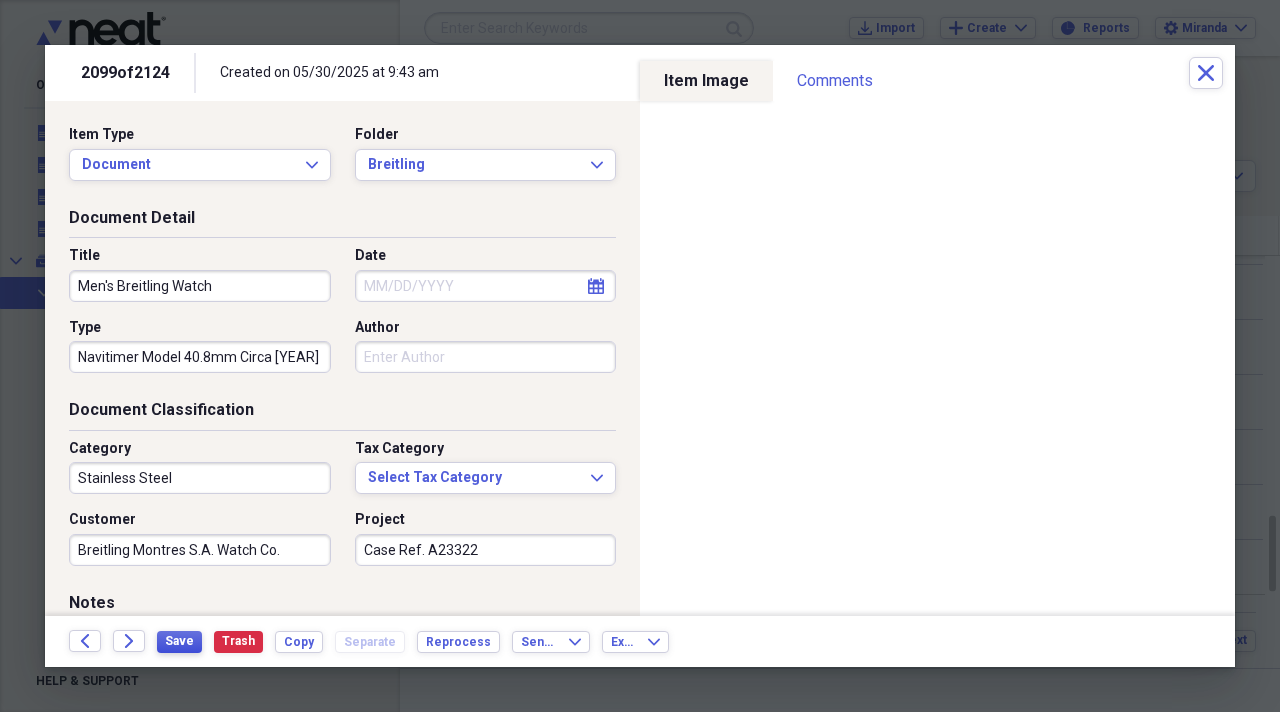 click on "Save" at bounding box center [179, 641] 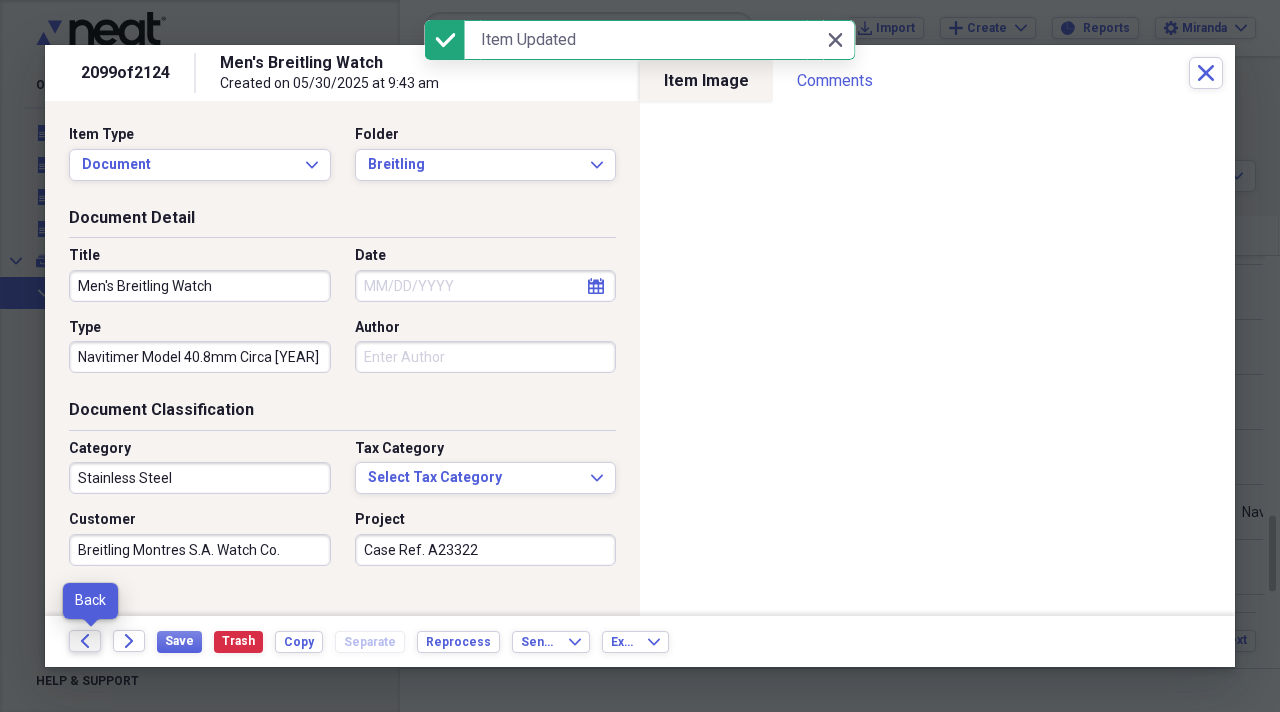 click 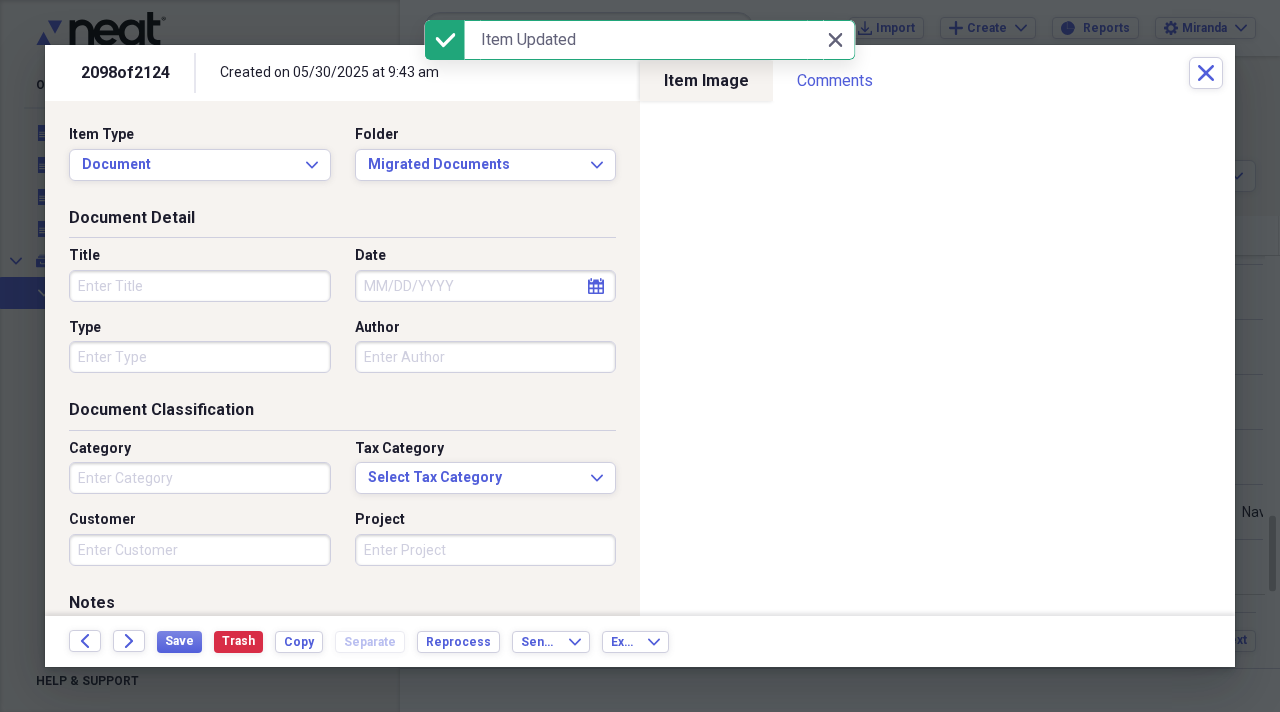 click on "Title" at bounding box center (200, 286) 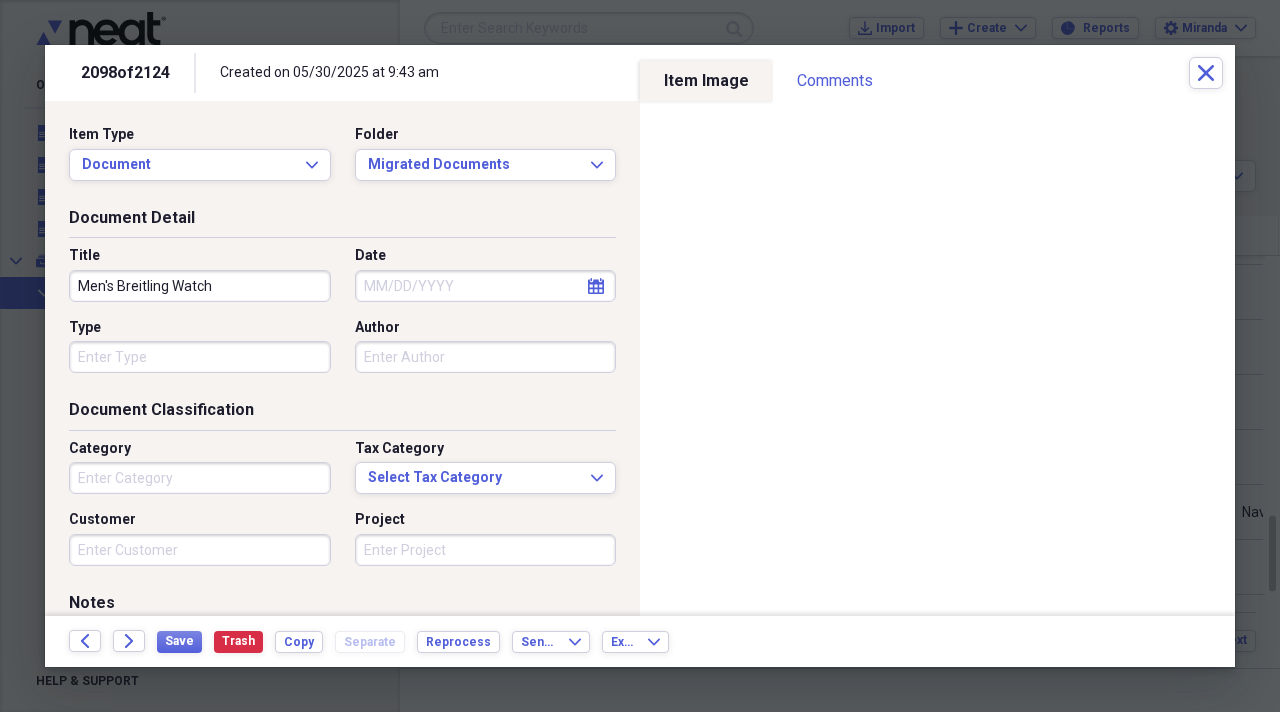 type on "Men's Breitling Watch" 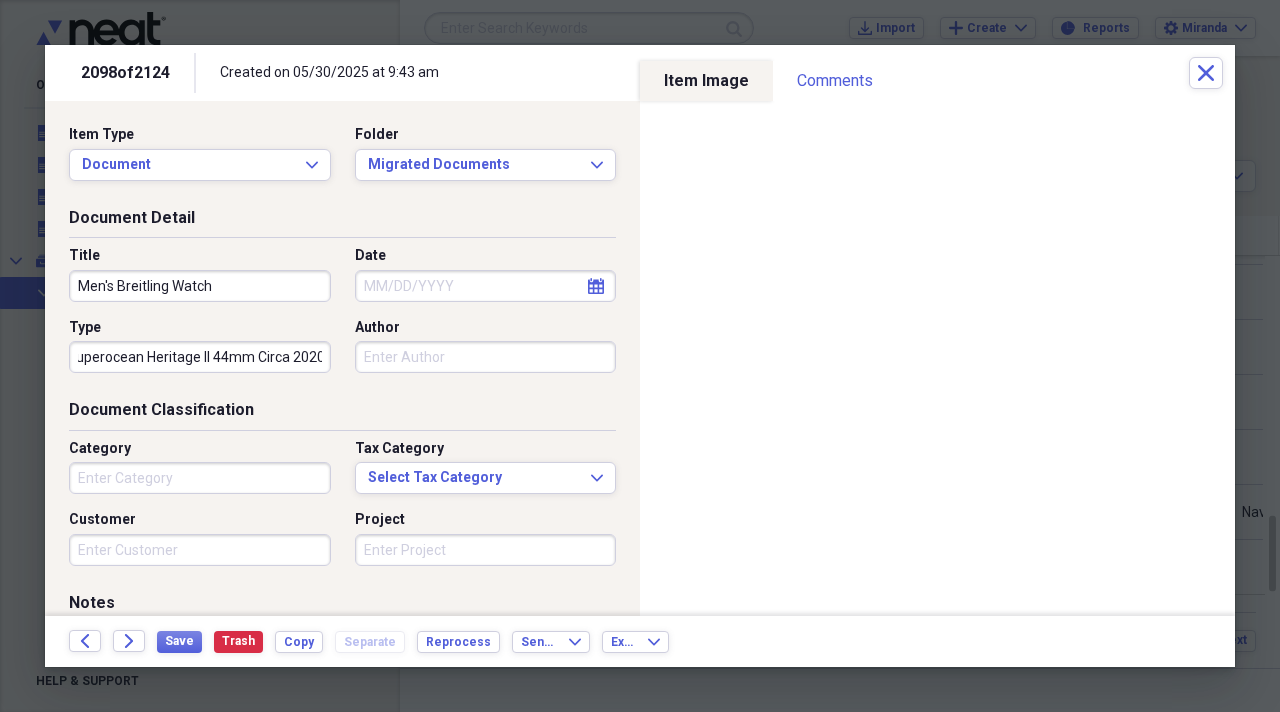 scroll, scrollTop: 0, scrollLeft: 19, axis: horizontal 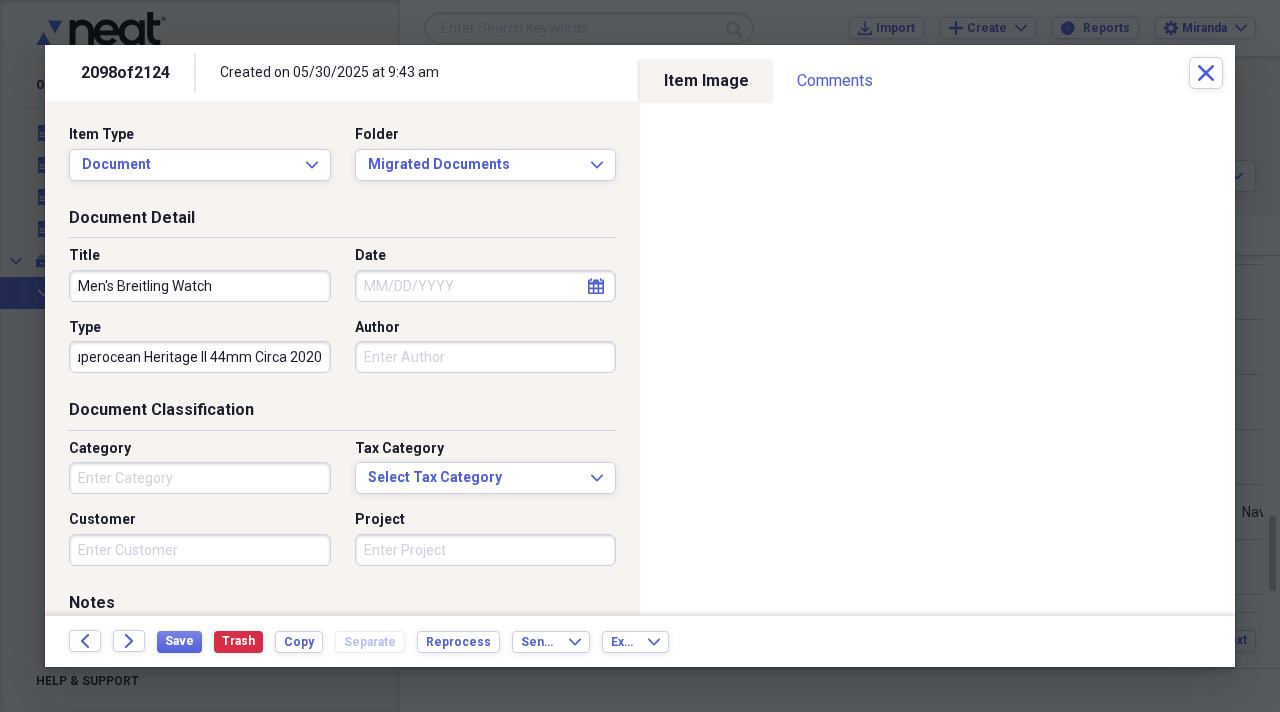 type on "Superocean Heritage II 44mm Circa 2020" 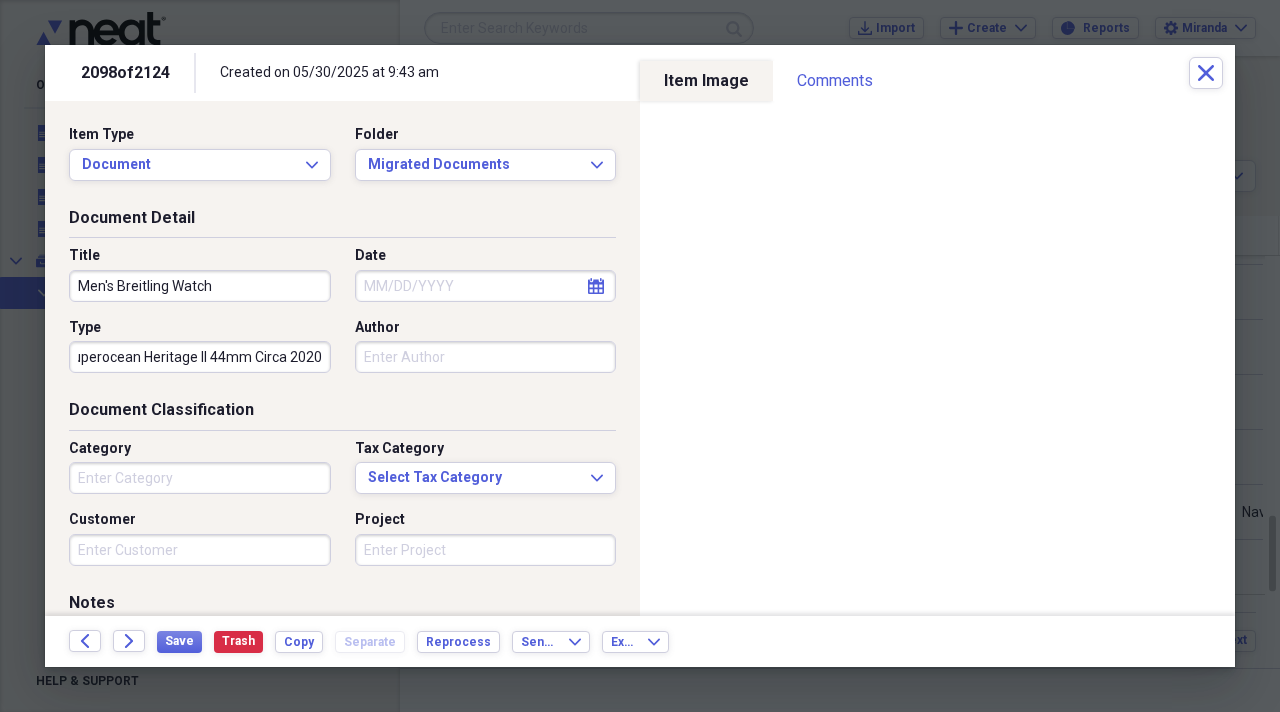 scroll, scrollTop: 0, scrollLeft: 0, axis: both 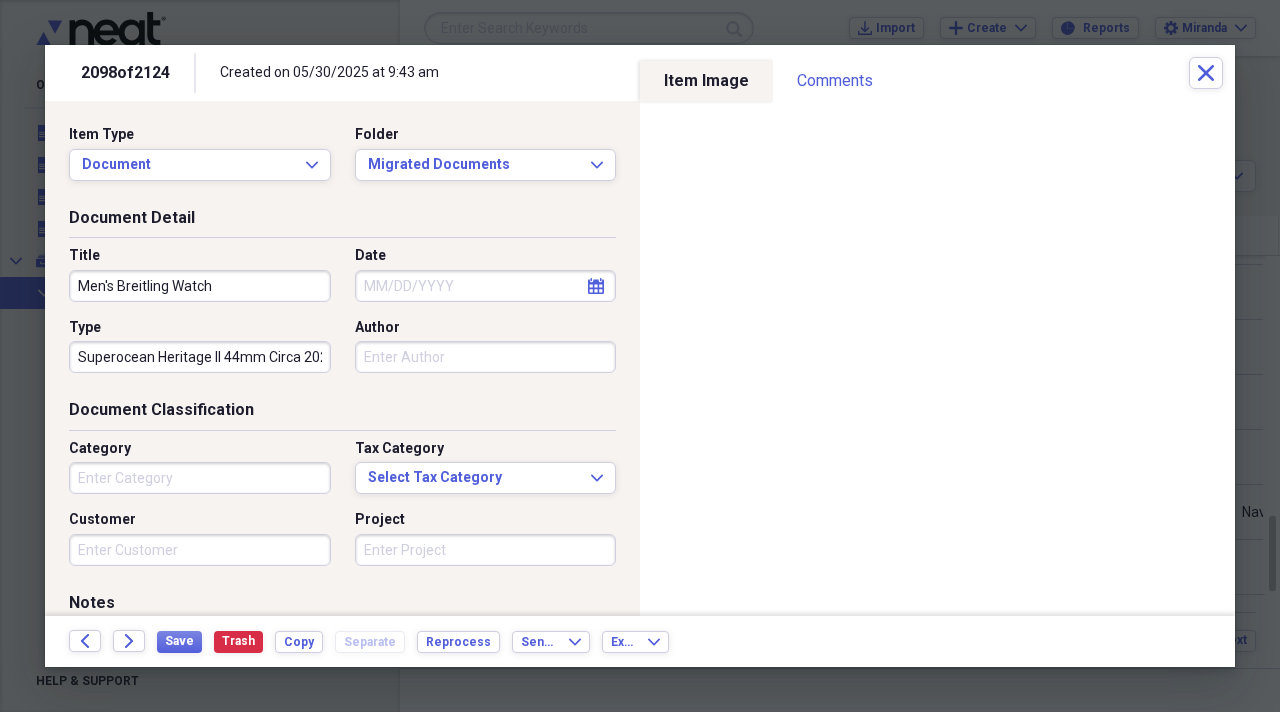 click on "Category" at bounding box center (200, 478) 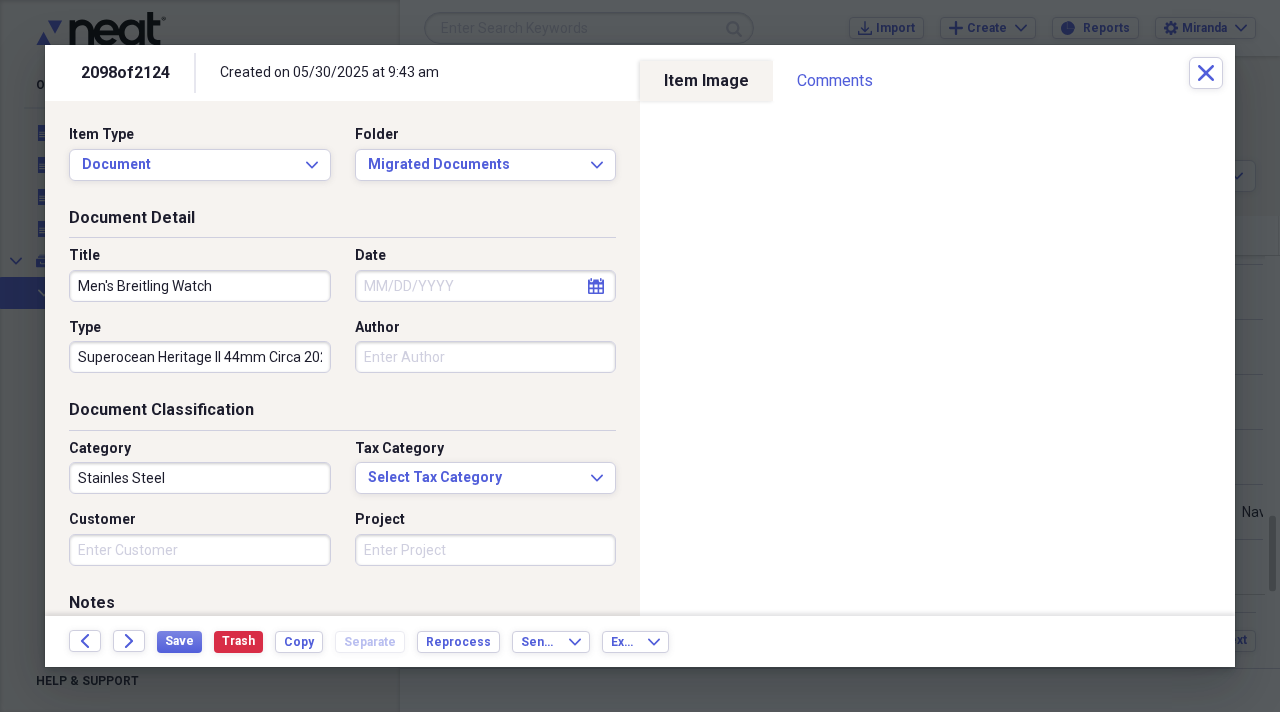 click on "Stainles Steel" at bounding box center [200, 478] 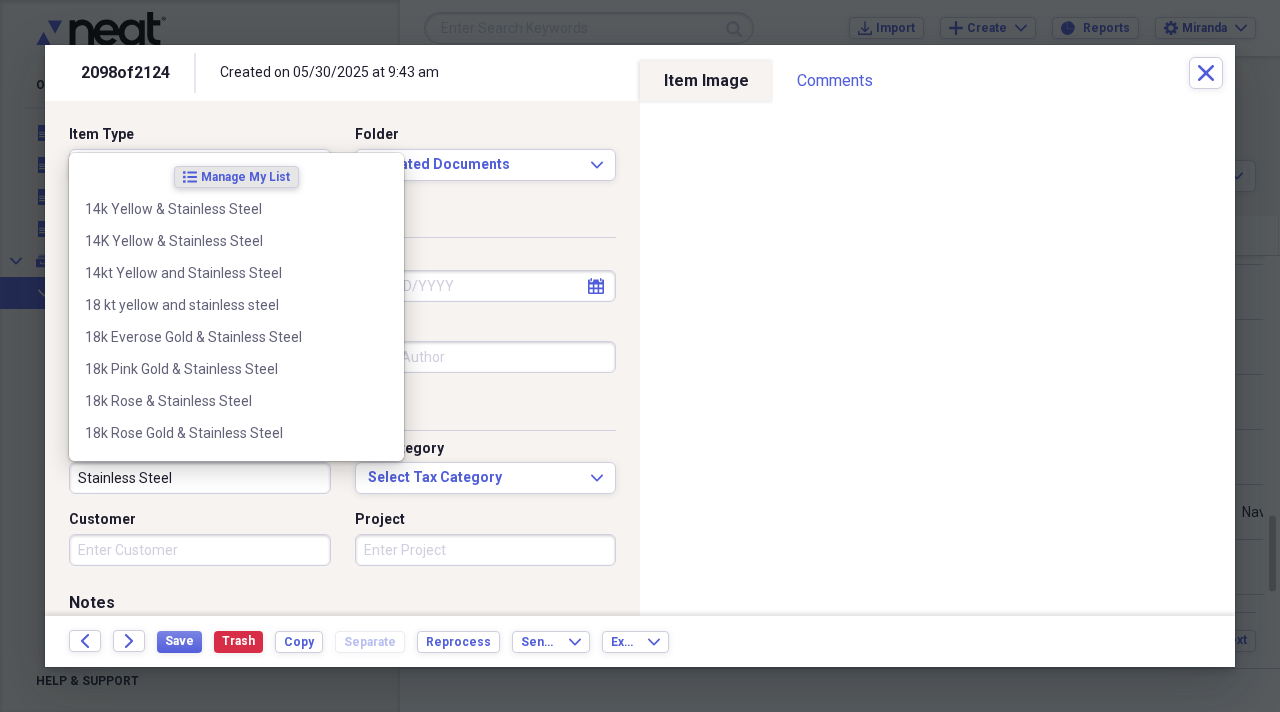 type on "Stainless Steel" 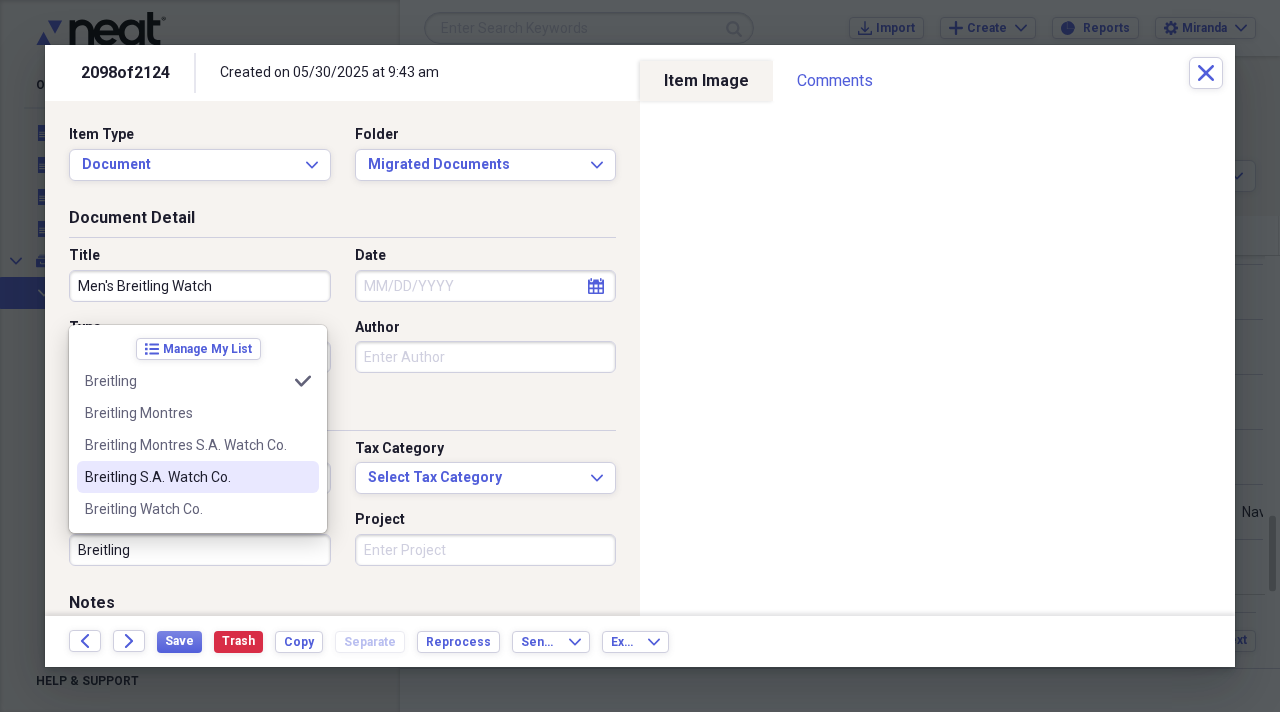 click on "Breitling S.A. Watch Co." at bounding box center (198, 477) 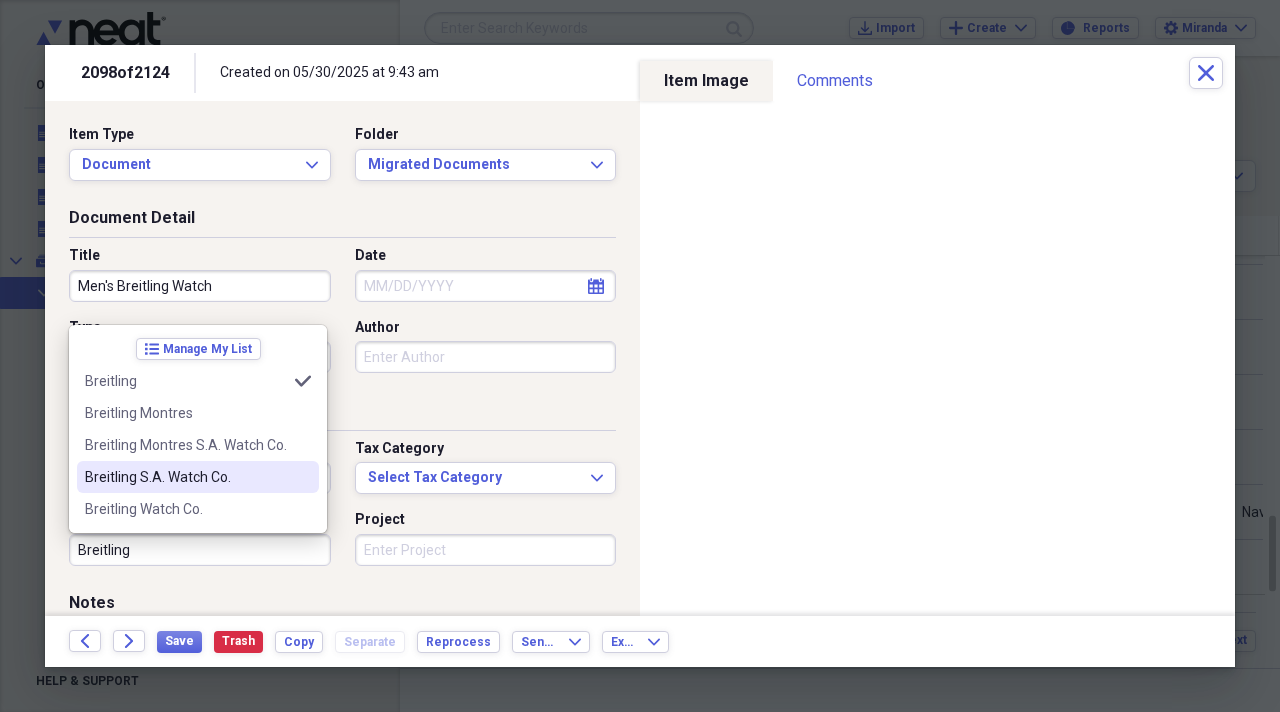 type on "Breitling S.A. Watch Co." 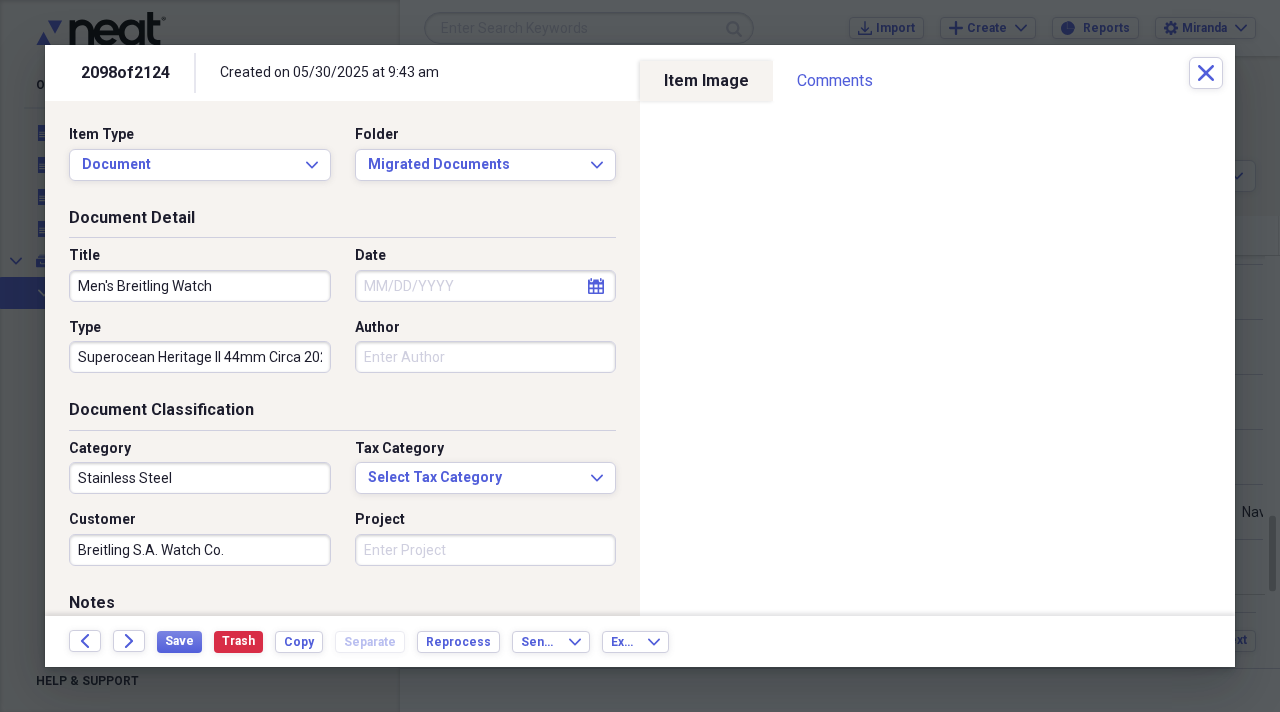 click on "Project" at bounding box center (486, 550) 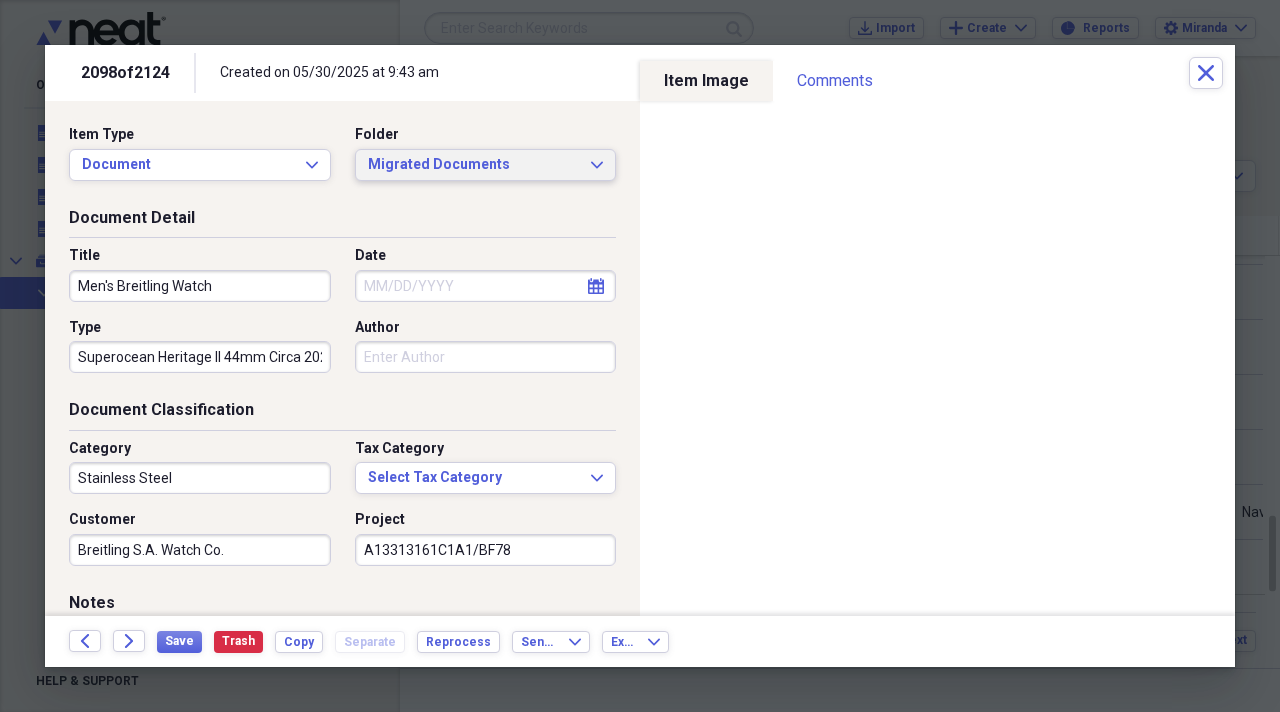 type on "A13313161C1A1/BF78" 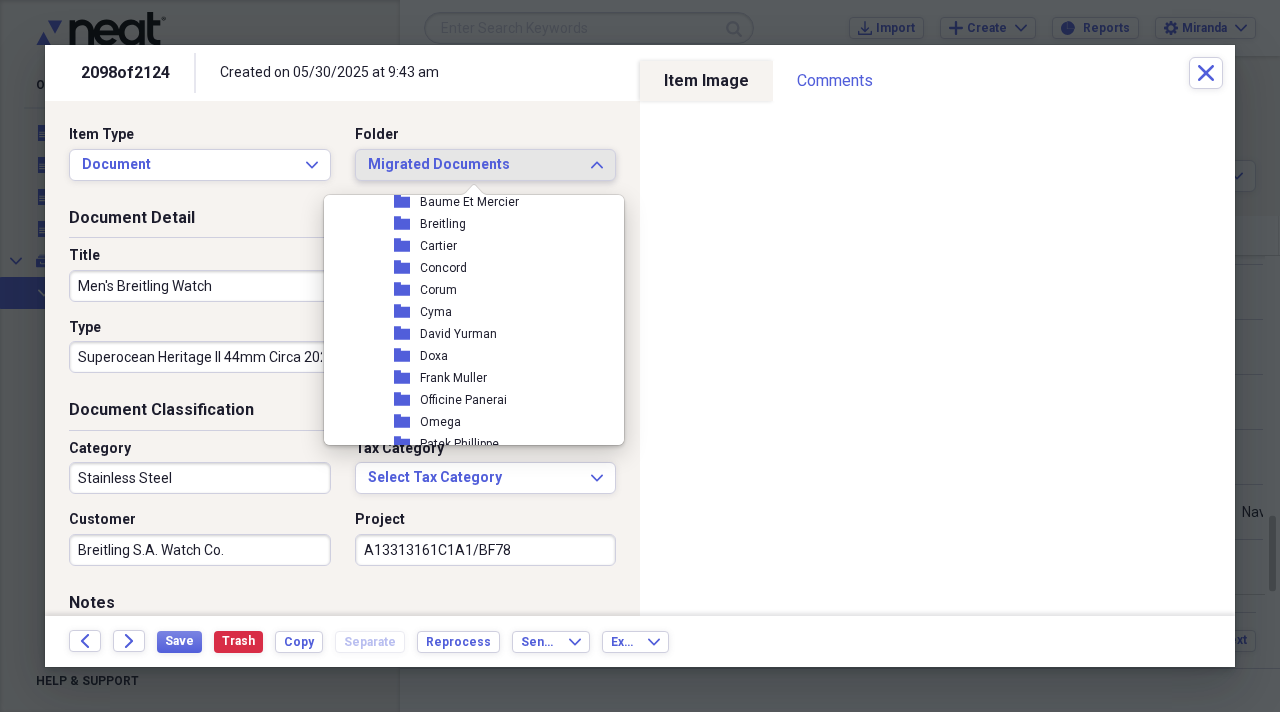 scroll, scrollTop: 2200, scrollLeft: 0, axis: vertical 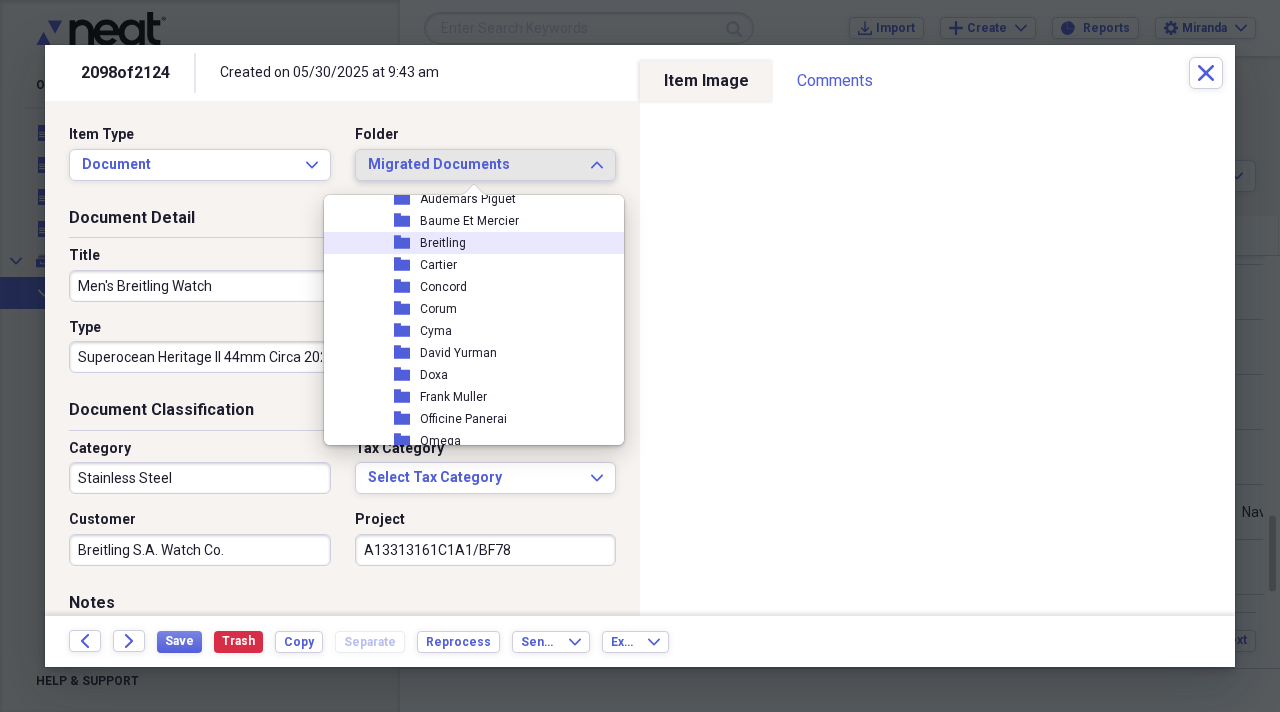 click on "folder Breitling" at bounding box center [466, 243] 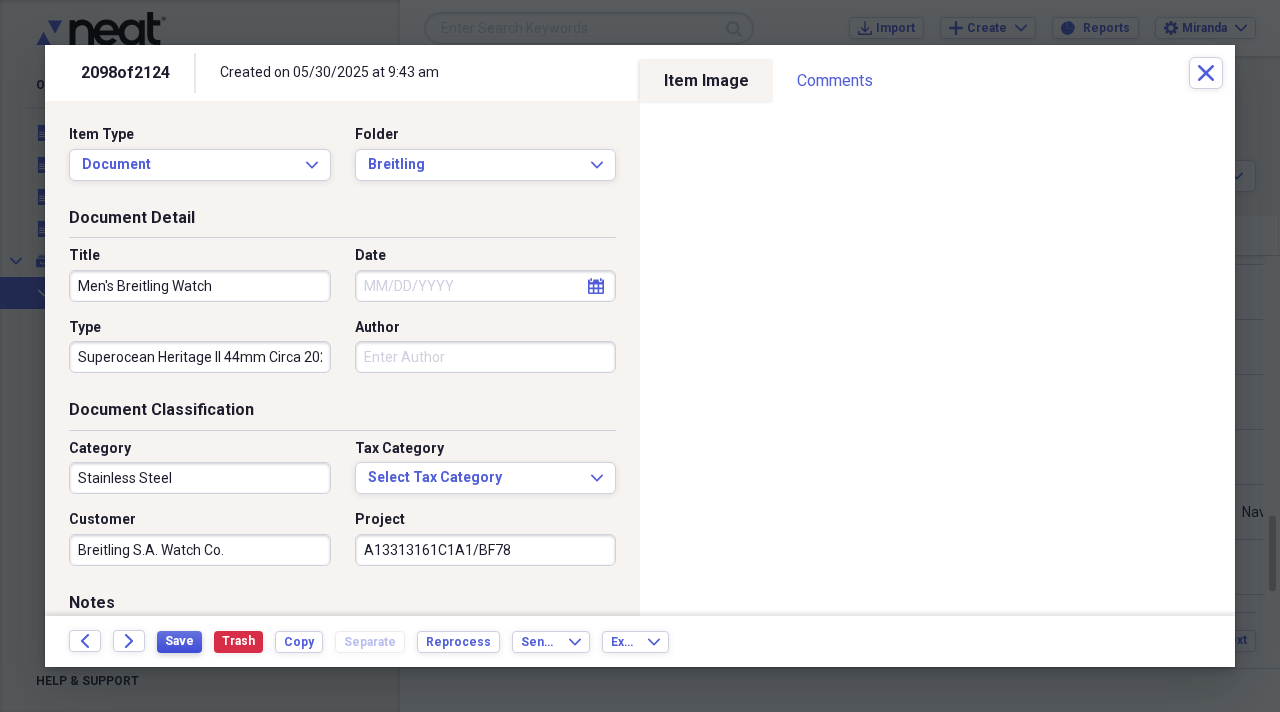 click on "Save" at bounding box center (179, 642) 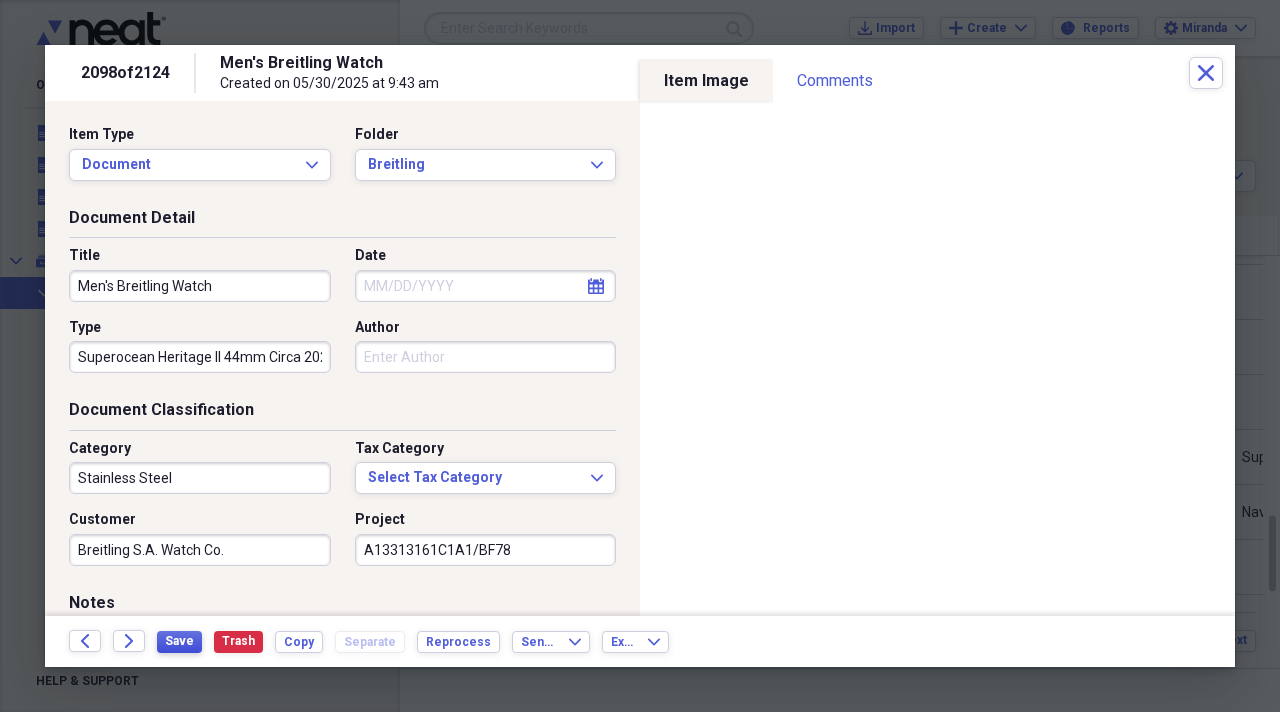 click on "Save" at bounding box center [179, 641] 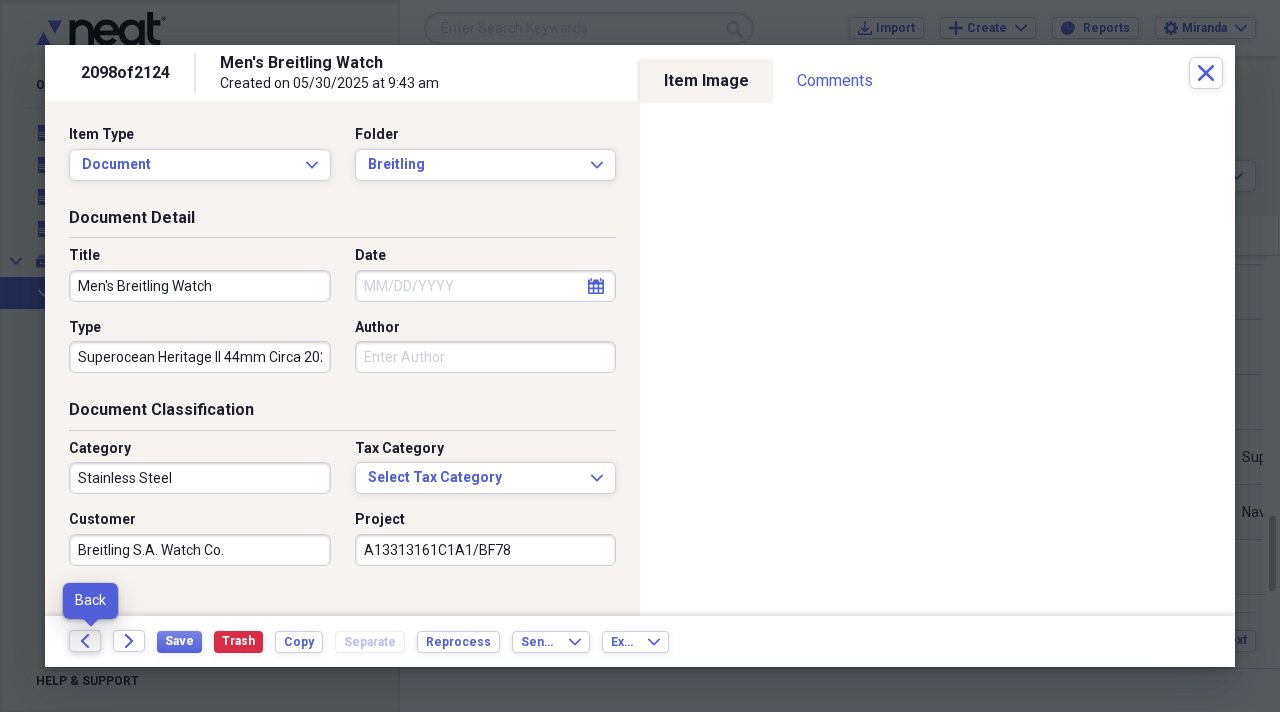 click on "Back" at bounding box center (85, 641) 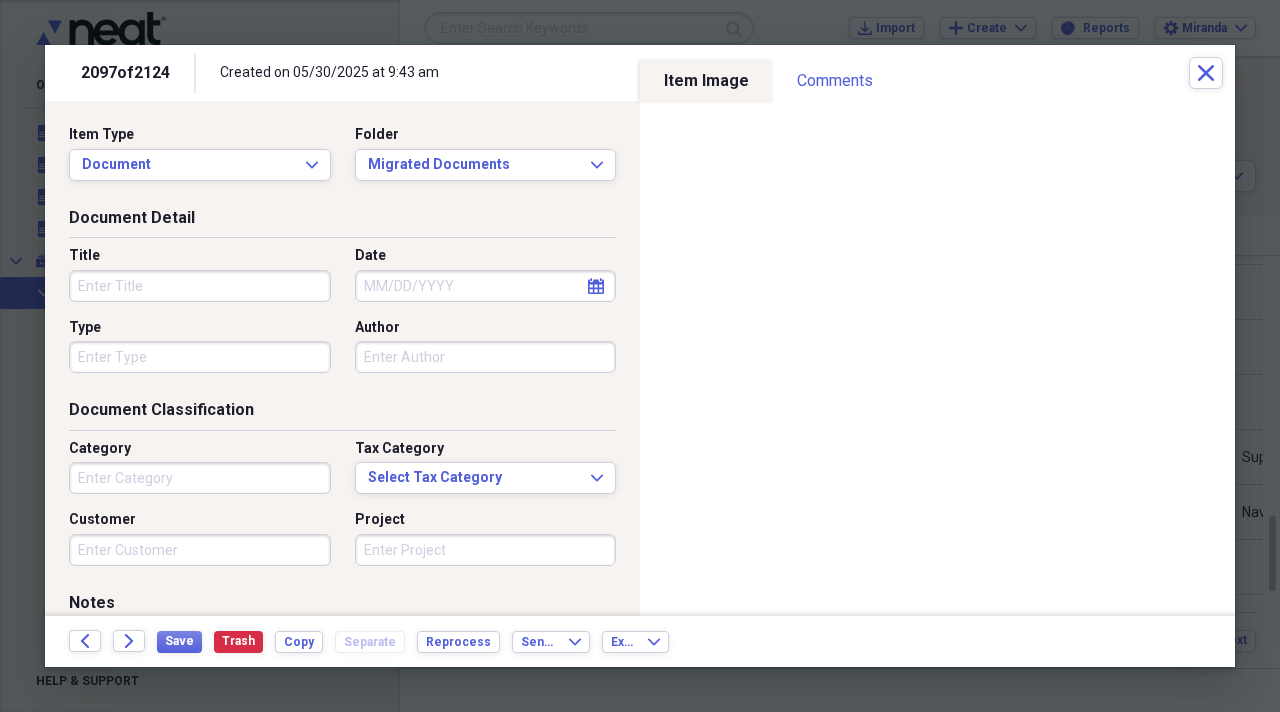 click on "Title" at bounding box center [200, 286] 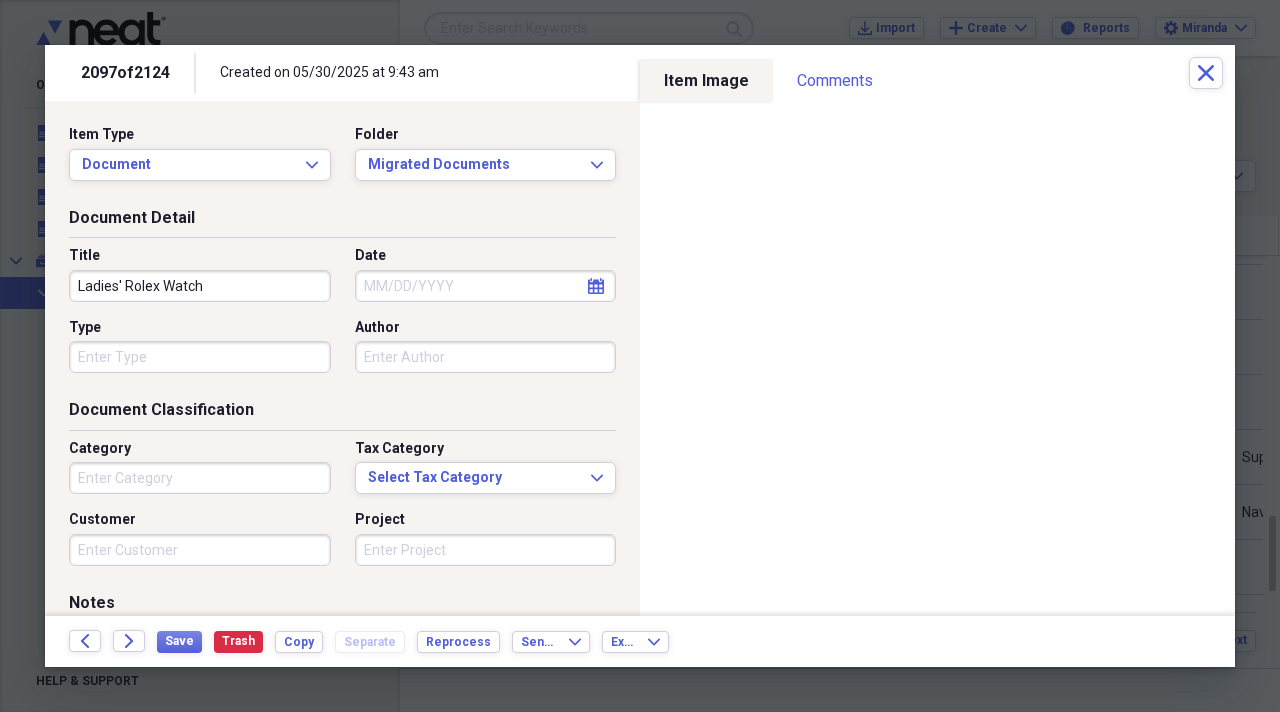 type on "Ladies' Rolex Watch" 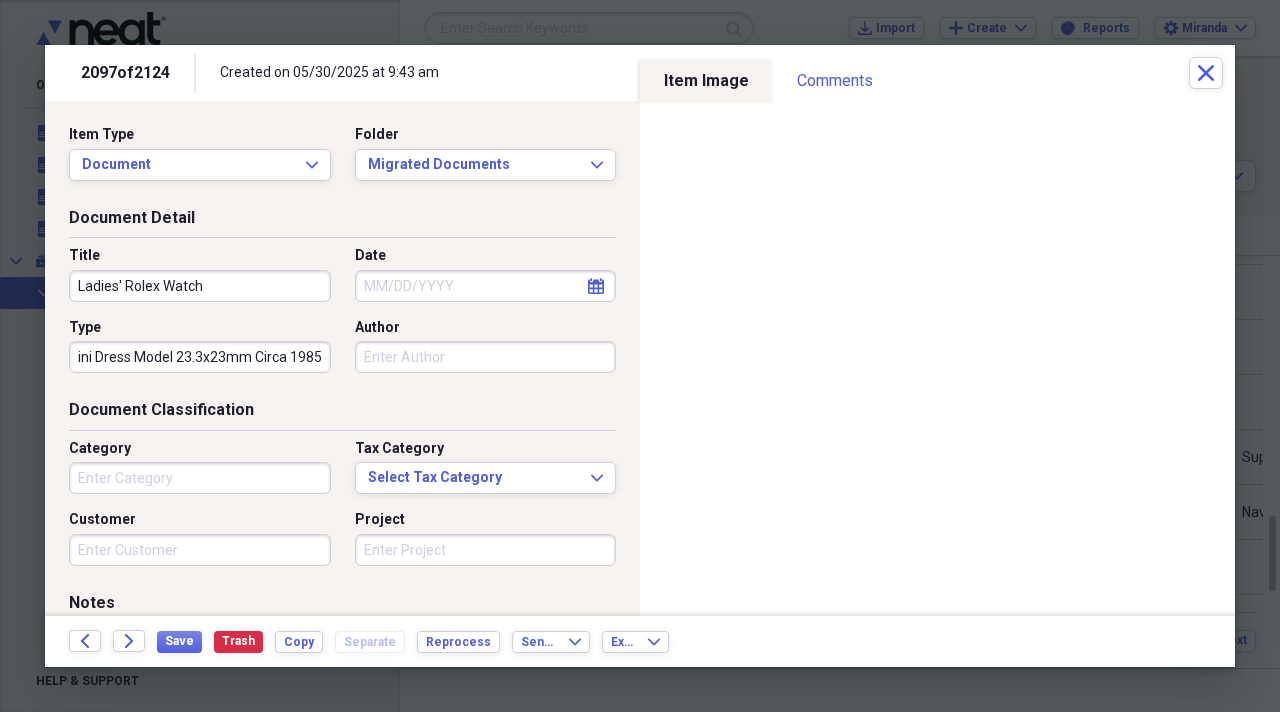 scroll, scrollTop: 0, scrollLeft: 31, axis: horizontal 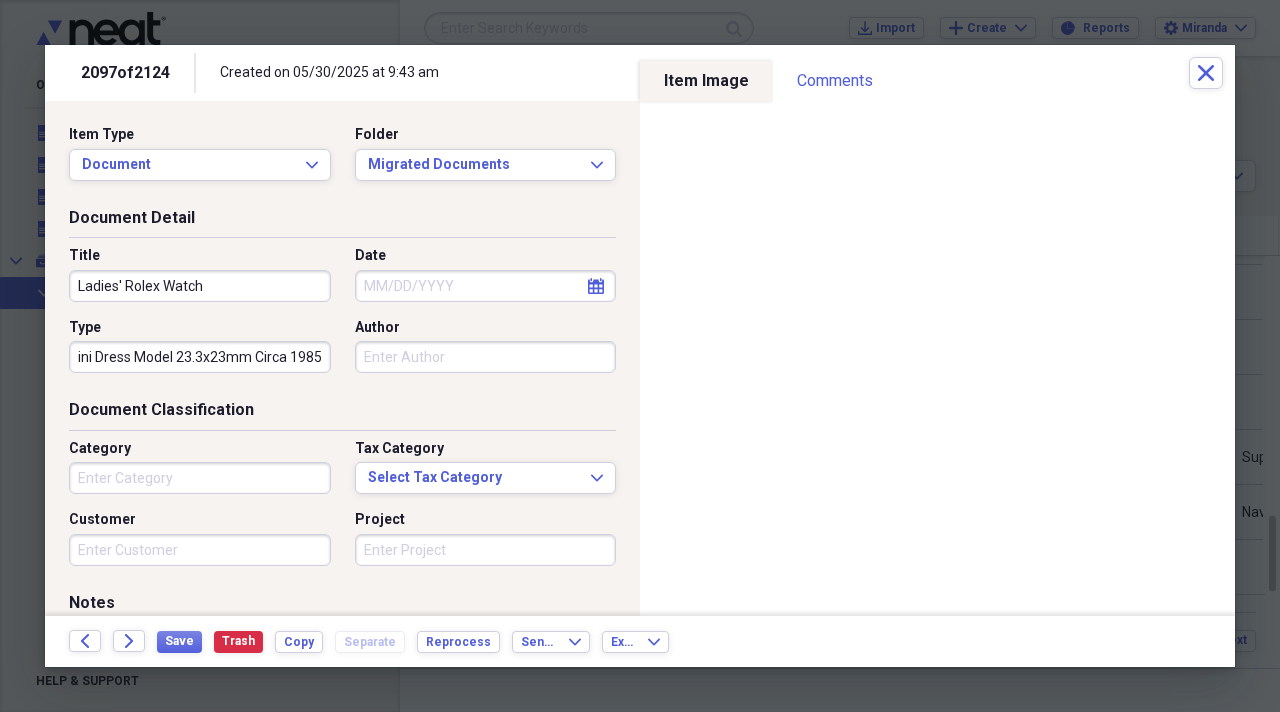 type on "Cellini Dress Model 23.3x23mm Circa 1985" 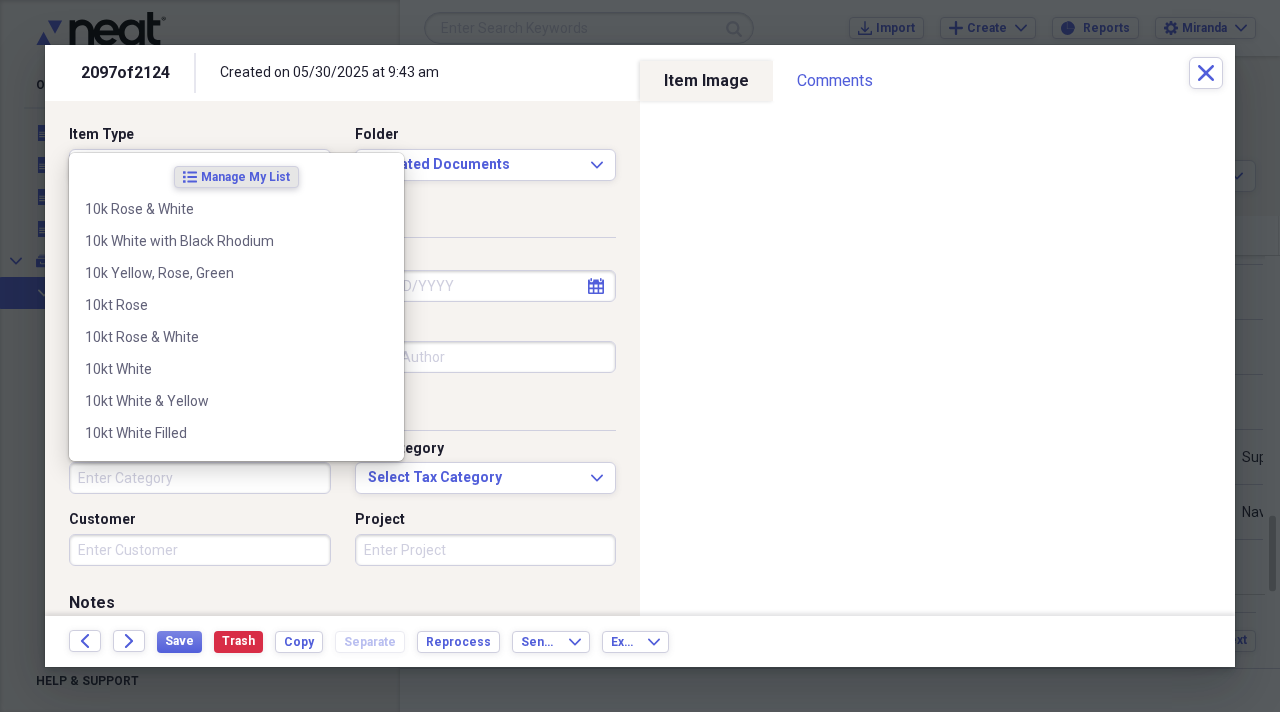 scroll, scrollTop: 0, scrollLeft: 0, axis: both 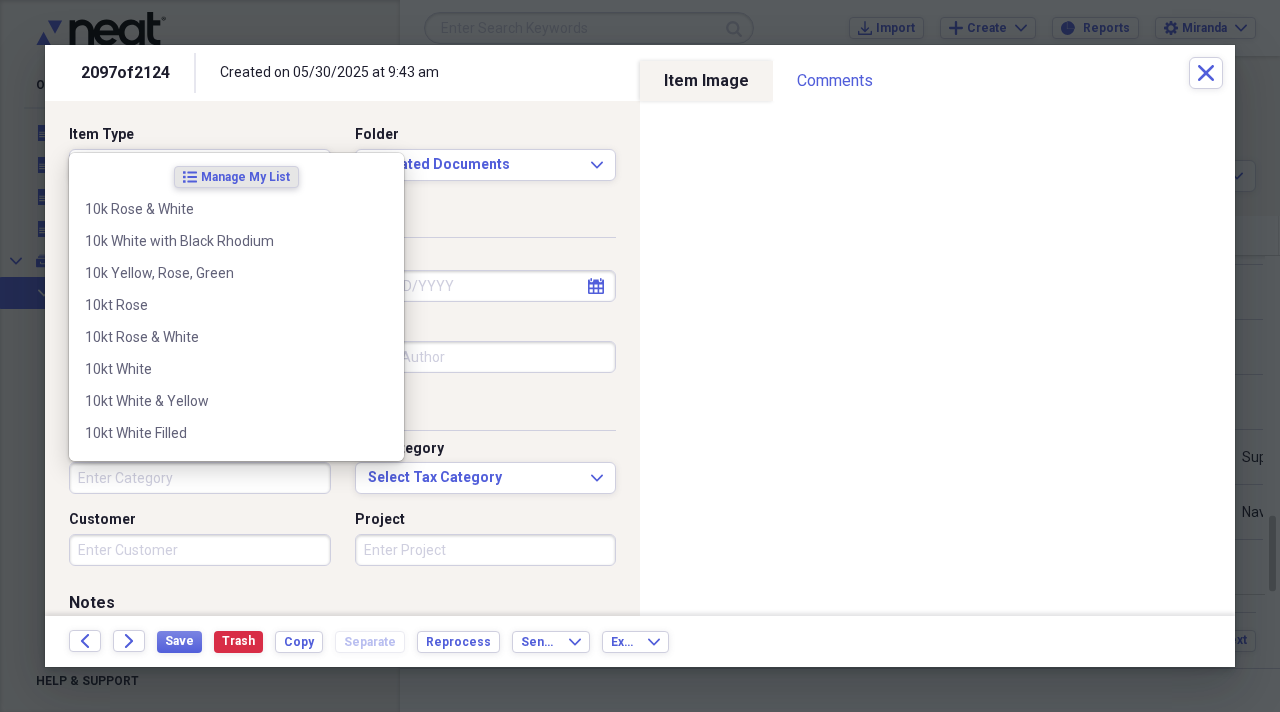 click on "Category" at bounding box center (200, 478) 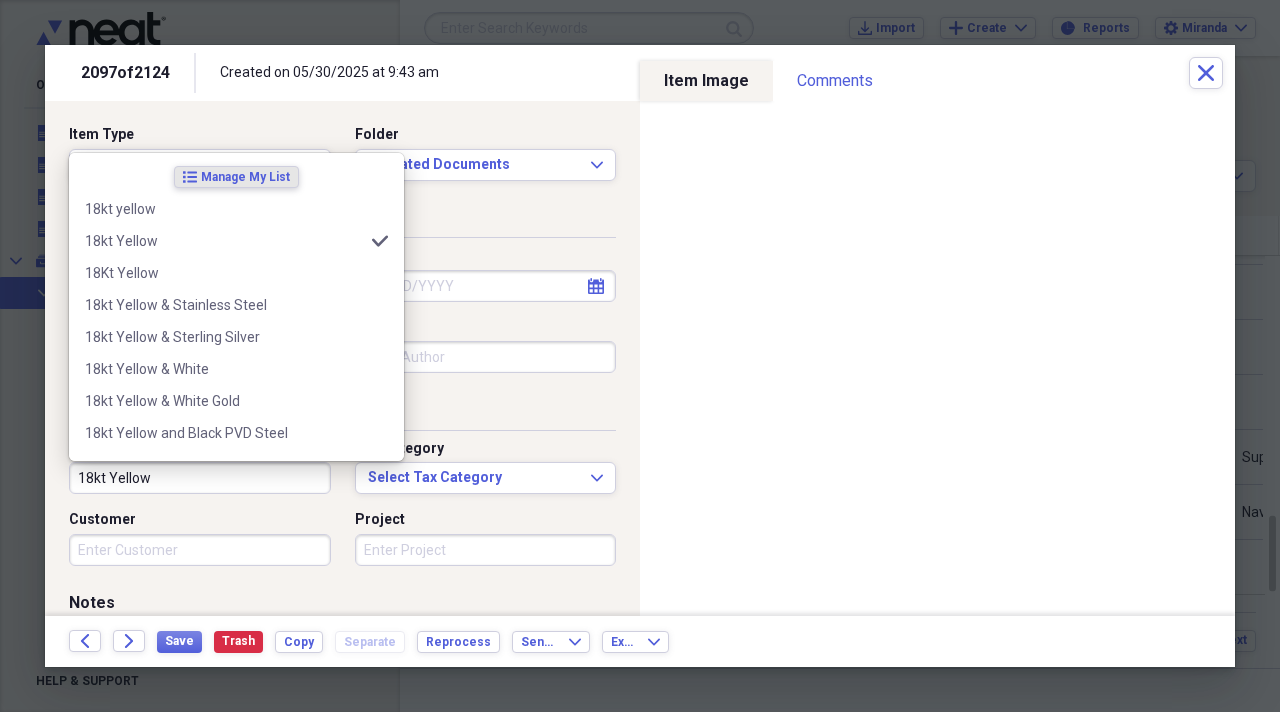 type on "18kt Yellow" 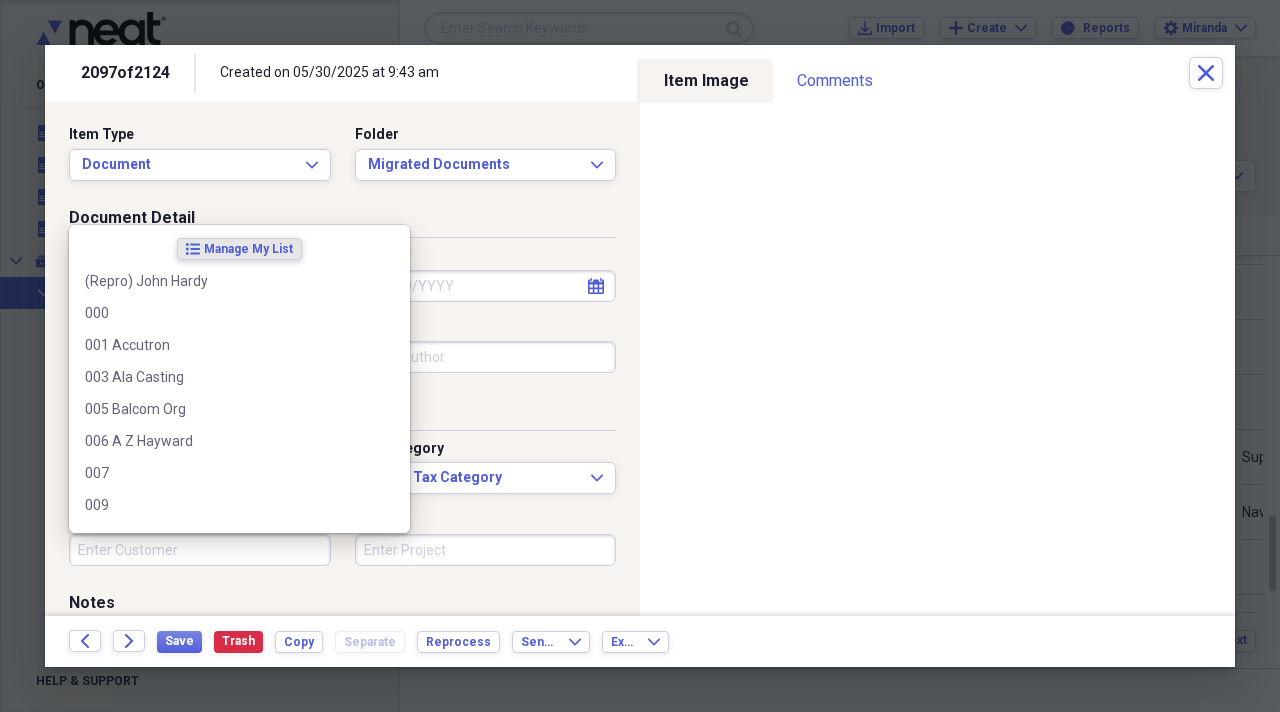 click on "Customer" at bounding box center (200, 550) 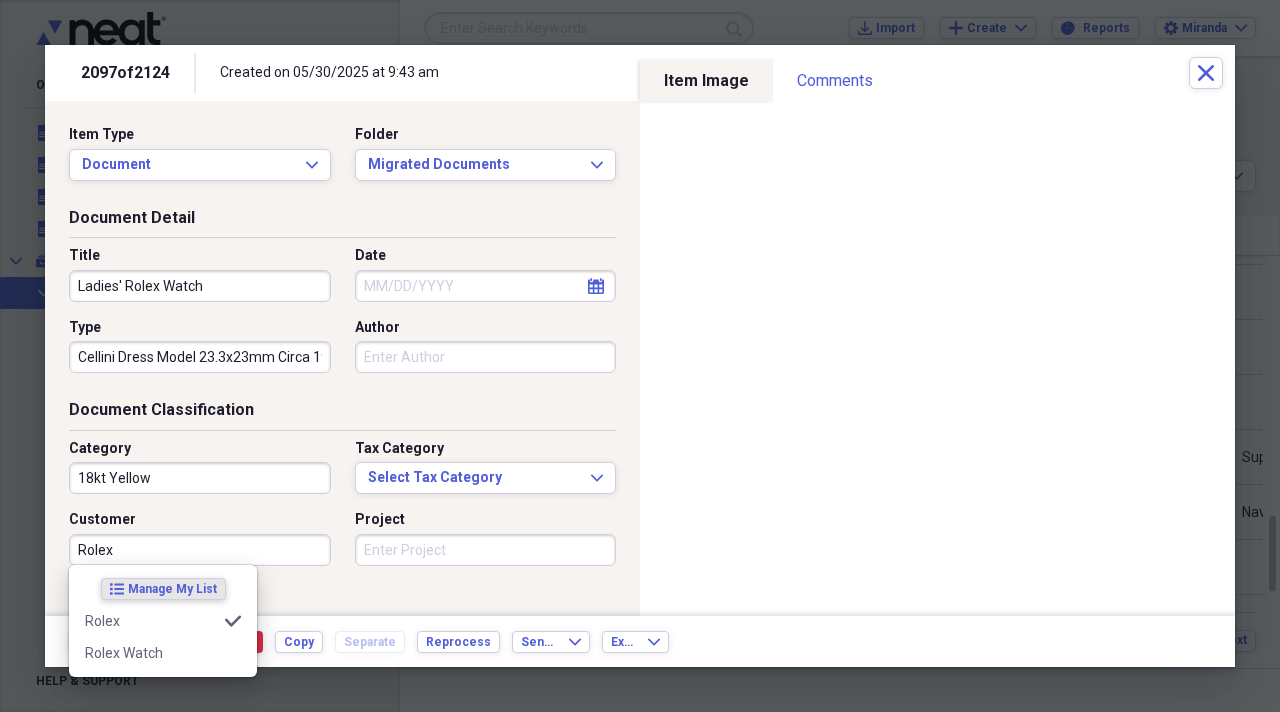 type on "Rolex" 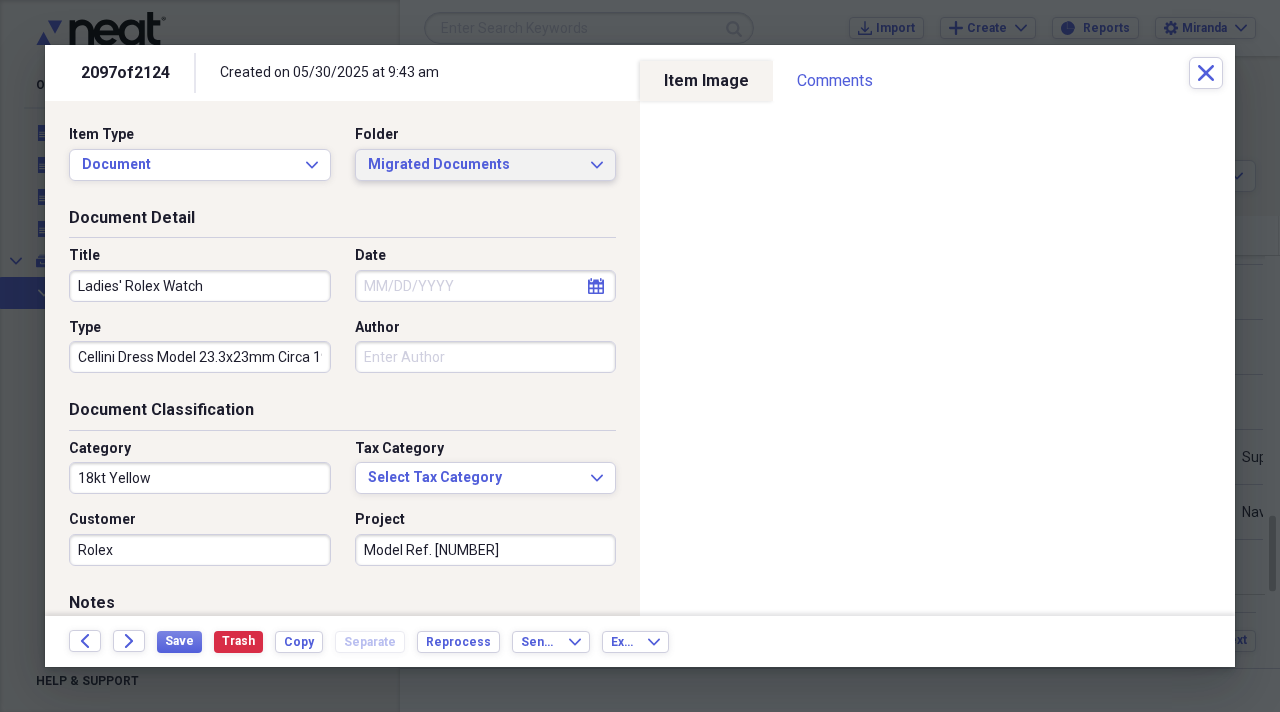 type on "Model Ref. [NUMBER]" 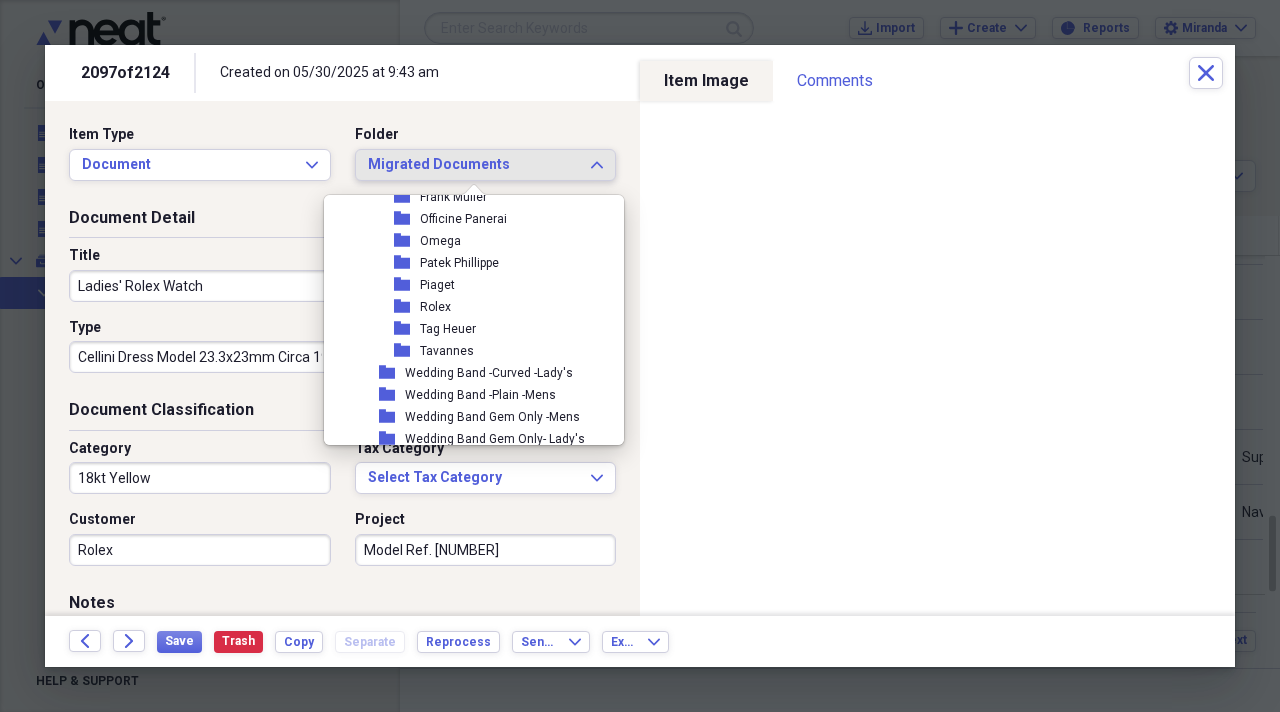 scroll, scrollTop: 2300, scrollLeft: 0, axis: vertical 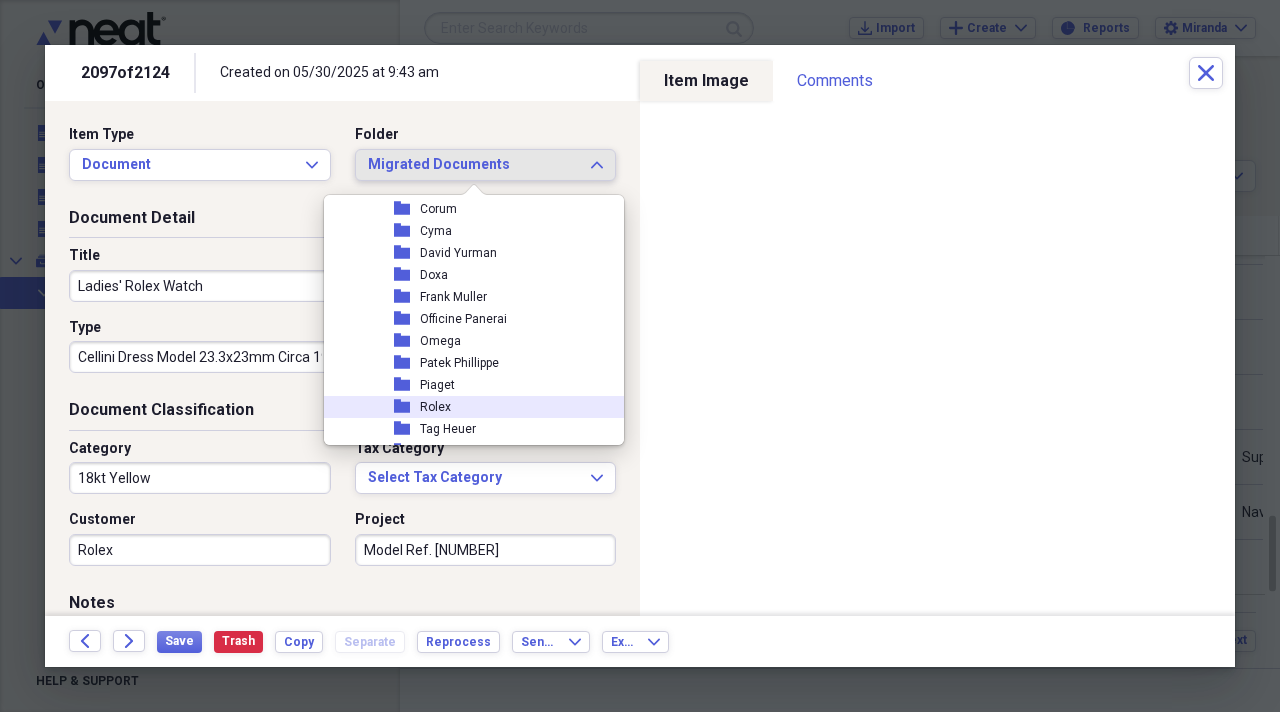 click on "folder Rolex" at bounding box center [466, 407] 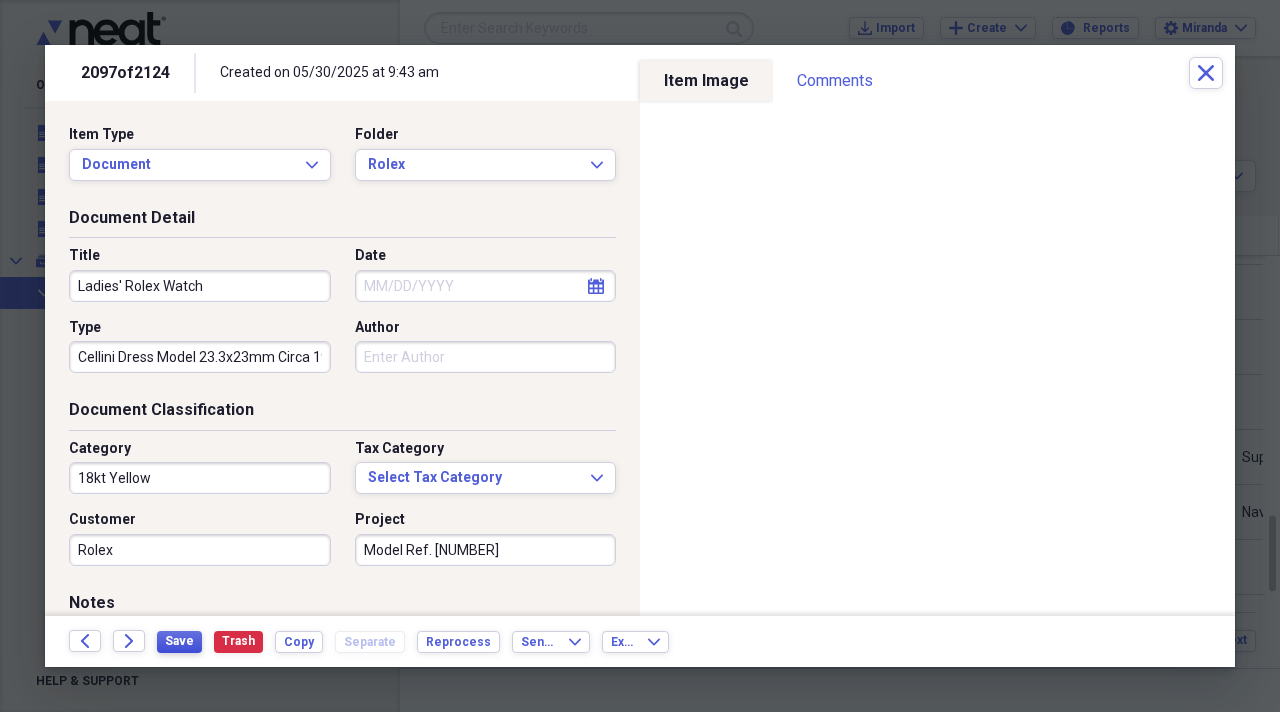 click on "Save" at bounding box center [179, 641] 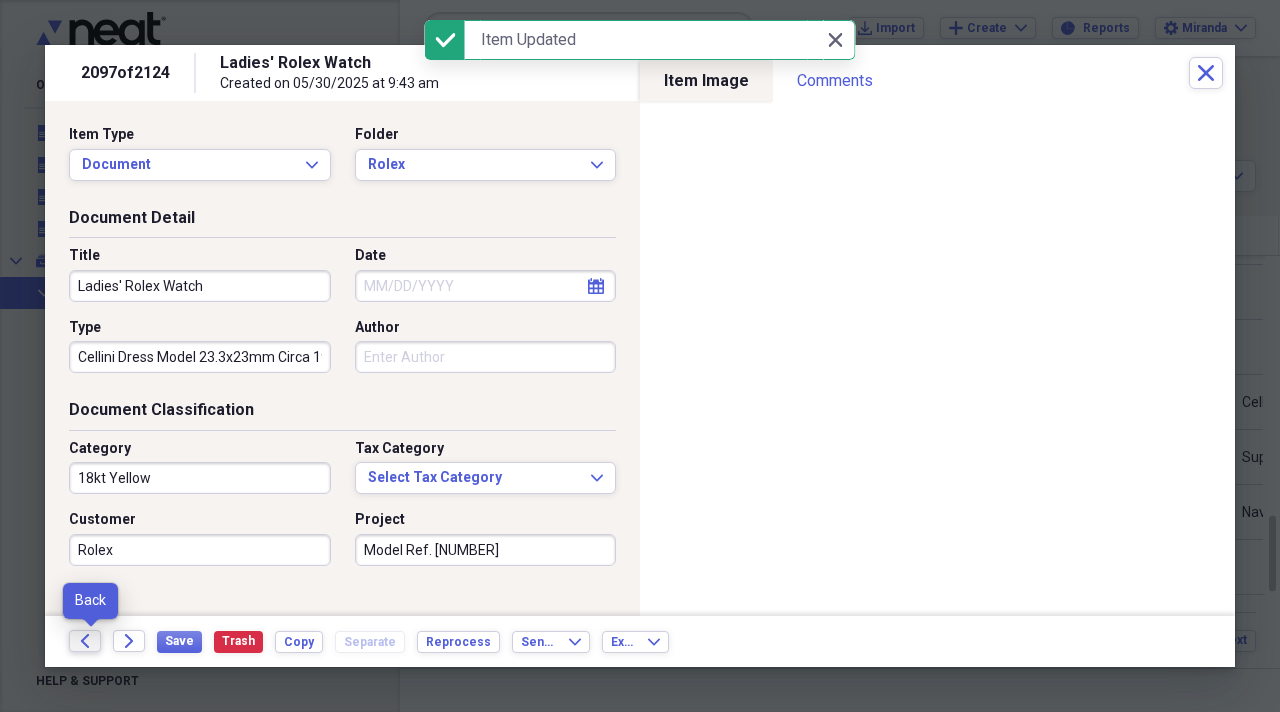 click on "Back" 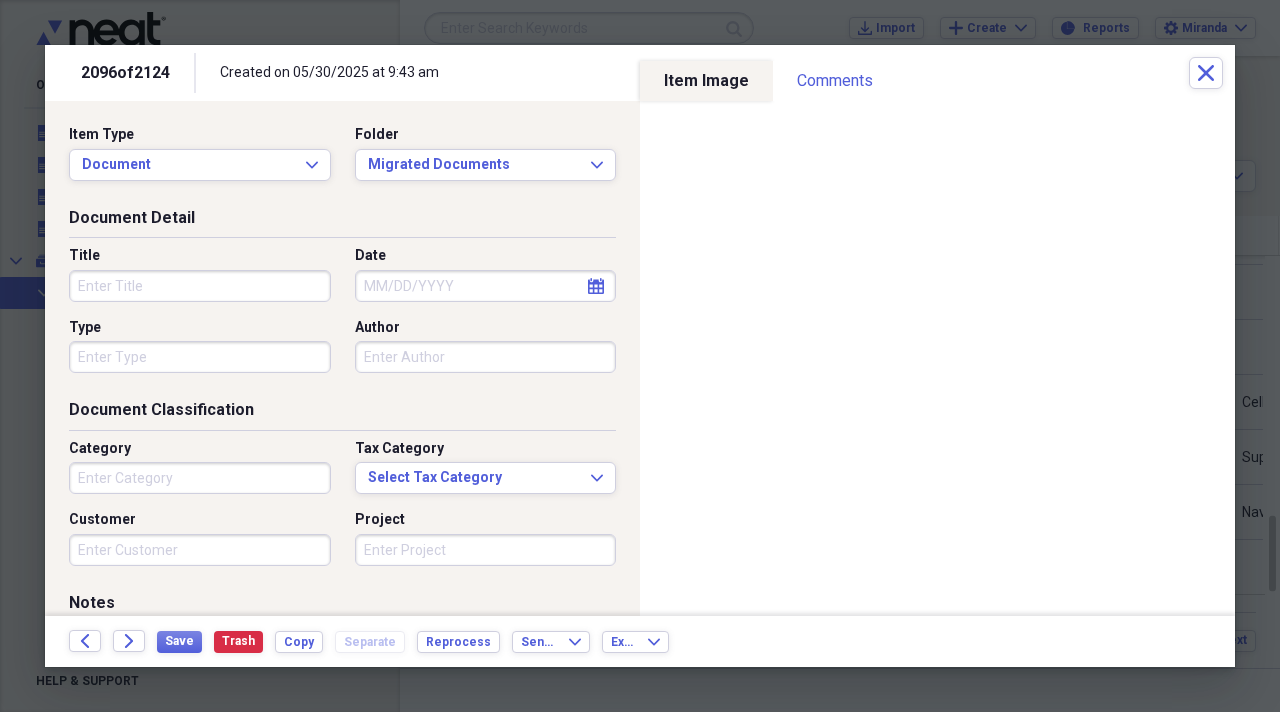 click on "Title" at bounding box center (200, 286) 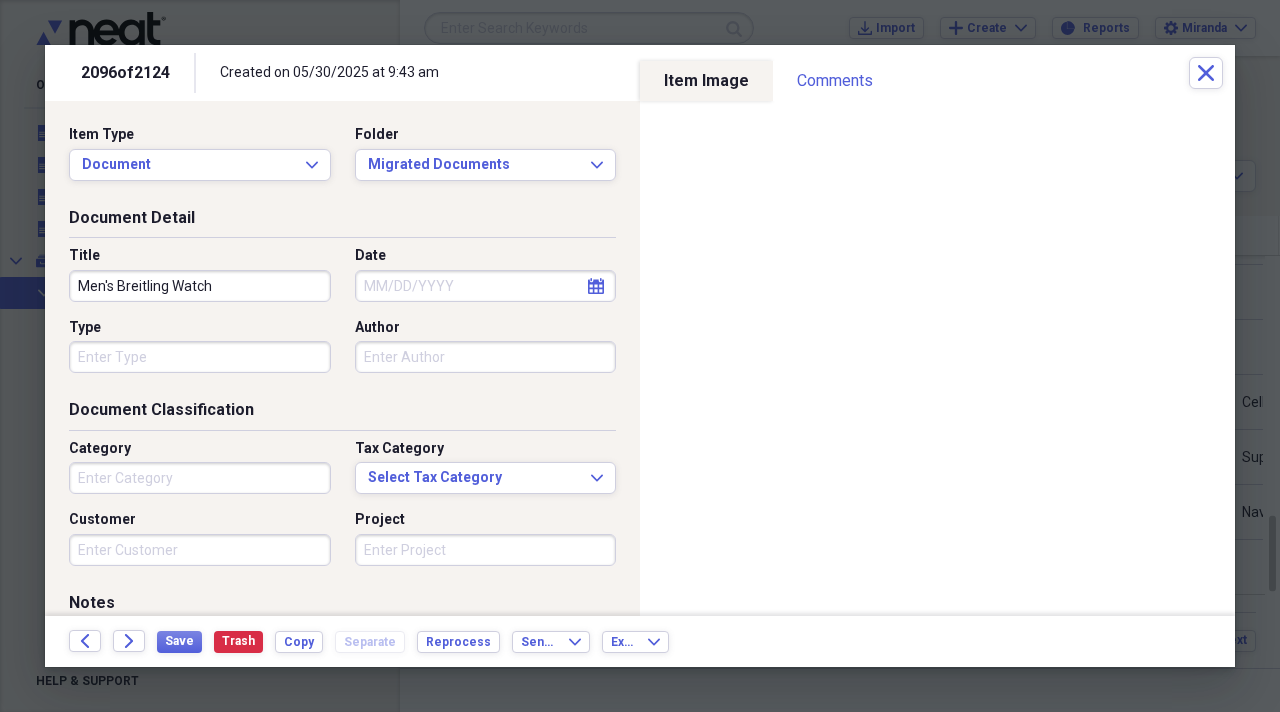 type on "Men's Breitling Watch" 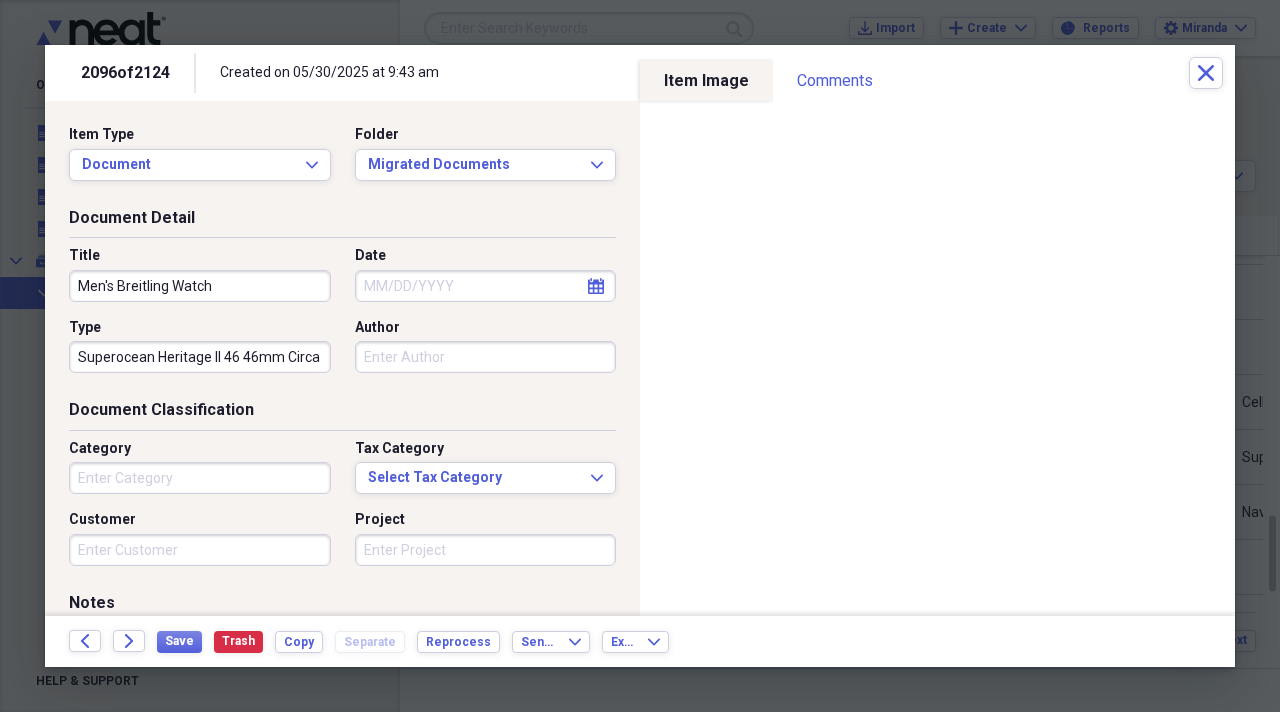 type on "Superocean Heritage II 46 46mm Circa 2018" 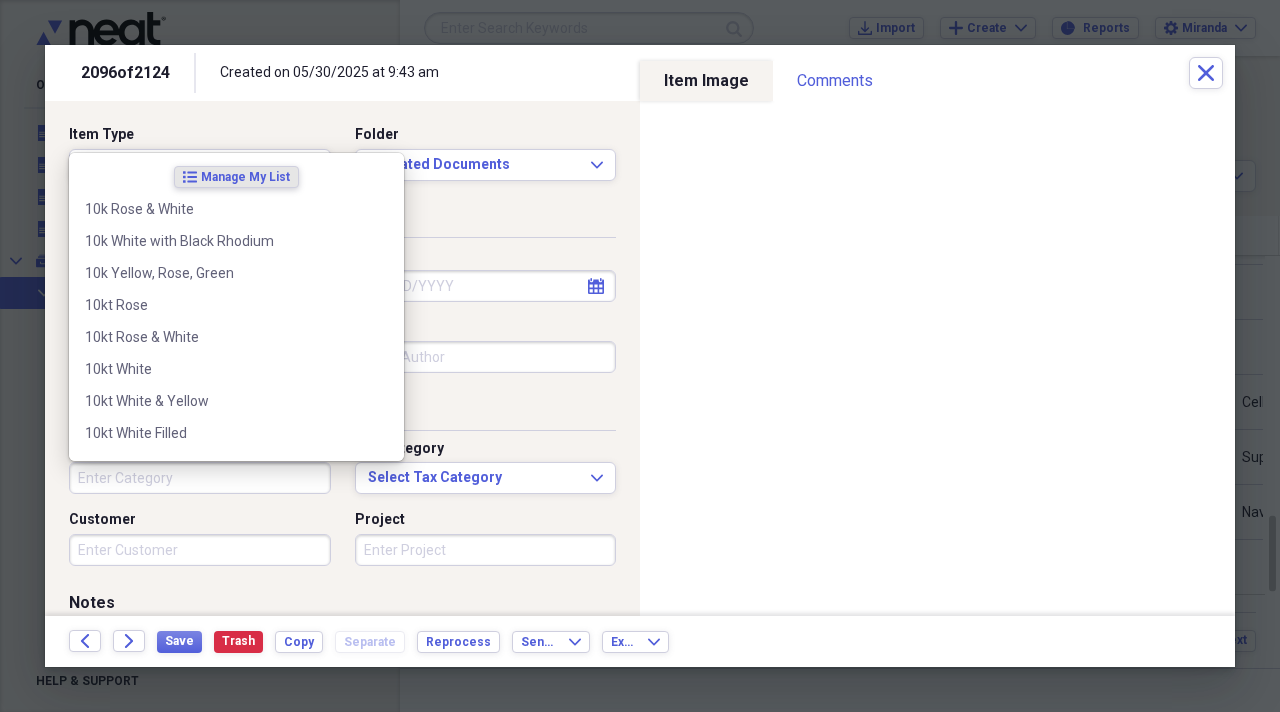 click on "Category" at bounding box center (200, 478) 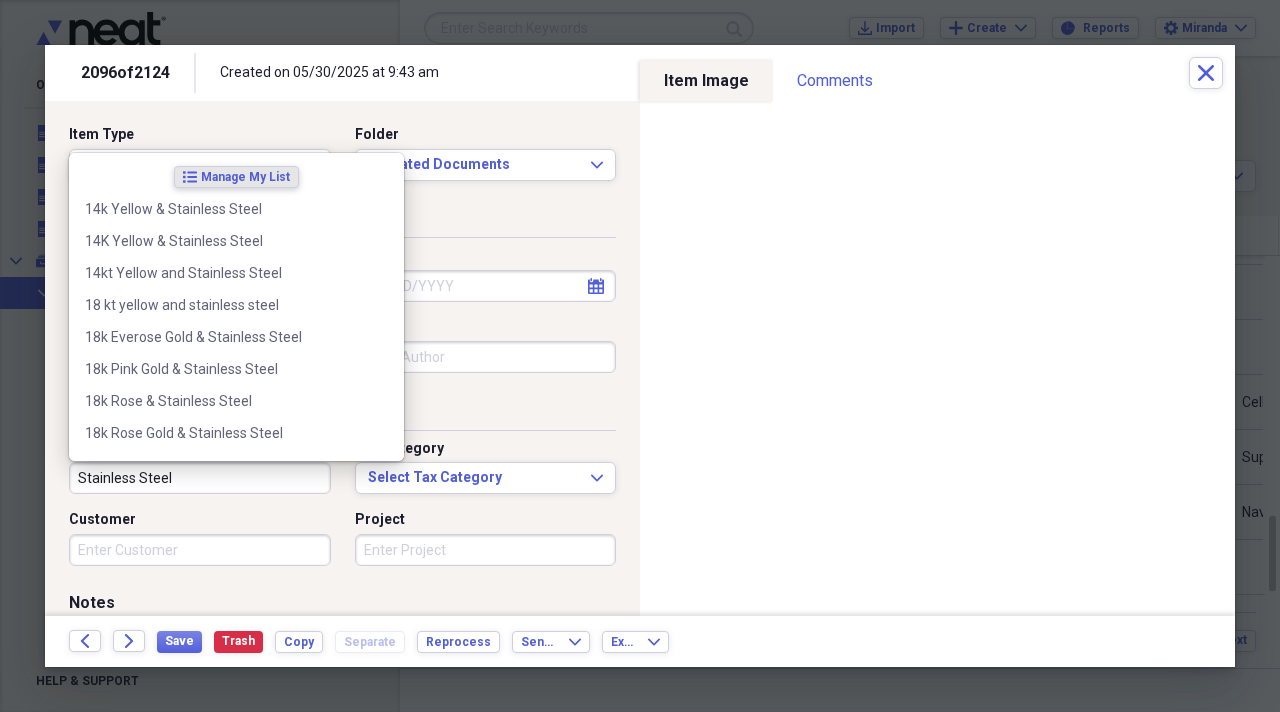 type on "Stainless Steel" 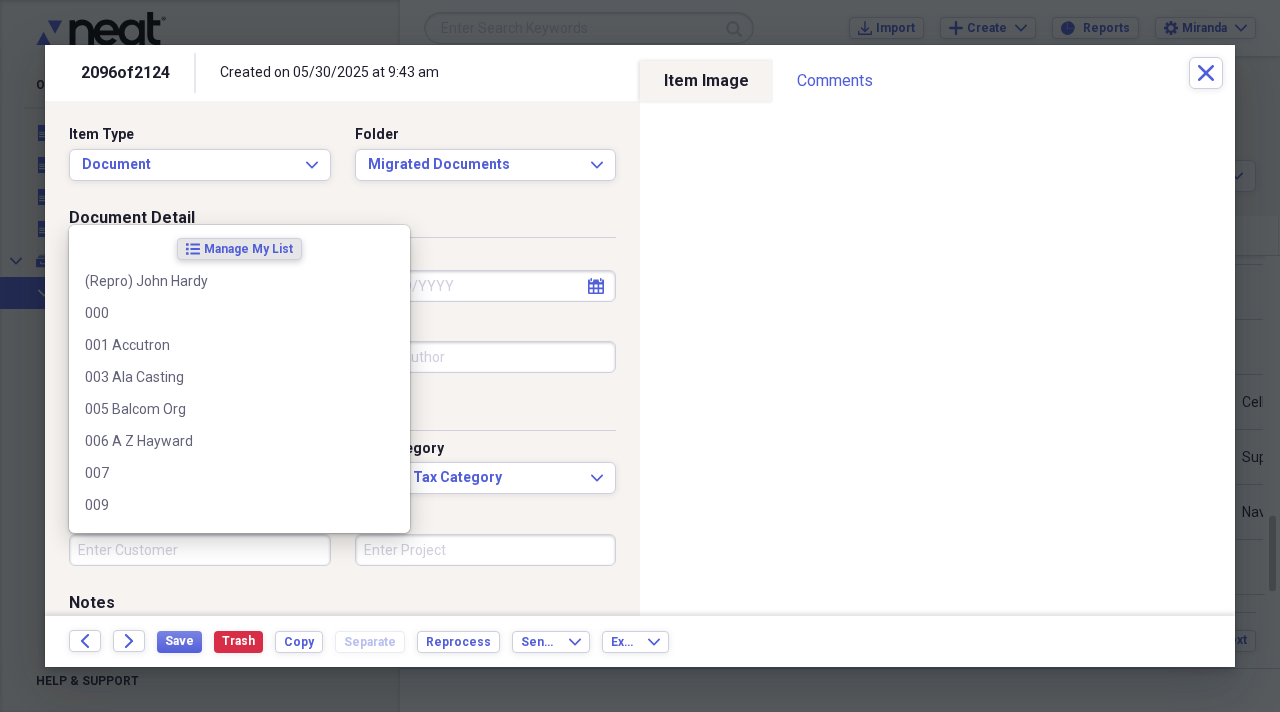 click on "Customer" at bounding box center (200, 550) 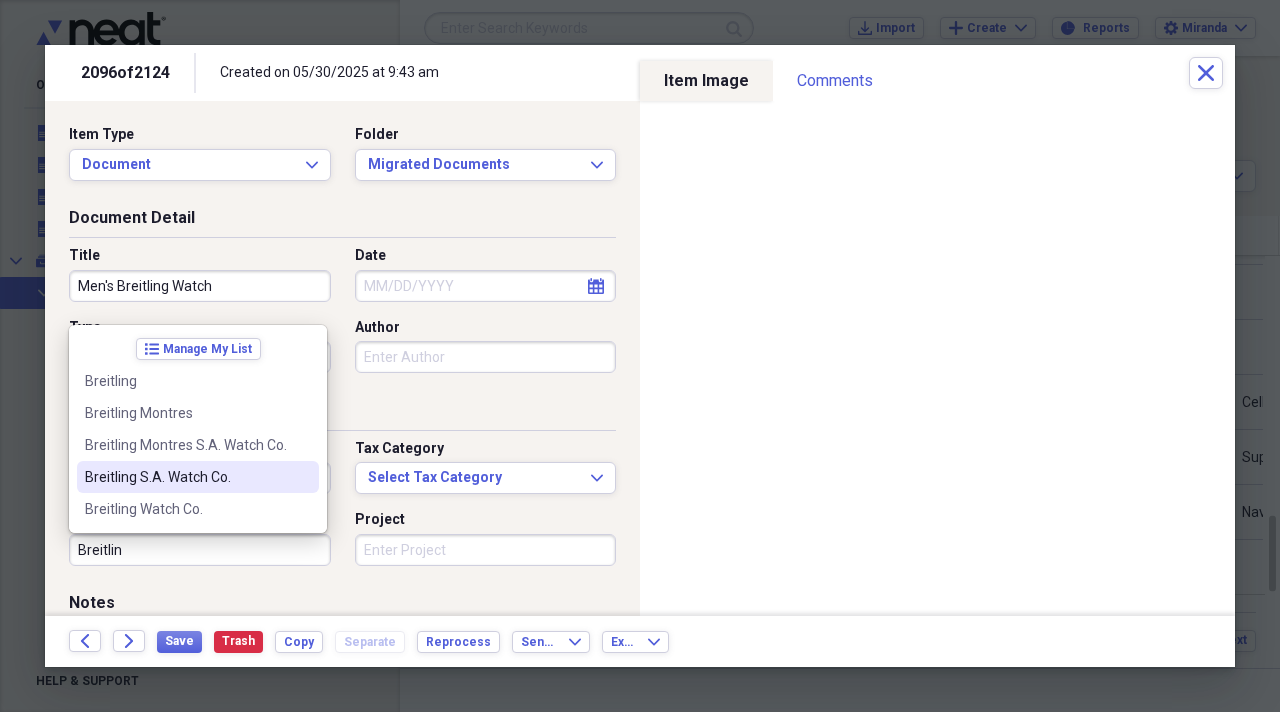 click on "Breitling S.A. Watch Co." at bounding box center [186, 477] 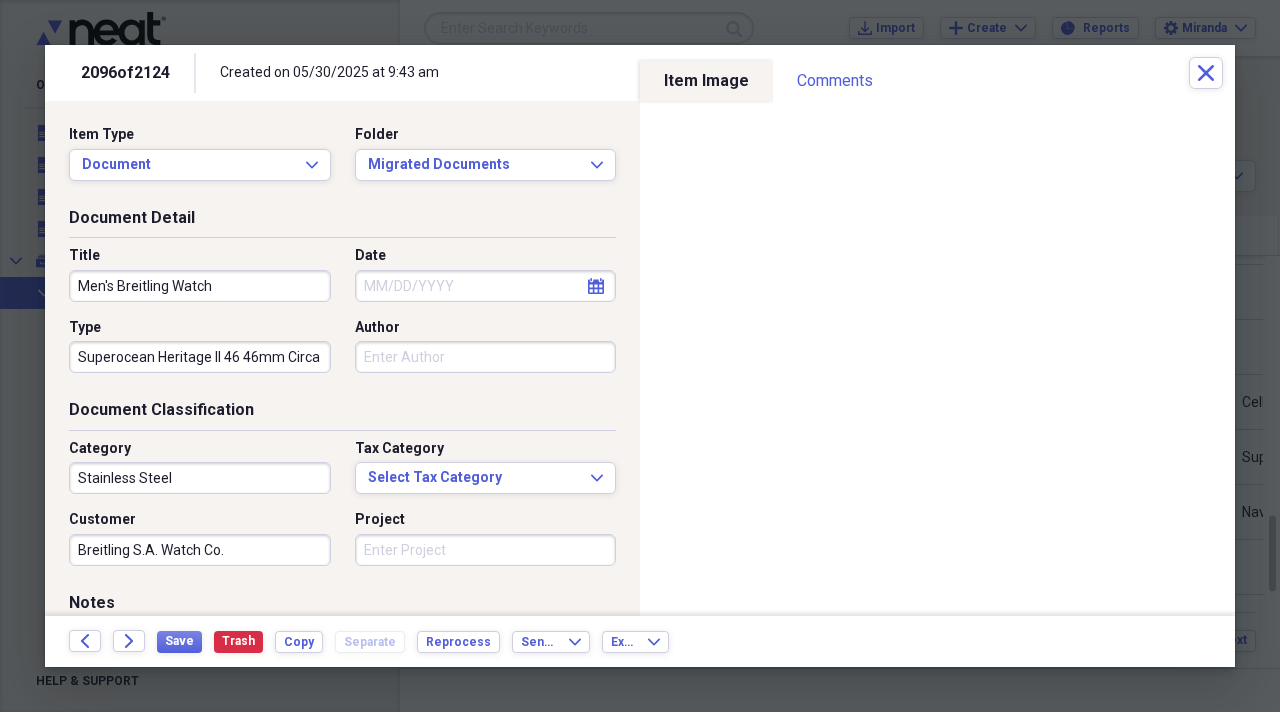 click on "Project" at bounding box center (486, 550) 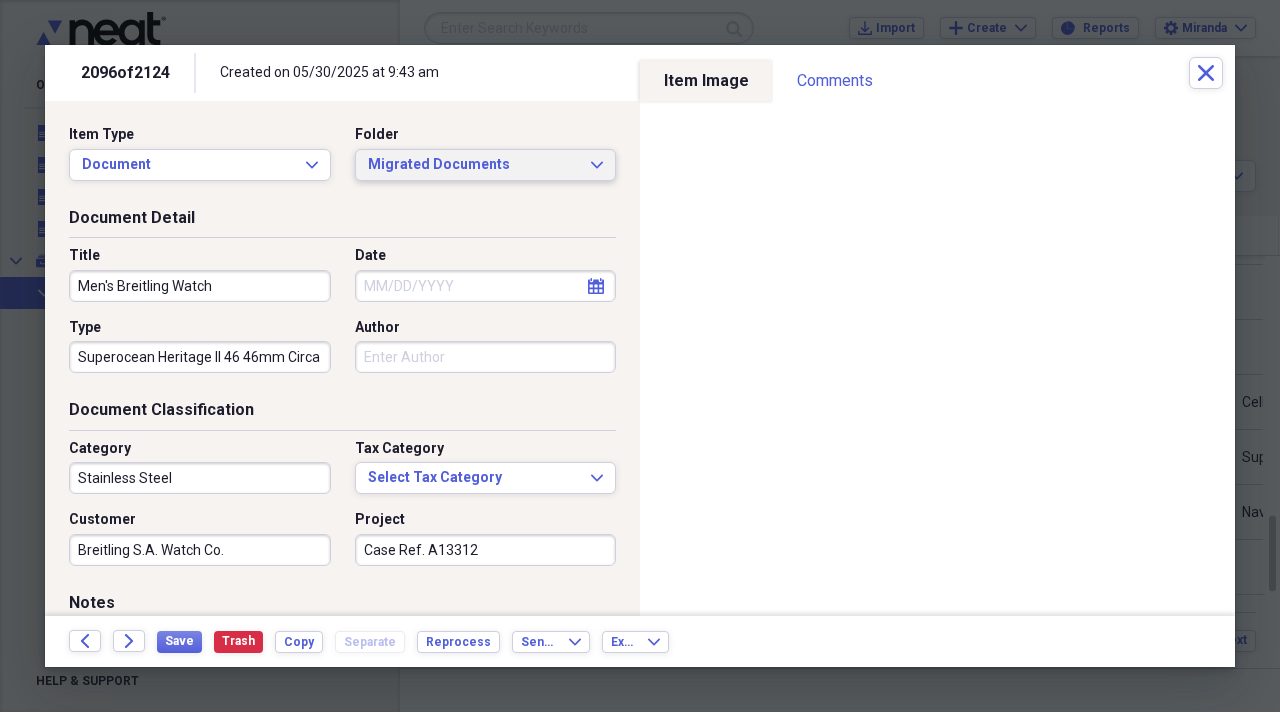 type on "Case Ref. A13312" 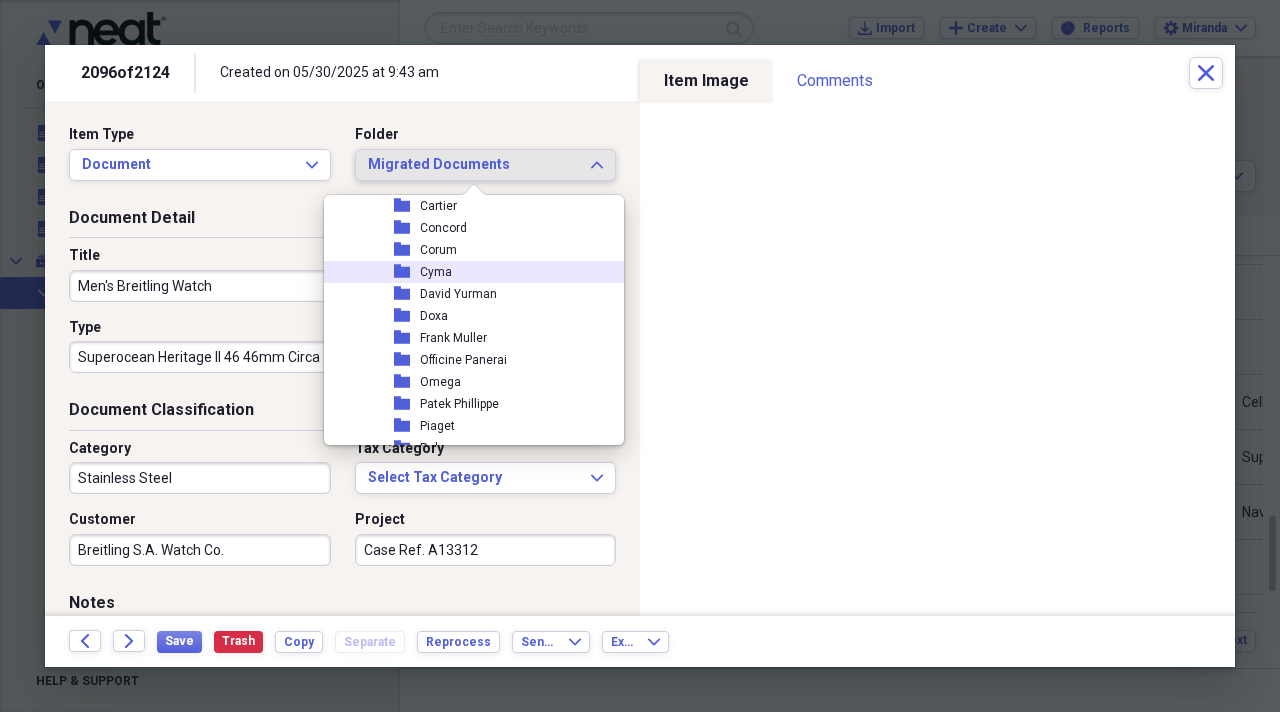 scroll, scrollTop: 2159, scrollLeft: 0, axis: vertical 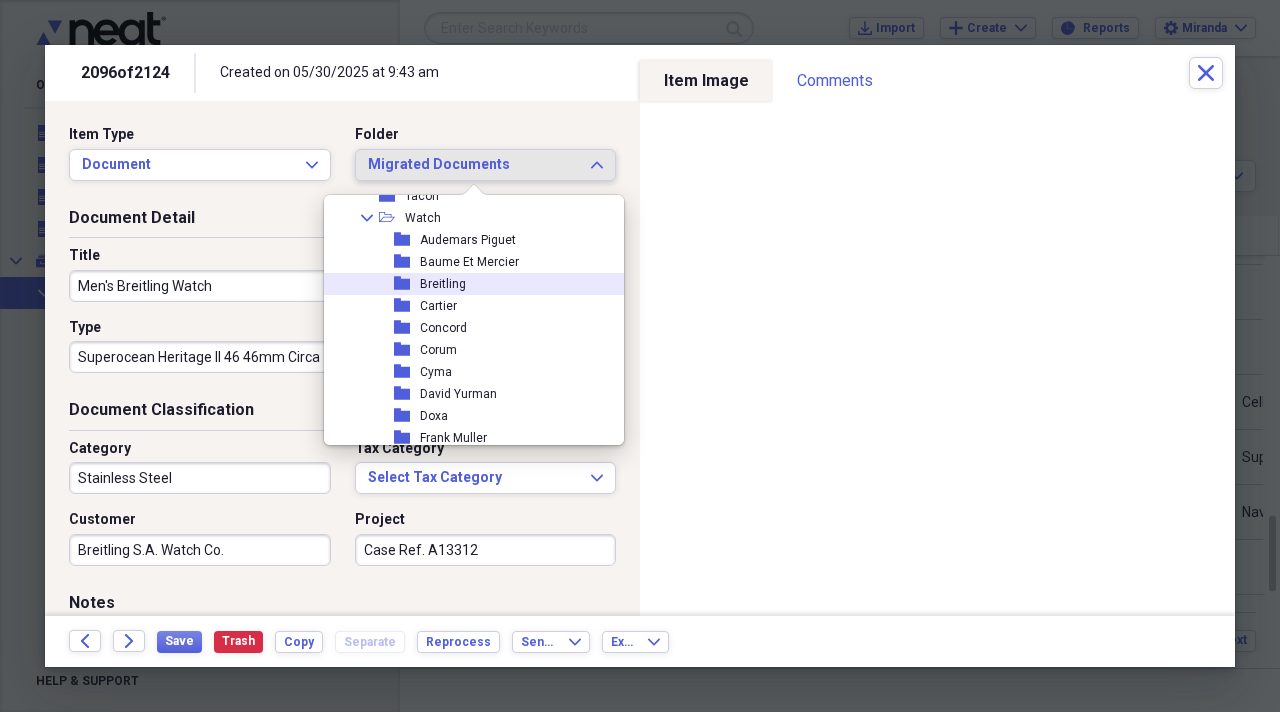 click on "folder Breitling" at bounding box center [466, 284] 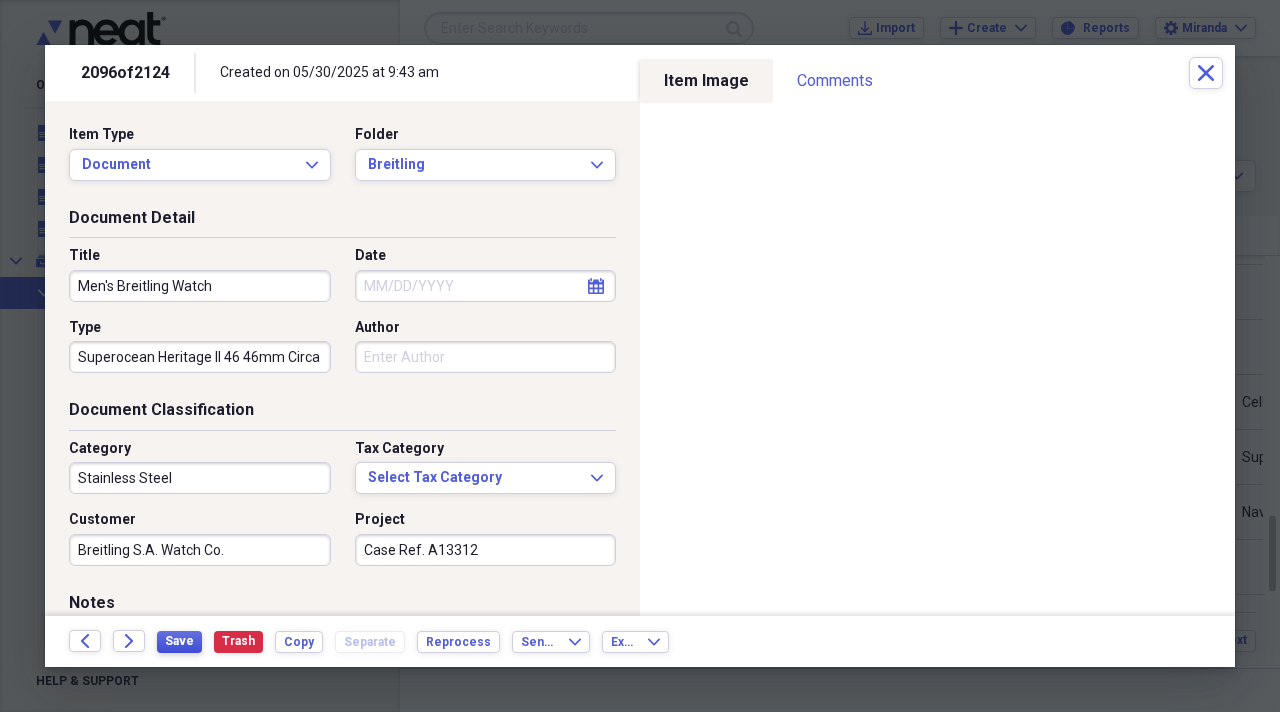 click on "Save" at bounding box center (179, 641) 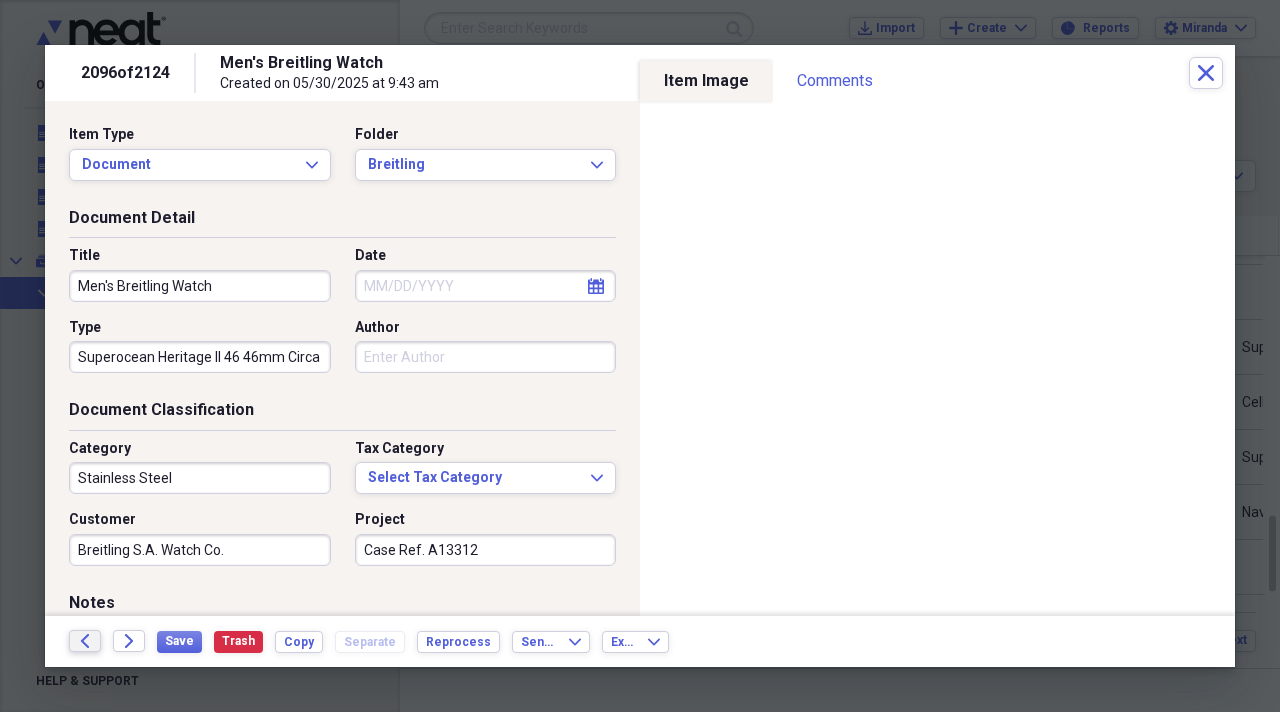 click on "Back" 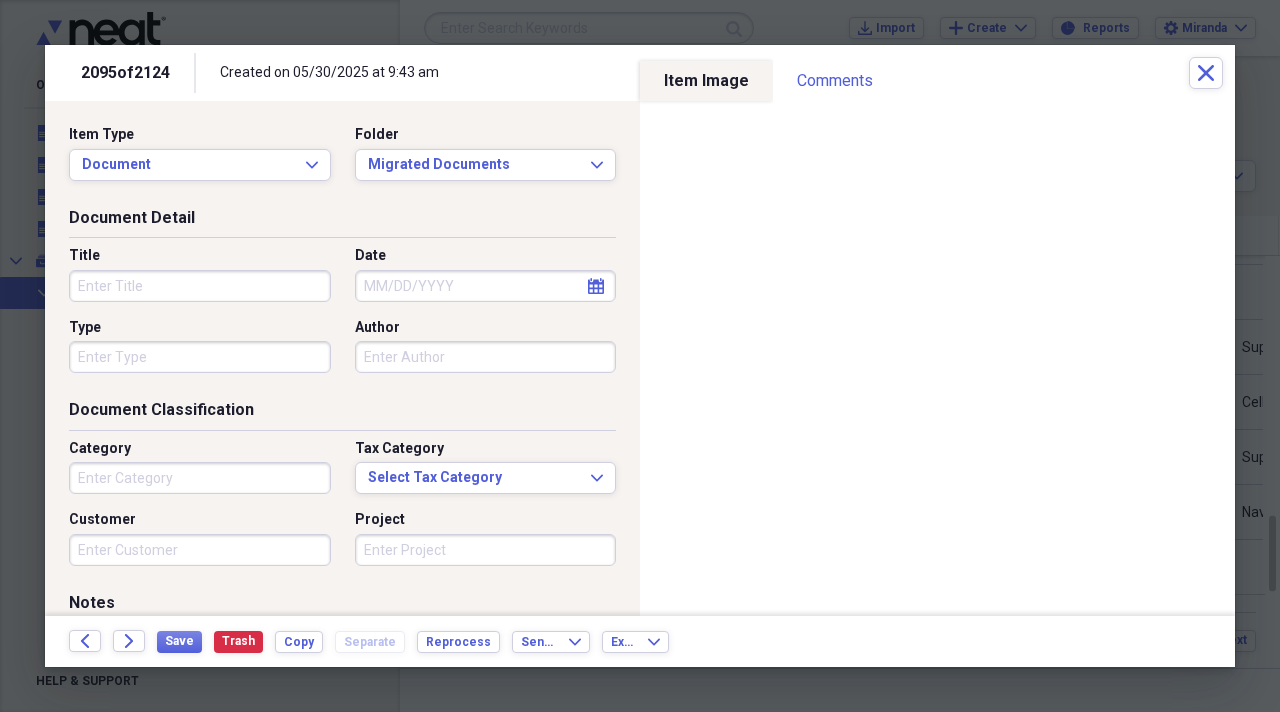 click on "Title" at bounding box center (200, 286) 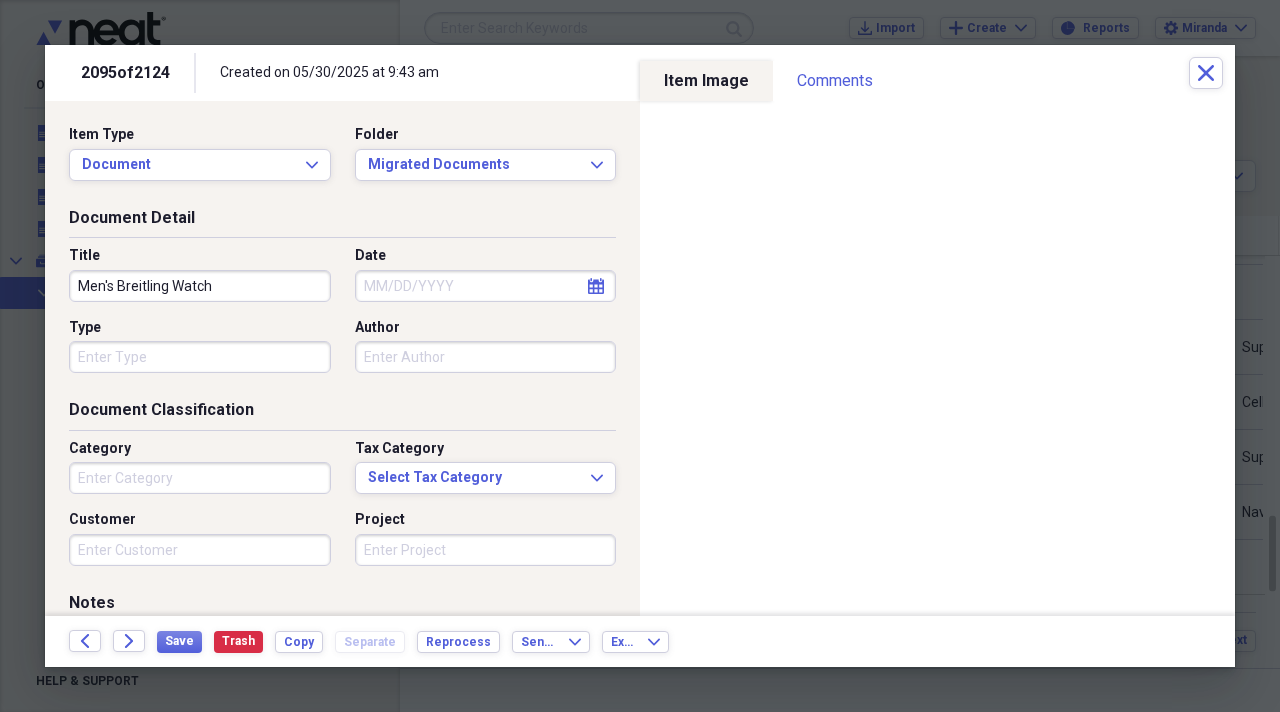 type on "Men's Breitling Watch" 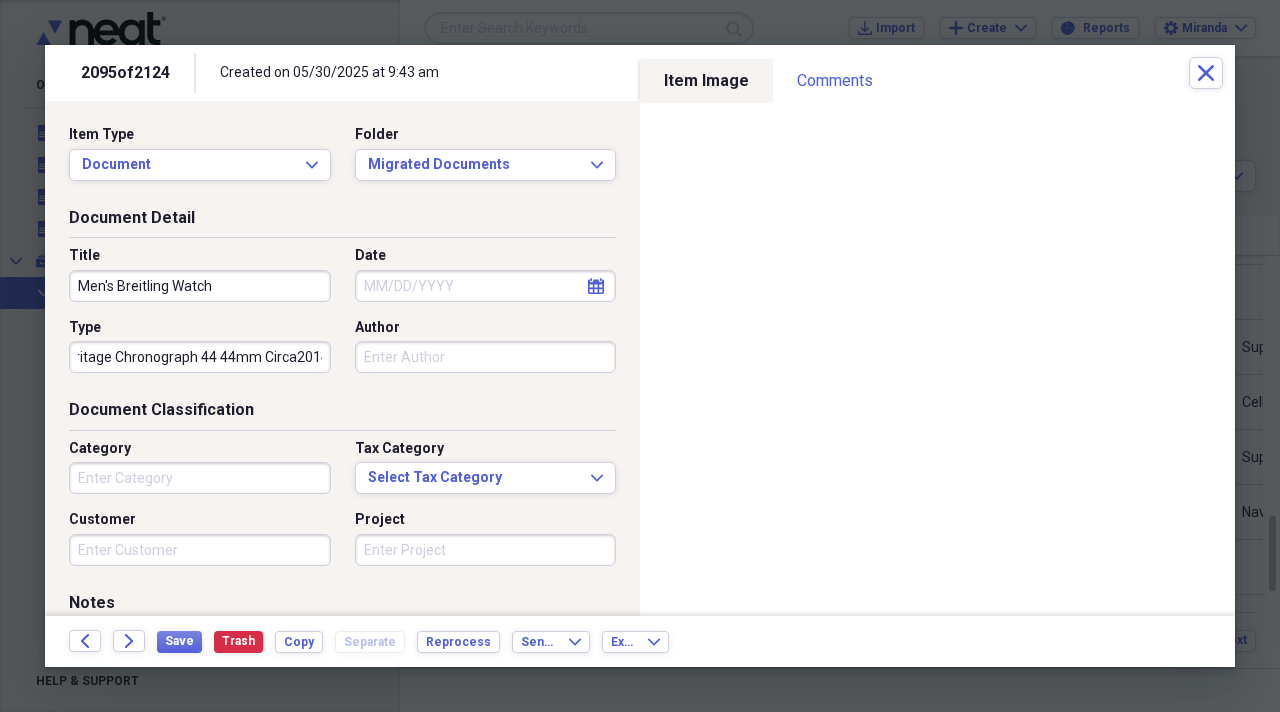 scroll, scrollTop: 0, scrollLeft: 108, axis: horizontal 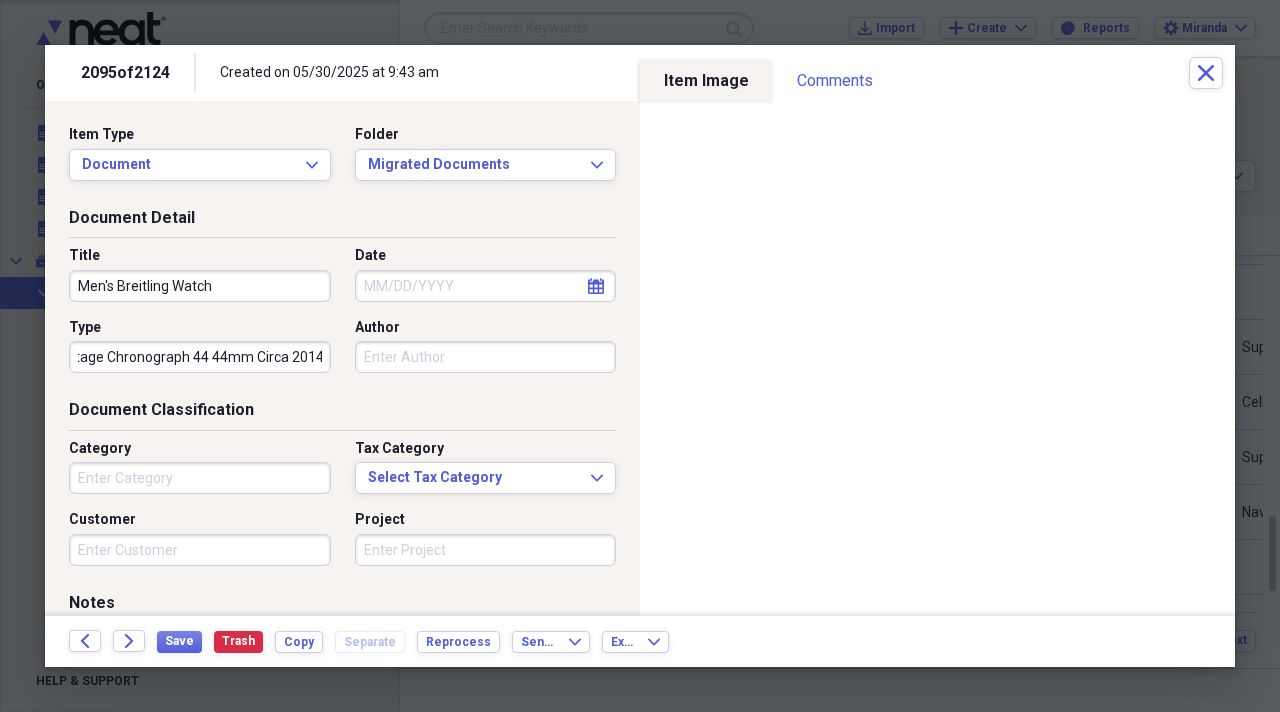 type on "Superocean Heritage Chronograph 44 44mm Circa 2014" 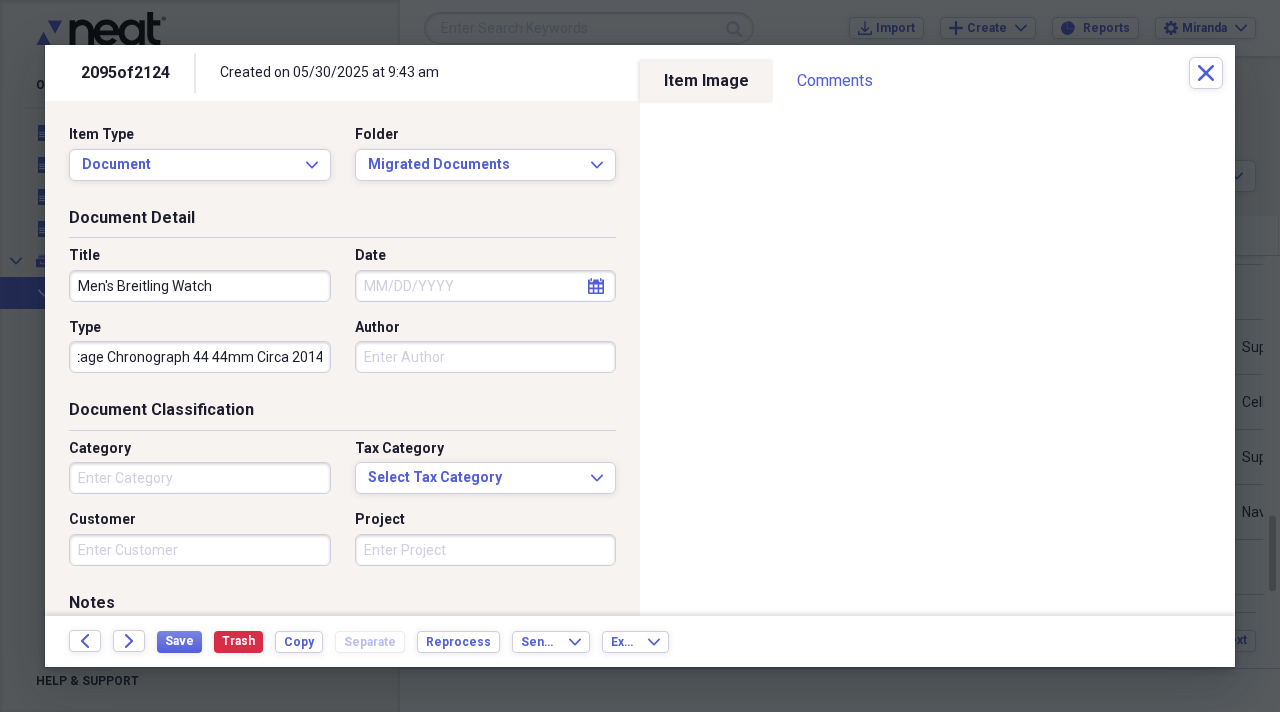 drag, startPoint x: 160, startPoint y: 473, endPoint x: 158, endPoint y: 462, distance: 11.18034 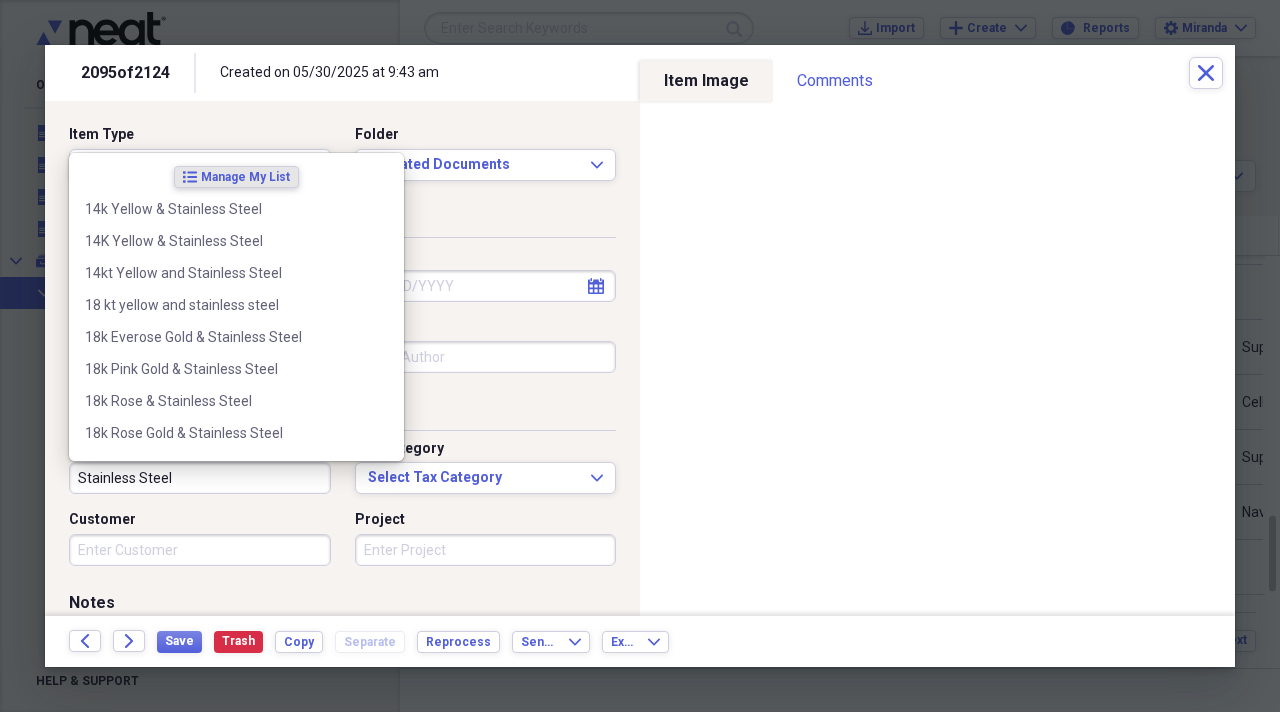 type on "Stainless Steel" 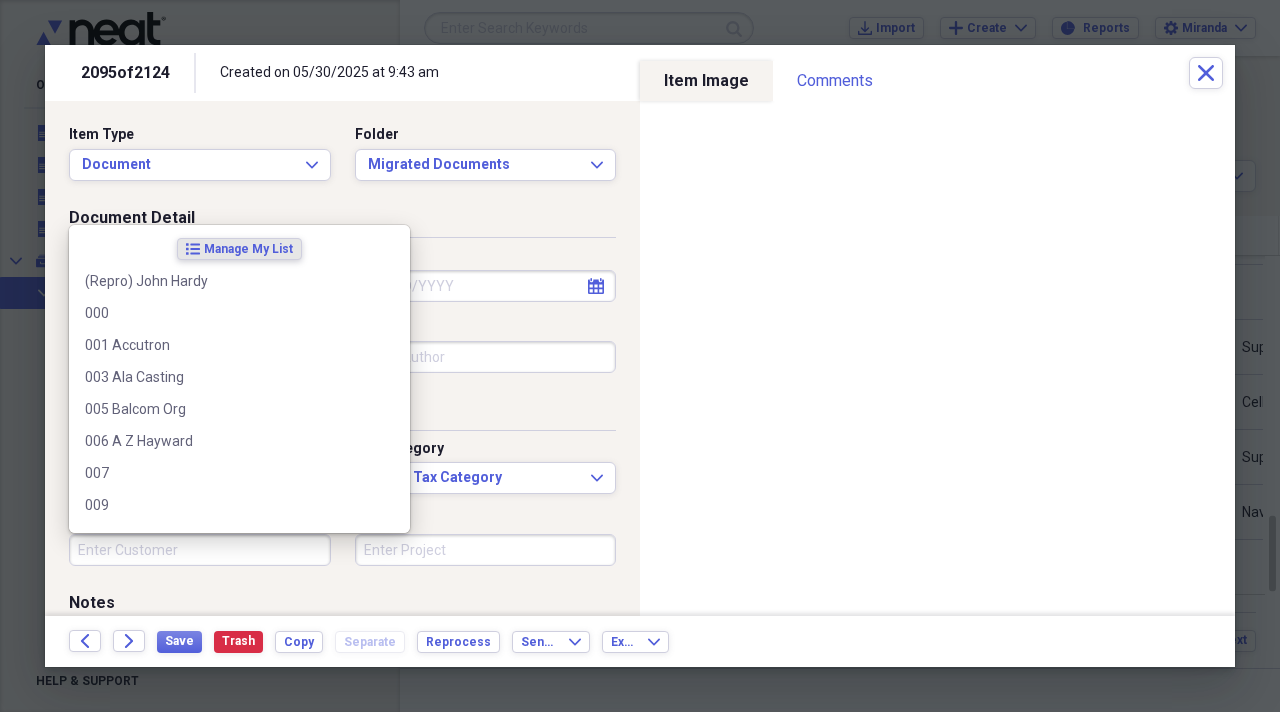 click on "Customer" at bounding box center [200, 550] 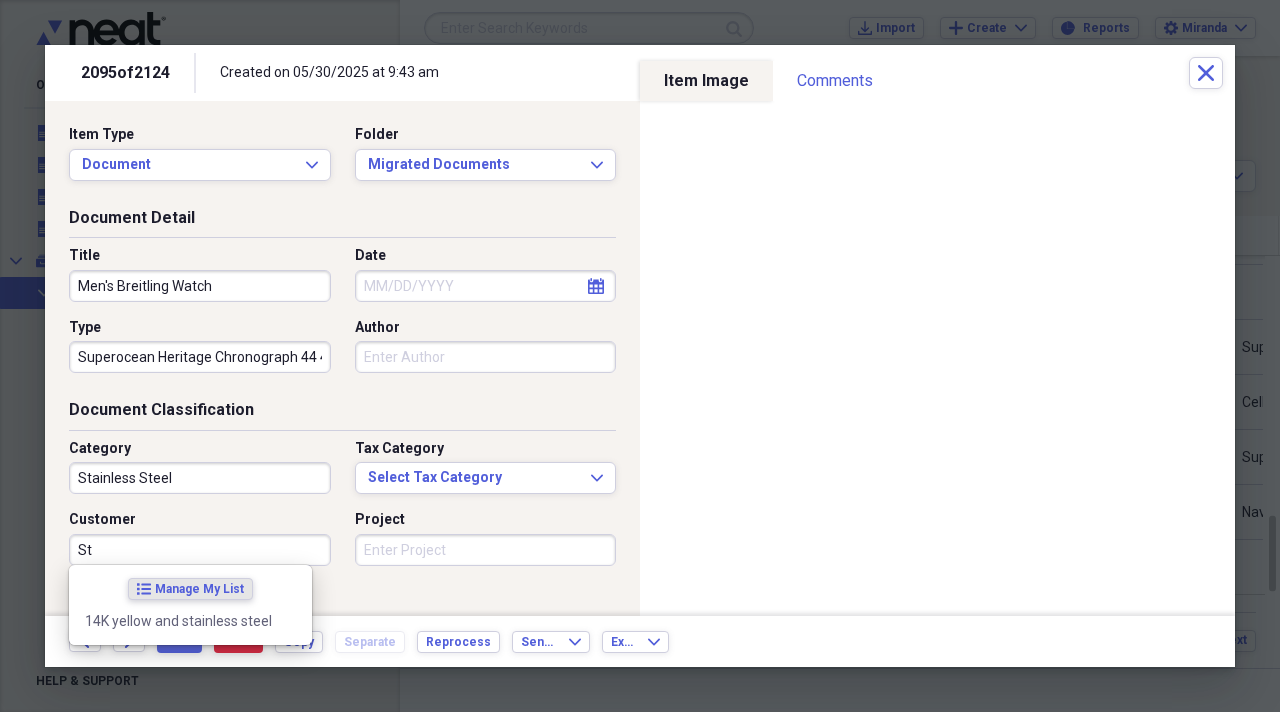 type on "S" 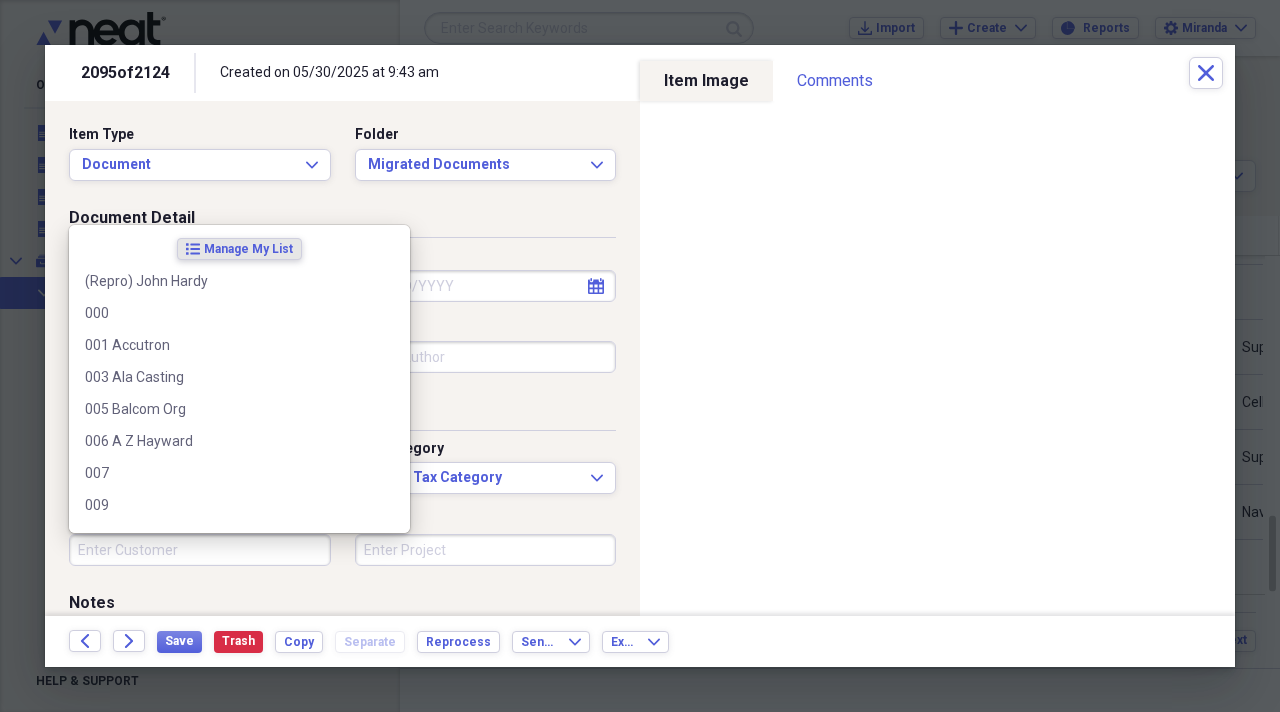 click on "009" at bounding box center (239, 505) 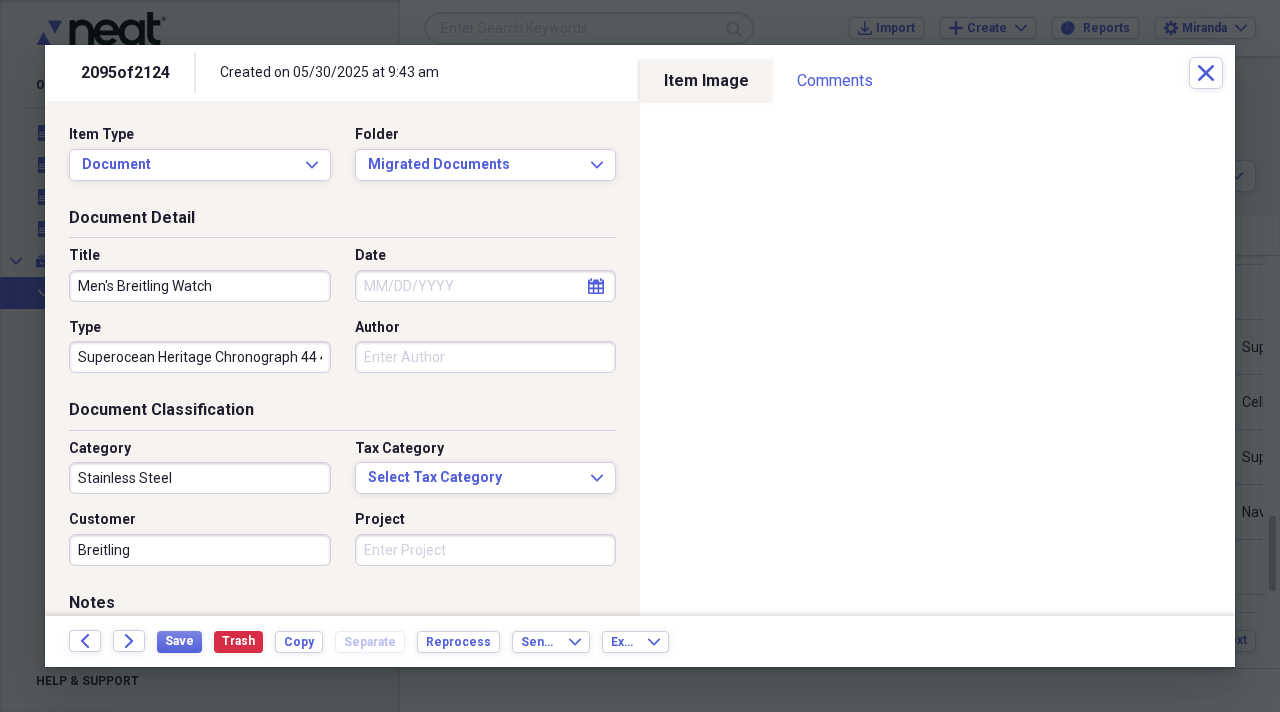 click on "Breitling" at bounding box center [200, 550] 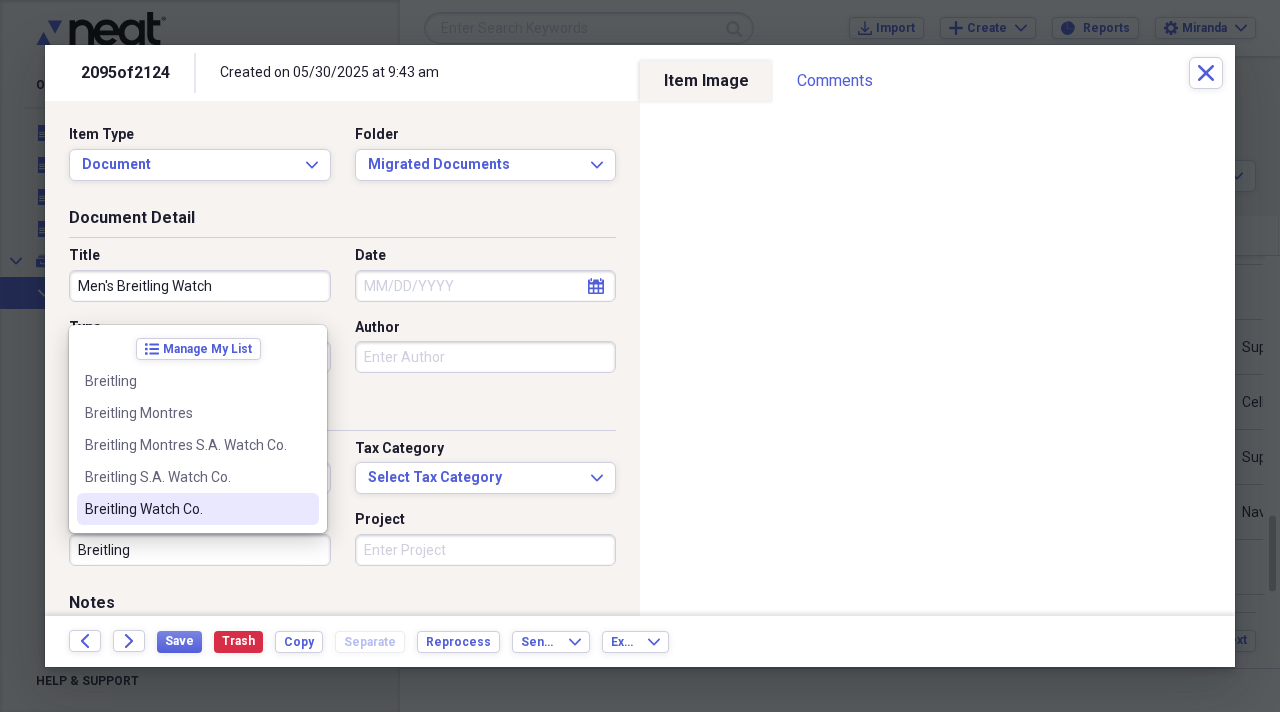 click on "Breitling Watch Co." at bounding box center (198, 509) 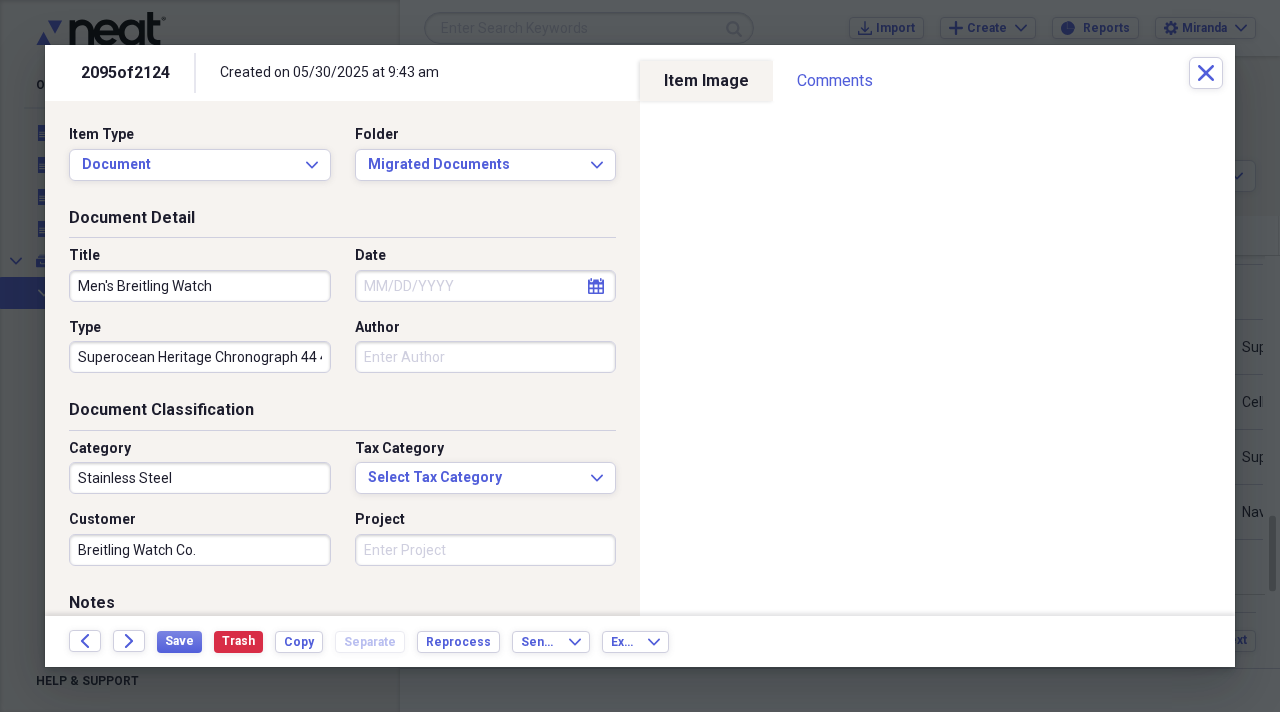 click on "Project" at bounding box center [486, 550] 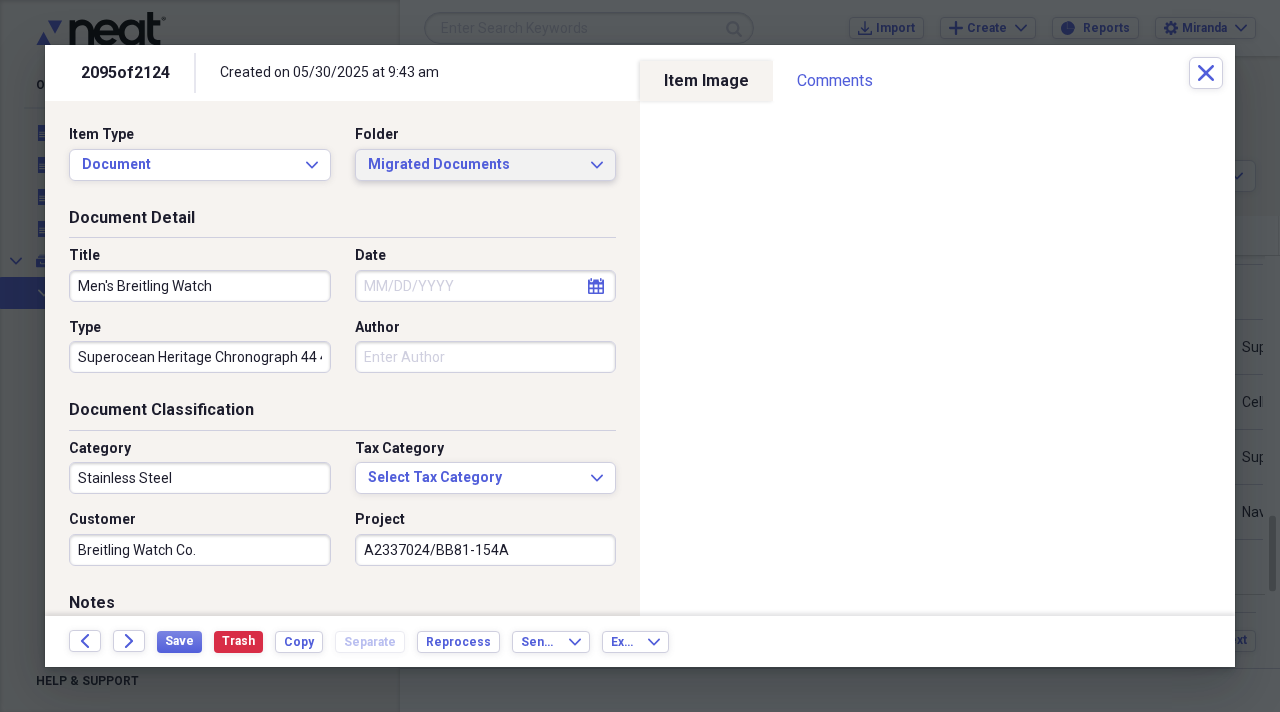 type on "A2337024/BB81-154A" 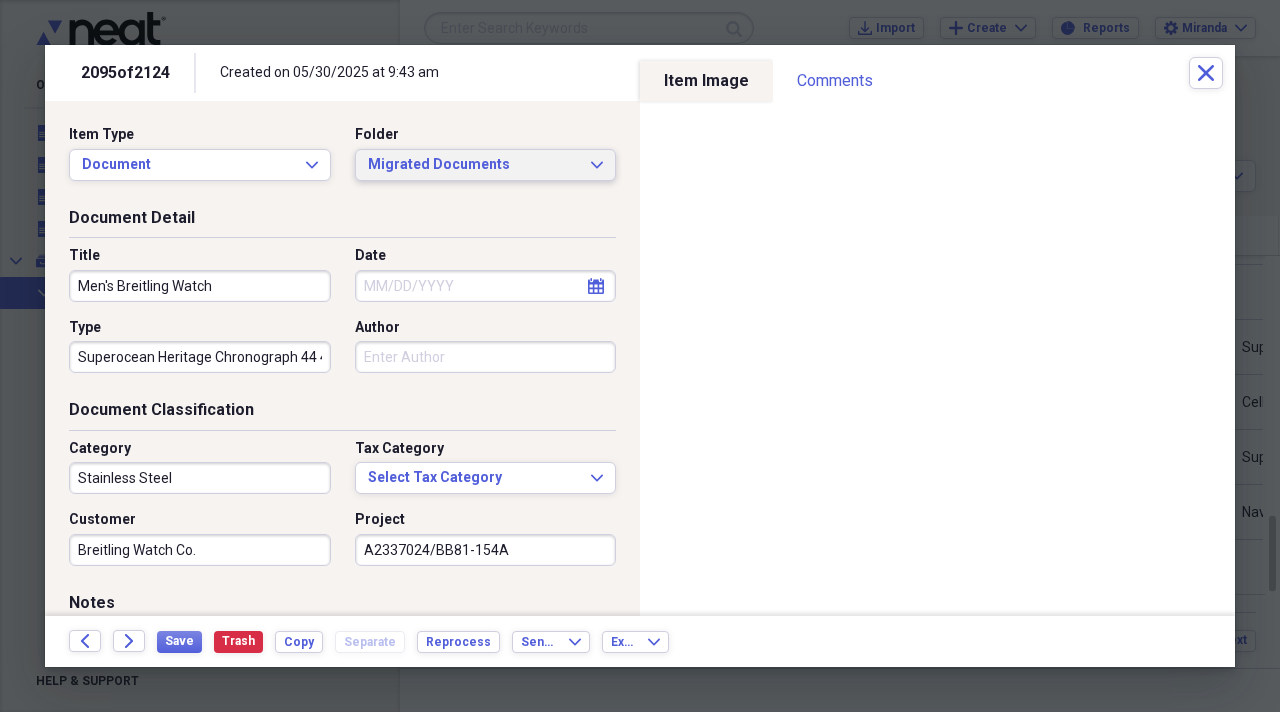 click on "Migrated Documents" at bounding box center [474, 165] 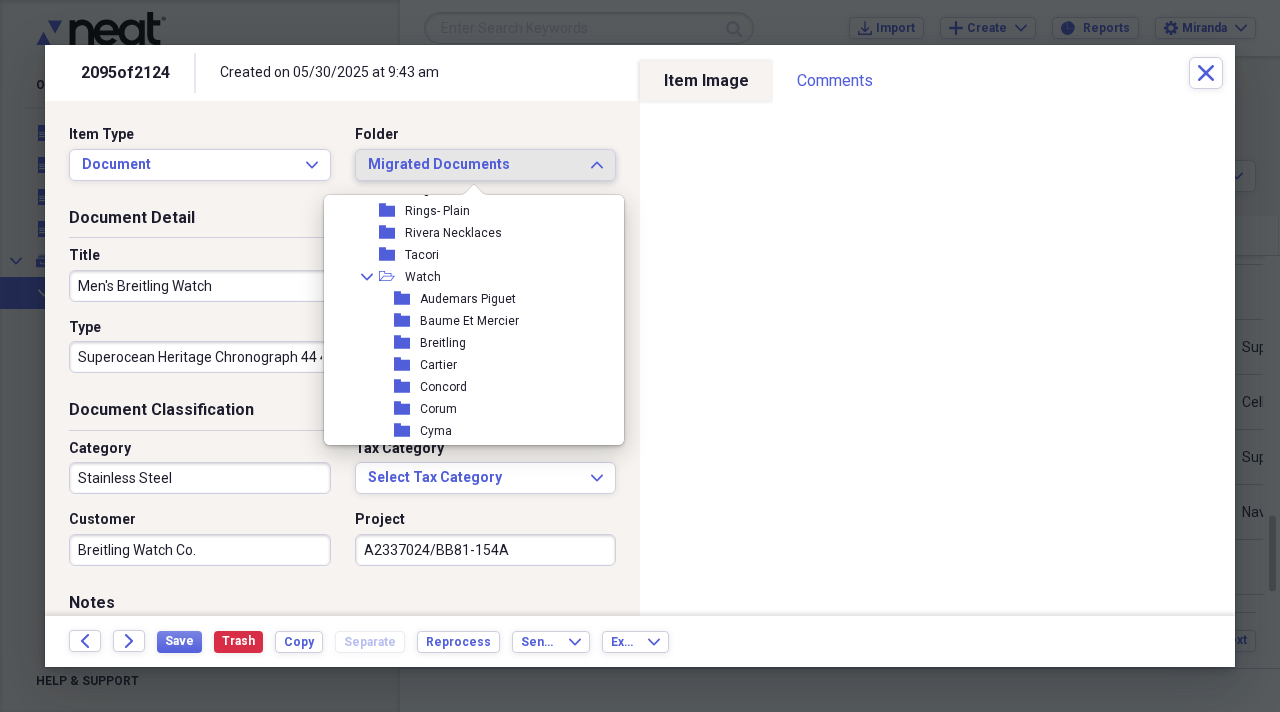 scroll, scrollTop: 2200, scrollLeft: 0, axis: vertical 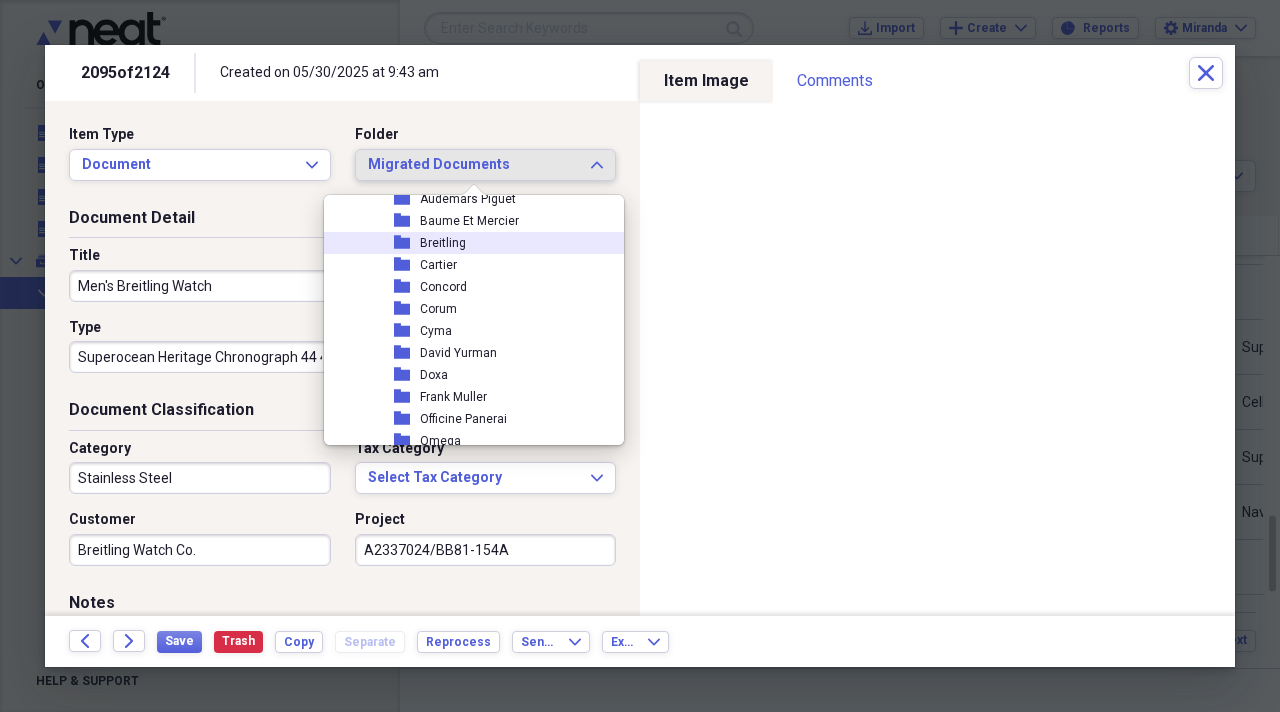 click on "folder Breitling" at bounding box center (466, 243) 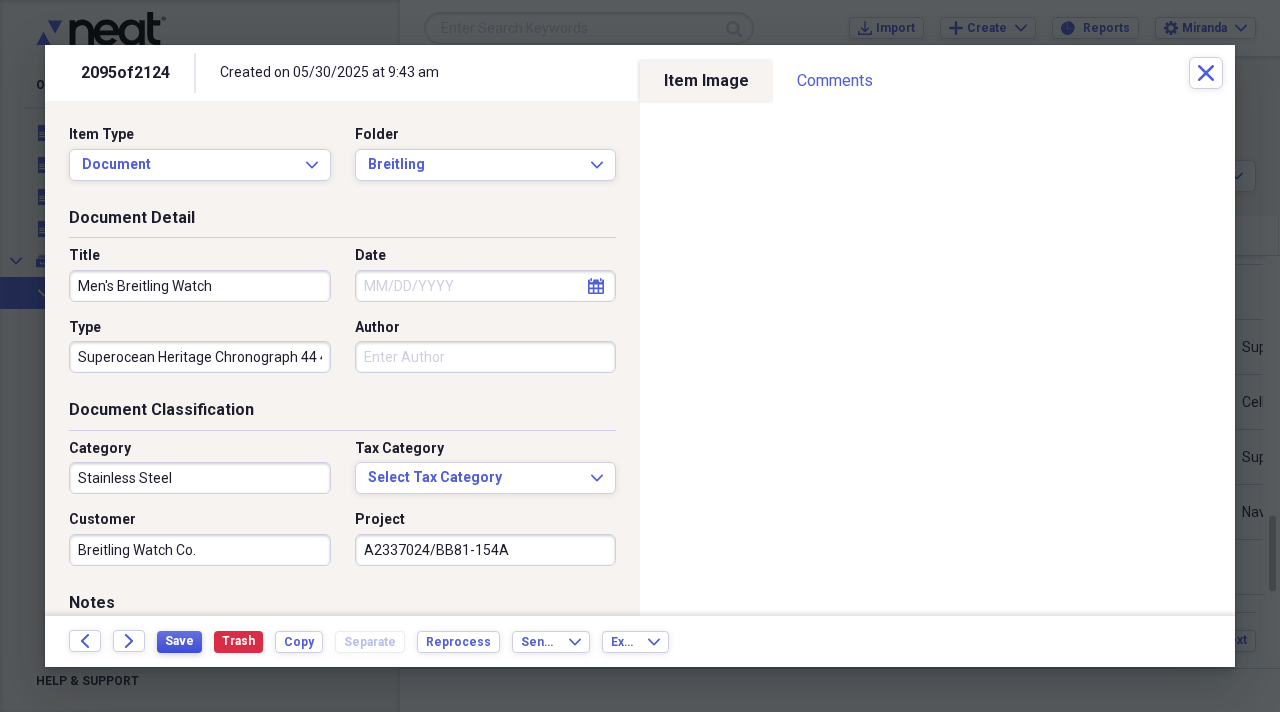 click on "Save" at bounding box center (179, 642) 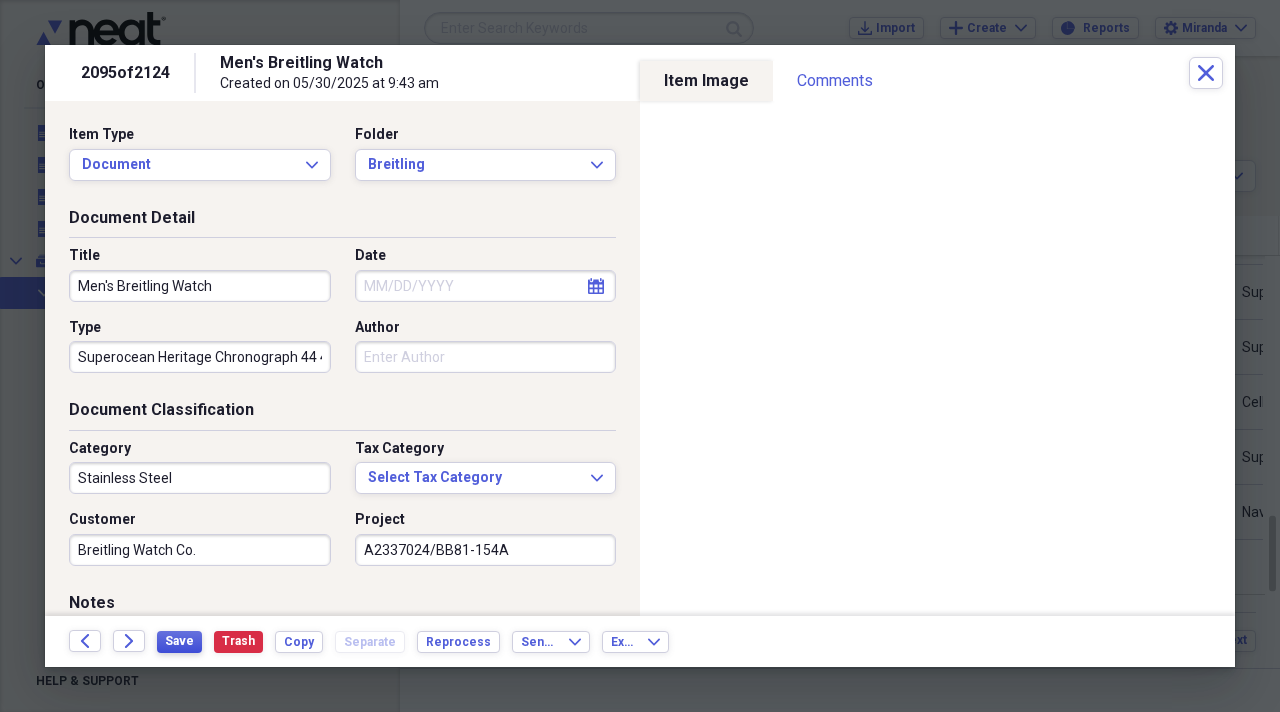 click on "Save" at bounding box center [179, 641] 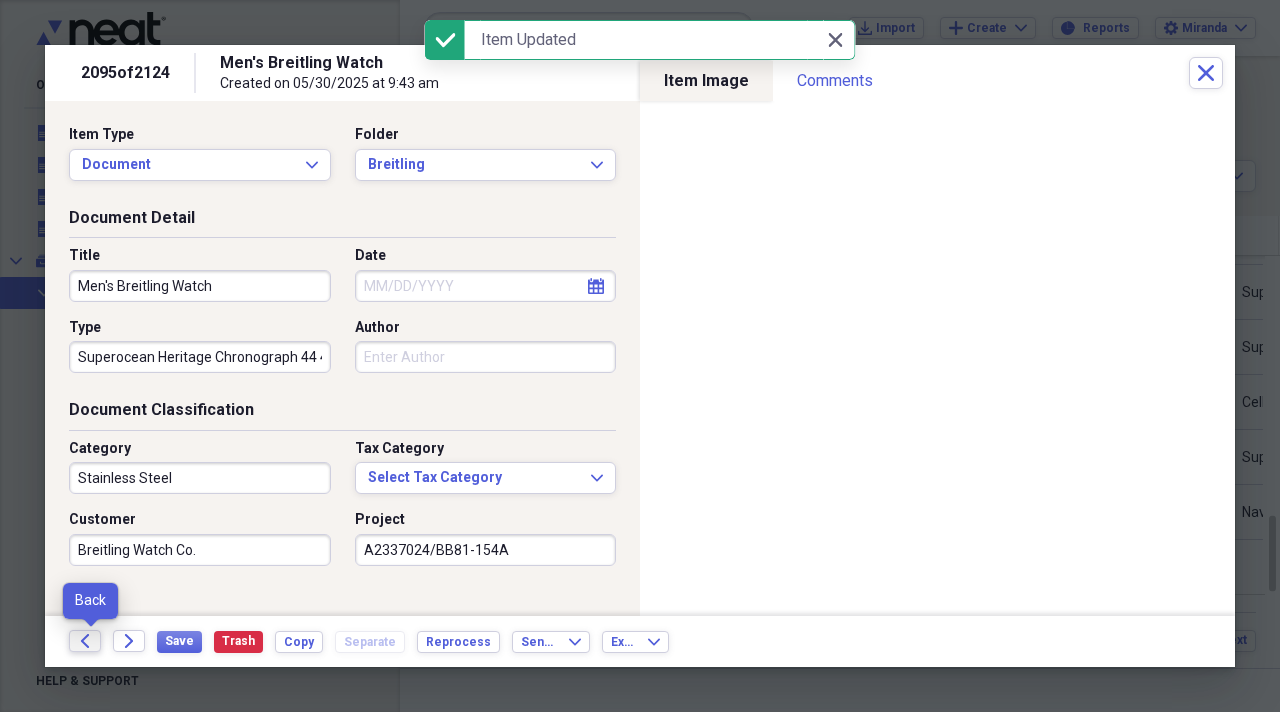 click on "Back" 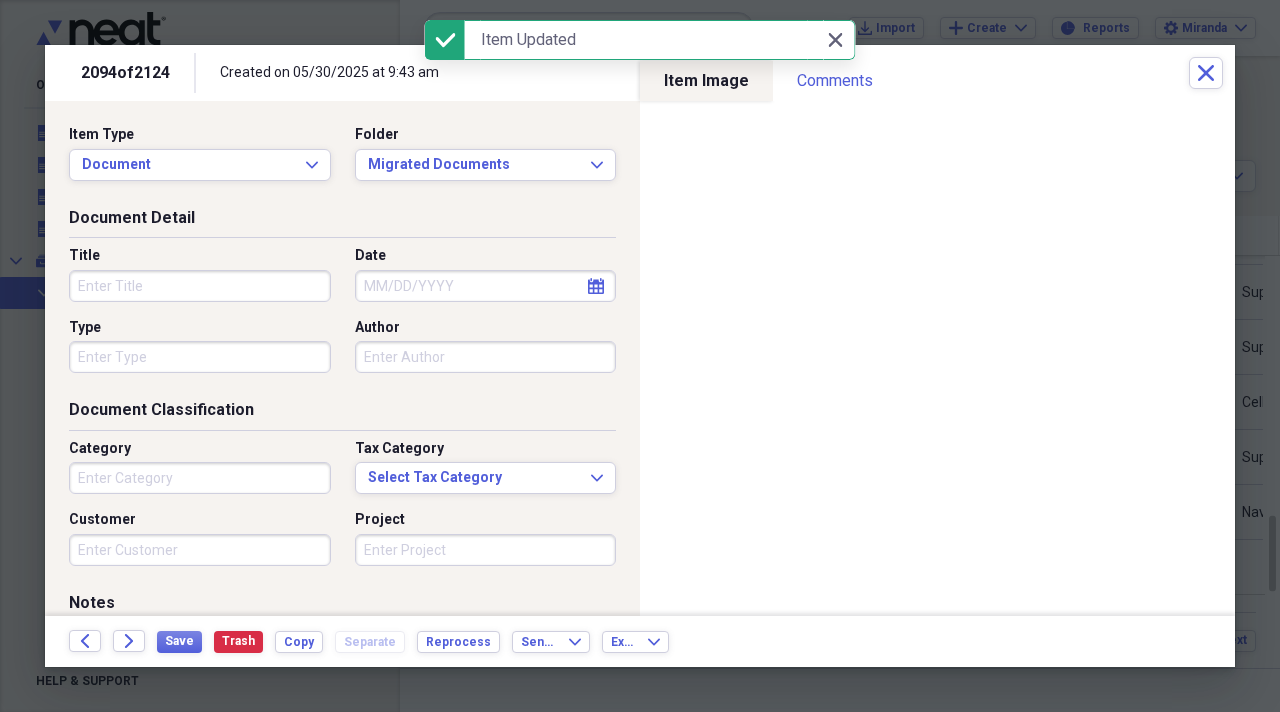 click on "Title" at bounding box center [200, 286] 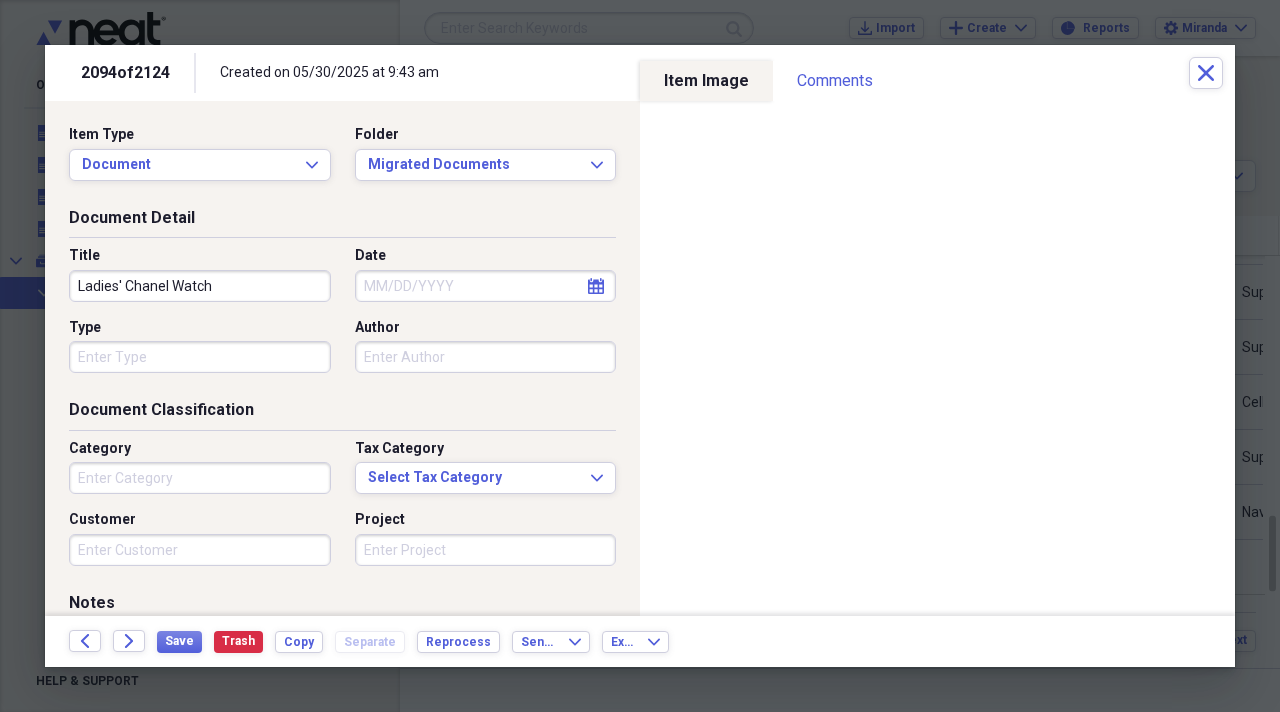type on "Ladies' Chanel Watch" 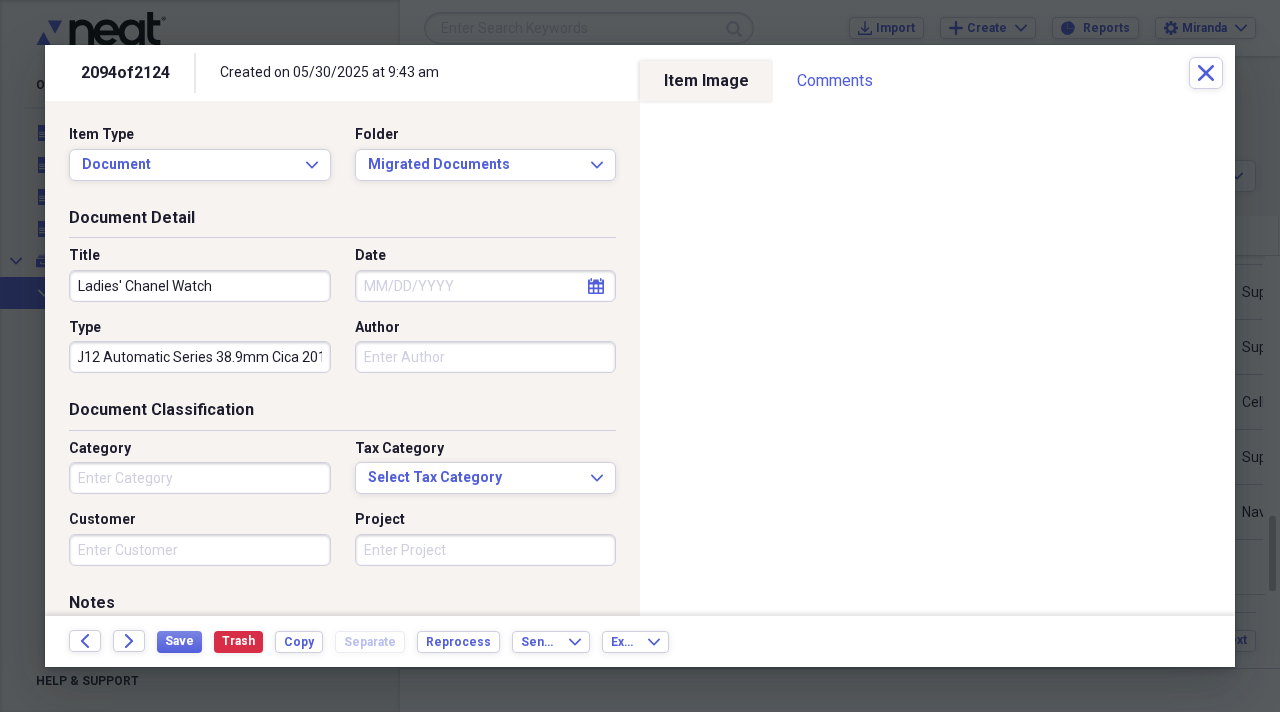 scroll, scrollTop: 0, scrollLeft: 18, axis: horizontal 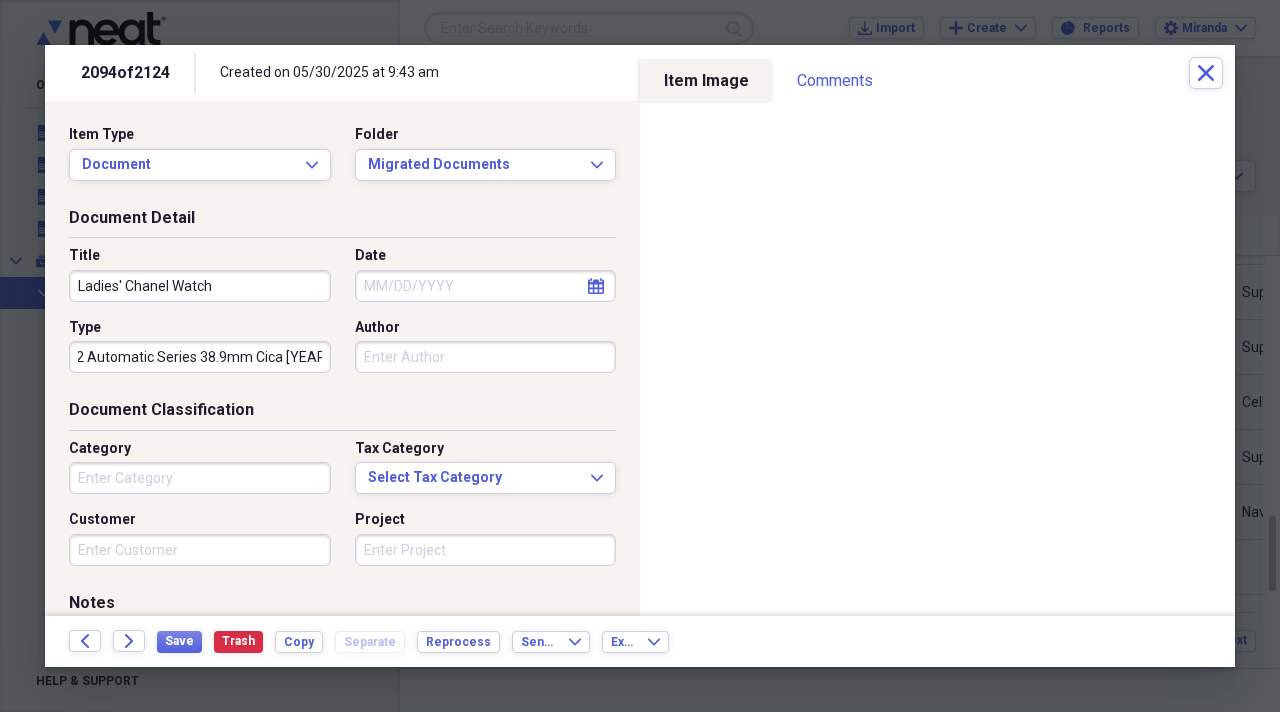 click on "J12 Automatic Series 38.9mm Cica [YEAR]" at bounding box center [200, 357] 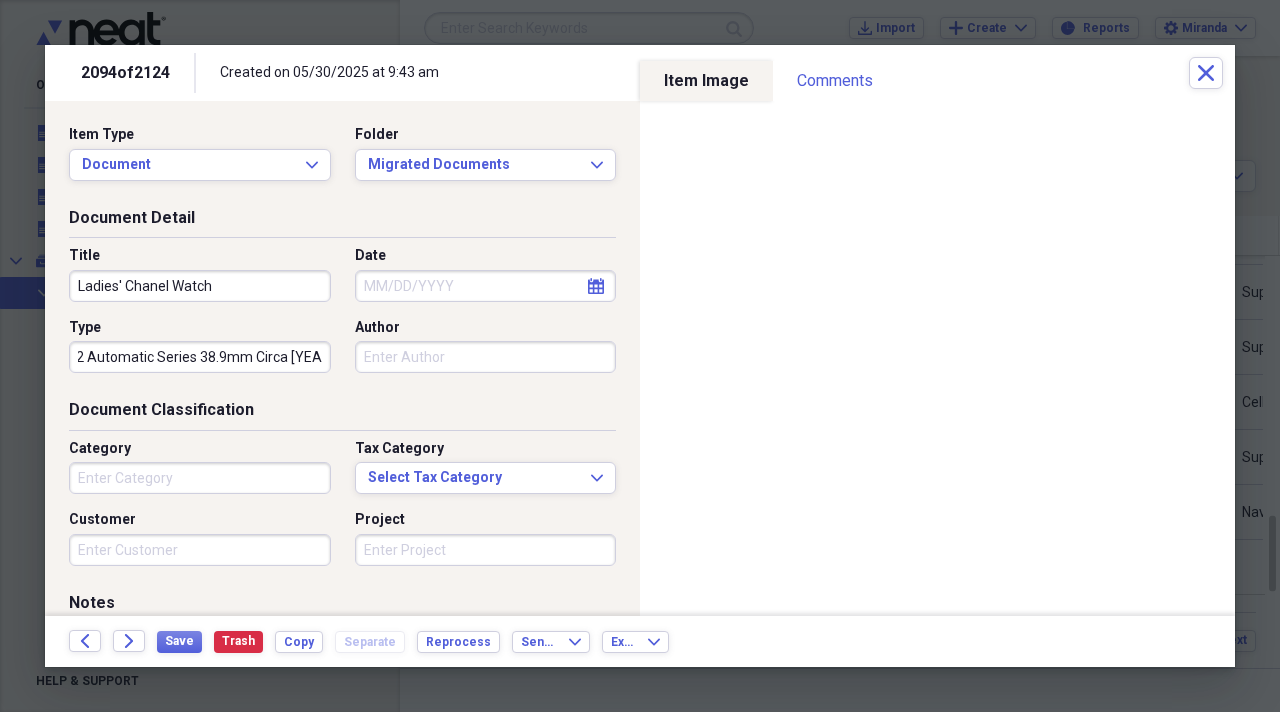 type on "J12 Automatic Series 38.9mm Circa [YEAR]" 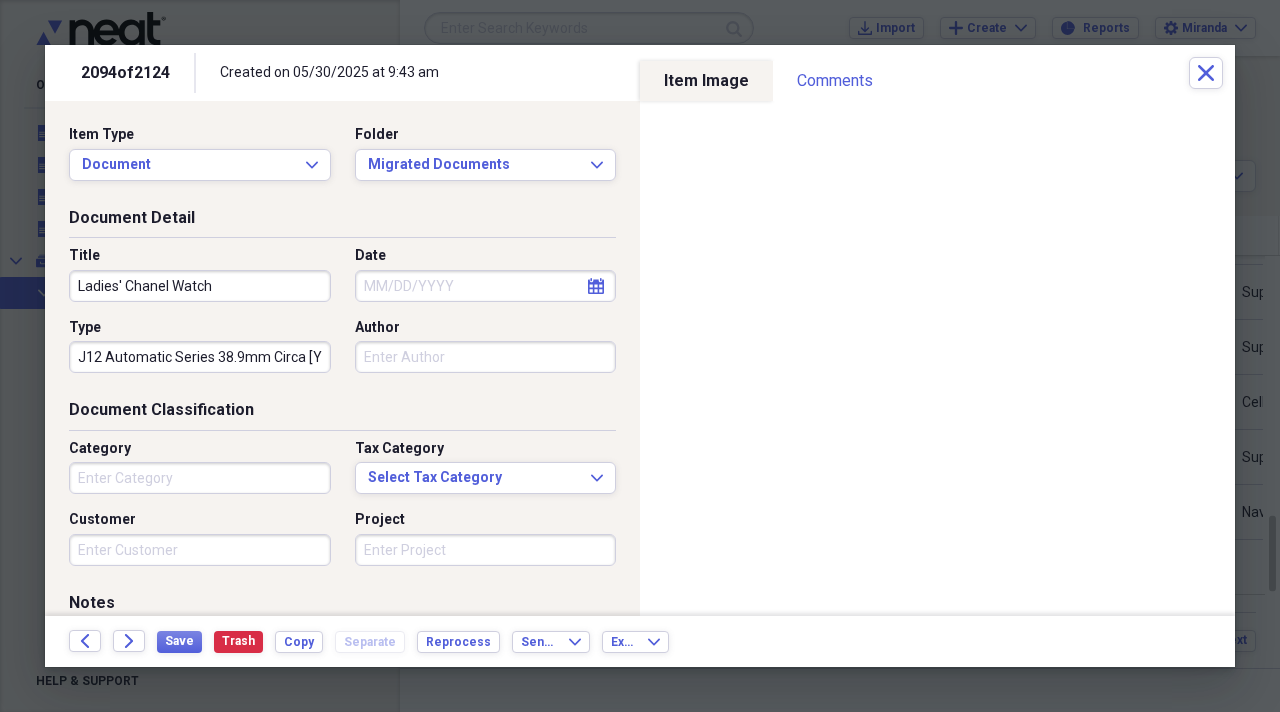 click on "Category" at bounding box center (200, 478) 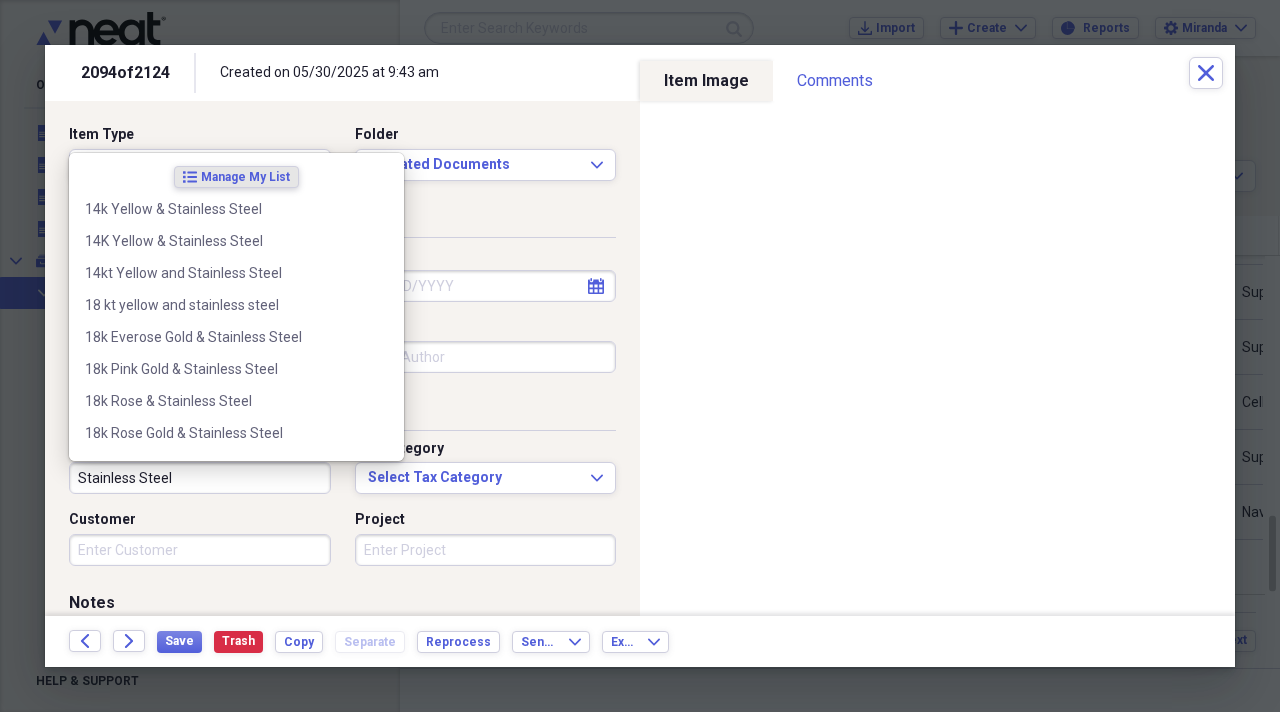type on "Stainless Steel" 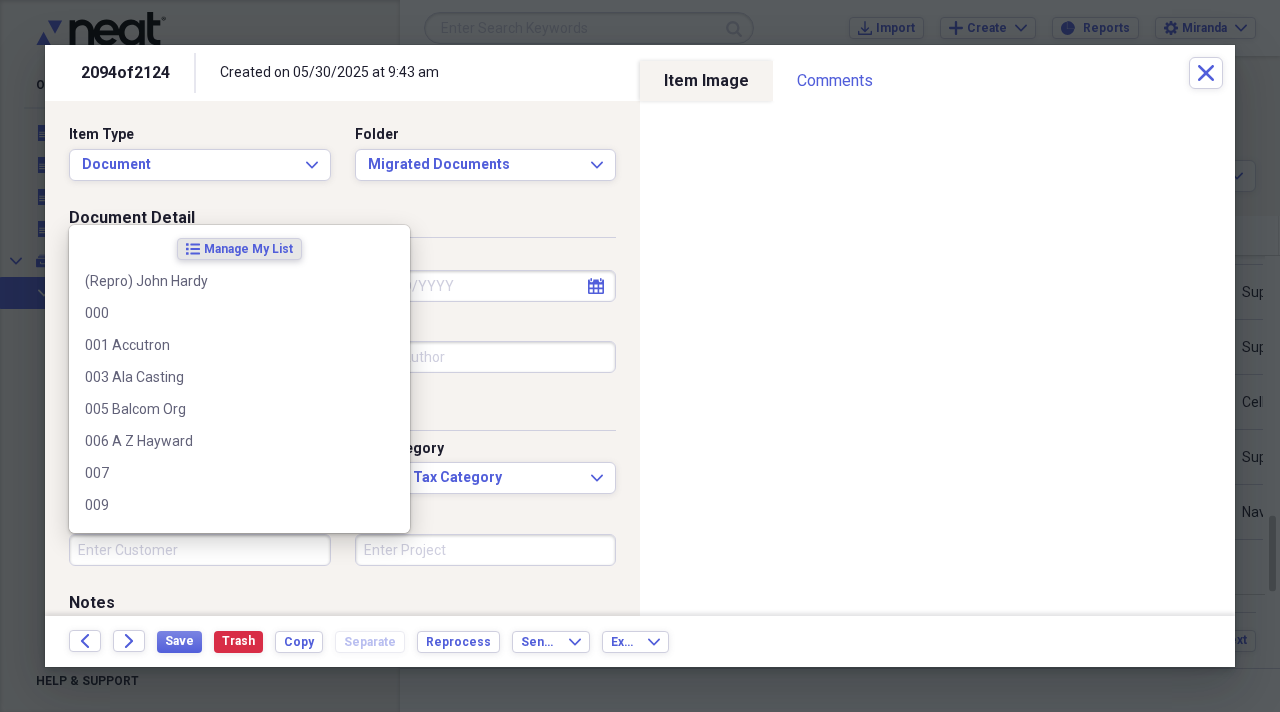 click on "Customer" at bounding box center (200, 550) 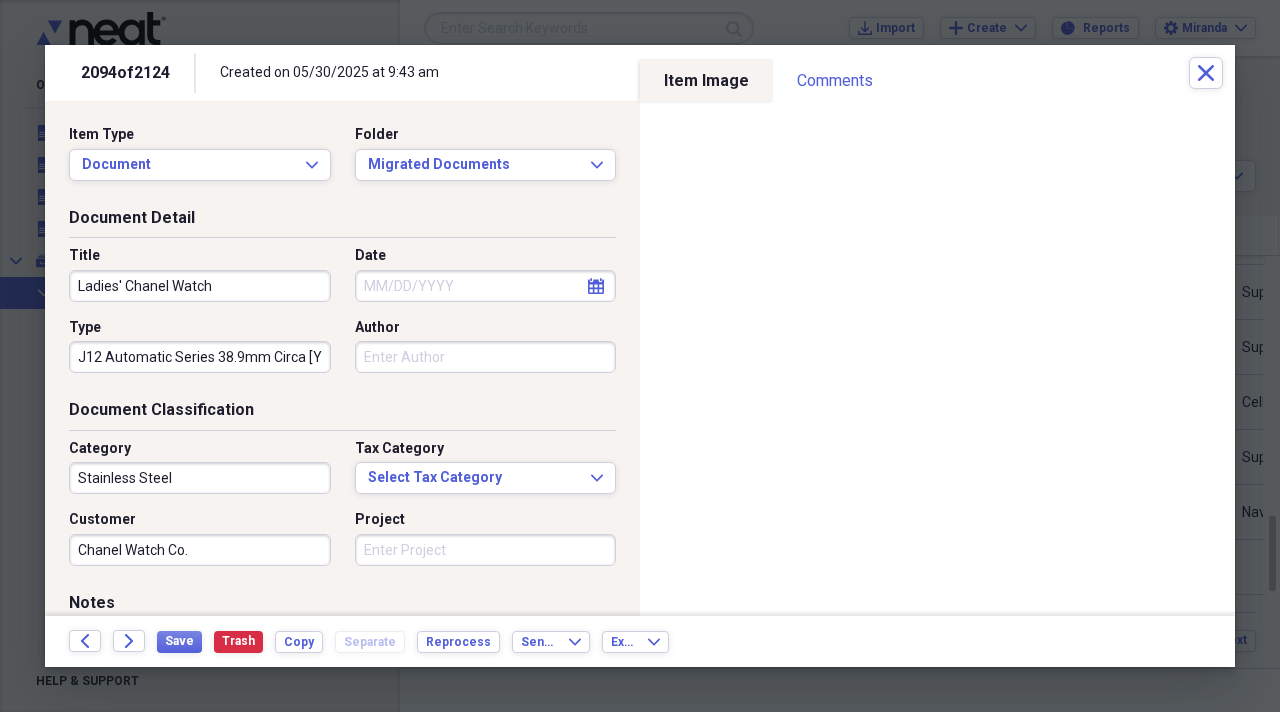 type on "Chanel Watch Co." 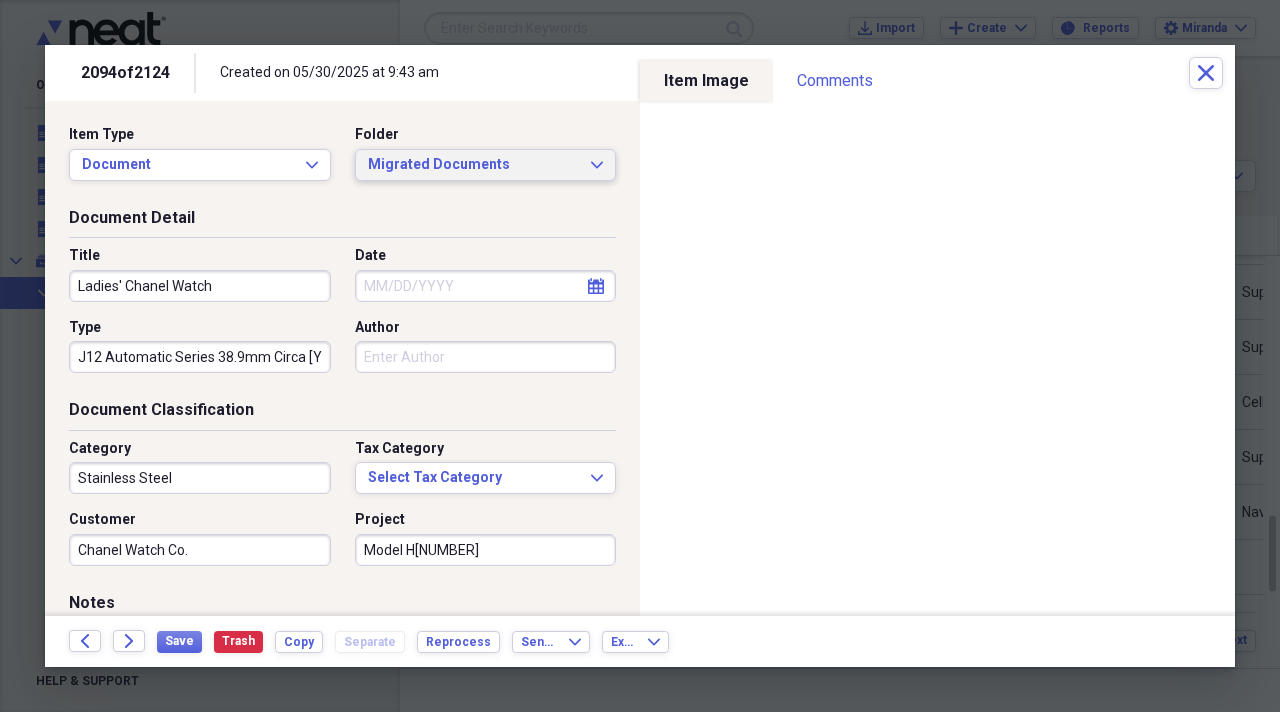 type on "Model H[NUMBER]" 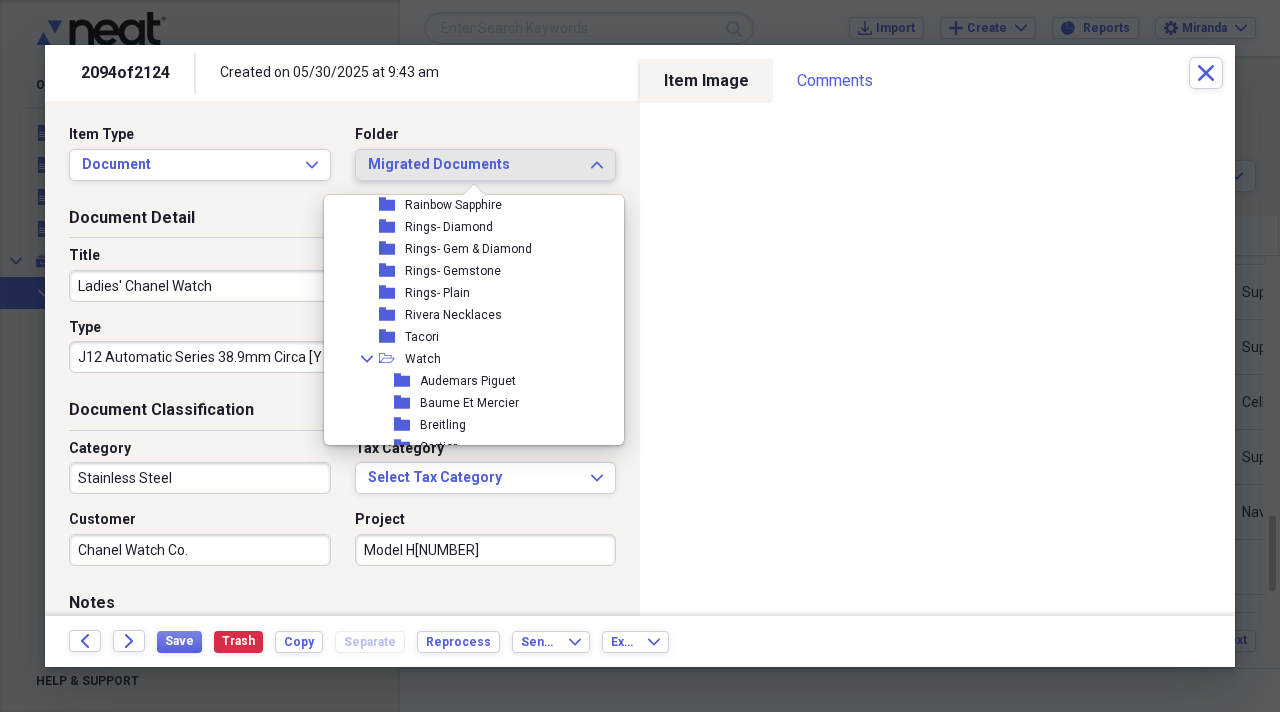 scroll, scrollTop: 2000, scrollLeft: 0, axis: vertical 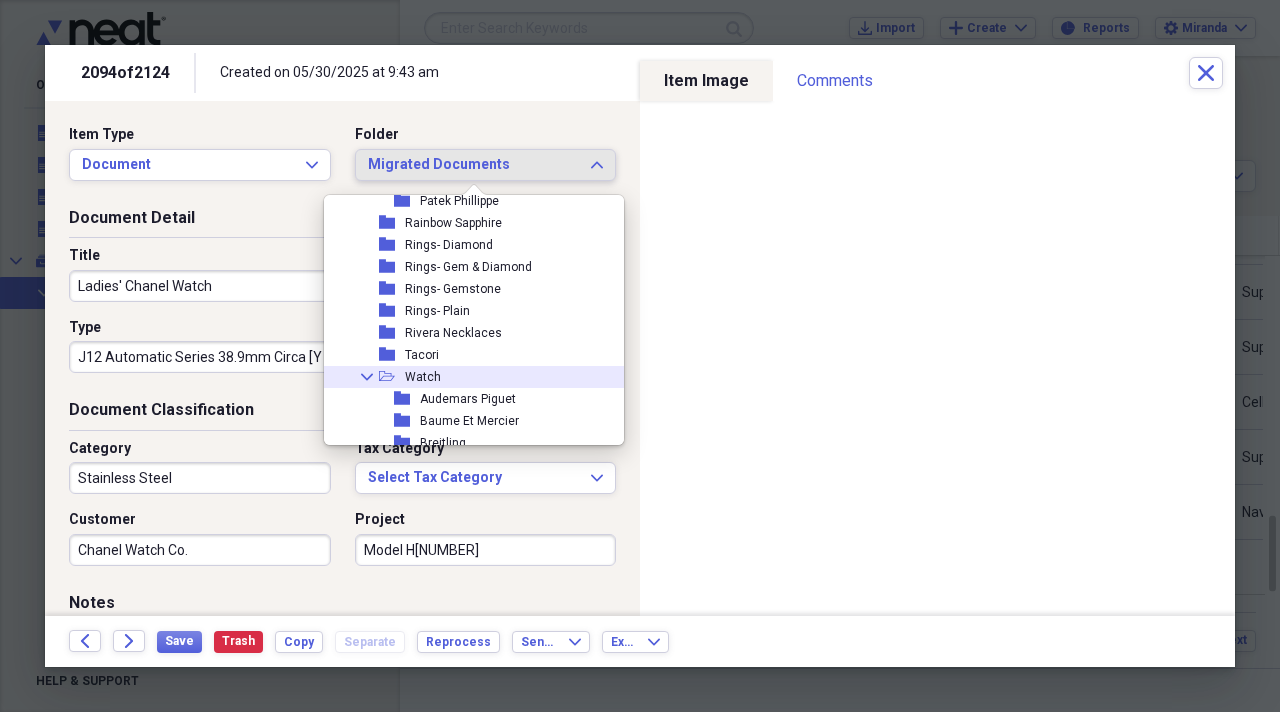 click on "Collapse open-folder Watch" at bounding box center [466, 377] 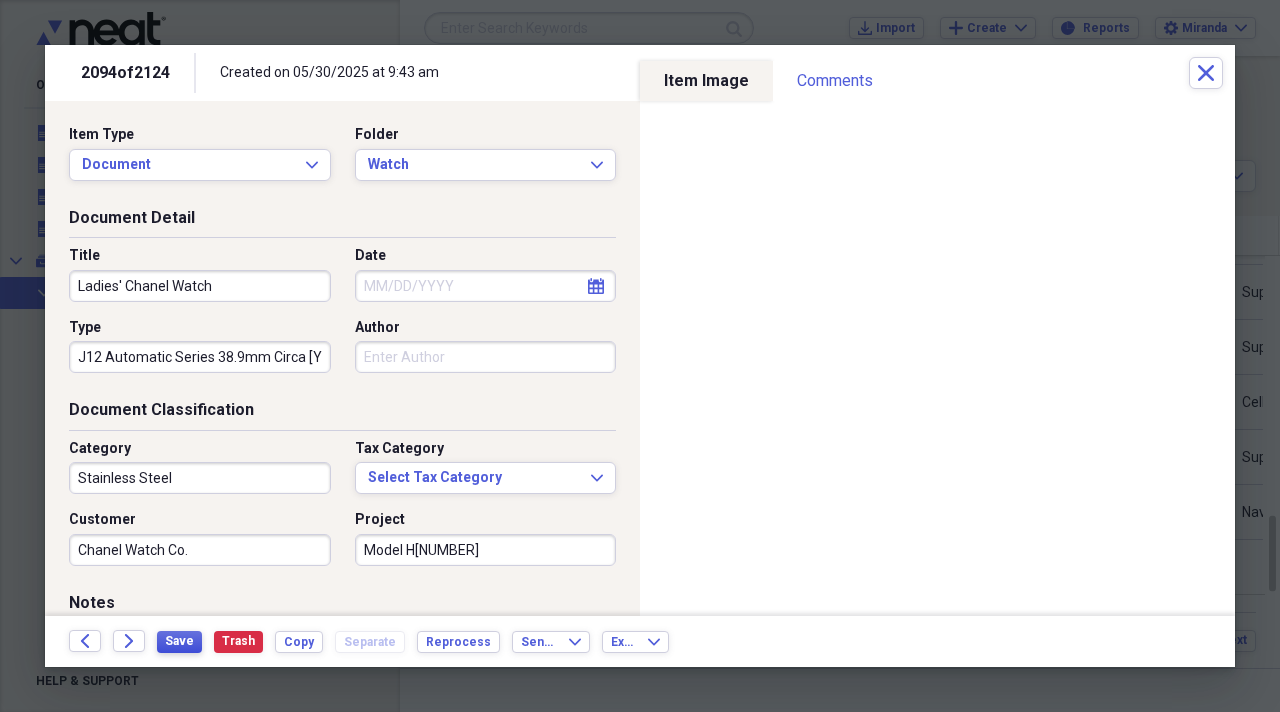 click on "Save" at bounding box center (179, 641) 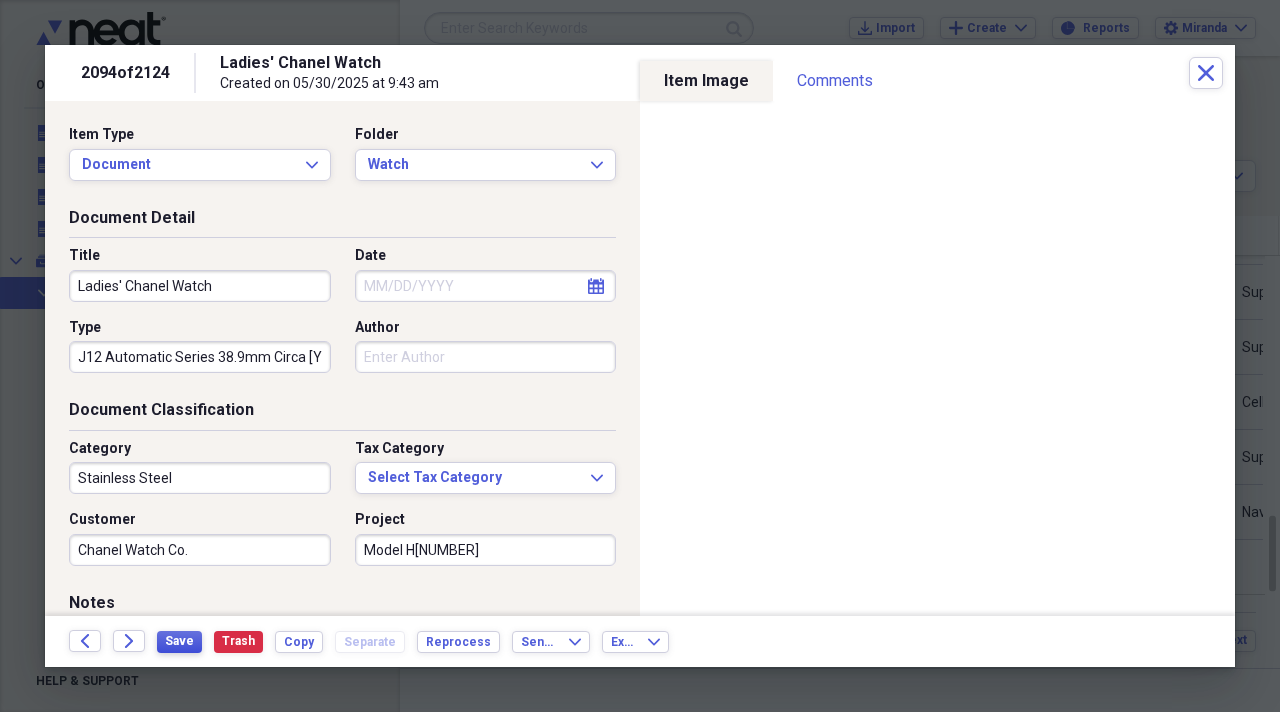 click on "Save" at bounding box center (179, 641) 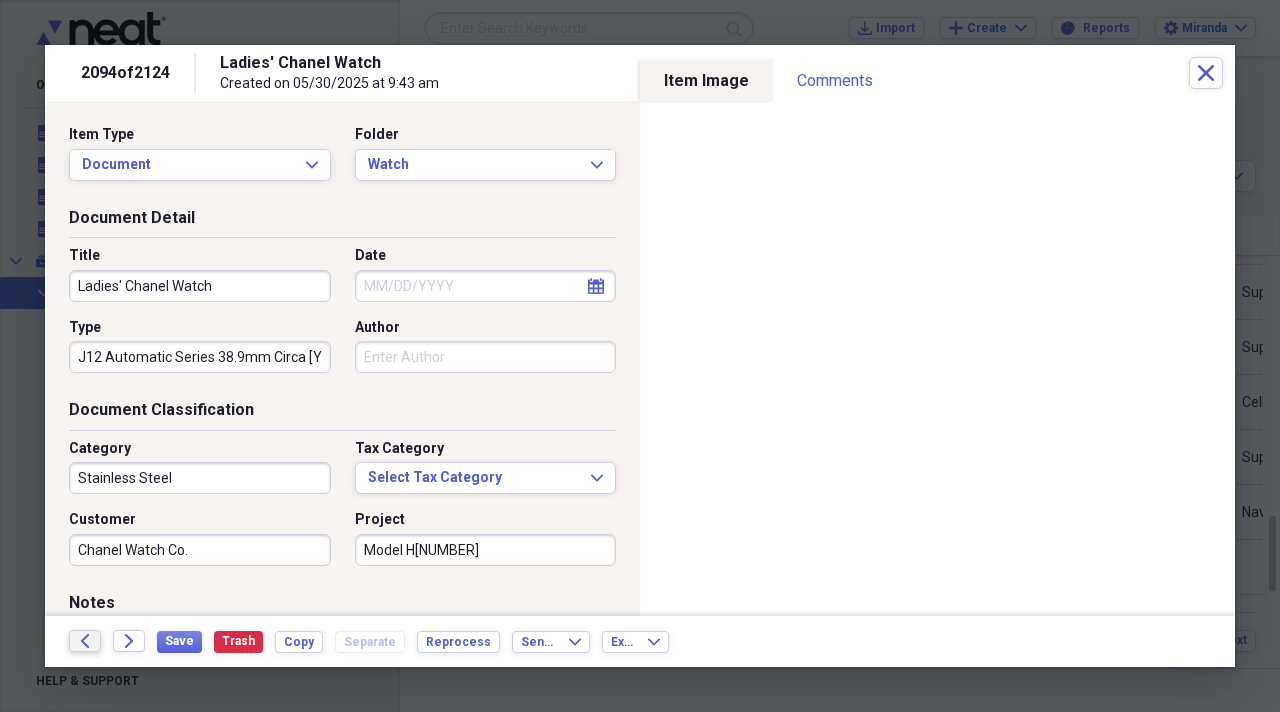 click on "Back" 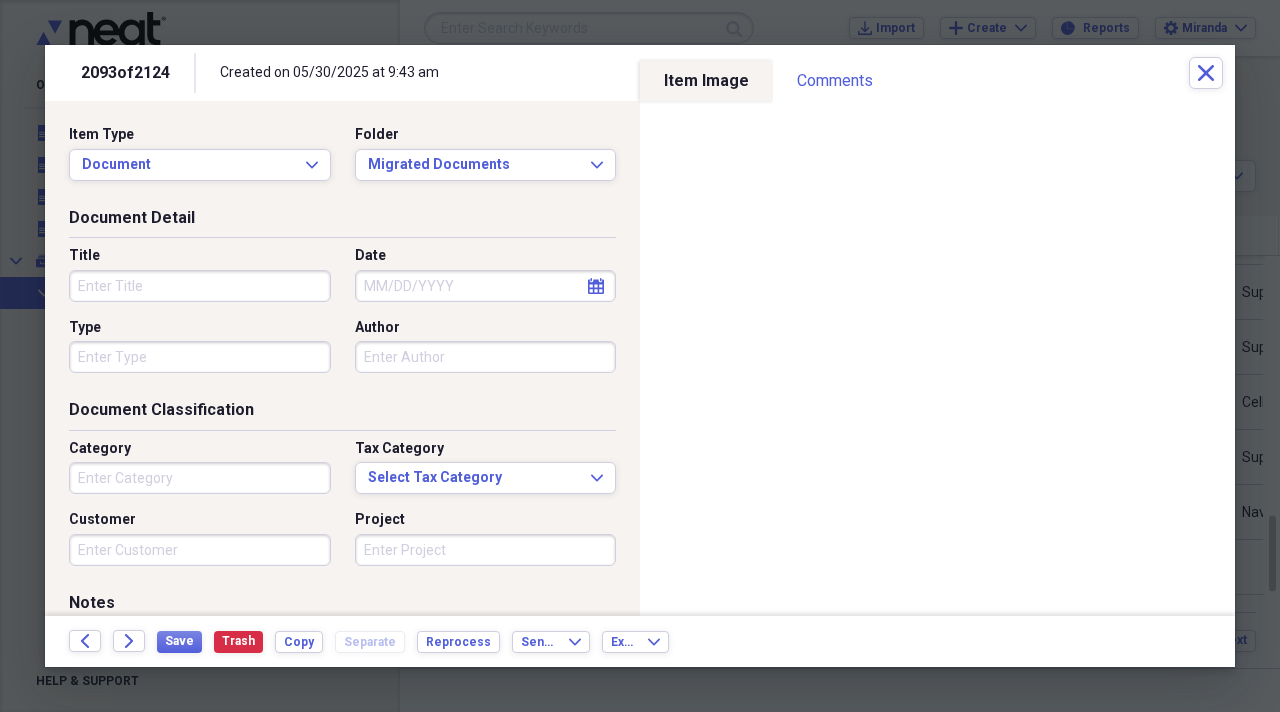 click on "Title" at bounding box center [200, 286] 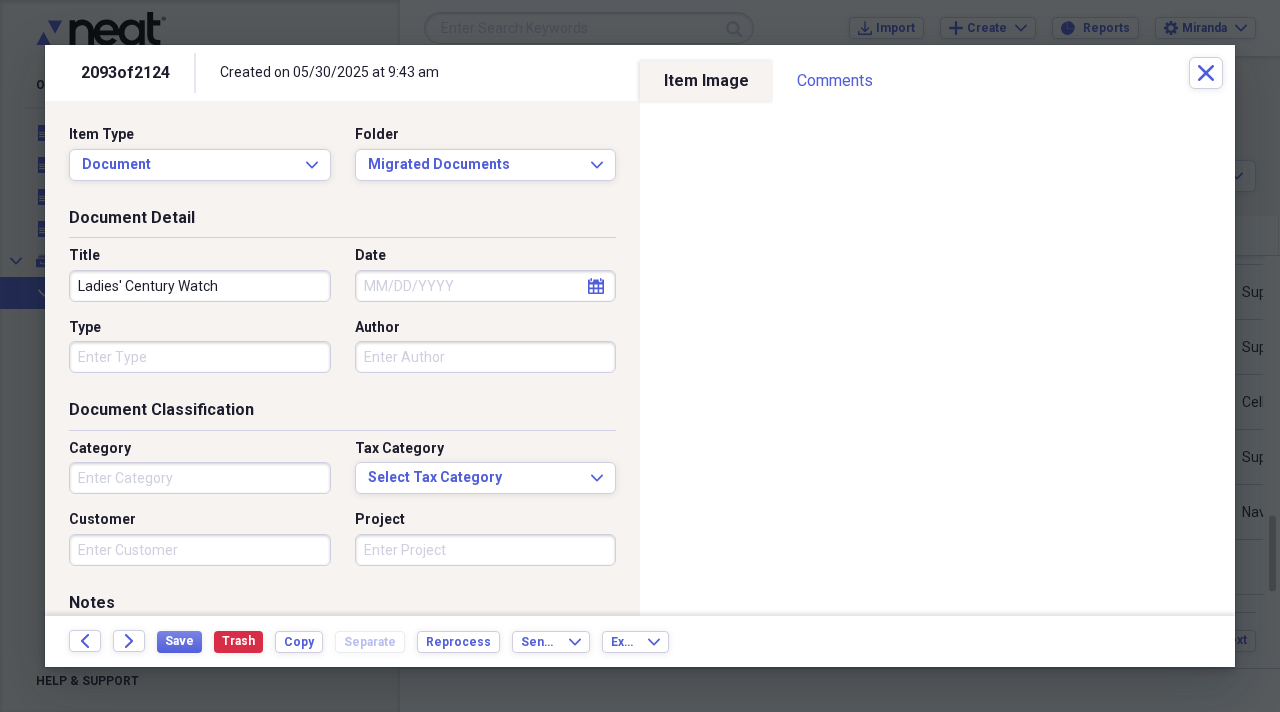type on "Ladies' Century Watch" 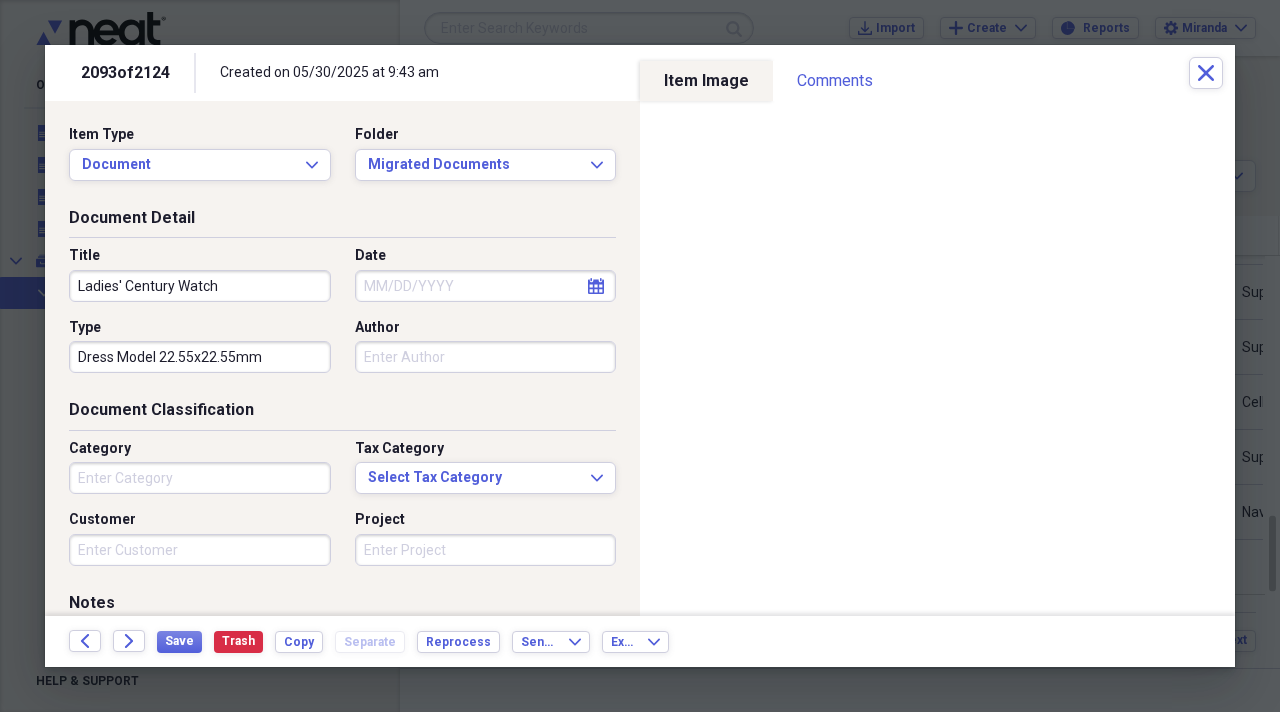 type on "Dress Model 22.55x22.55mm" 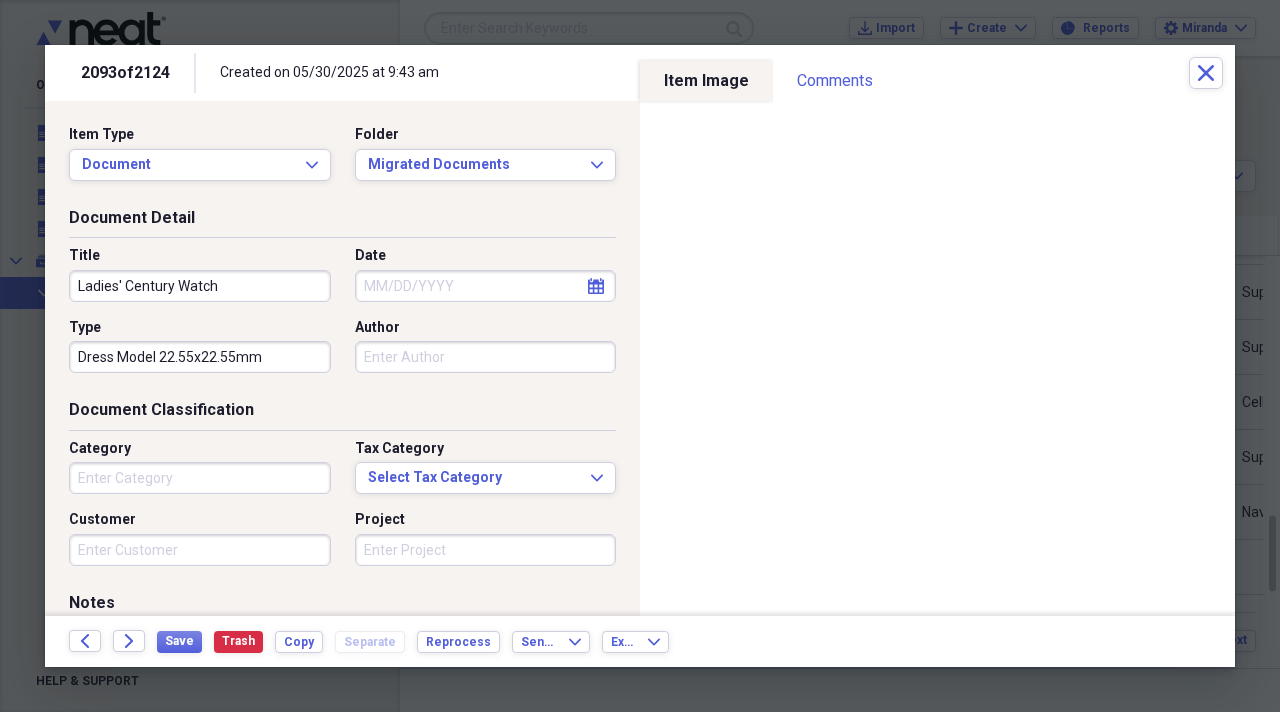 click on "Category" at bounding box center (200, 478) 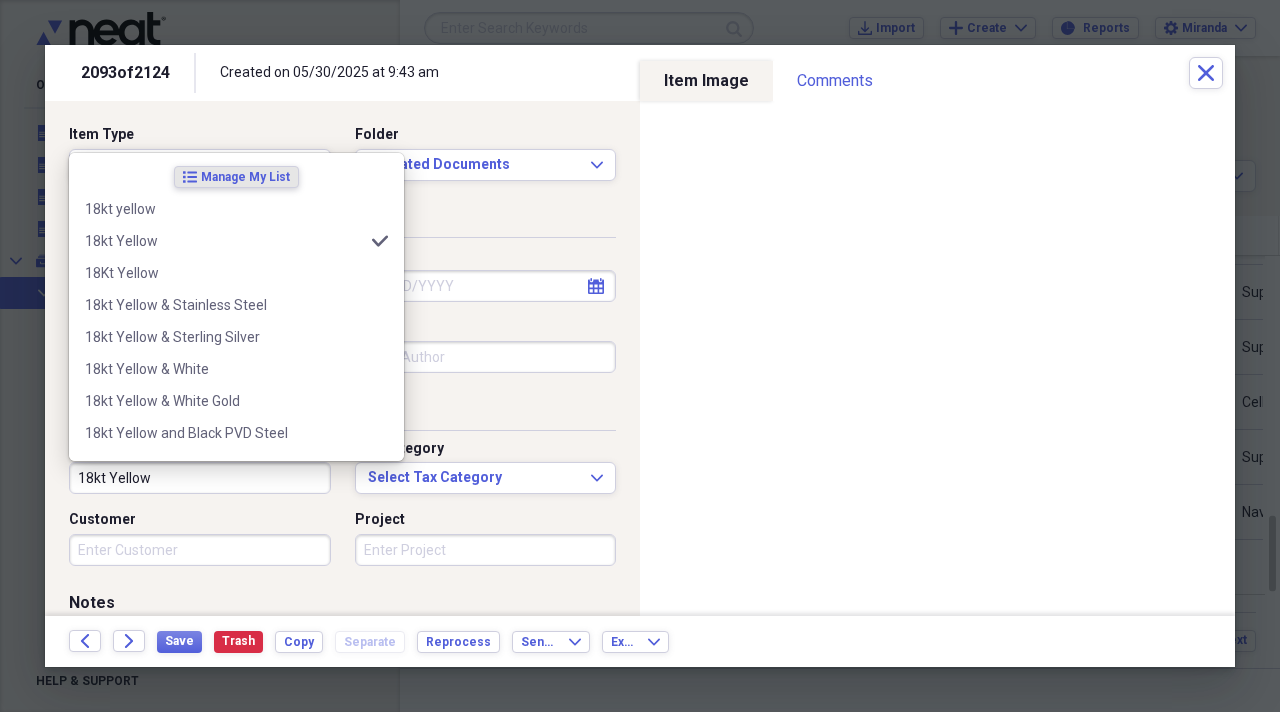 type on "18kt Yellow" 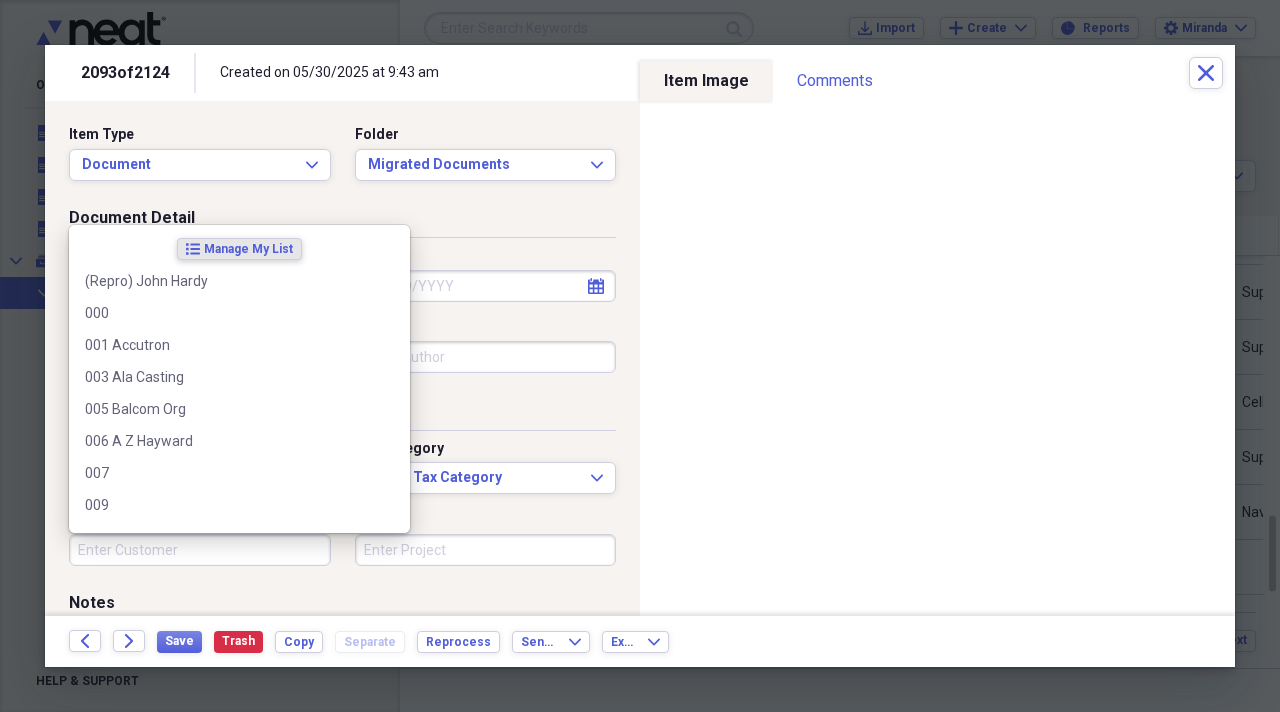 click on "Customer" at bounding box center [200, 550] 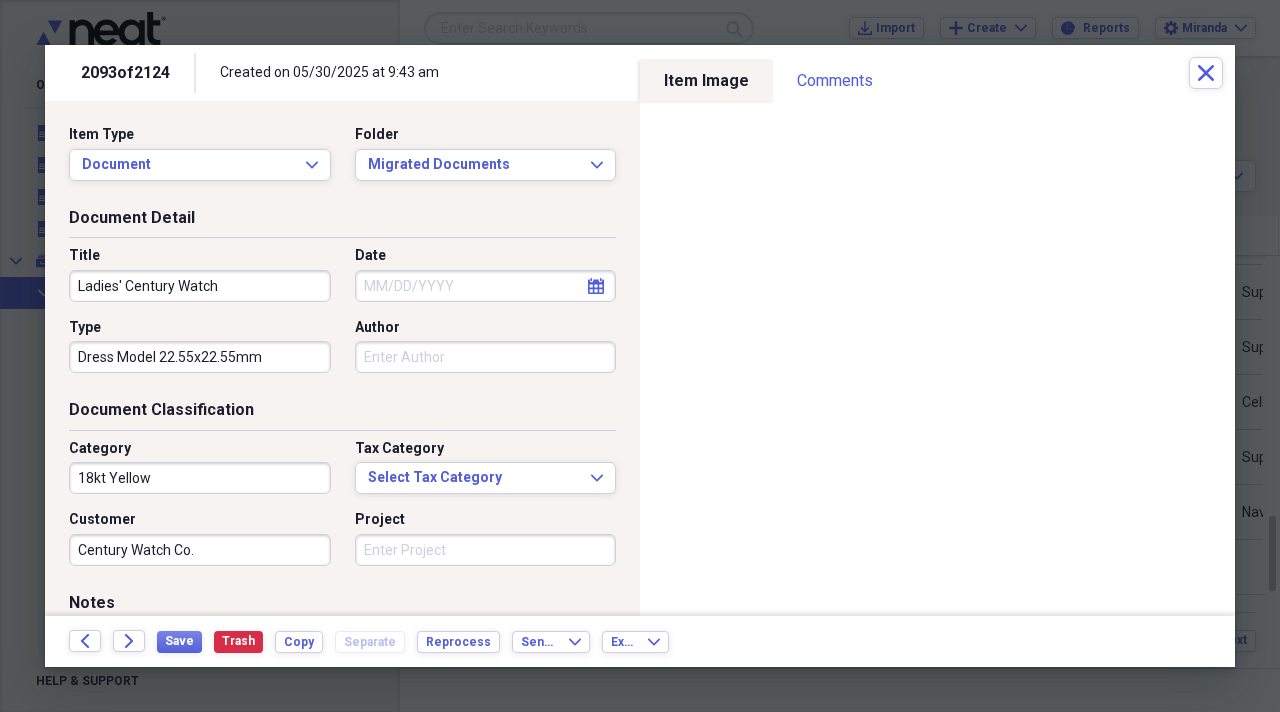 type on "Century Watch Co." 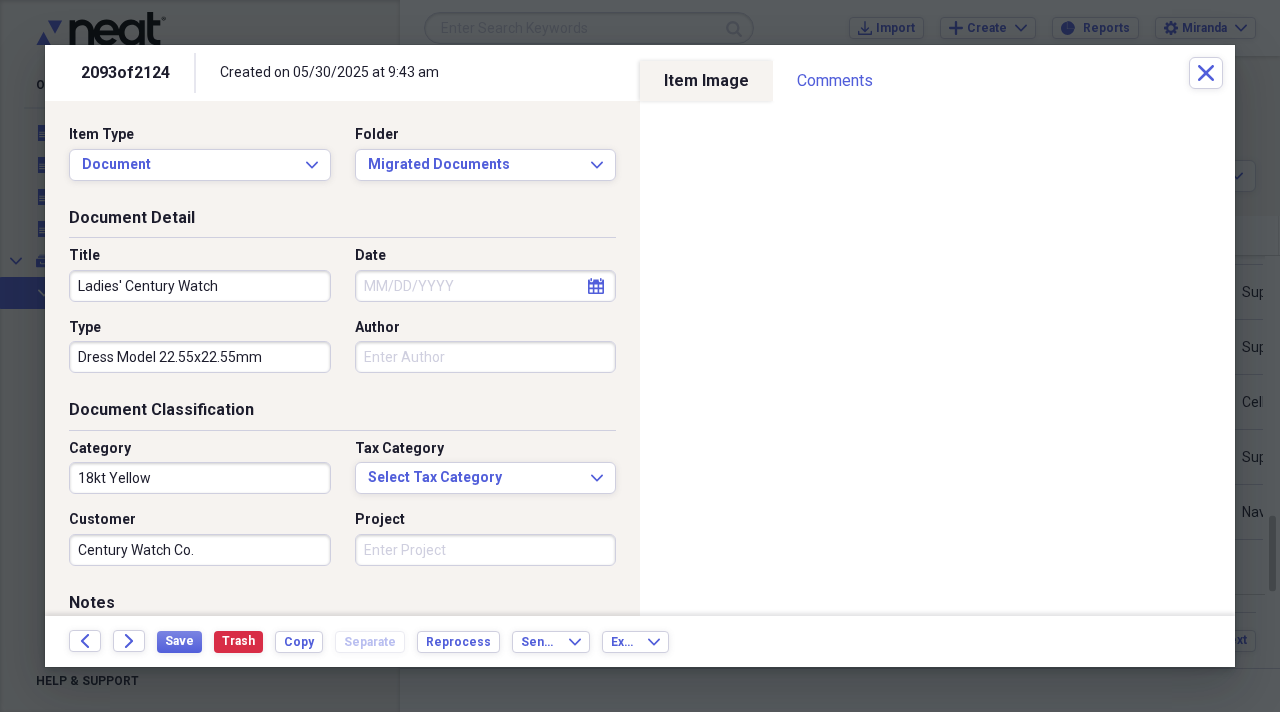 click on "Project" at bounding box center [486, 550] 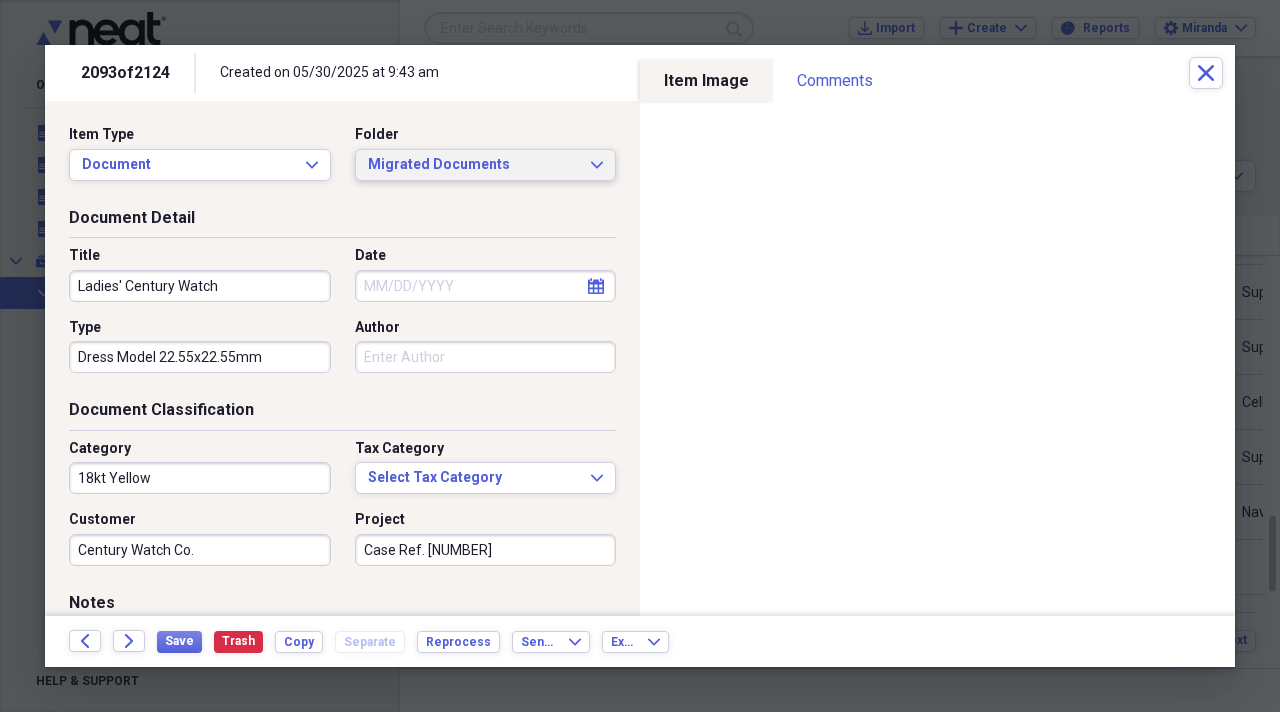 type on "Case Ref. [NUMBER]" 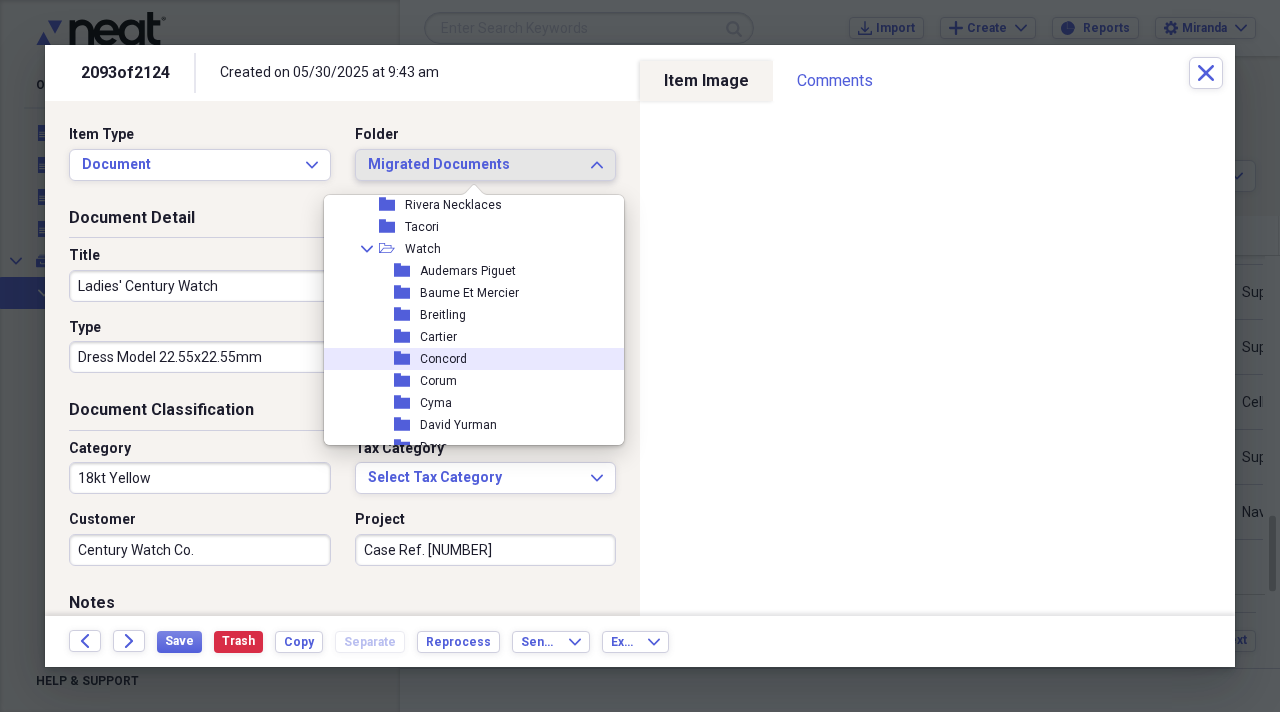 scroll, scrollTop: 2100, scrollLeft: 0, axis: vertical 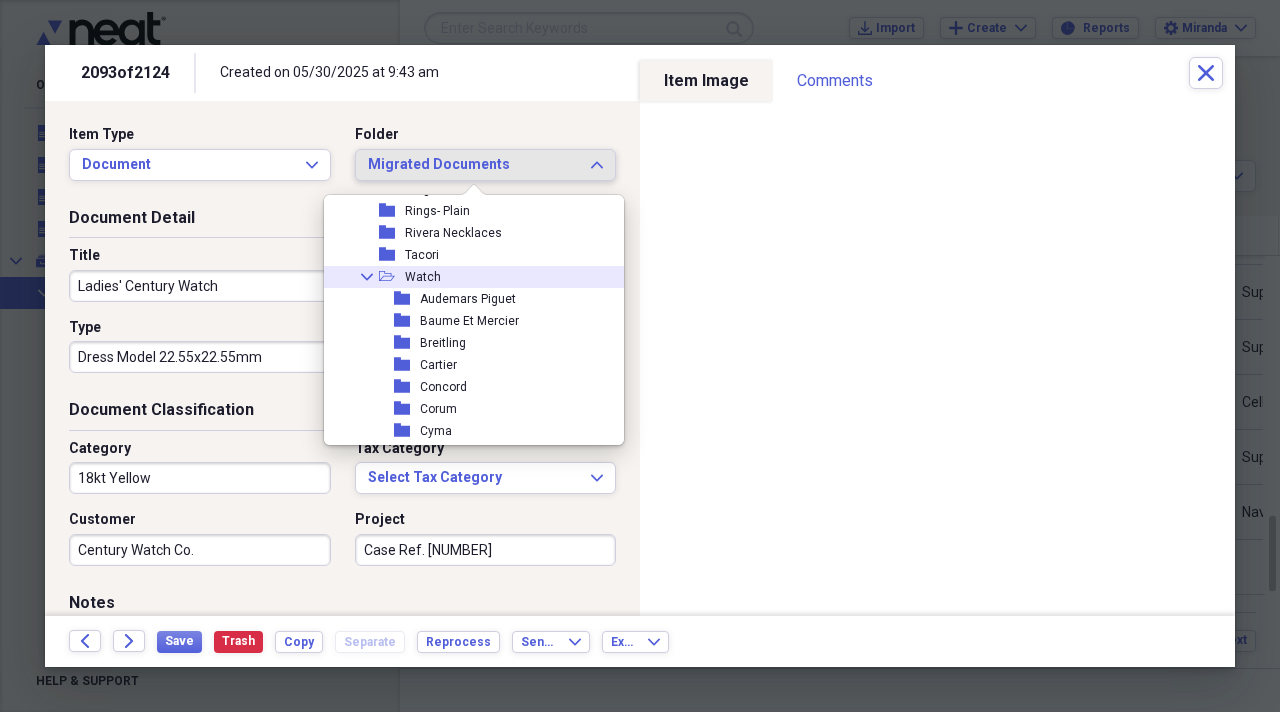 click on "Collapse open-folder Watch" at bounding box center [466, 277] 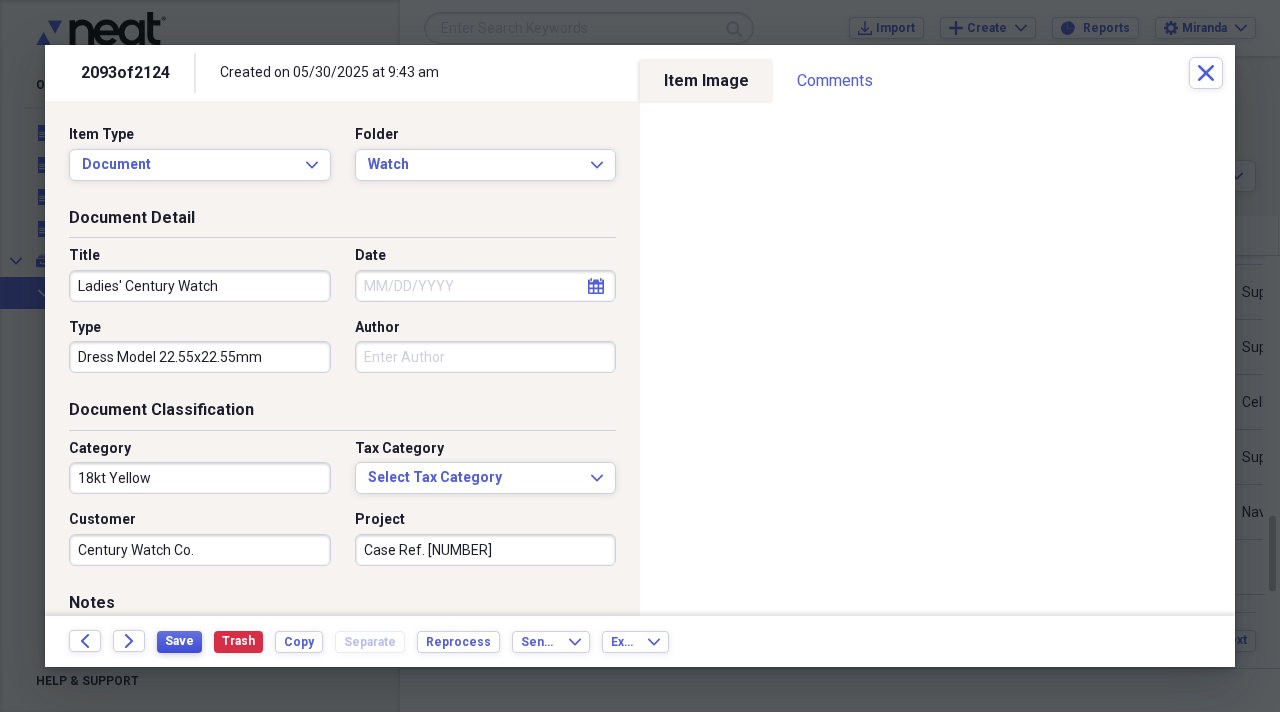click on "Save" at bounding box center [179, 641] 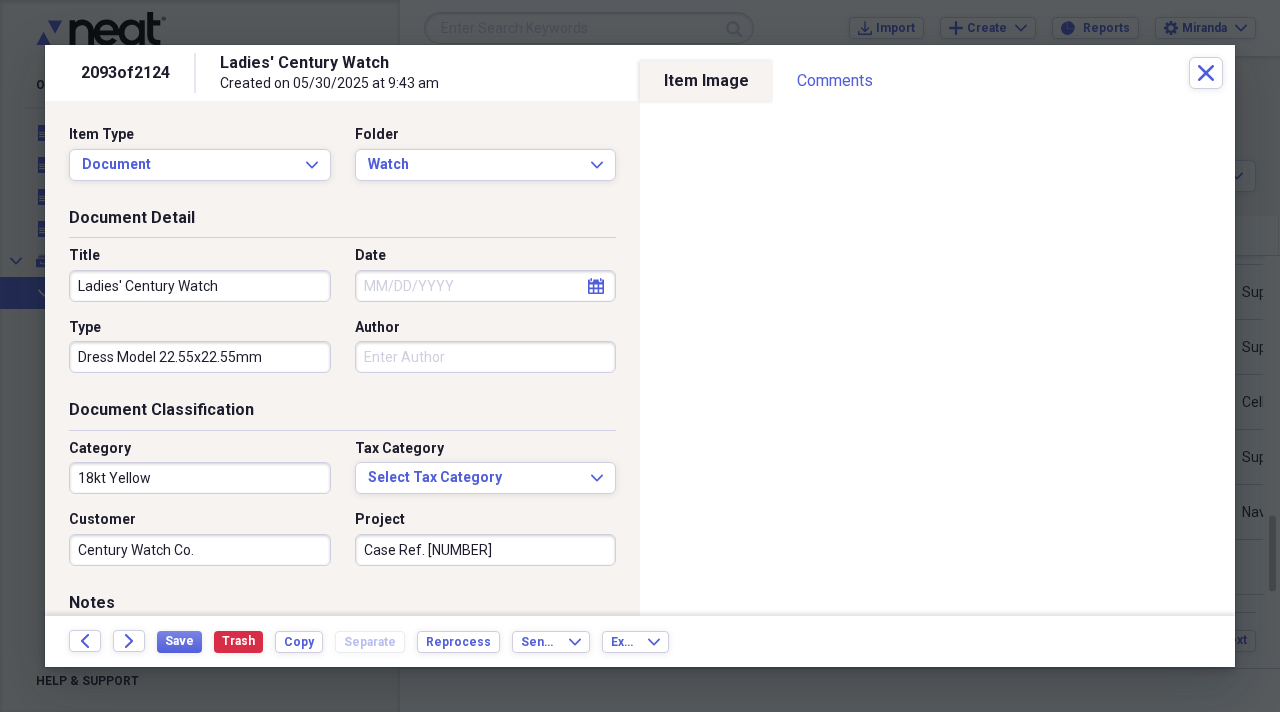 click on "Dress Model 22.55x22.55mm" at bounding box center [200, 357] 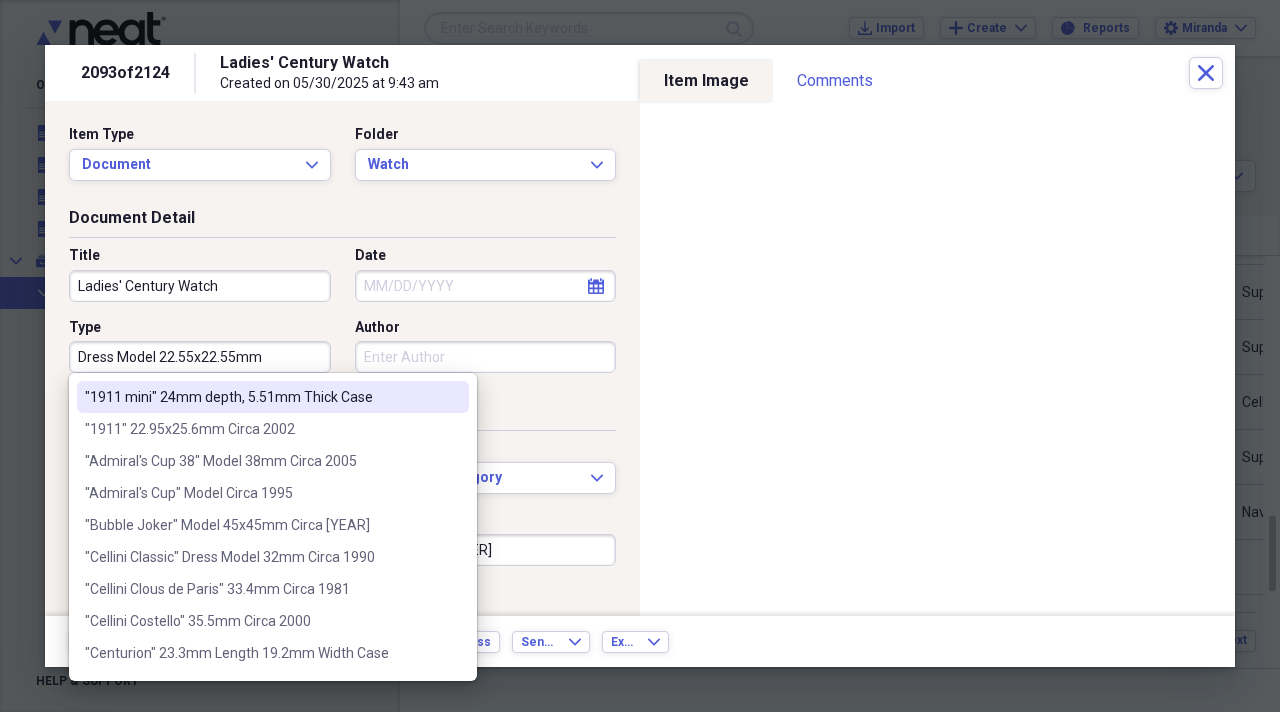 click on "Dress Model 22.55x22.55mm" at bounding box center (200, 357) 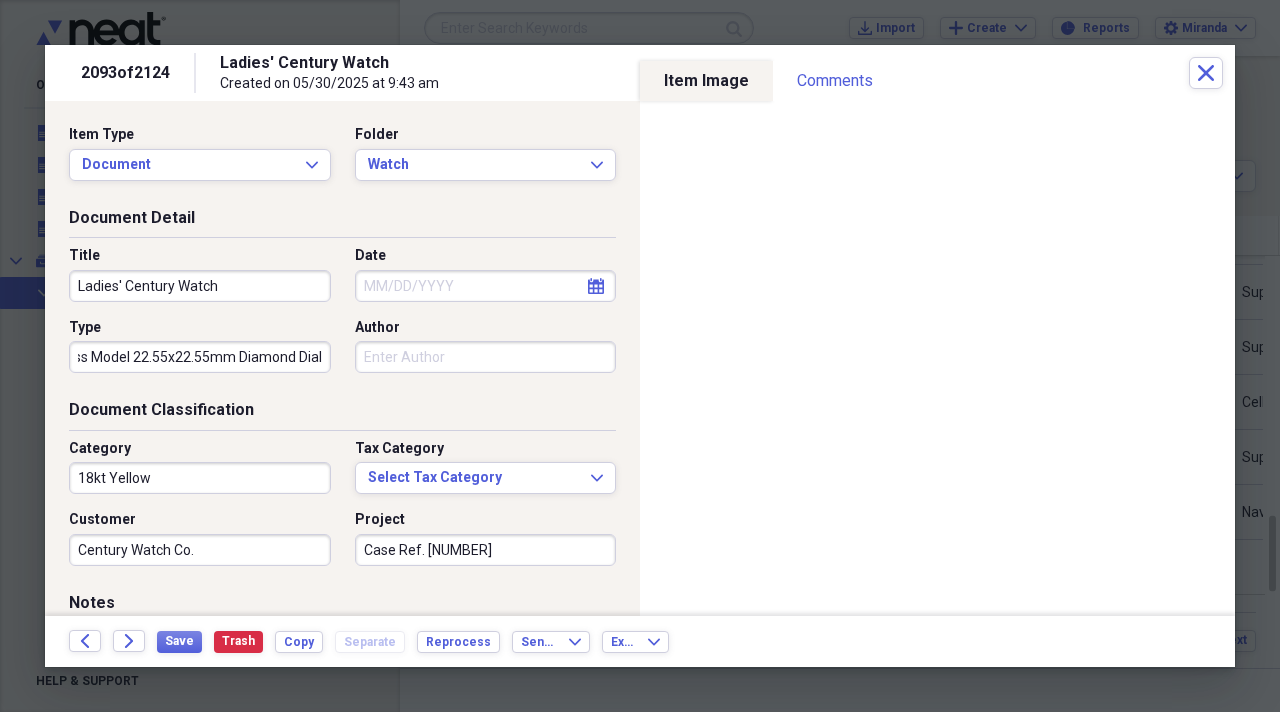 scroll, scrollTop: 0, scrollLeft: 33, axis: horizontal 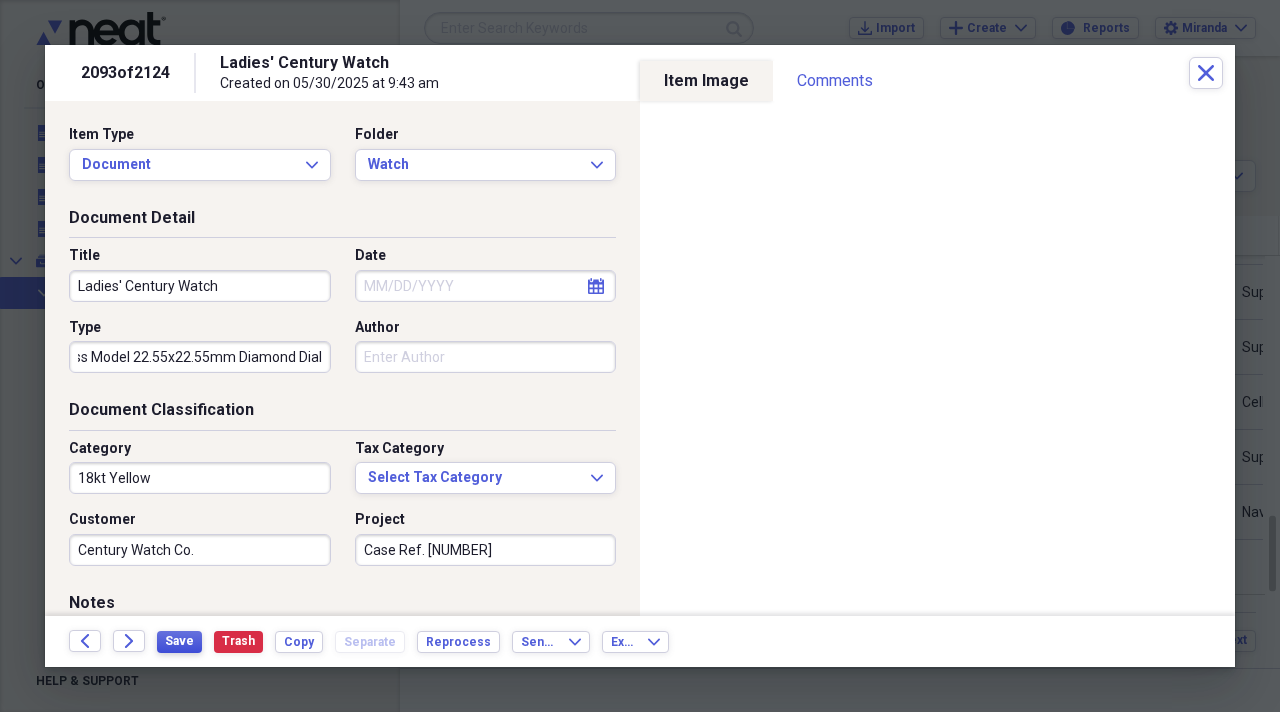 type on "Dress Model 22.55x22.55mm Diamond Dial" 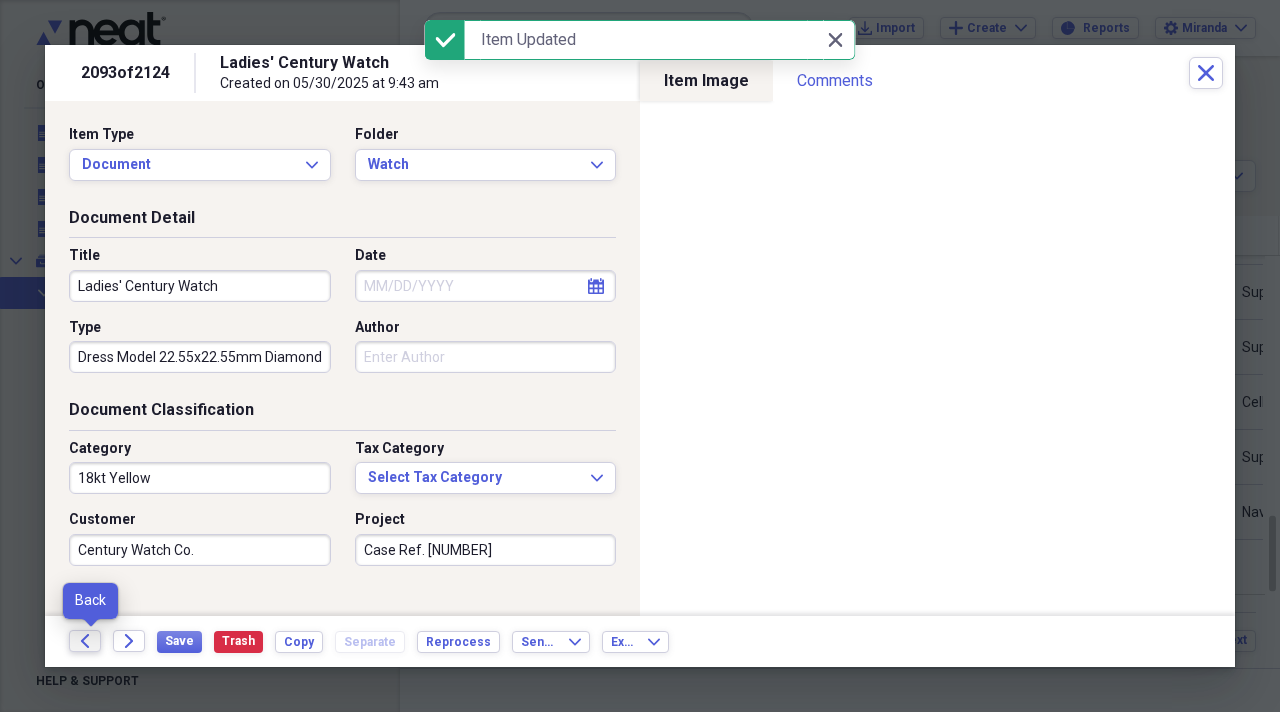 click on "Back" 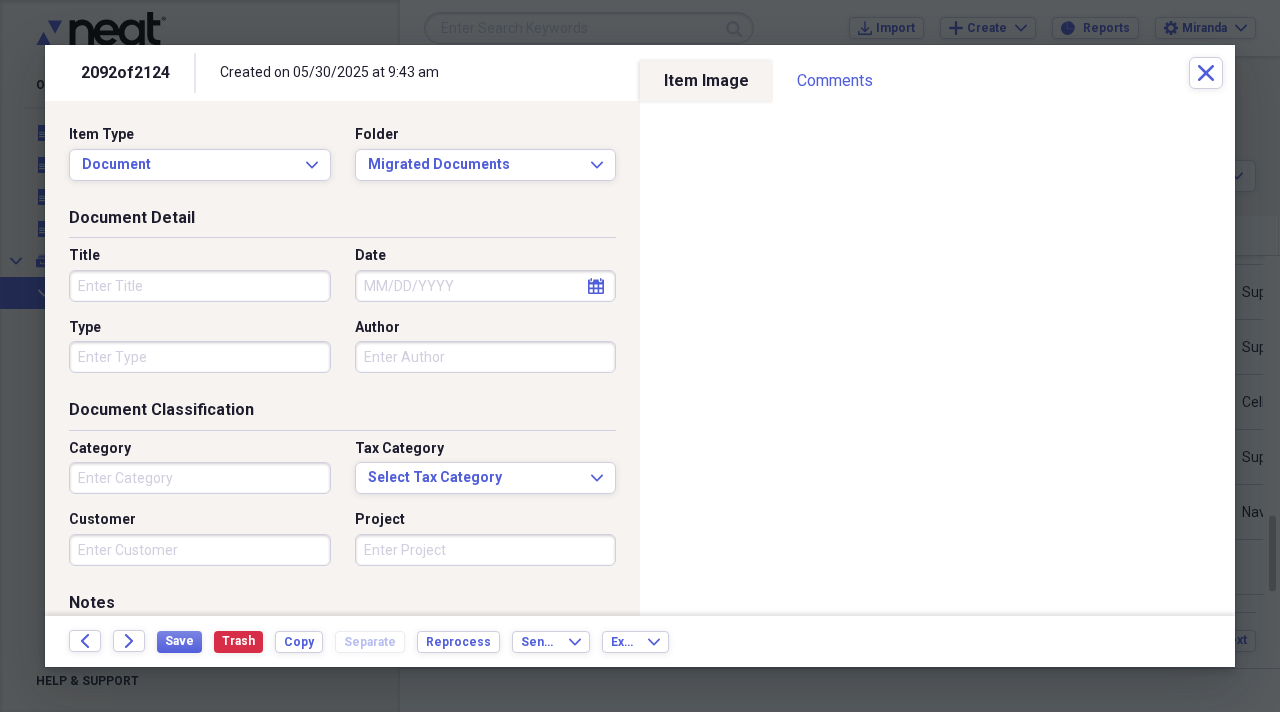 click on "Title" at bounding box center [200, 286] 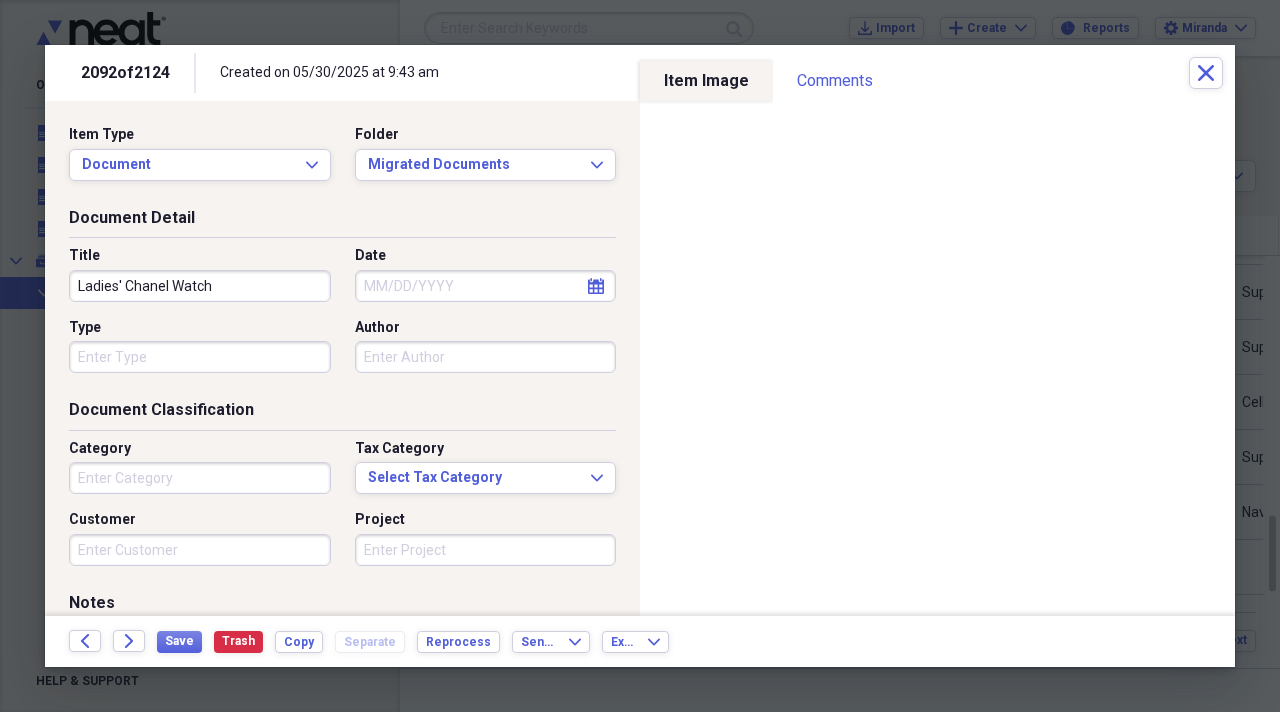 type on "Ladies' Chanel Watch" 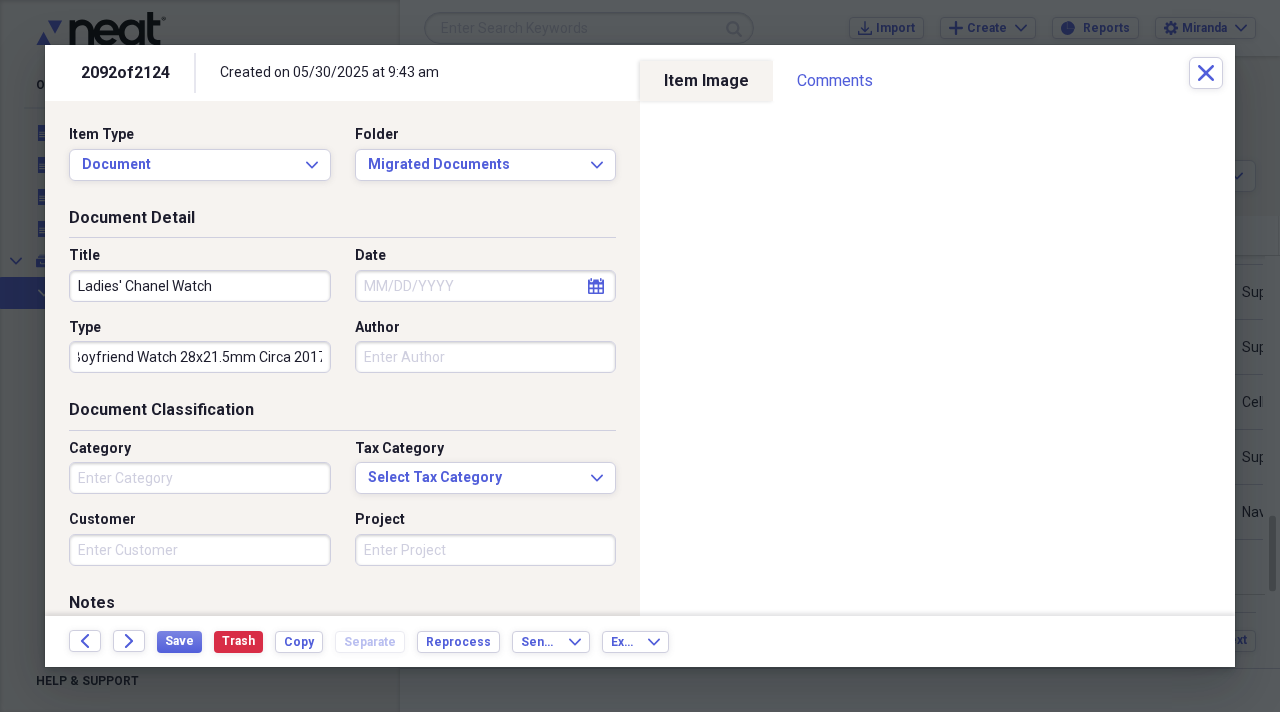 scroll, scrollTop: 0, scrollLeft: 14, axis: horizontal 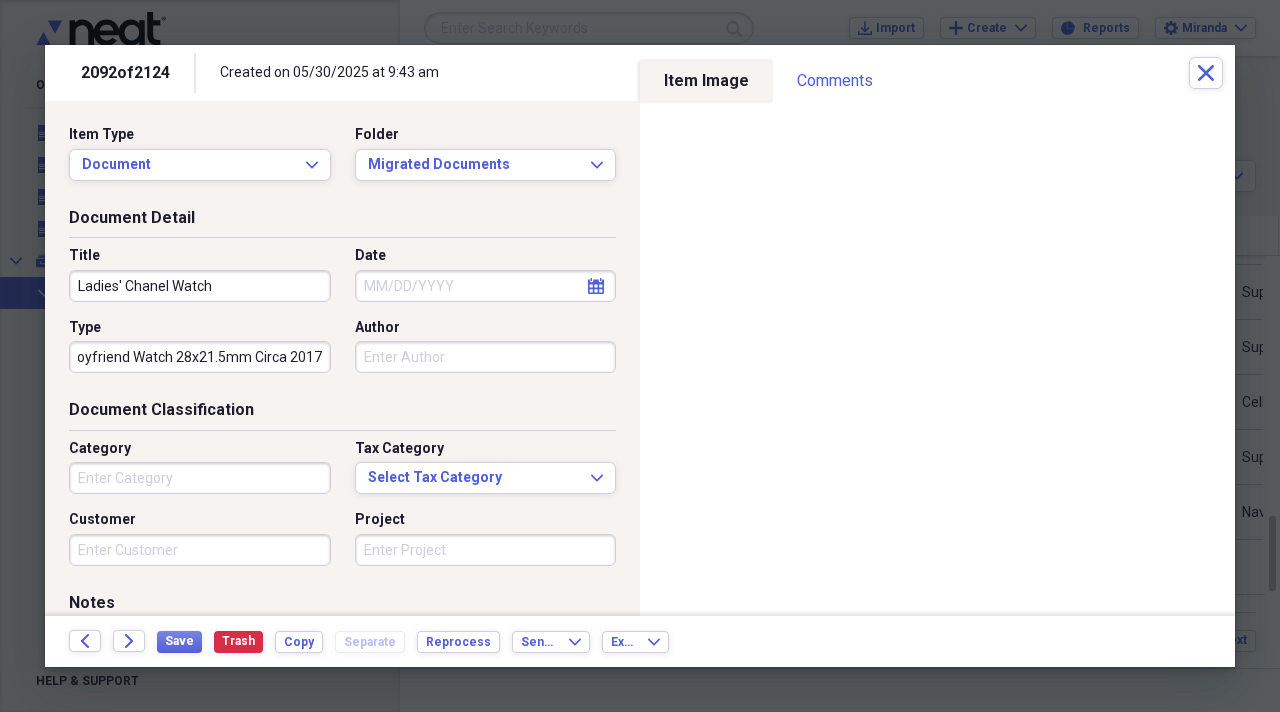 type on "Boyfriend Watch 28x21.5mm Circa 2017" 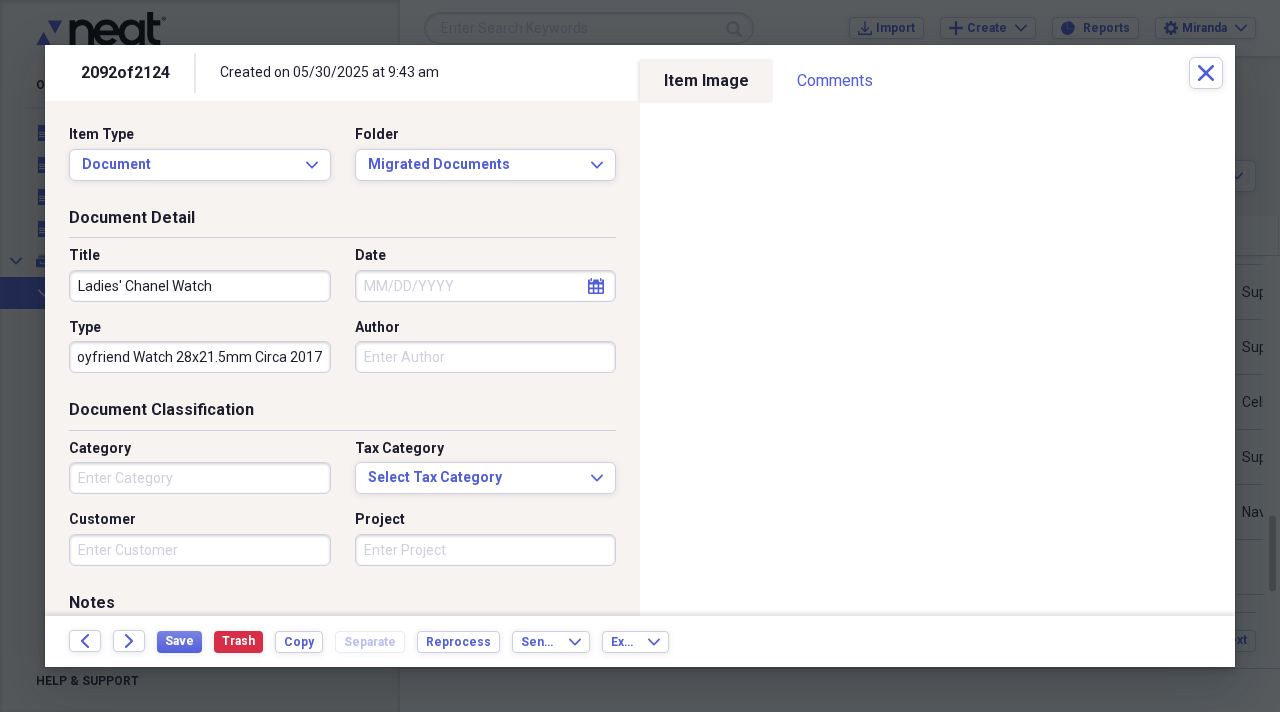 click on "Category" at bounding box center (200, 478) 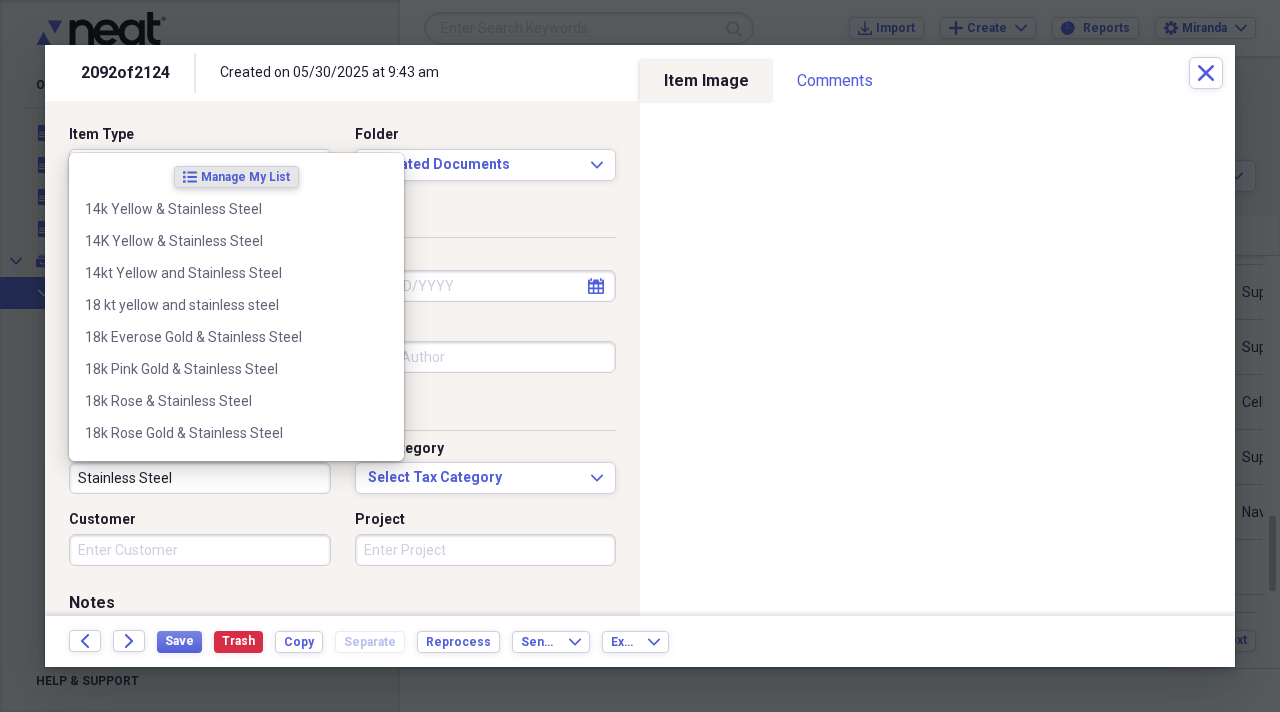 type on "Stainless Steel" 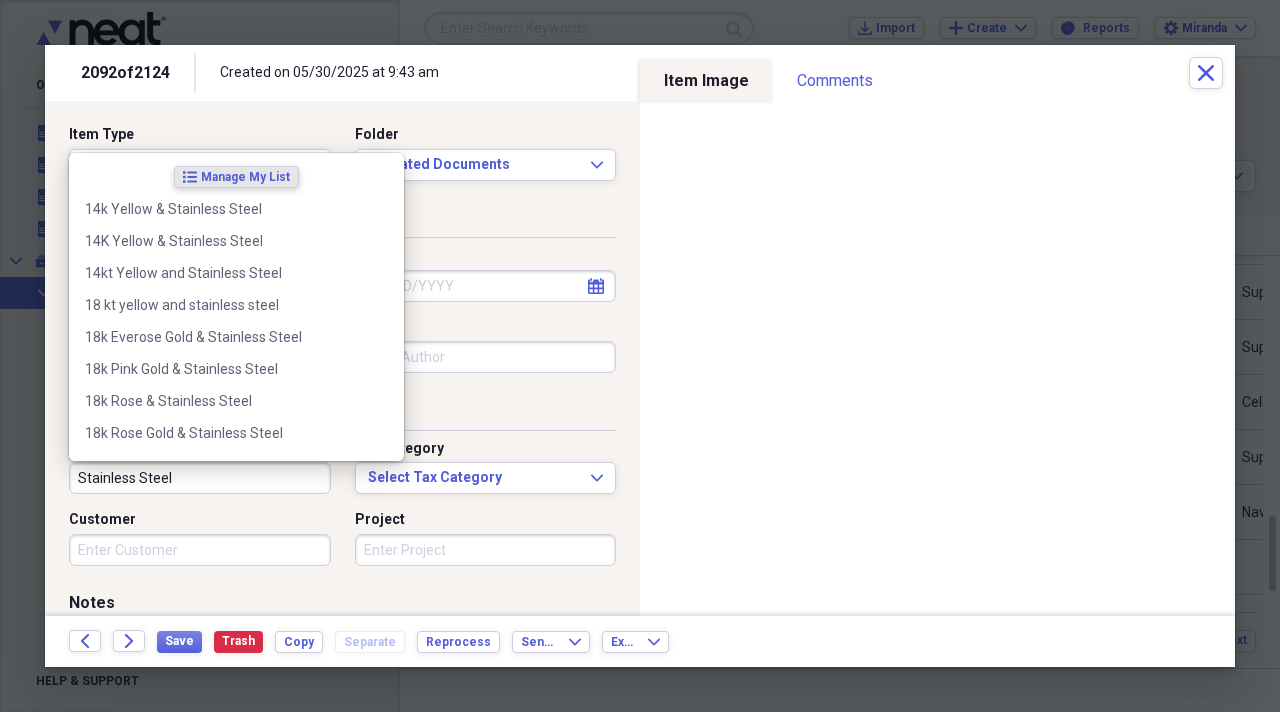 click on "Customer" at bounding box center [200, 550] 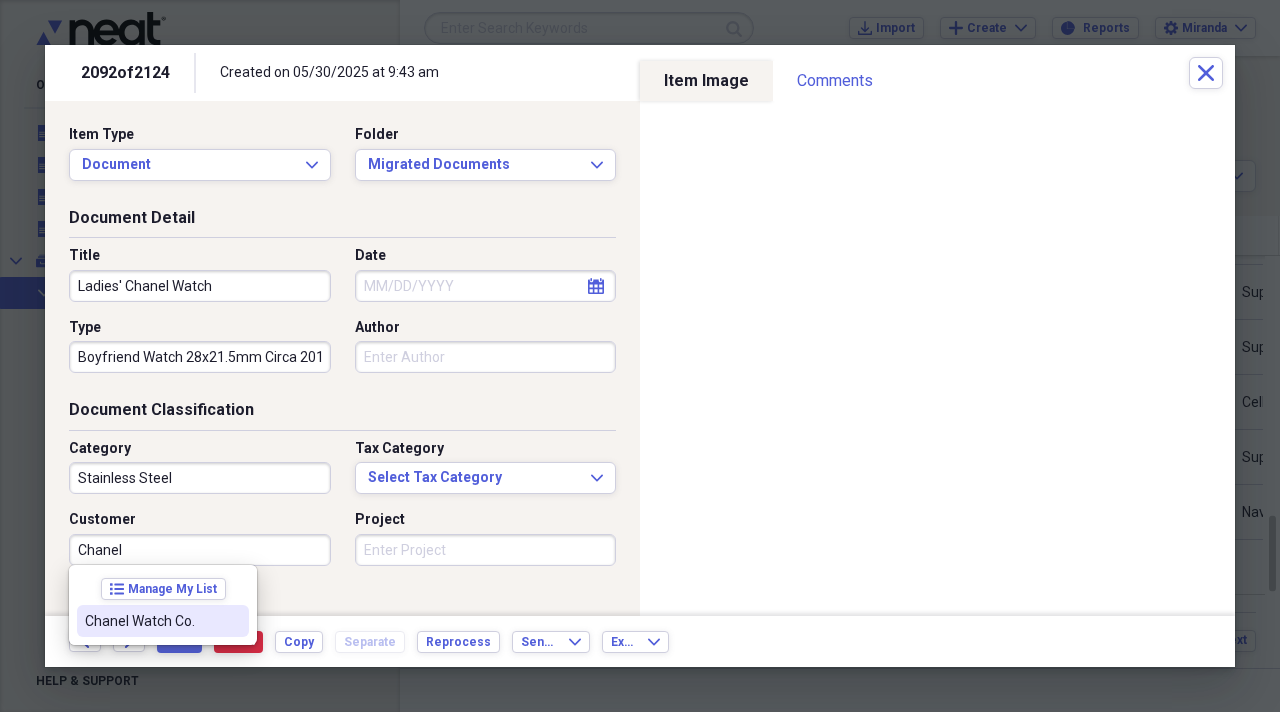 click on "Chanel Watch Co." at bounding box center [151, 621] 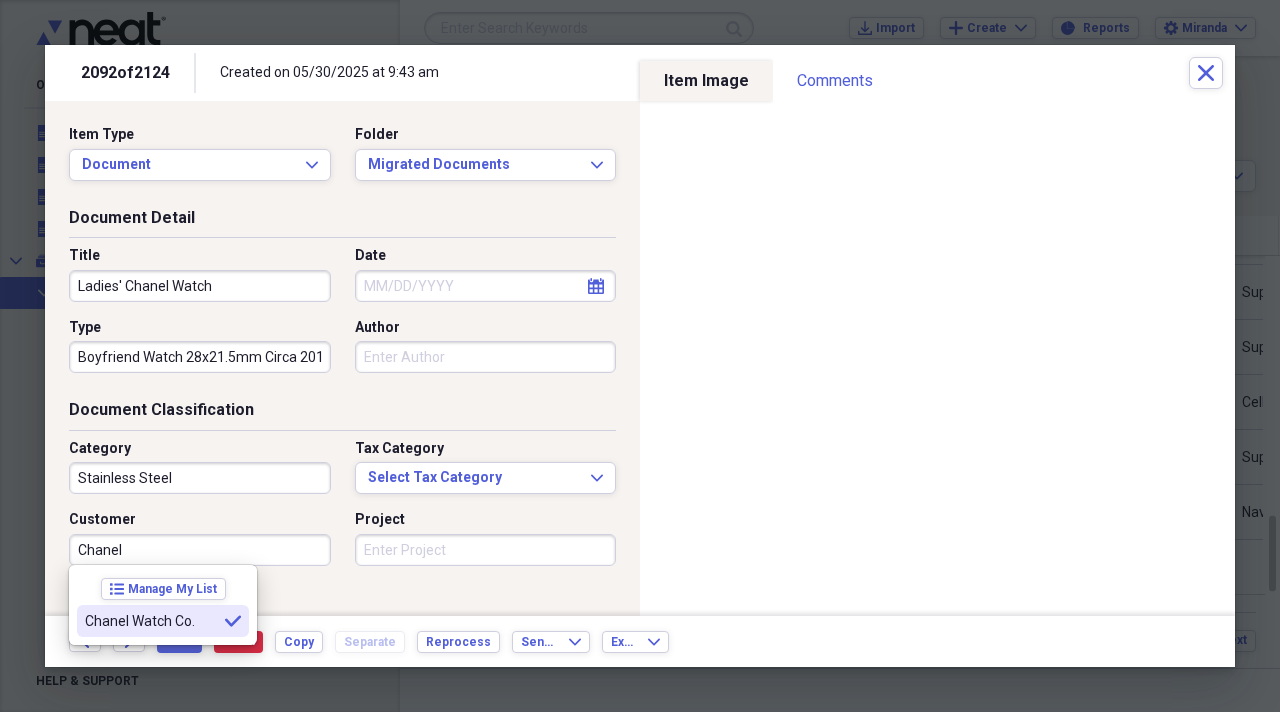 type on "Chanel Watch Co." 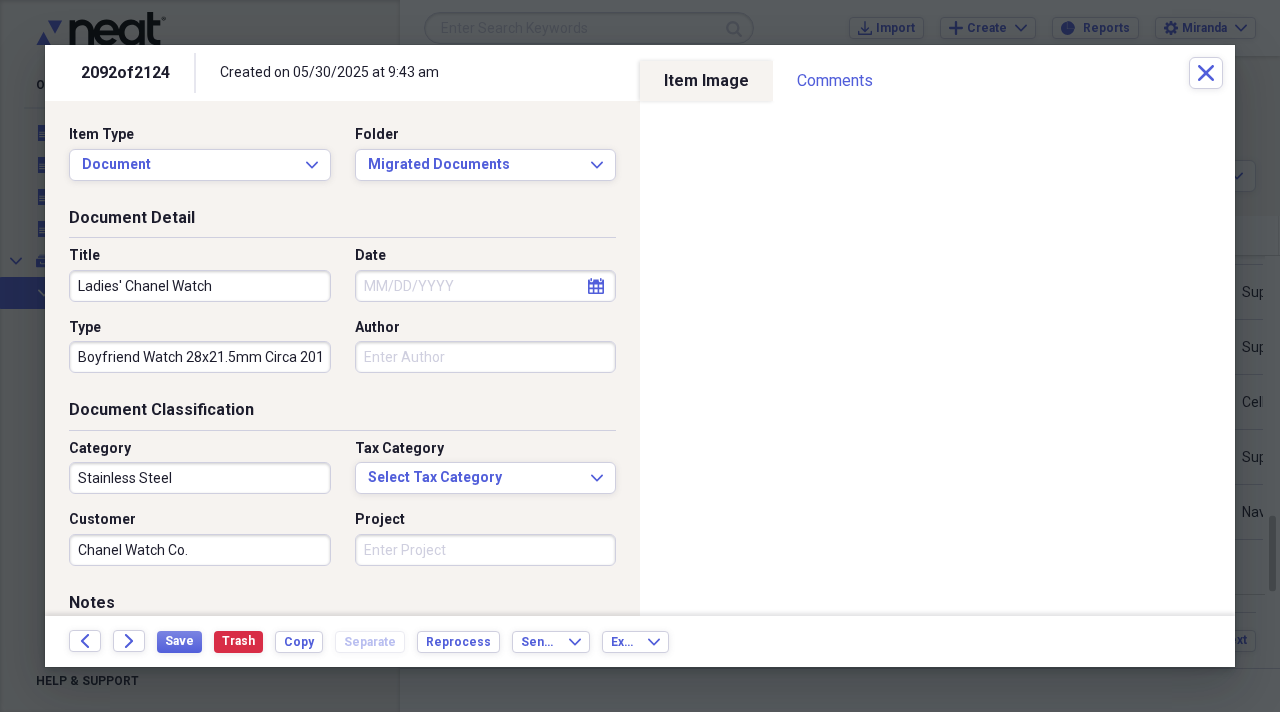click on "Project" at bounding box center [486, 550] 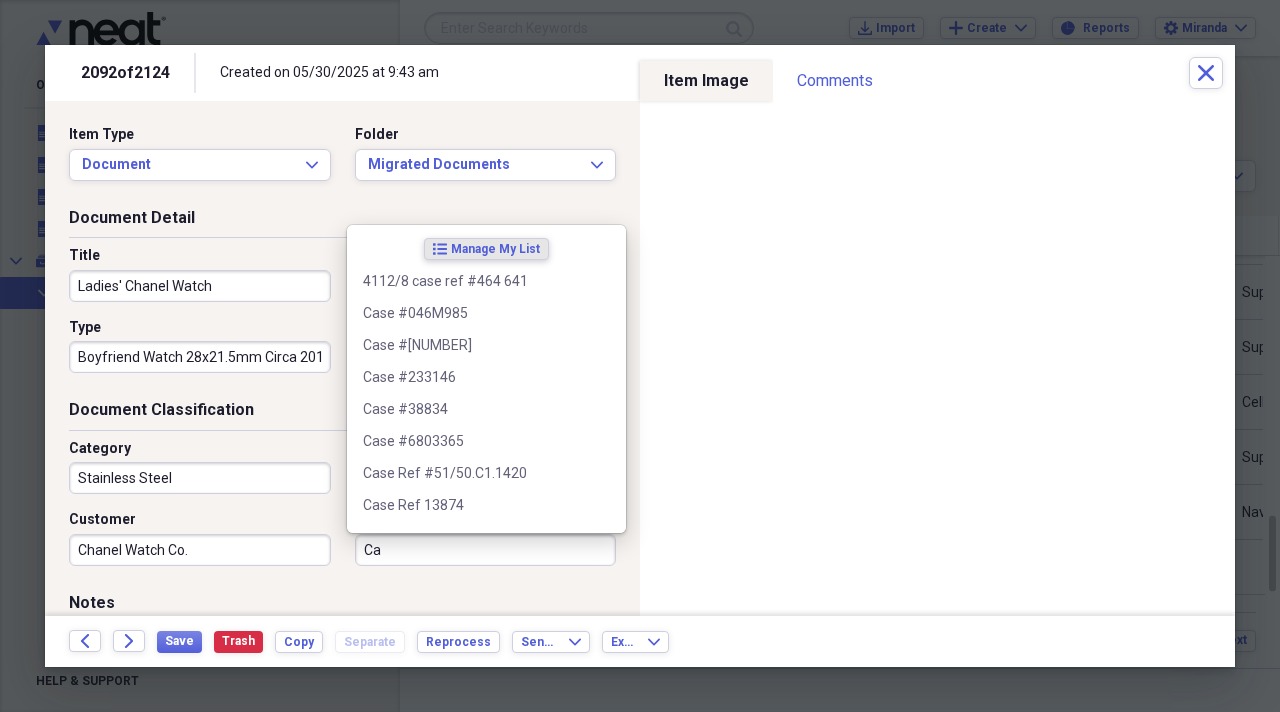 type on "C" 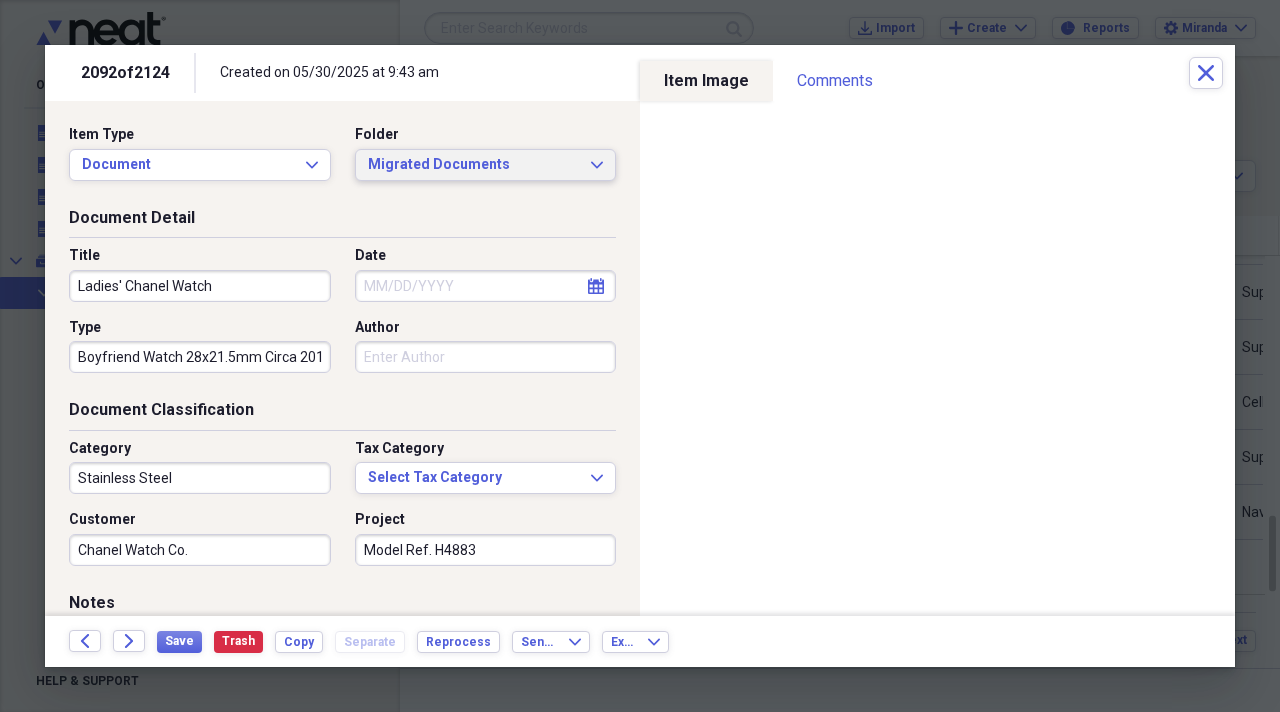 type on "Model Ref. H4883" 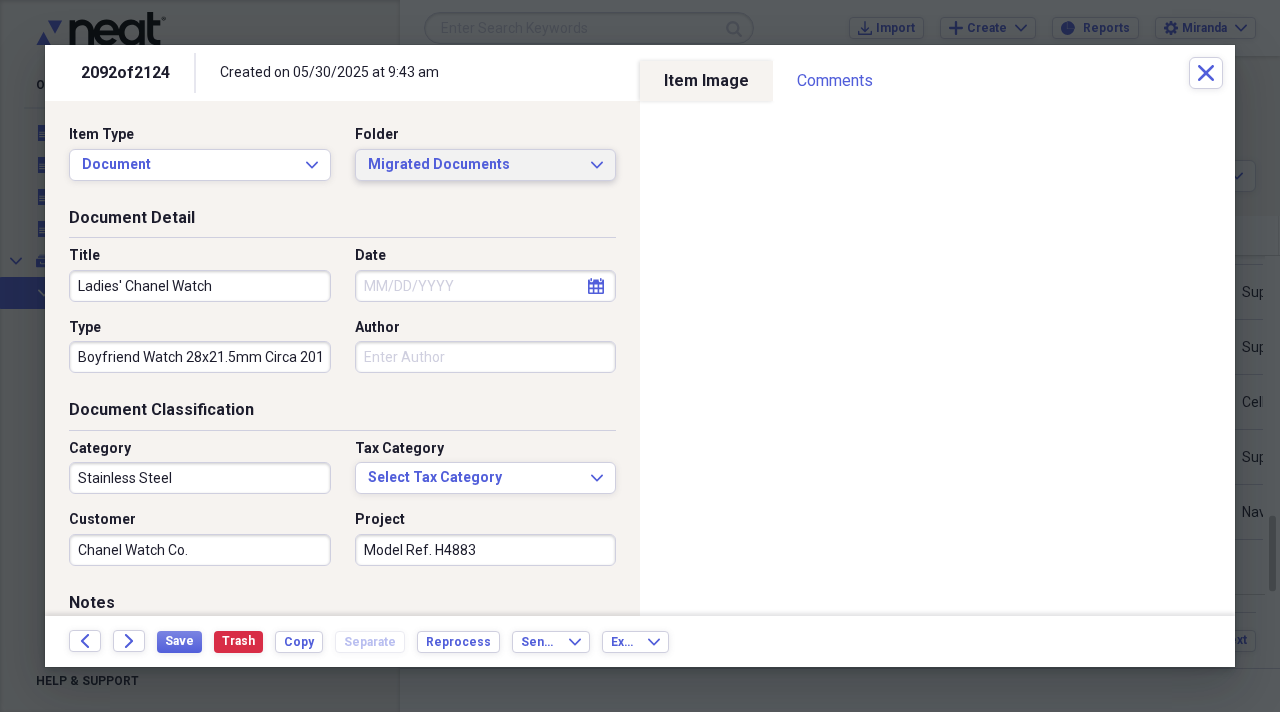 click on "Migrated Documents Expand" at bounding box center (486, 165) 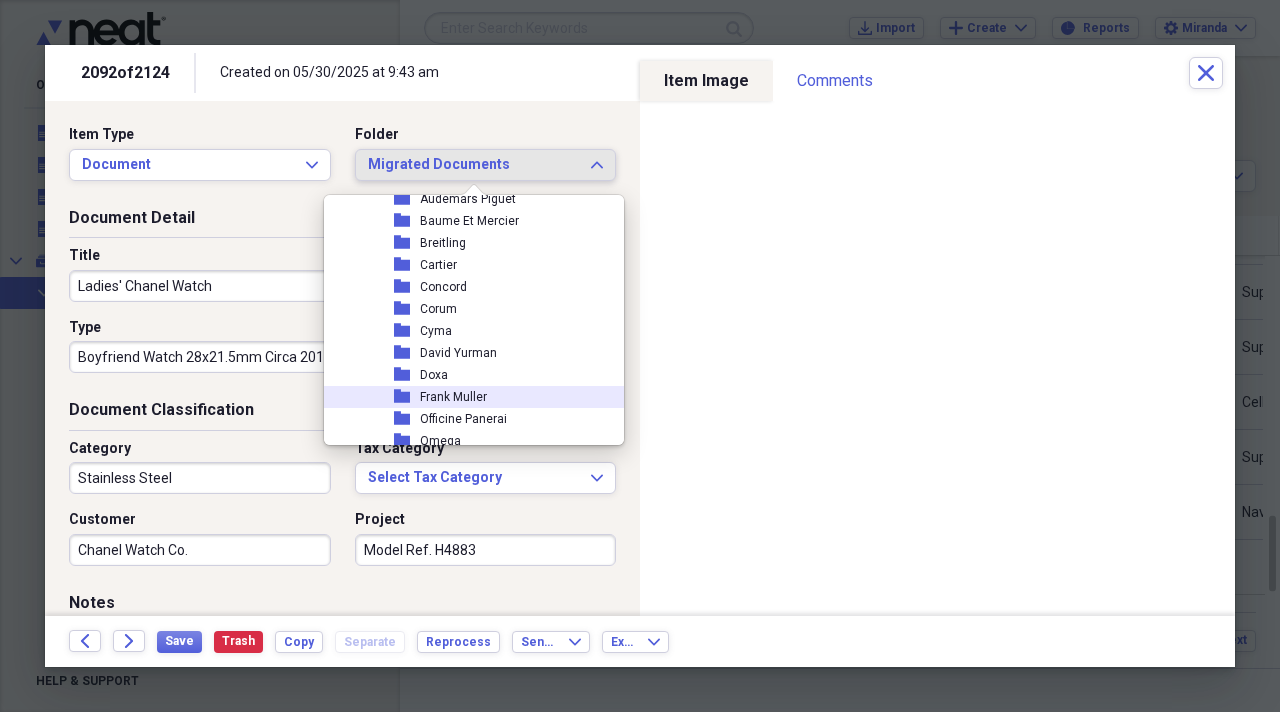 scroll, scrollTop: 2100, scrollLeft: 0, axis: vertical 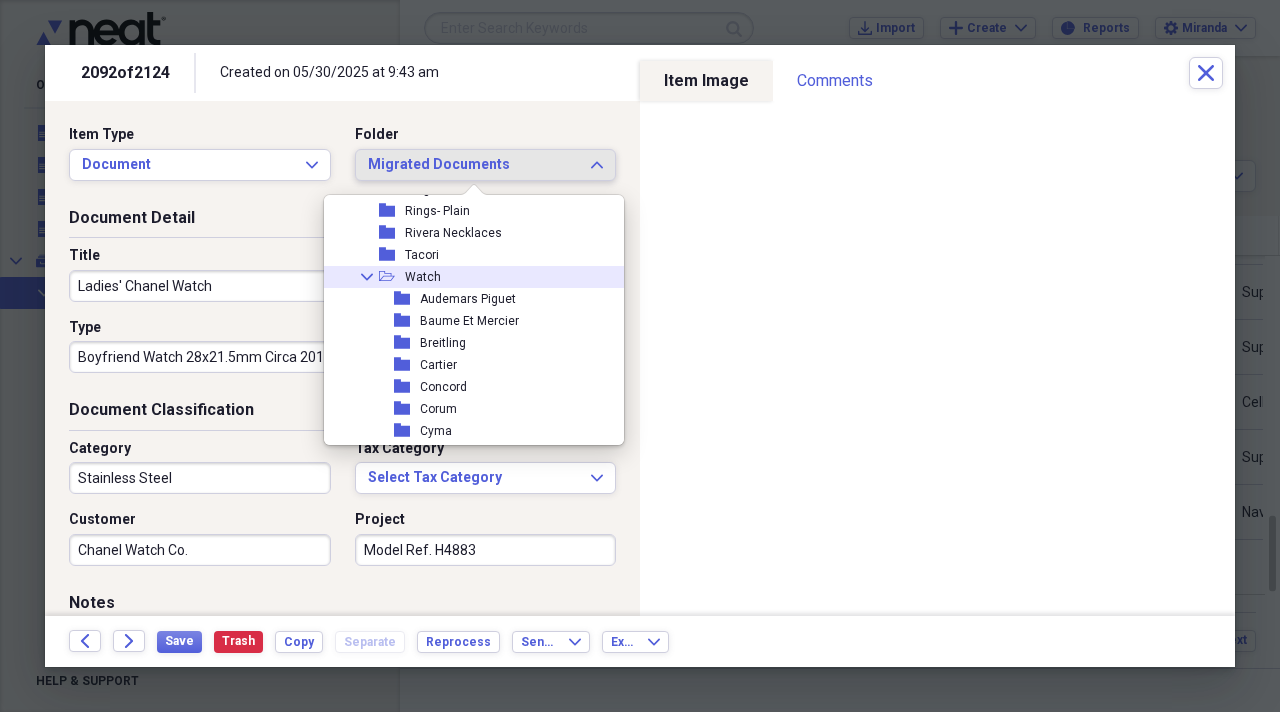 click on "Watch" at bounding box center (423, 277) 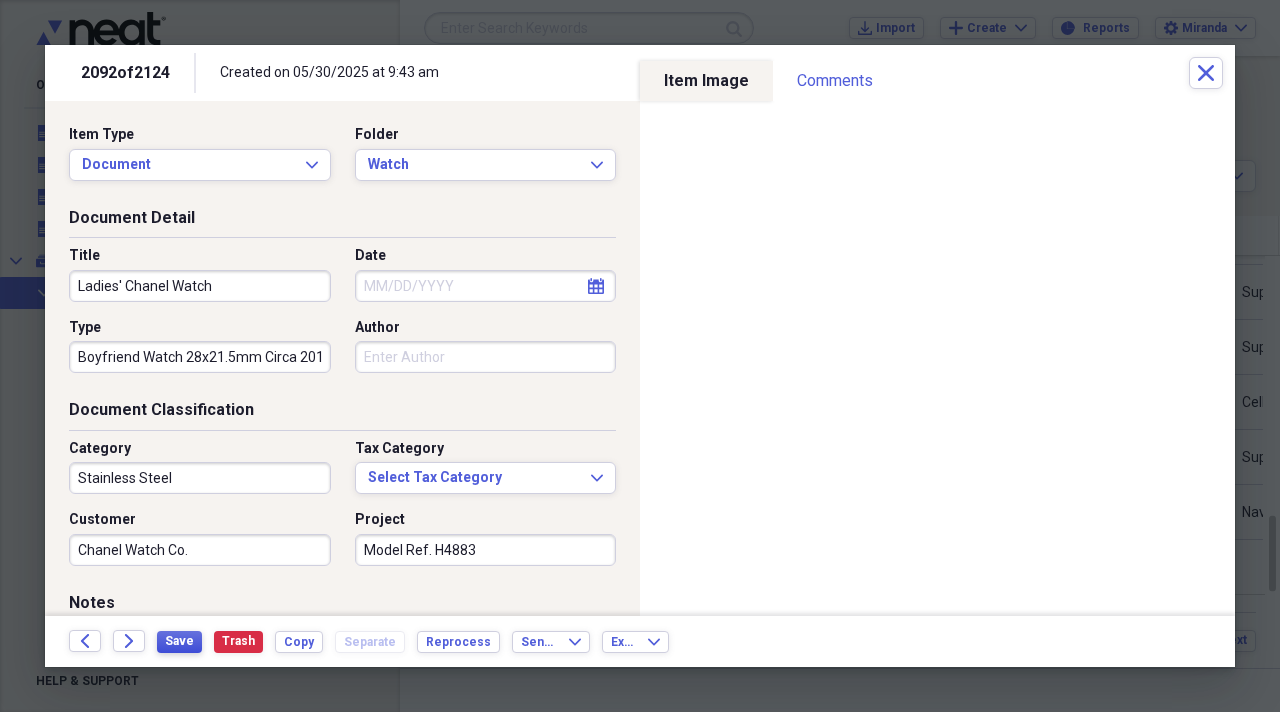 click on "Save" at bounding box center (179, 641) 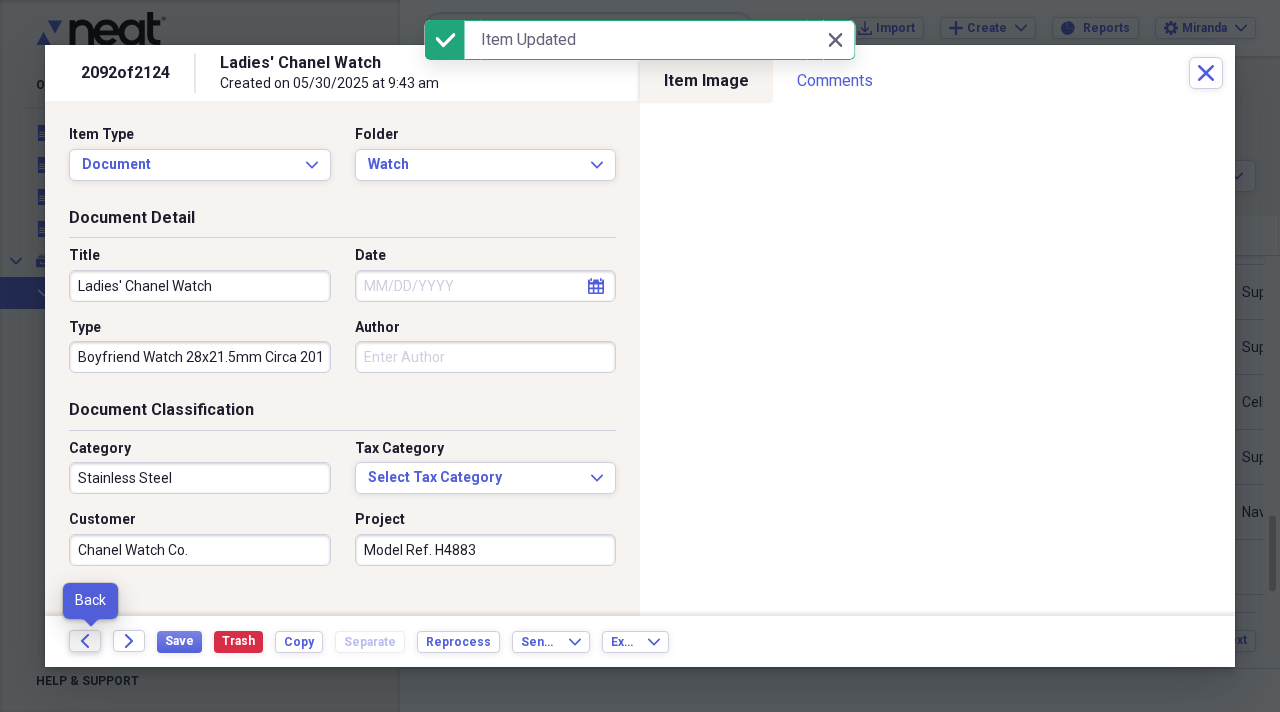 click on "Back" at bounding box center (85, 641) 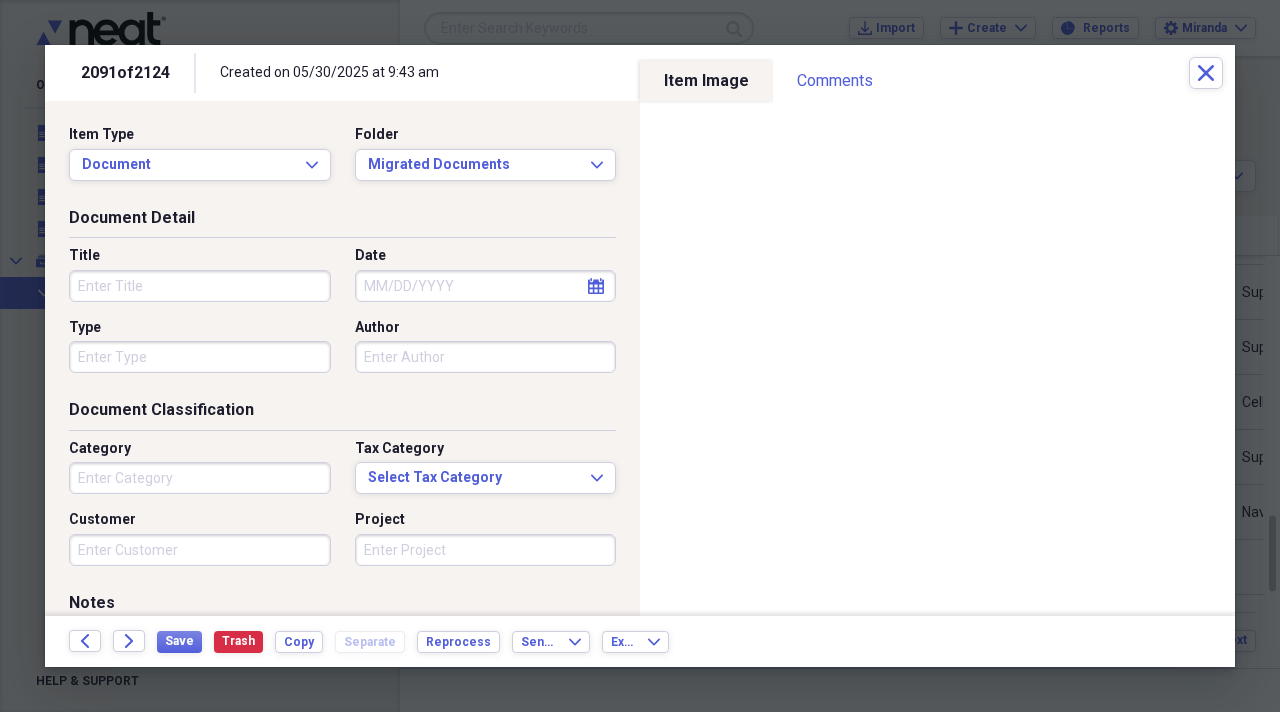 click on "Title" at bounding box center (200, 286) 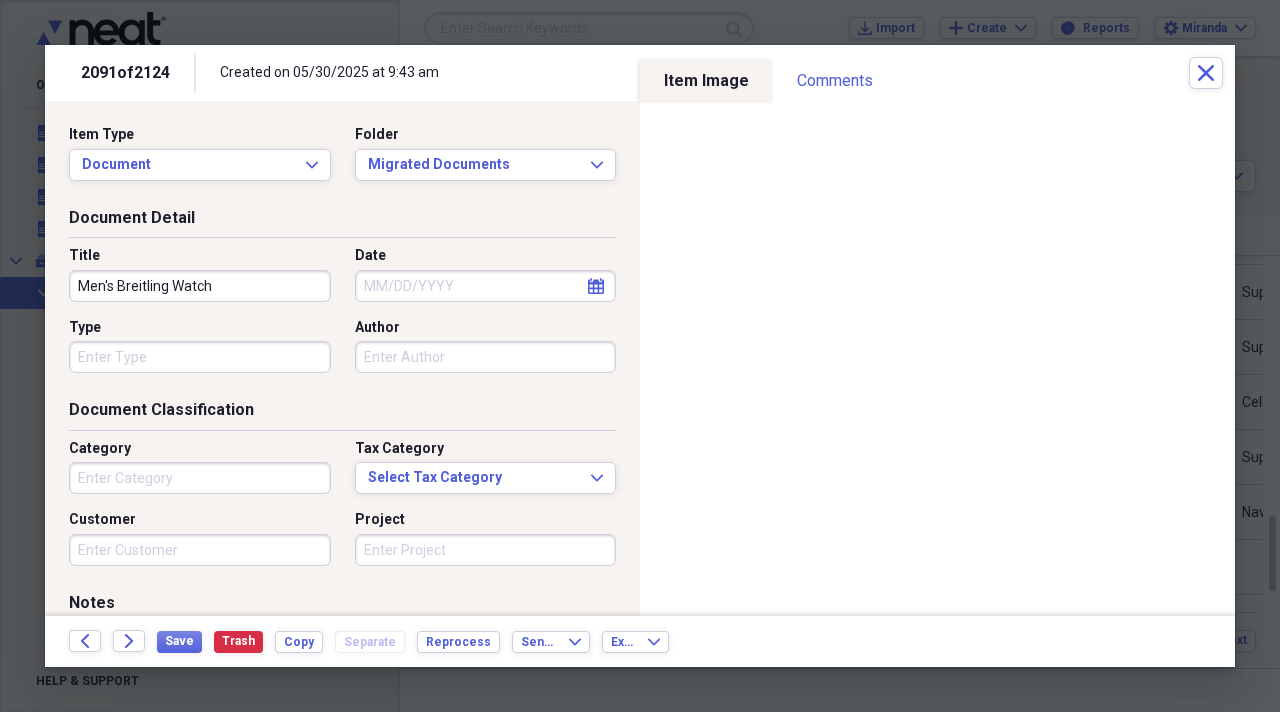 type on "Men's Breitling Watch" 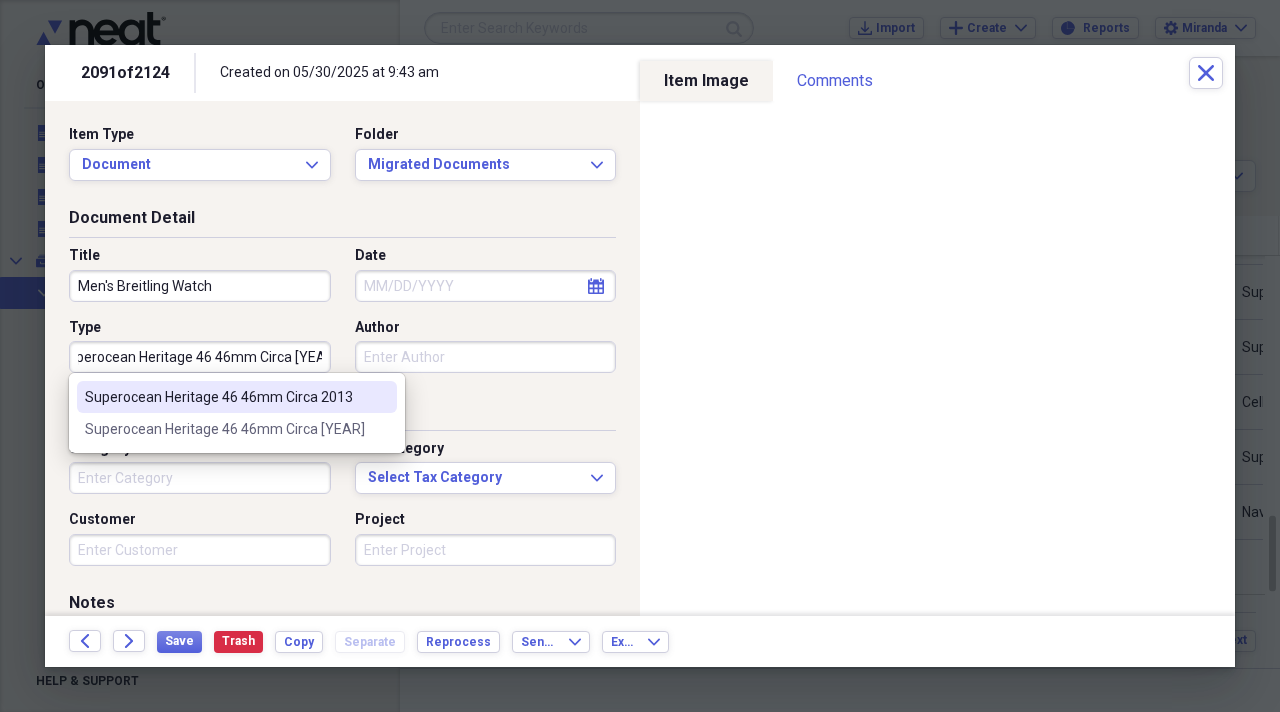 scroll, scrollTop: 0, scrollLeft: 27, axis: horizontal 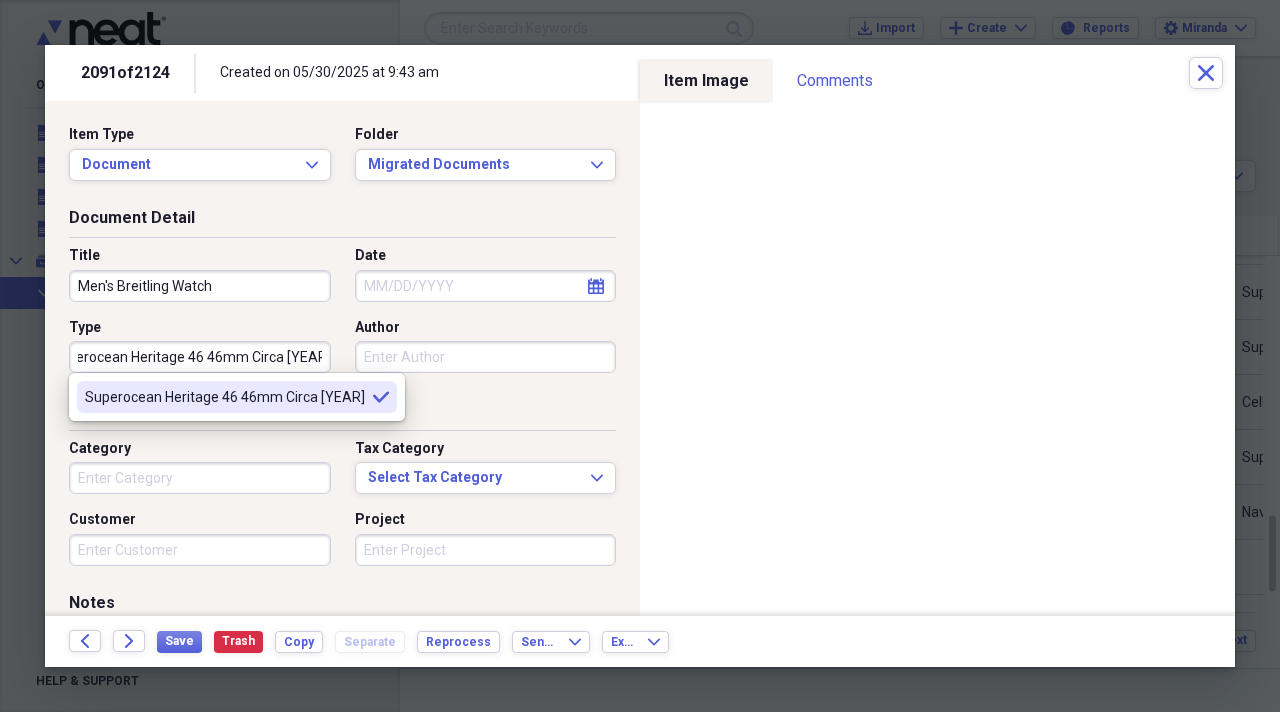 type on "Superocean Heritage 46 46mm Circa [YEAR]" 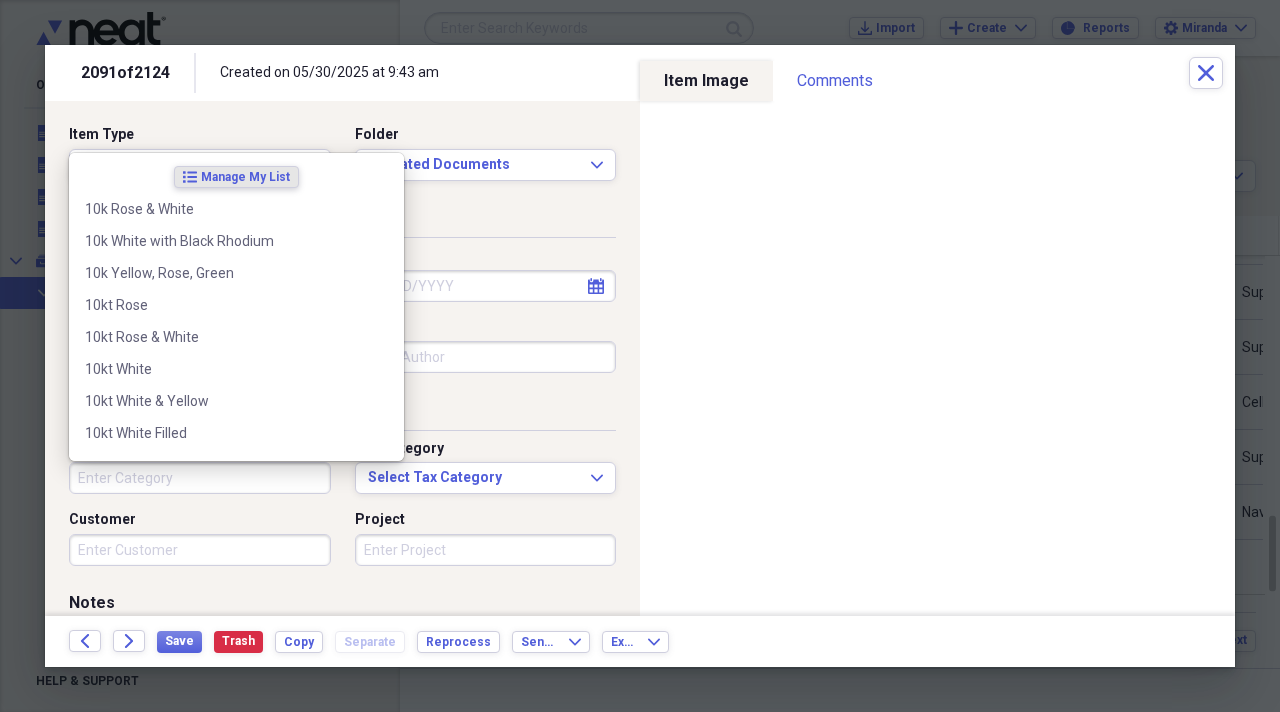 scroll, scrollTop: 0, scrollLeft: 0, axis: both 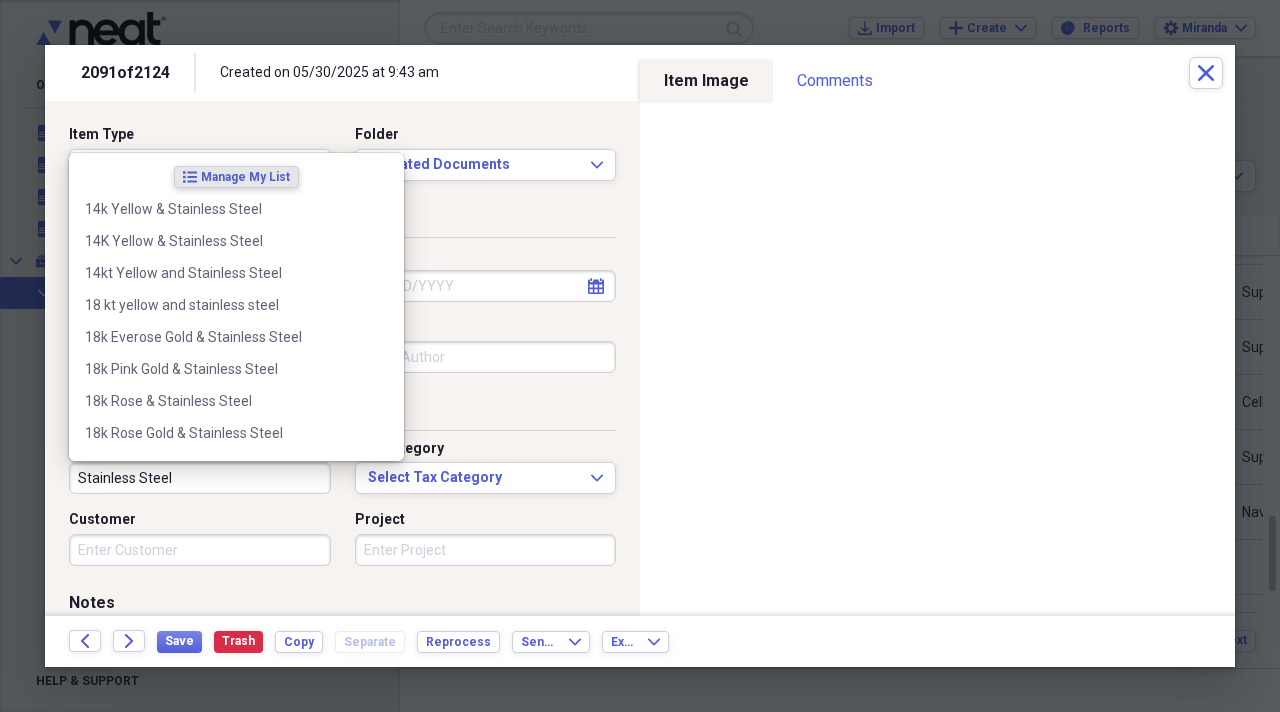 type on "Stainless Steel" 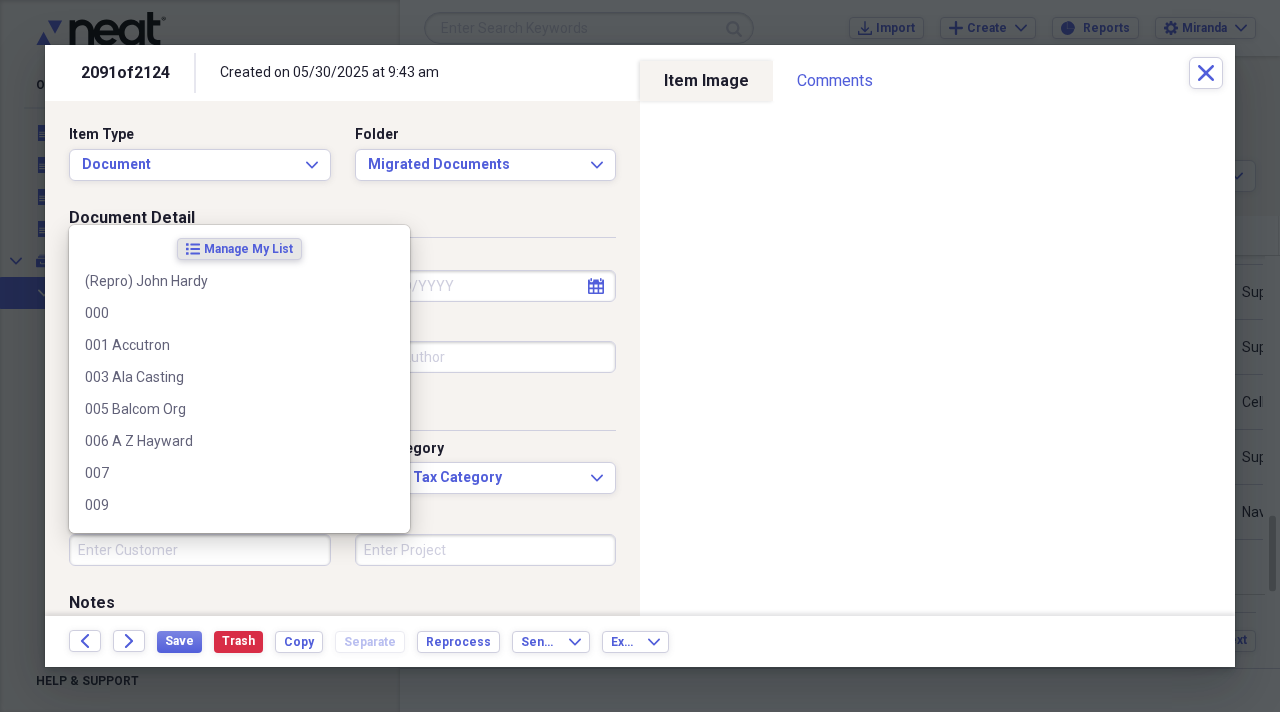click on "Customer" at bounding box center [200, 550] 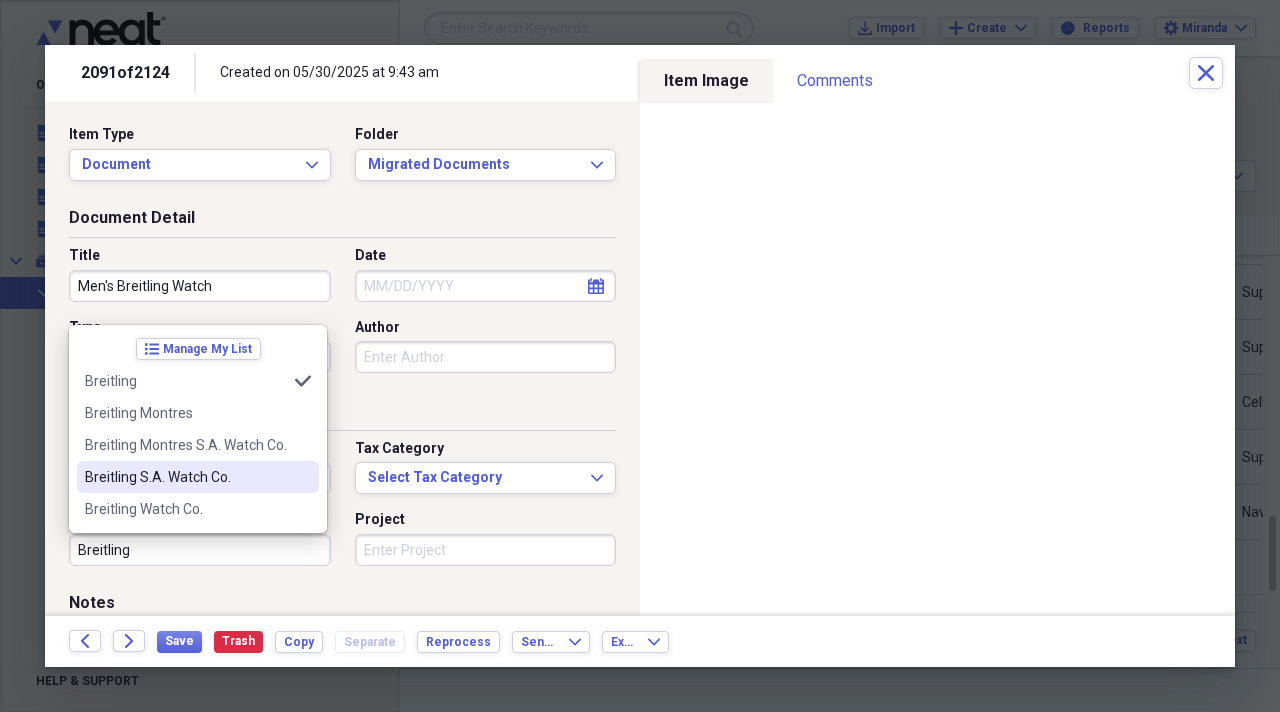 click on "Breitling S.A. Watch Co." at bounding box center (186, 477) 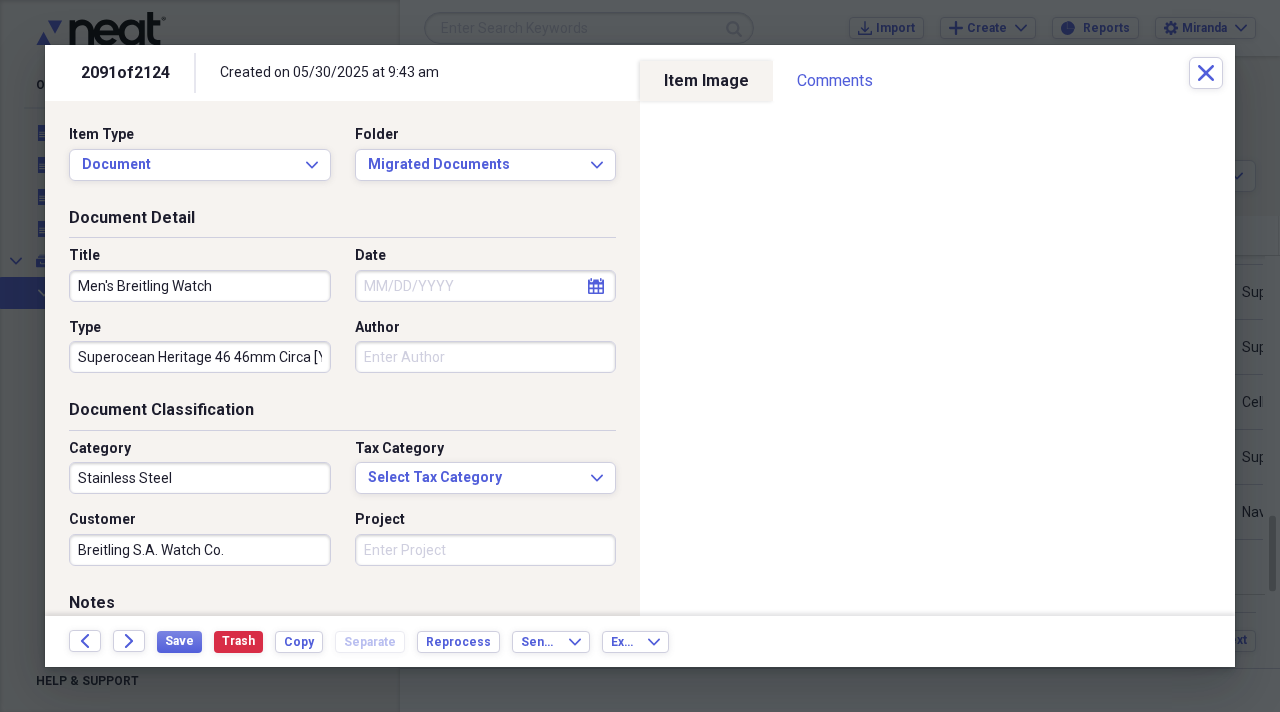 click on "Project" at bounding box center (486, 550) 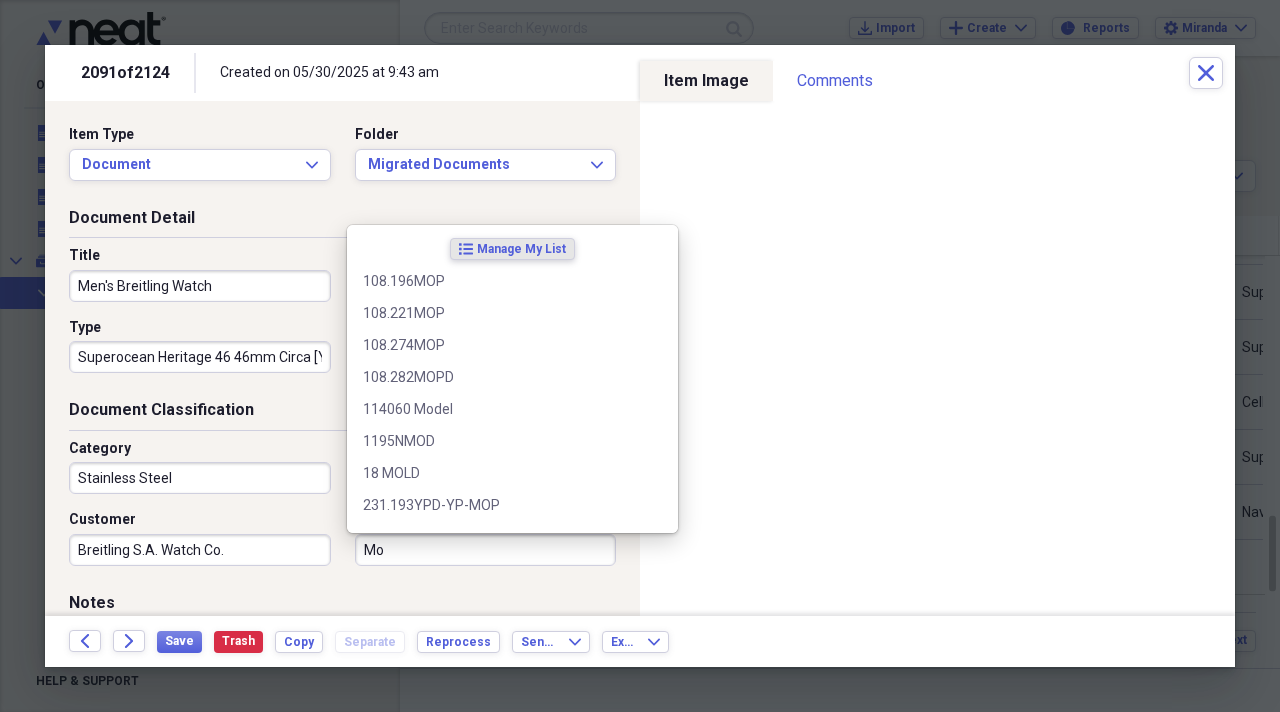 type on "M" 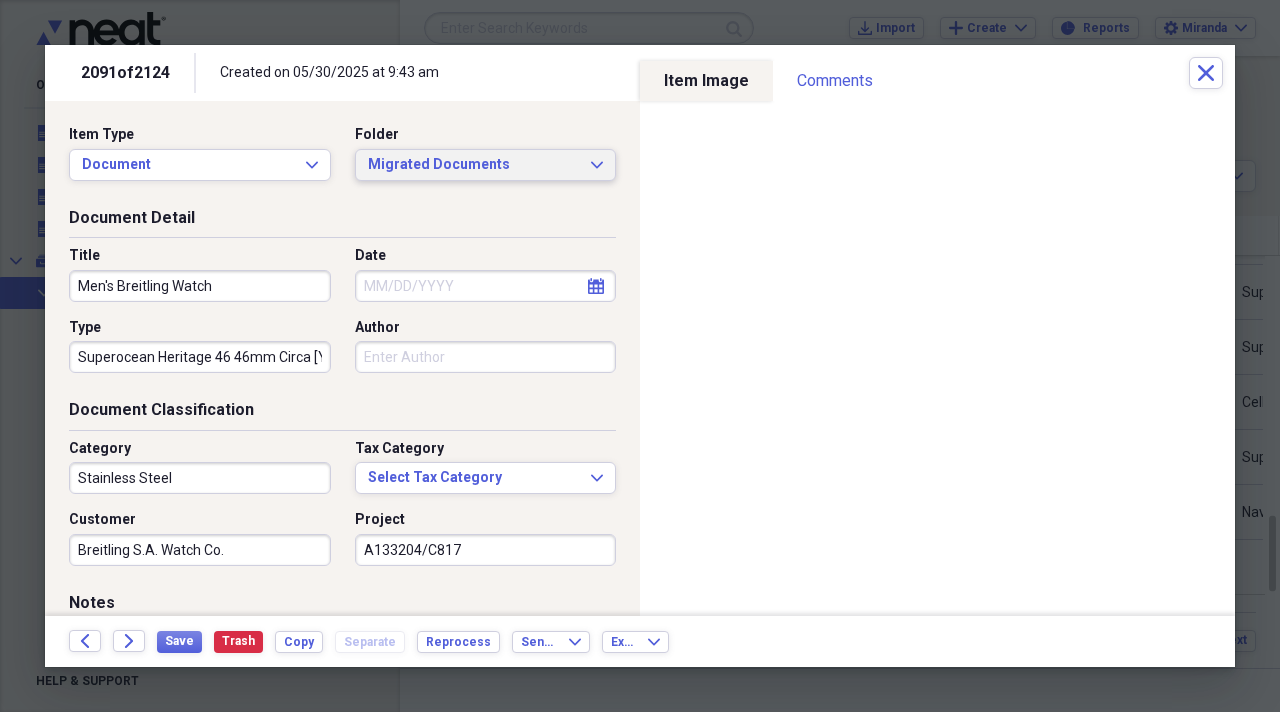 type on "A133204/C817" 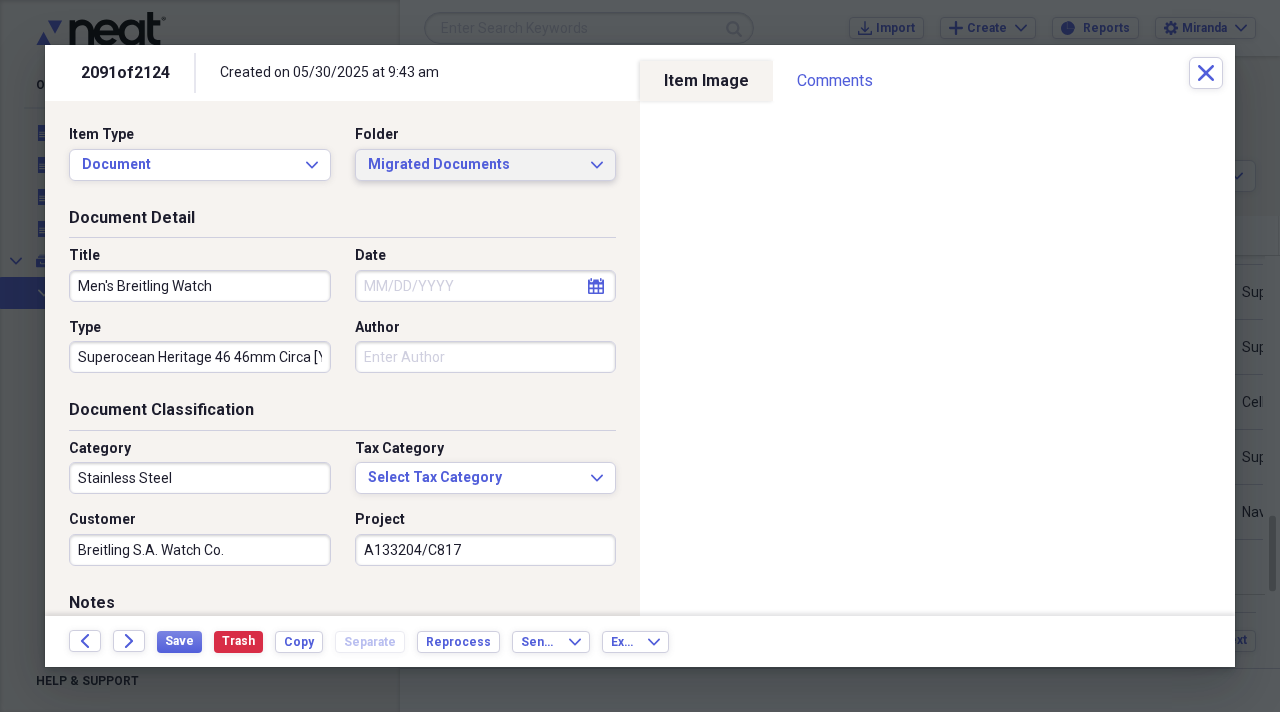 click on "Migrated Documents" at bounding box center [474, 165] 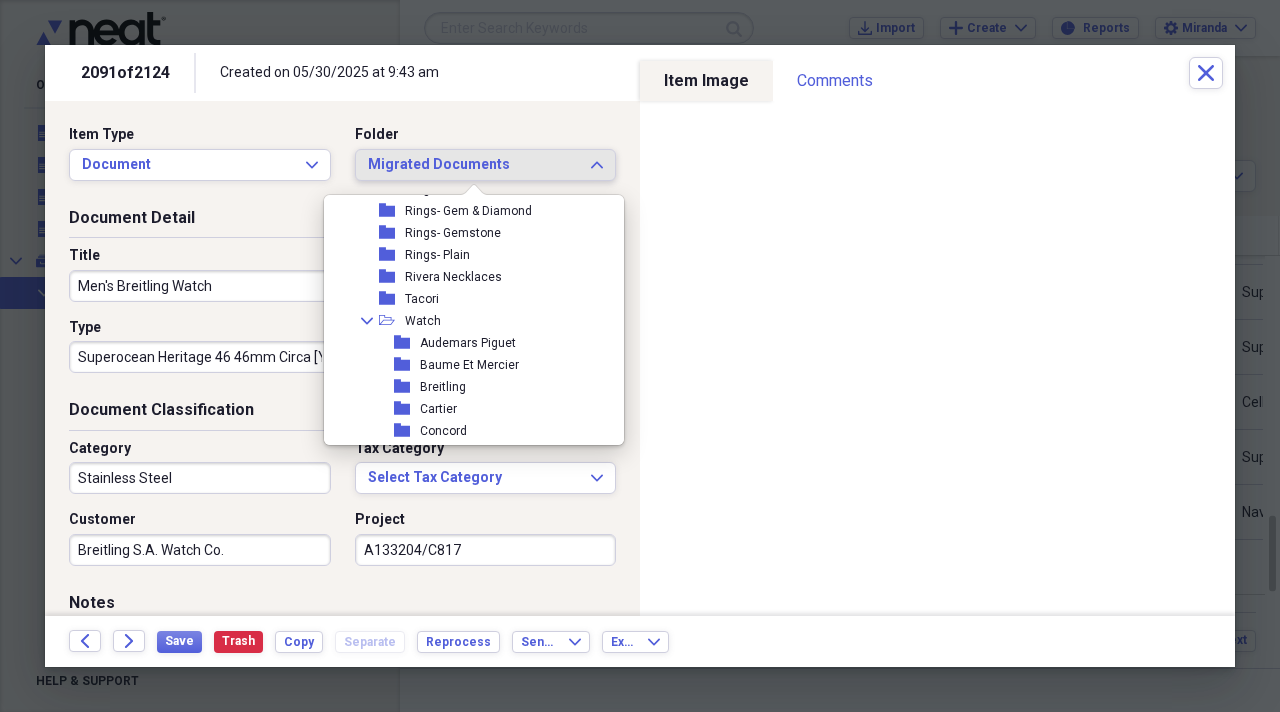 scroll, scrollTop: 2100, scrollLeft: 0, axis: vertical 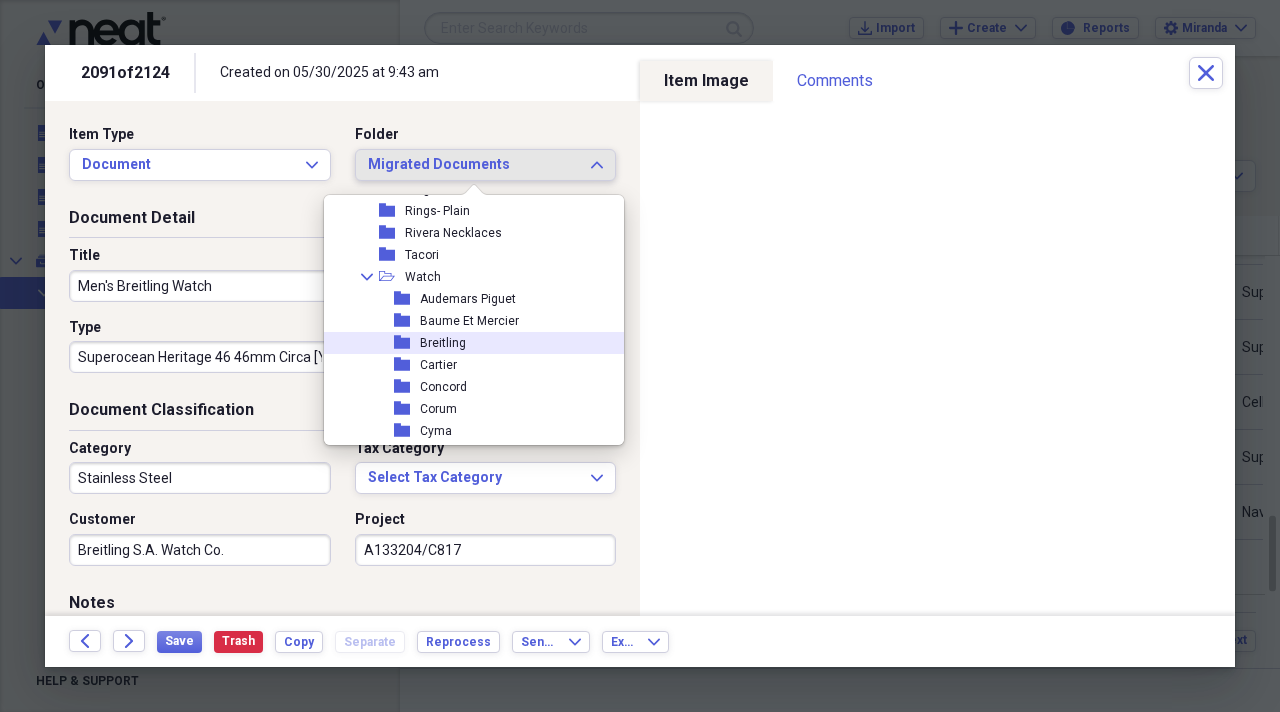 click on "folder Breitling" at bounding box center [466, 343] 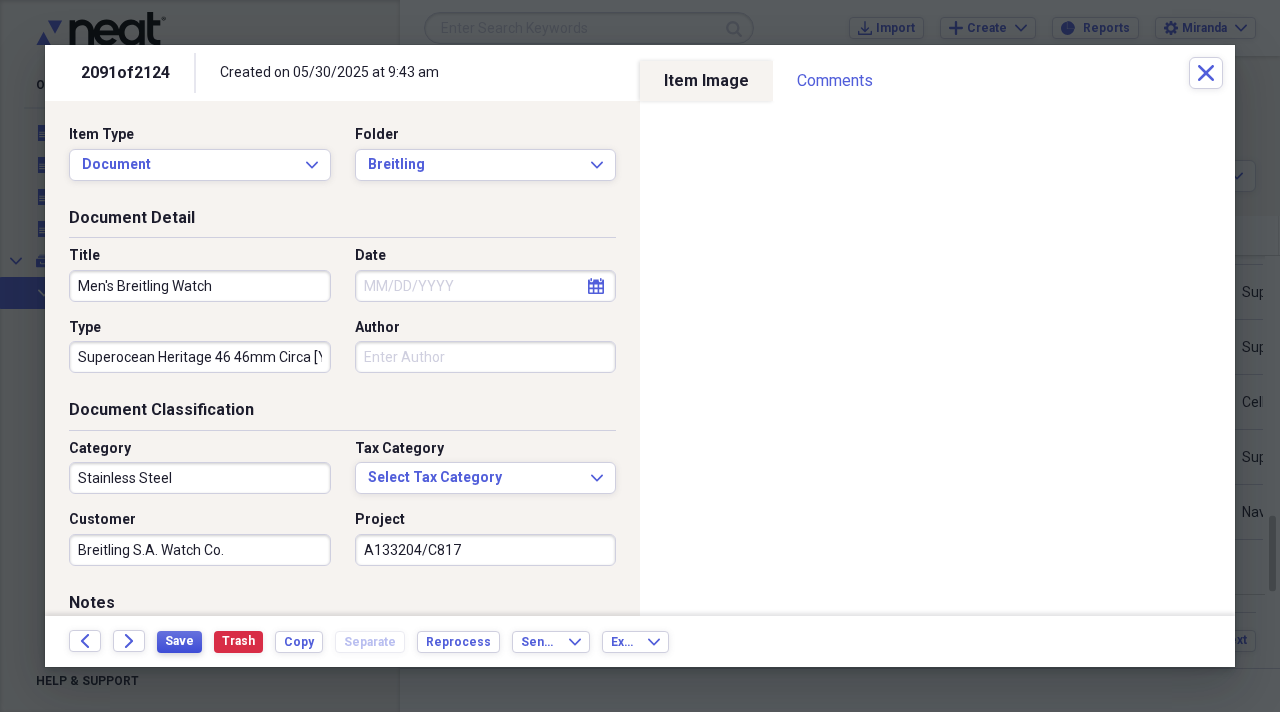 click on "Save" at bounding box center [179, 641] 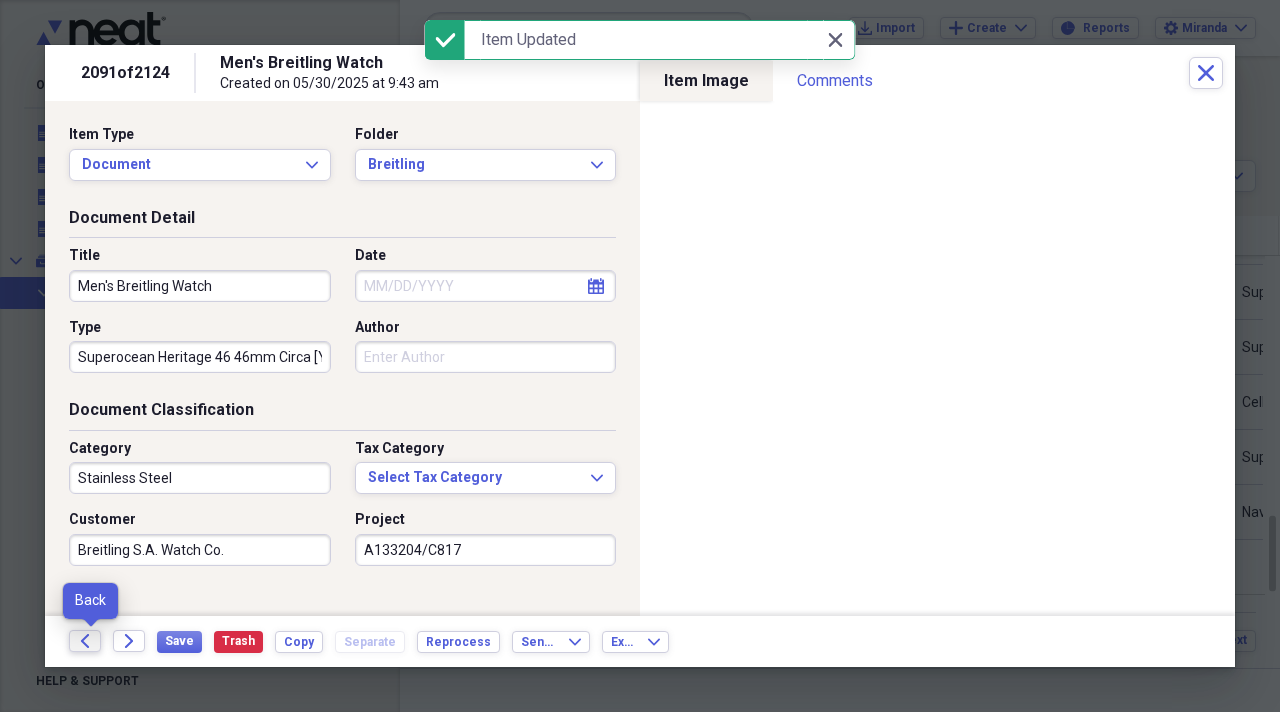 click on "Back" 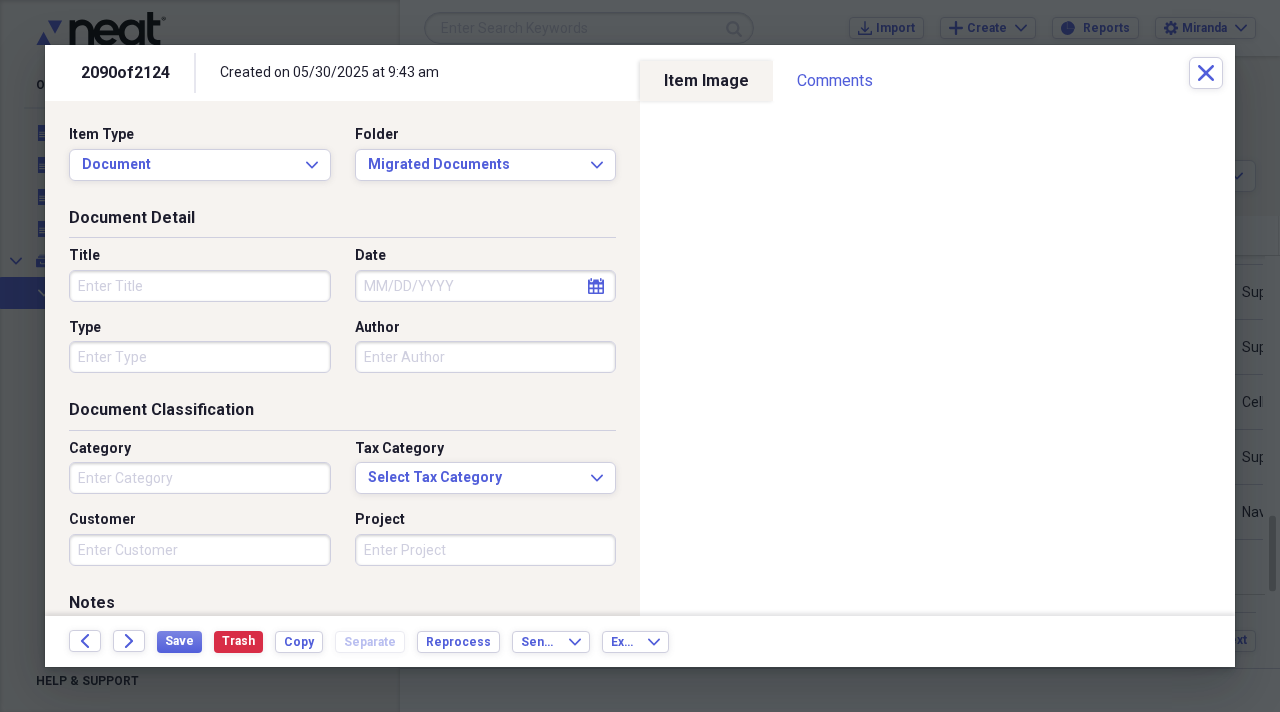 click on "Title" at bounding box center (200, 286) 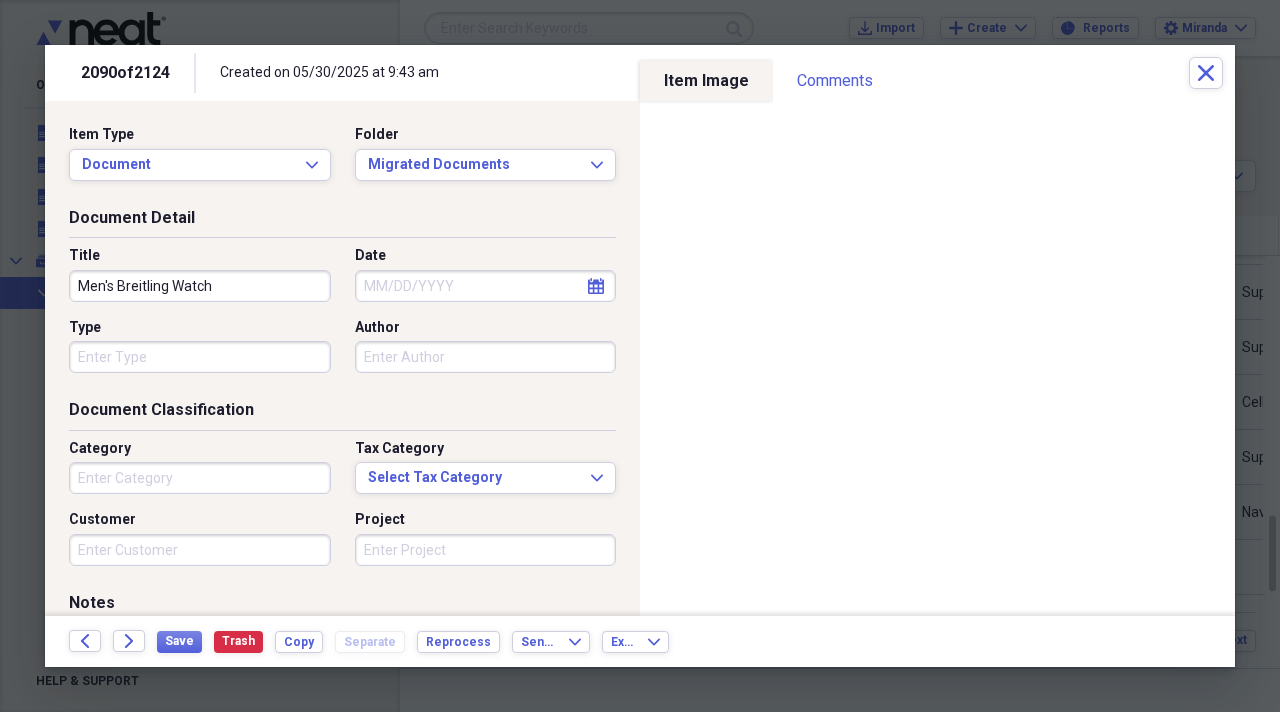 type on "Men's Breitling Watch" 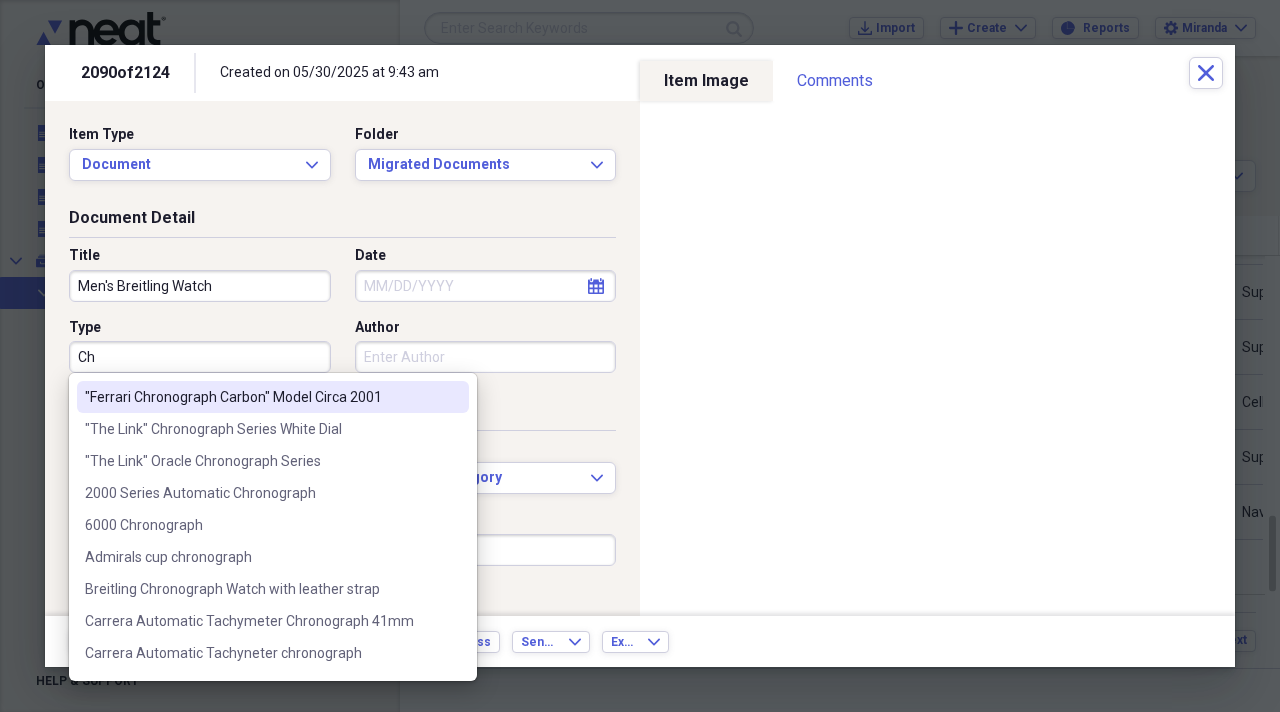 type on "C" 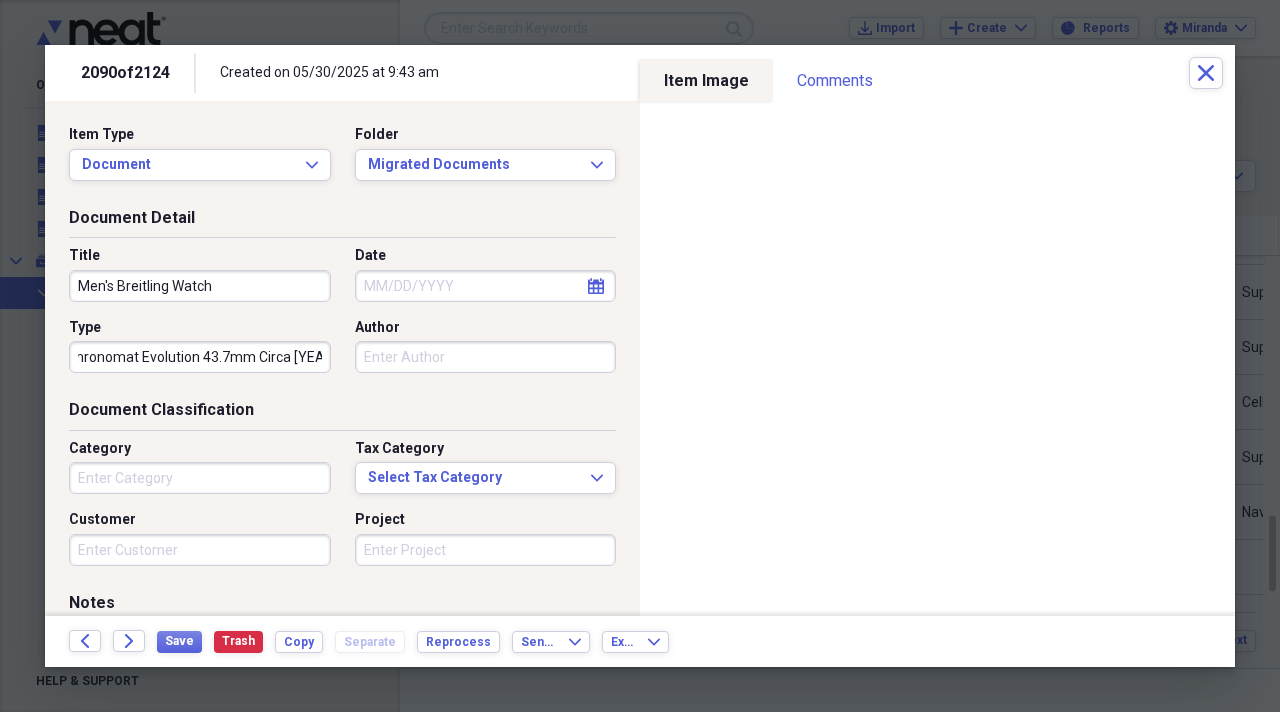 scroll, scrollTop: 0, scrollLeft: 82, axis: horizontal 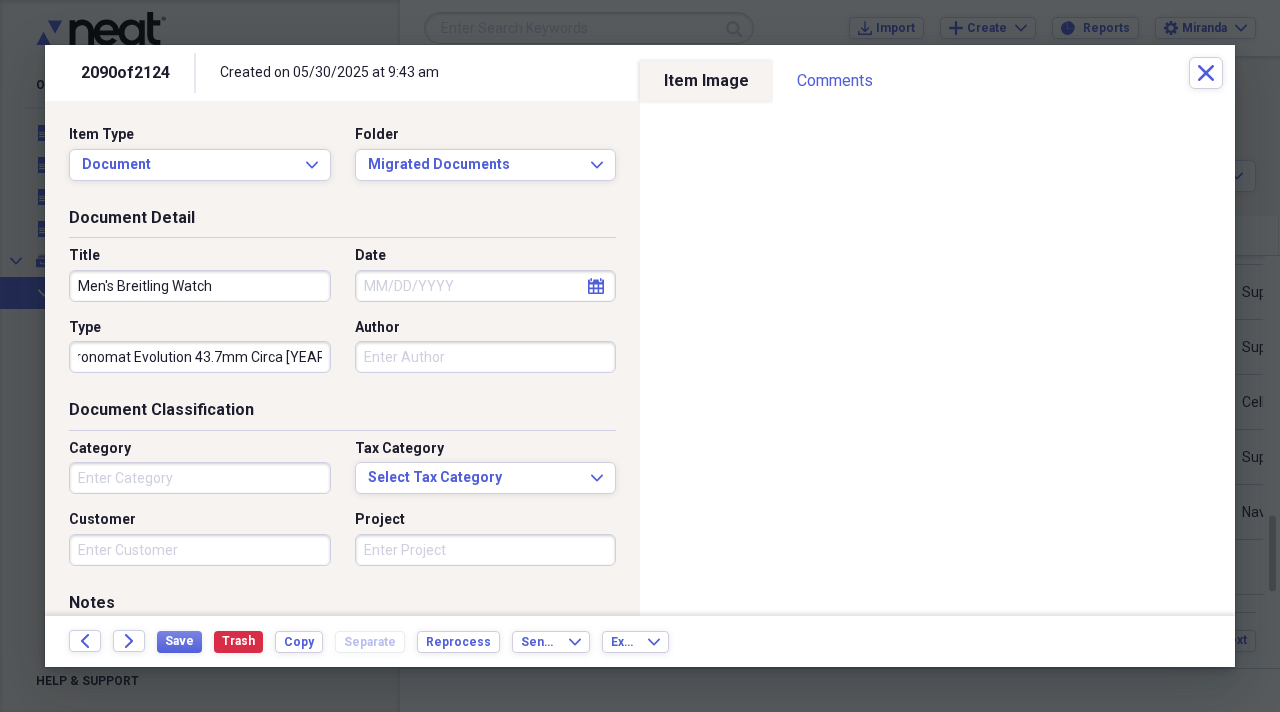 type on "Windrider Chronomat Evolution 43.7mm Circa [YEAR]" 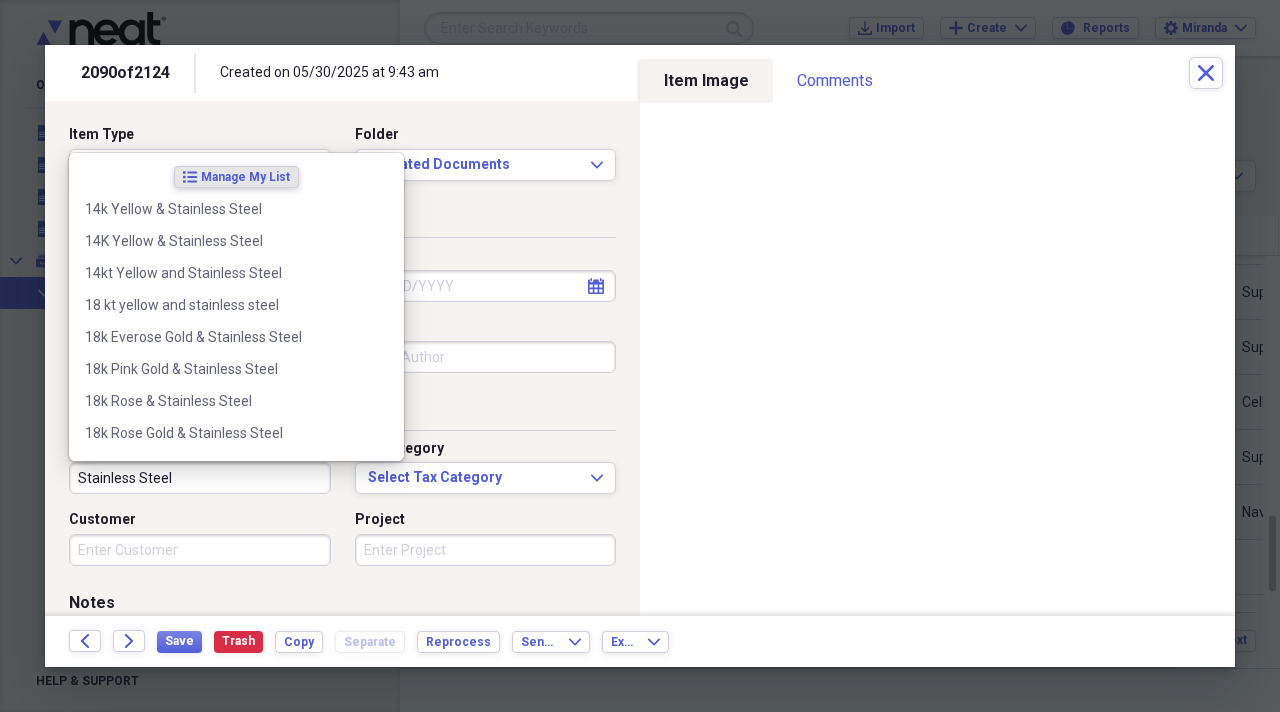 type on "Stainless Steel" 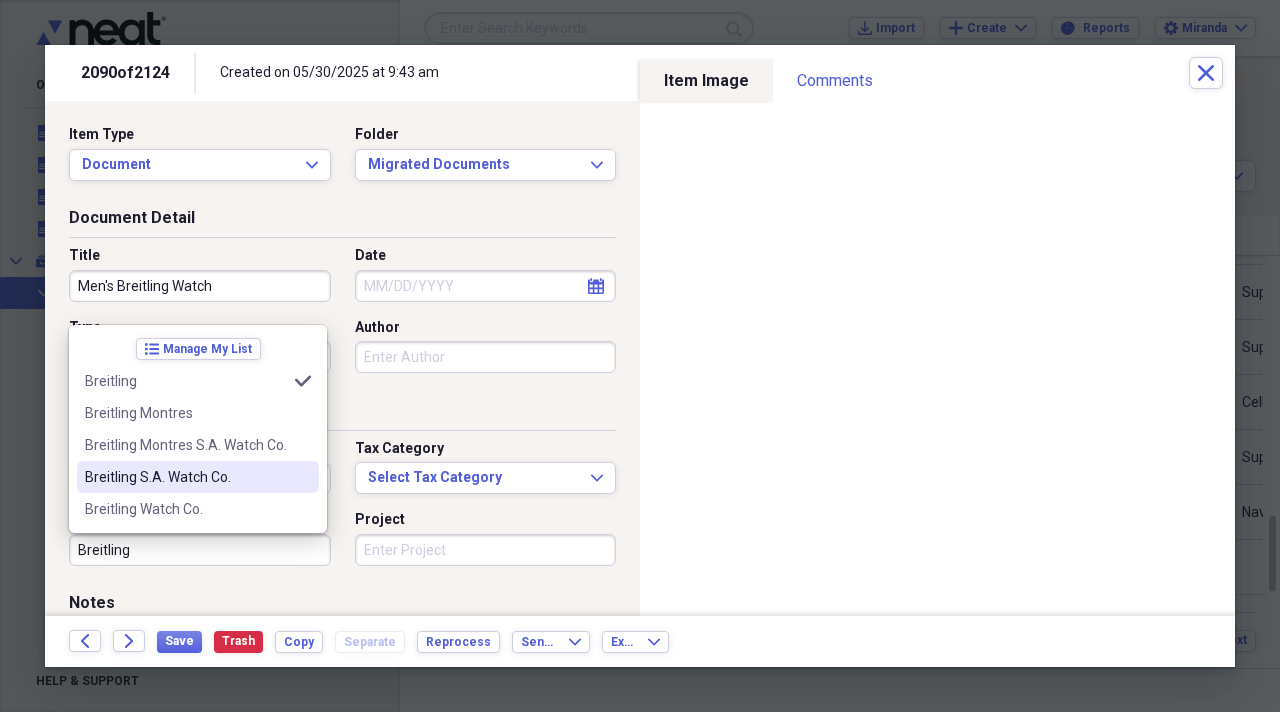 click on "Breitling S.A. Watch Co." at bounding box center [186, 477] 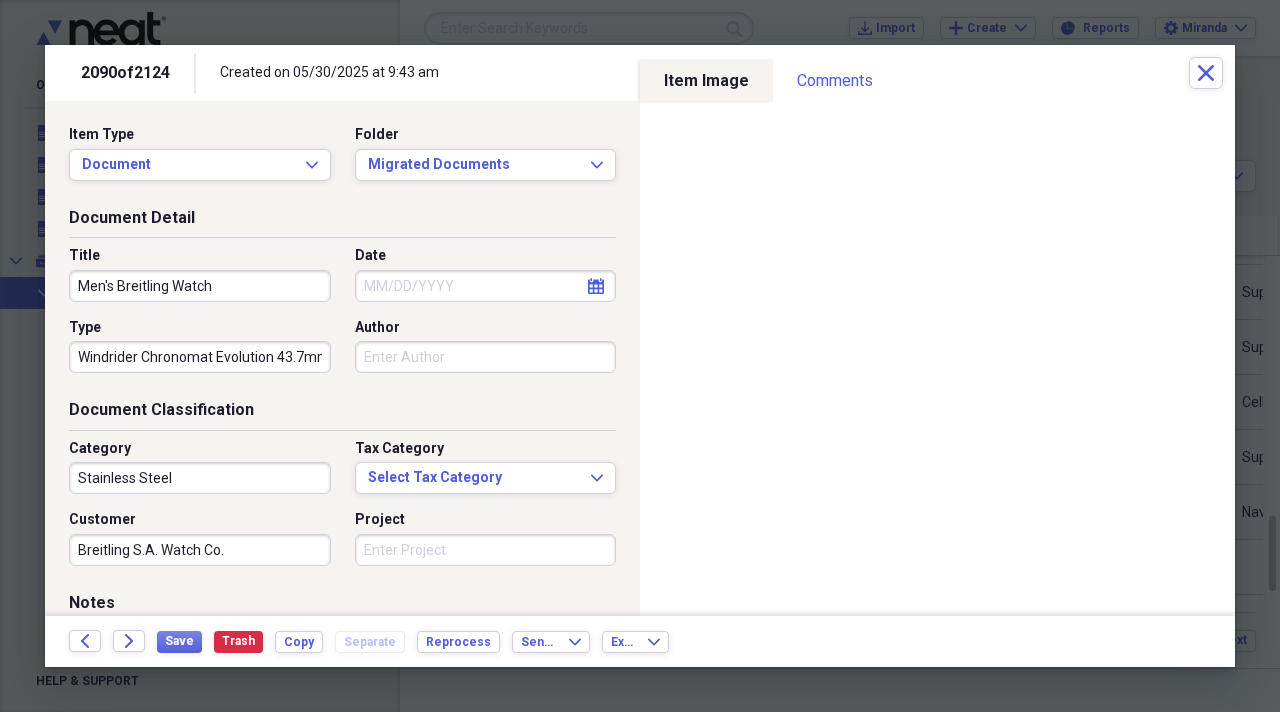 click on "Project" at bounding box center (486, 550) 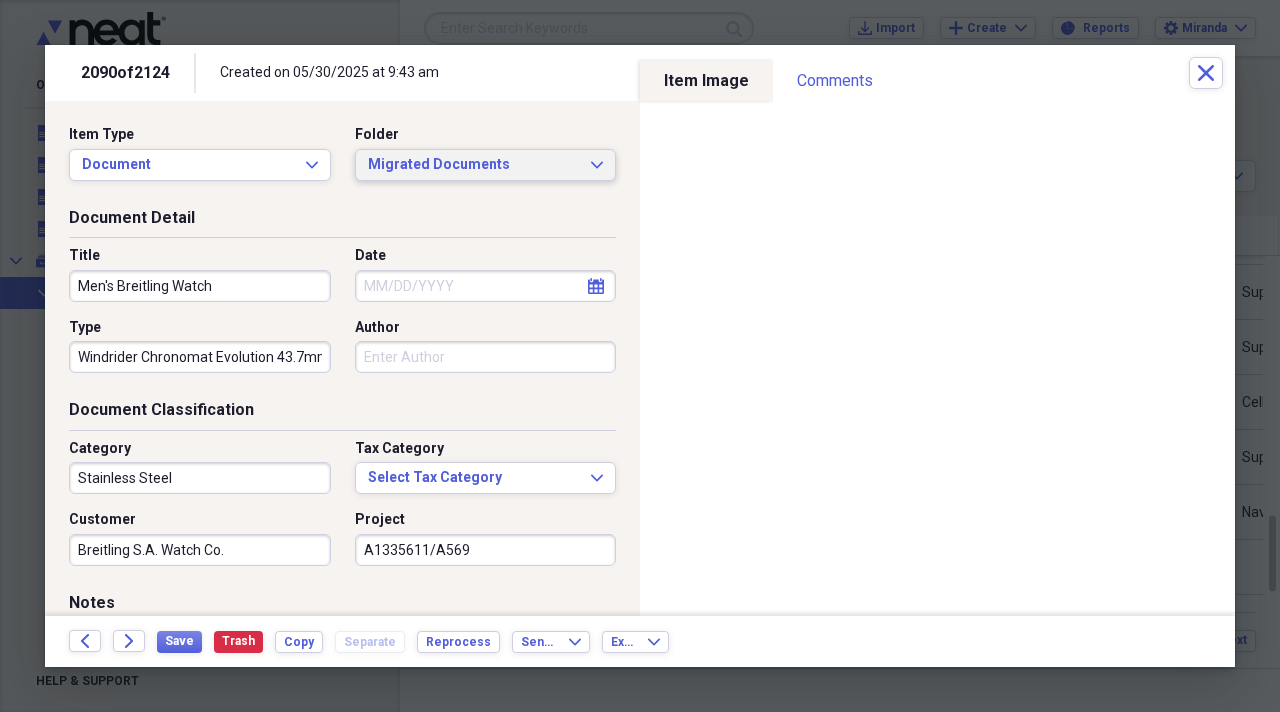 type on "A1335611/A569" 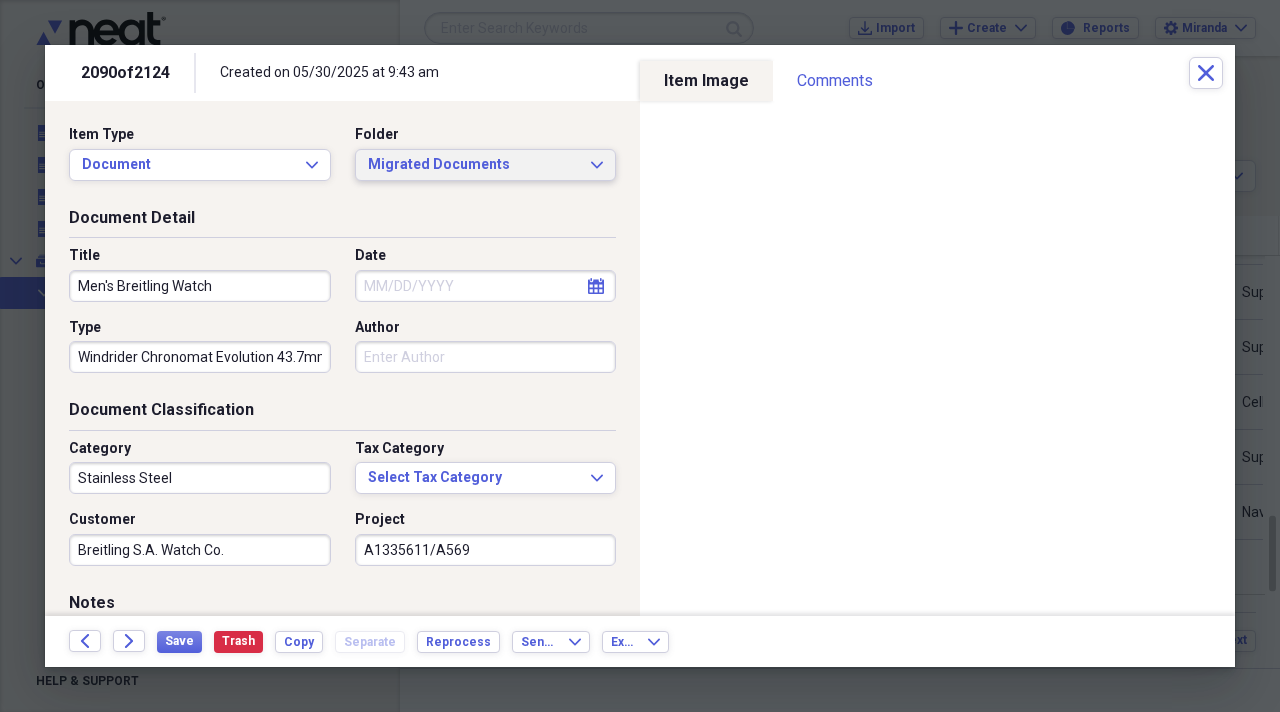 click on "Migrated Documents" at bounding box center (474, 165) 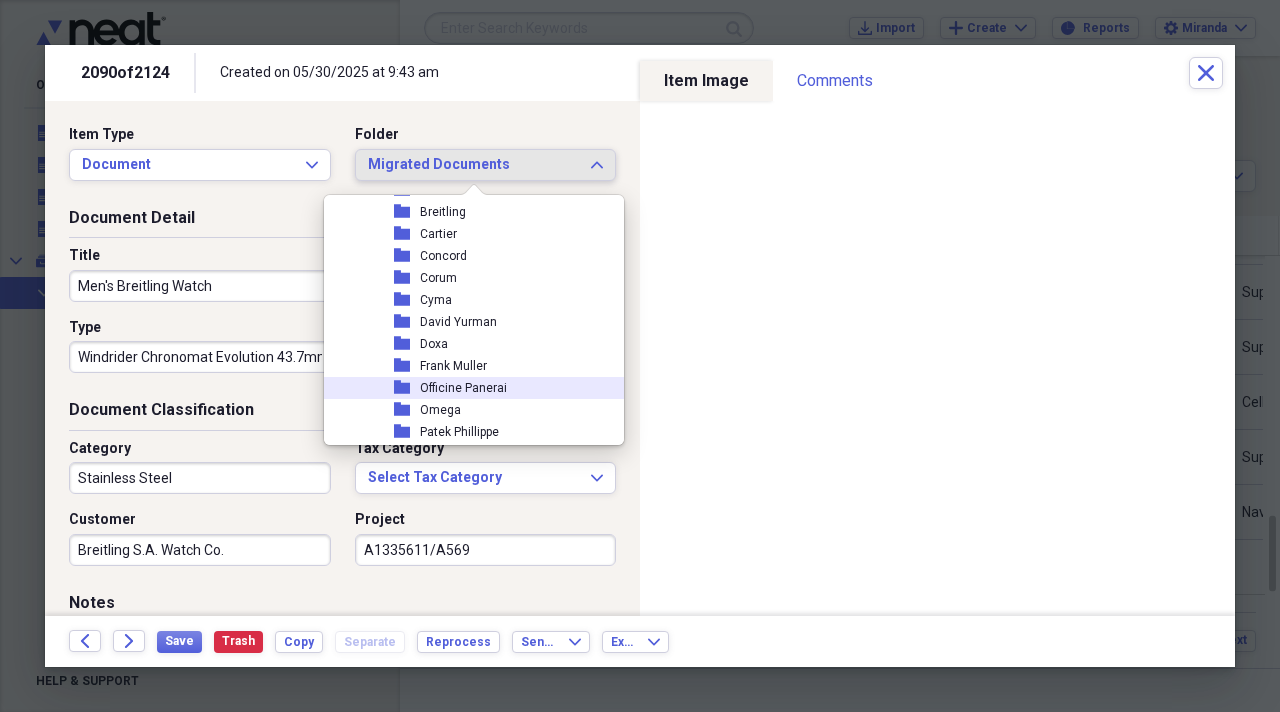 scroll, scrollTop: 2200, scrollLeft: 0, axis: vertical 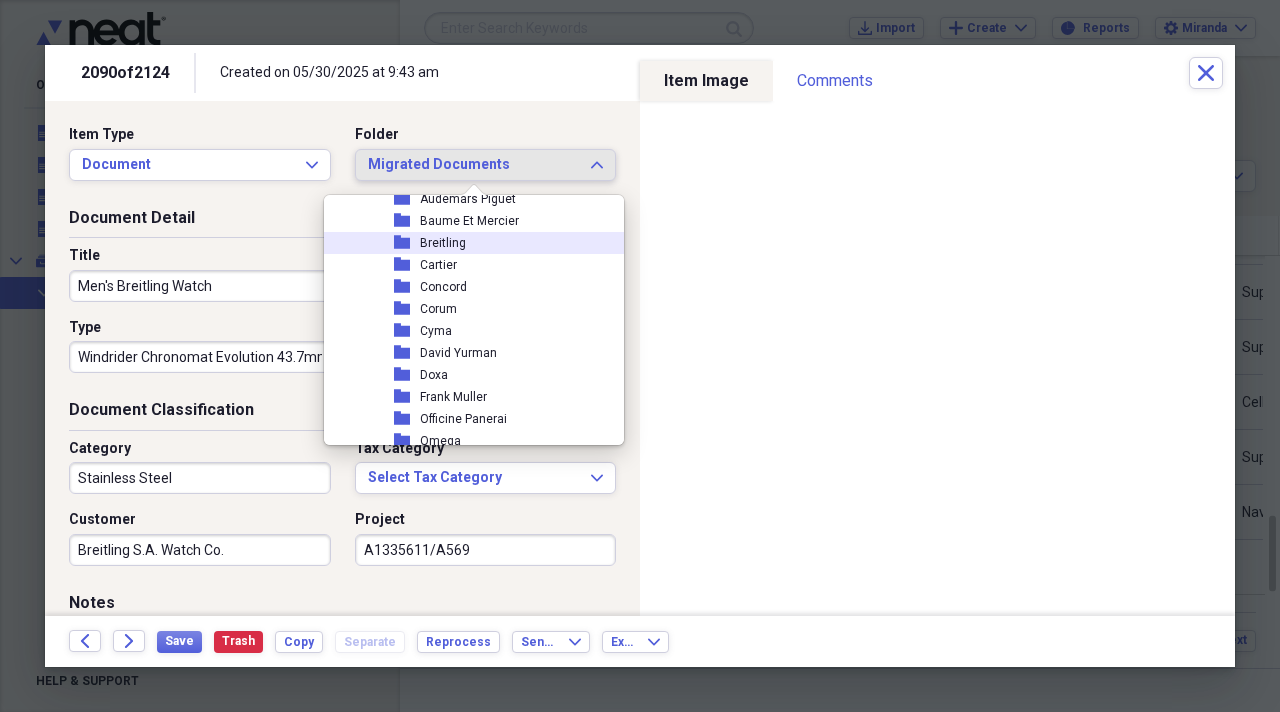 click on "folder Breitling" at bounding box center [466, 243] 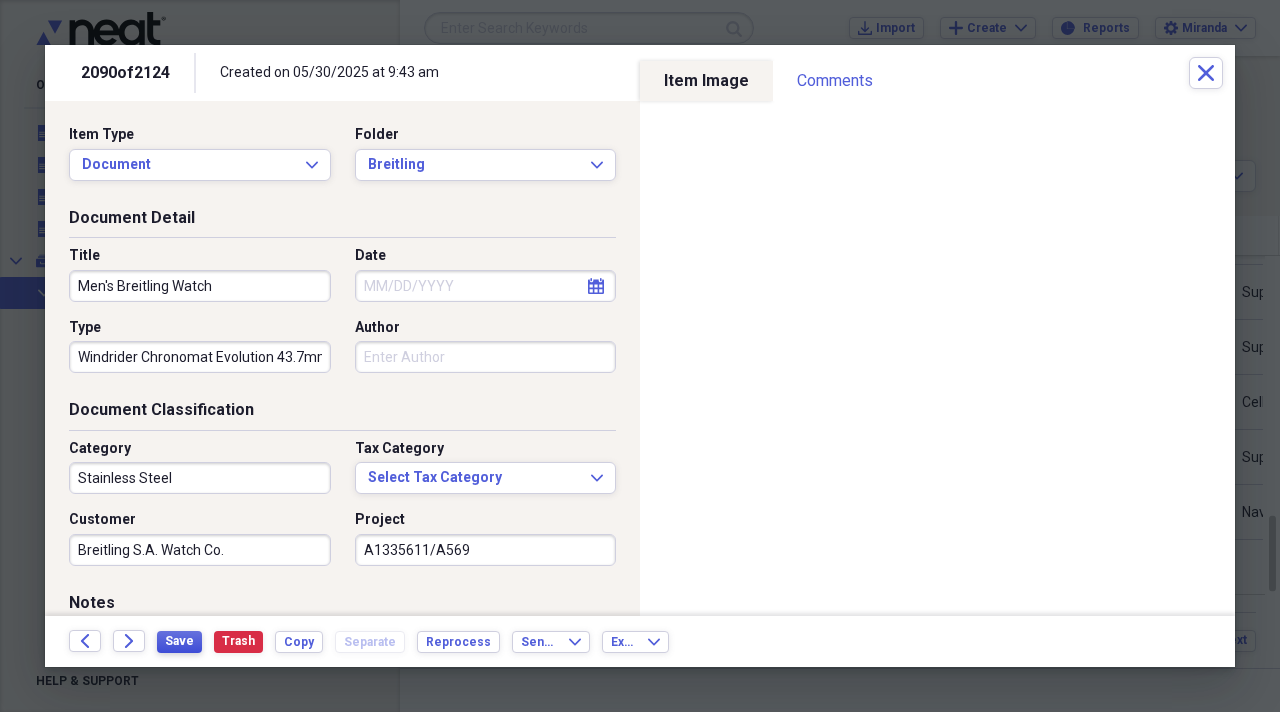 click on "Save" at bounding box center [179, 641] 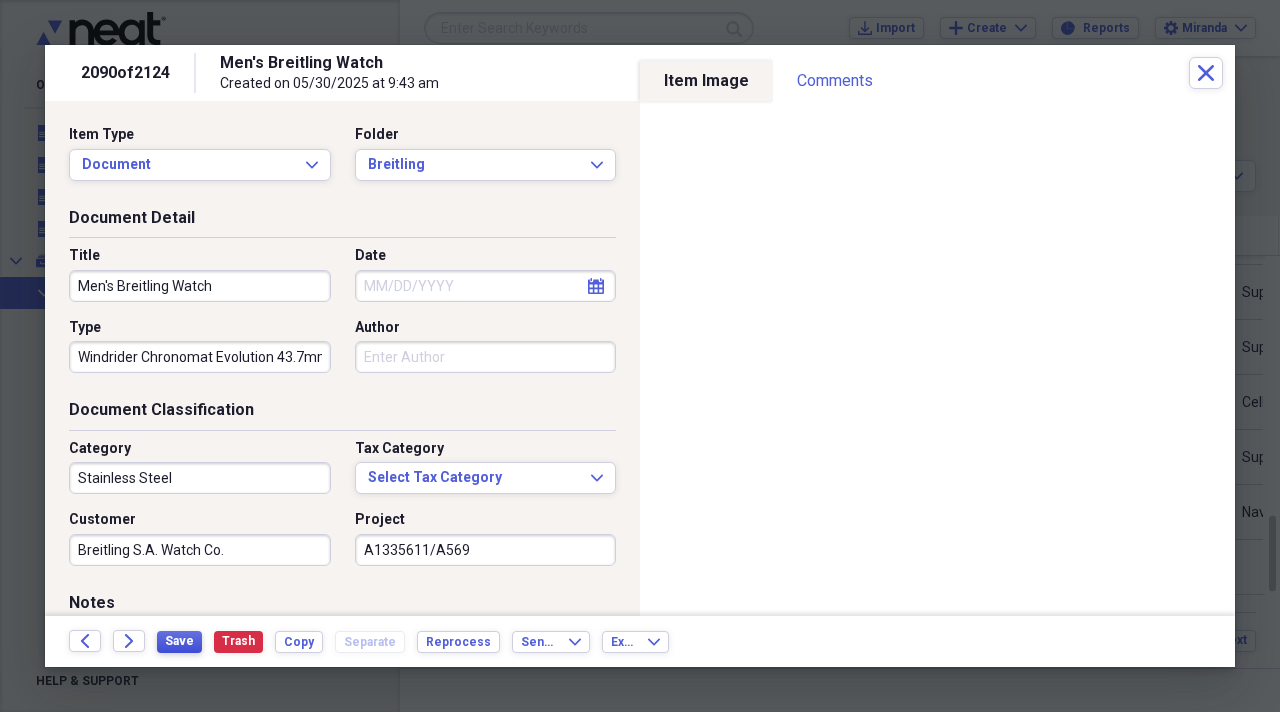 click on "Save" at bounding box center [179, 641] 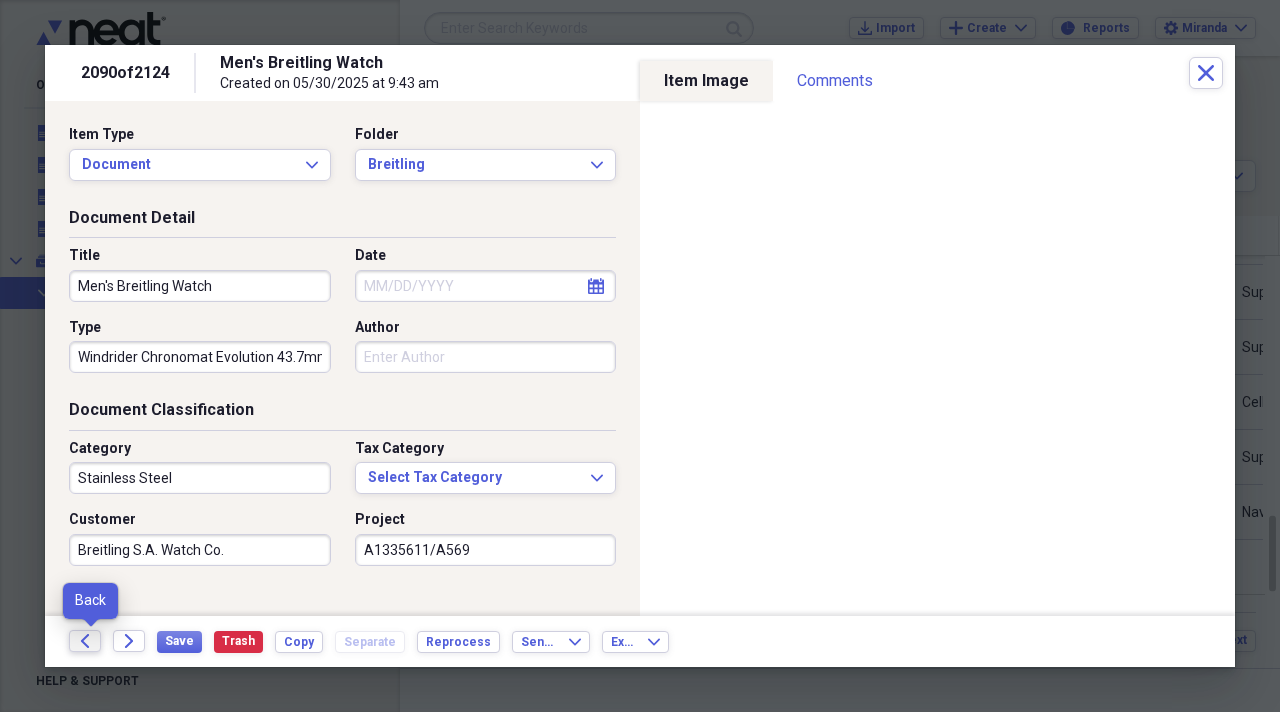 click on "Back" at bounding box center (85, 641) 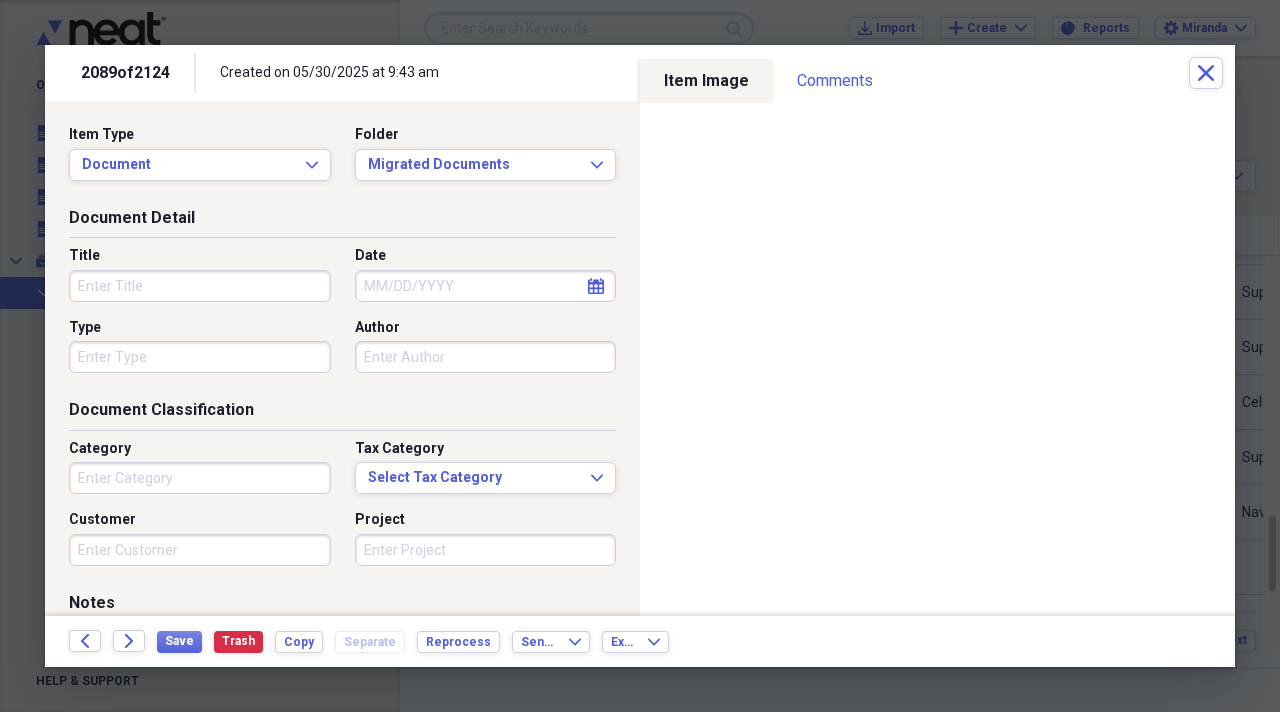 click on "Title" at bounding box center [200, 286] 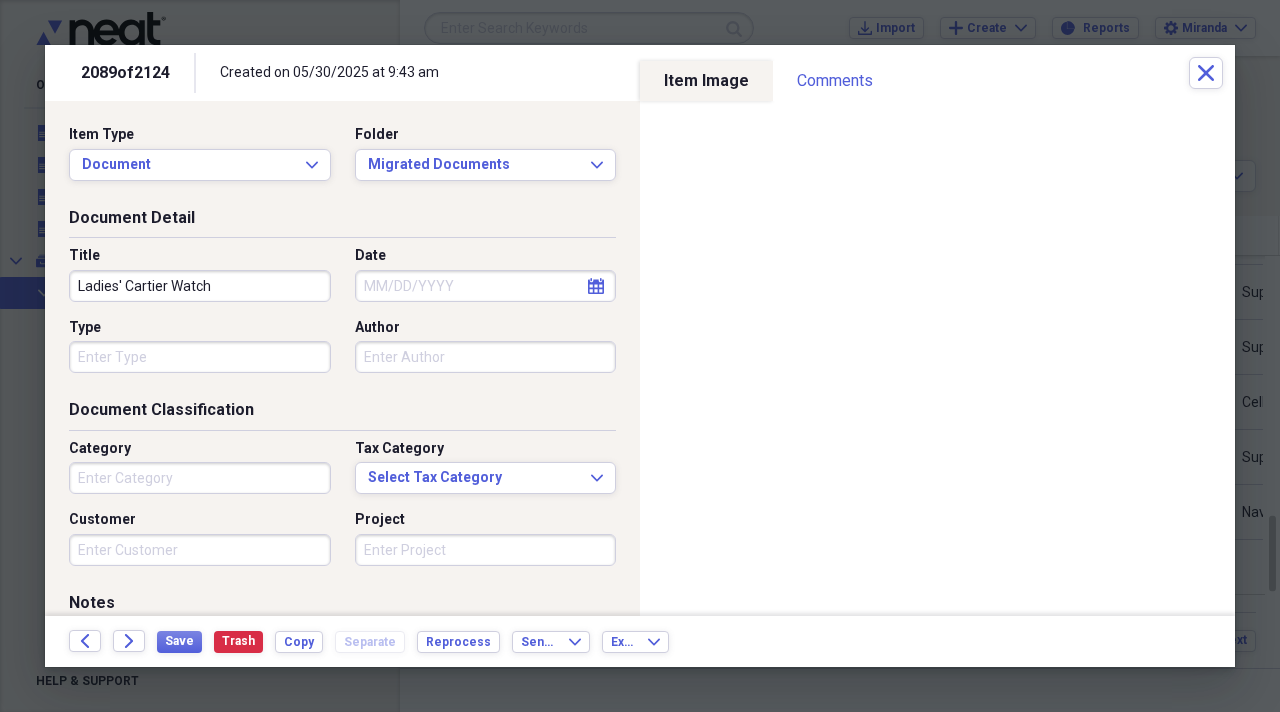 type on "Ladies' Cartier Watch" 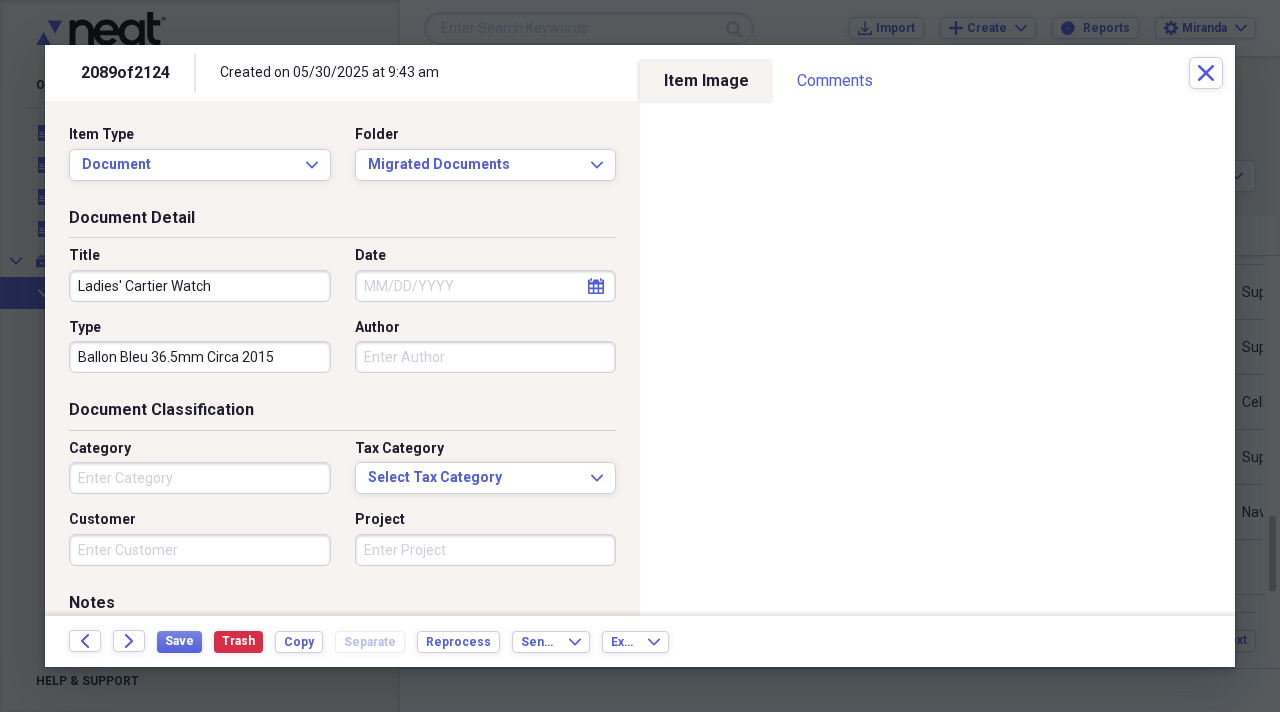 type on "Ballon Bleu 36.5mm Circa 2015" 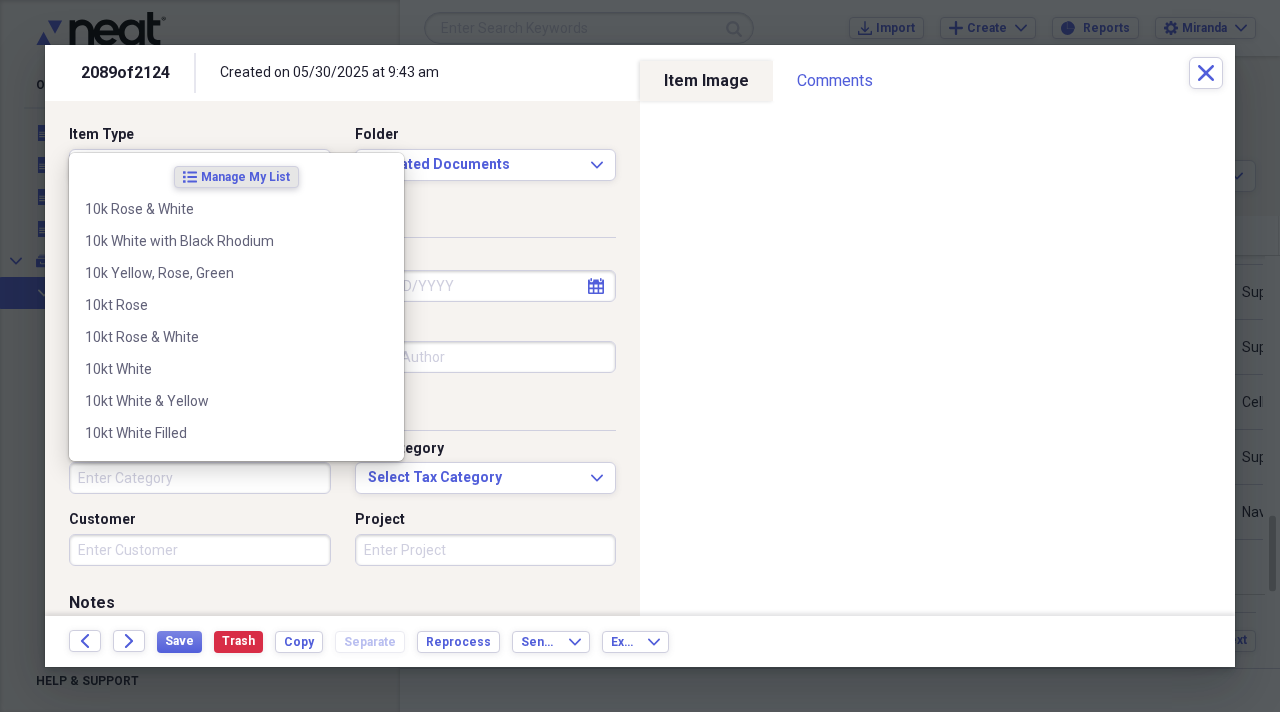 click on "Category" at bounding box center [200, 478] 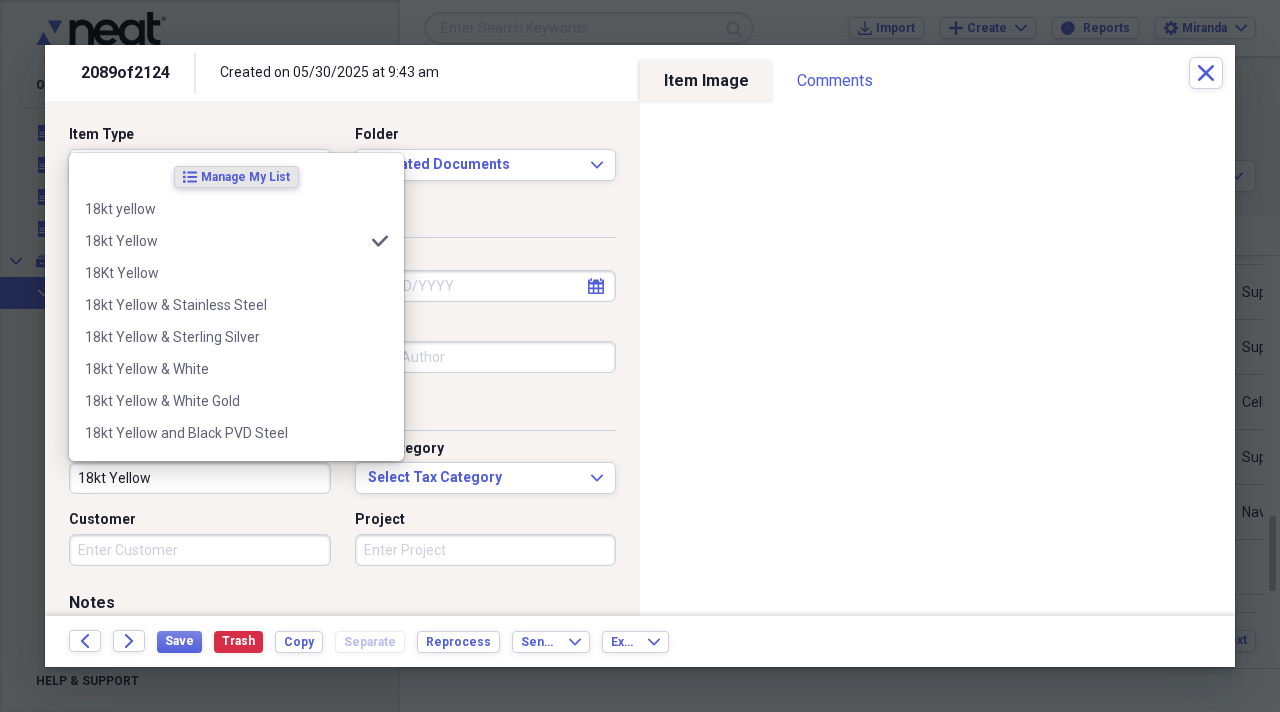 type on "18kt Yellow" 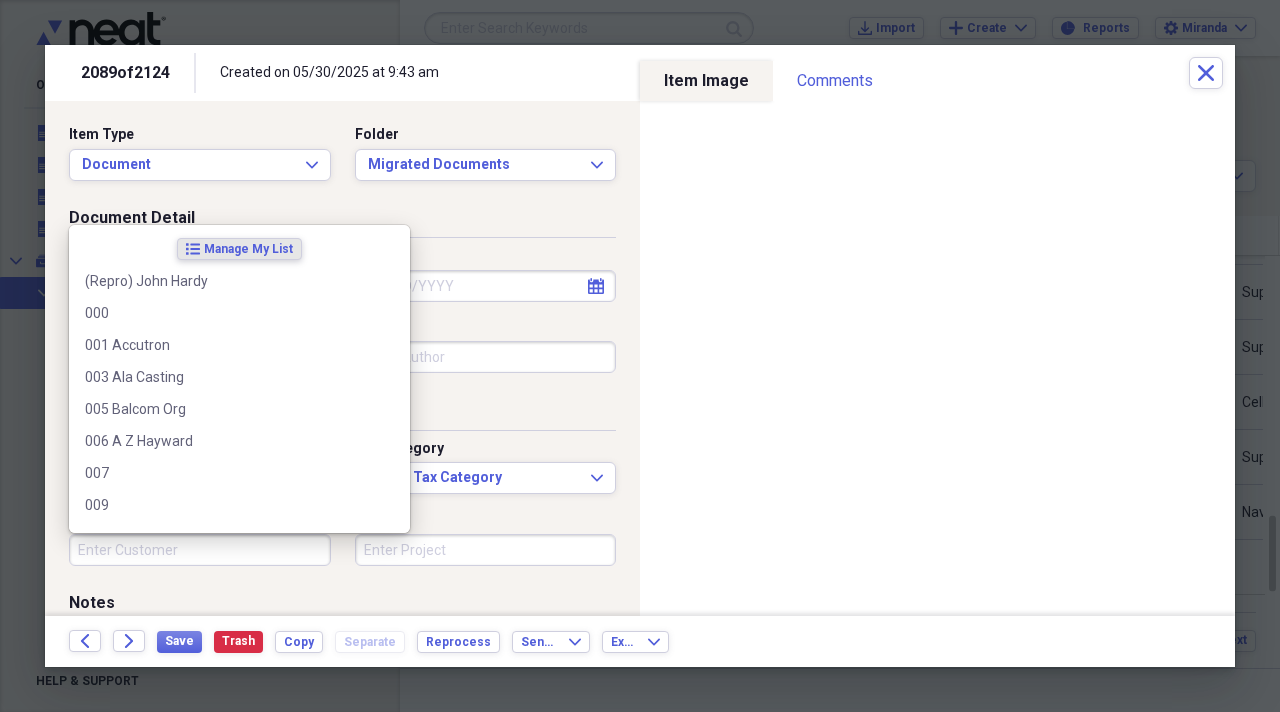 click on "Customer" at bounding box center [200, 550] 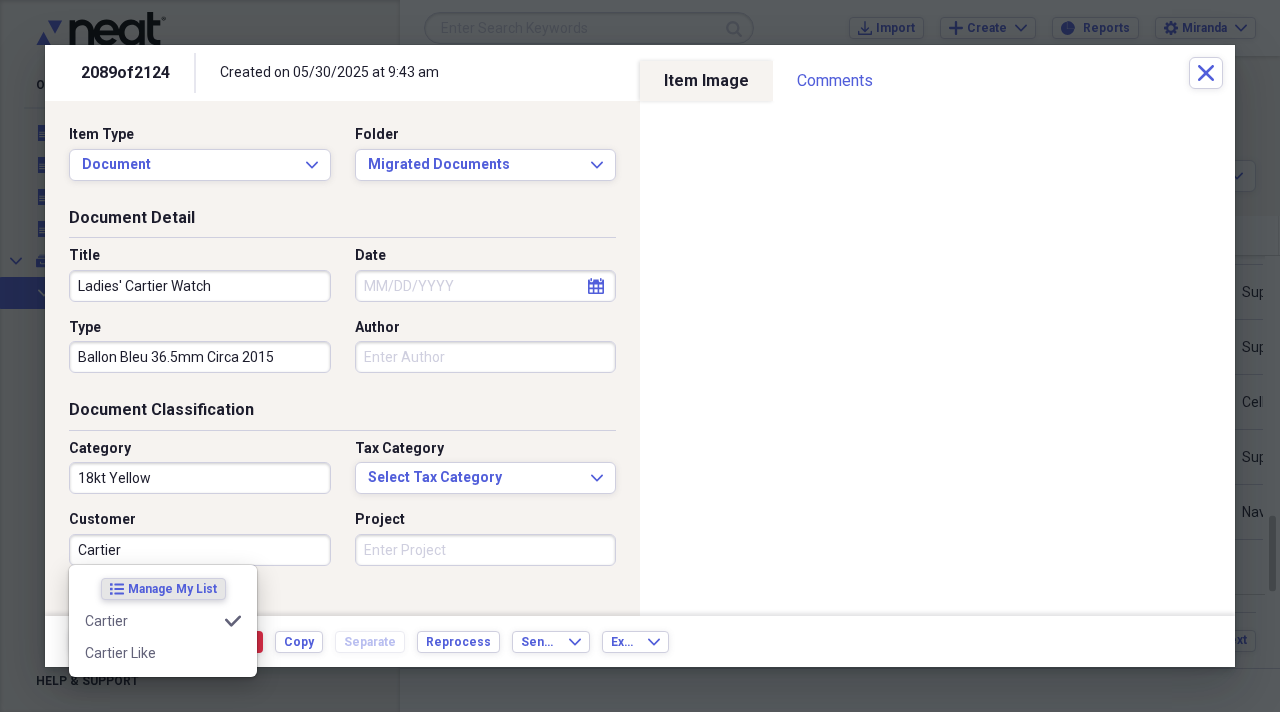 type on "Cartier" 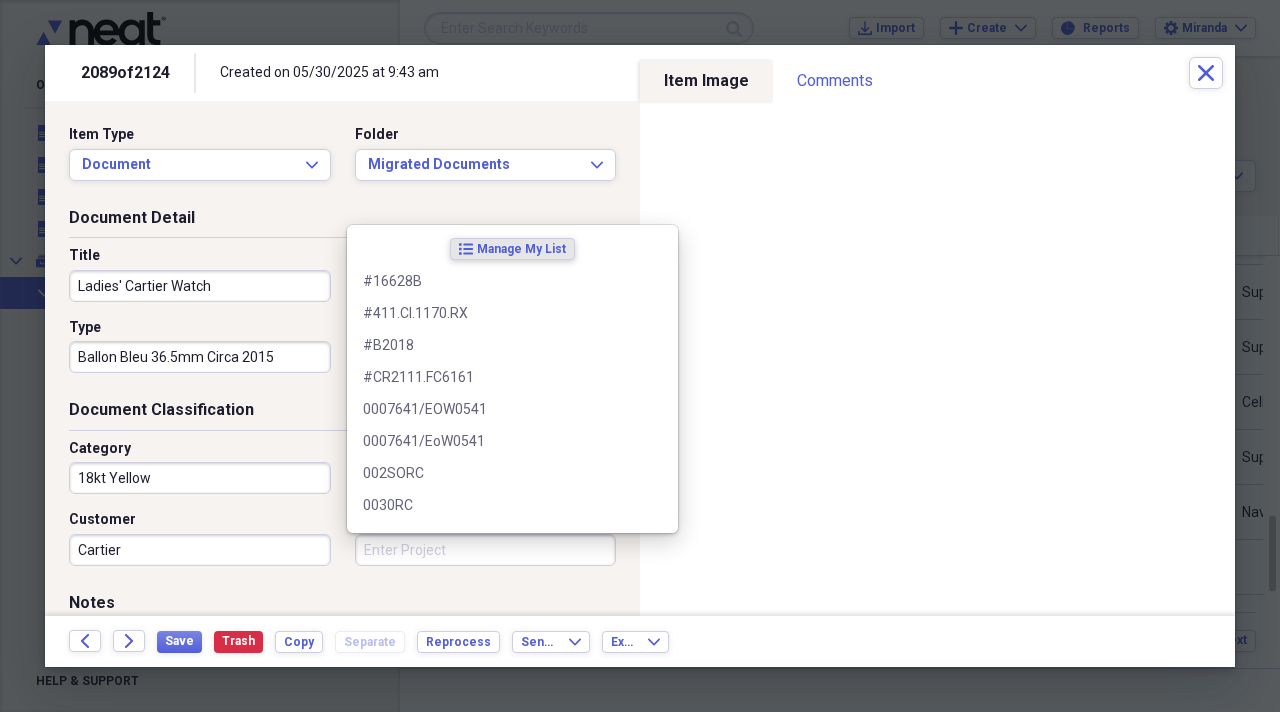 type on "M" 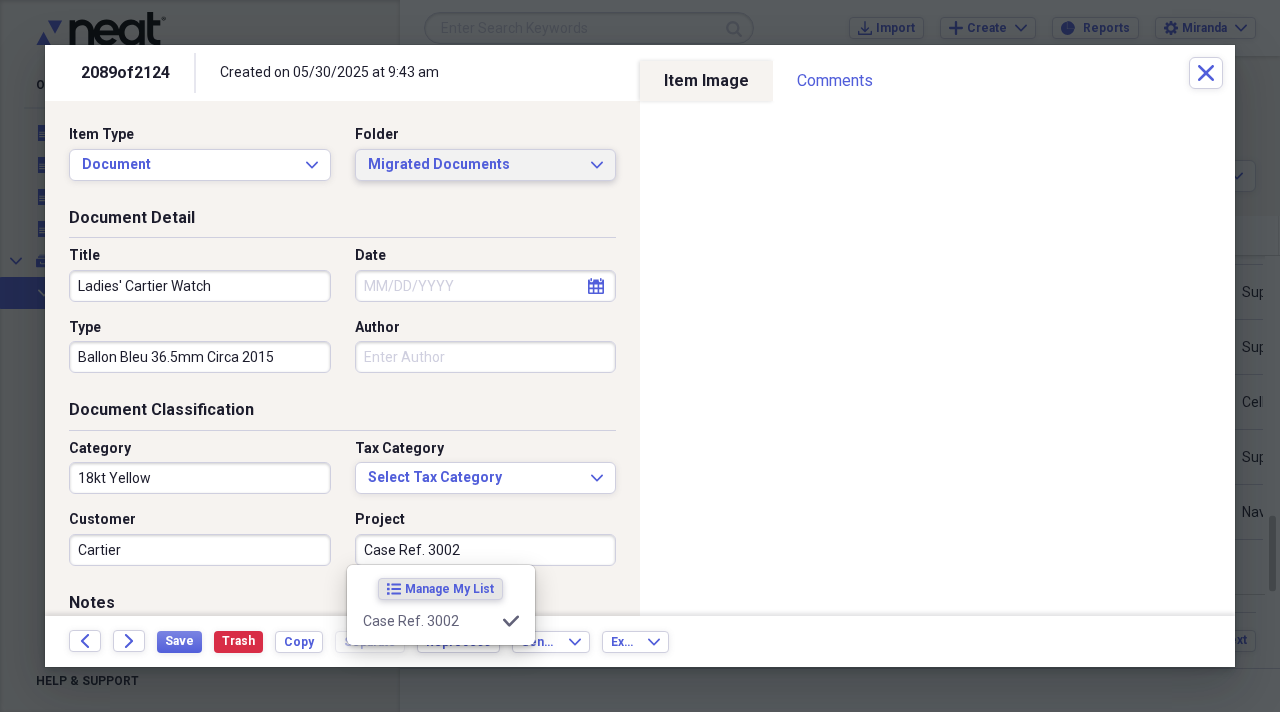 type on "Case Ref. 3002" 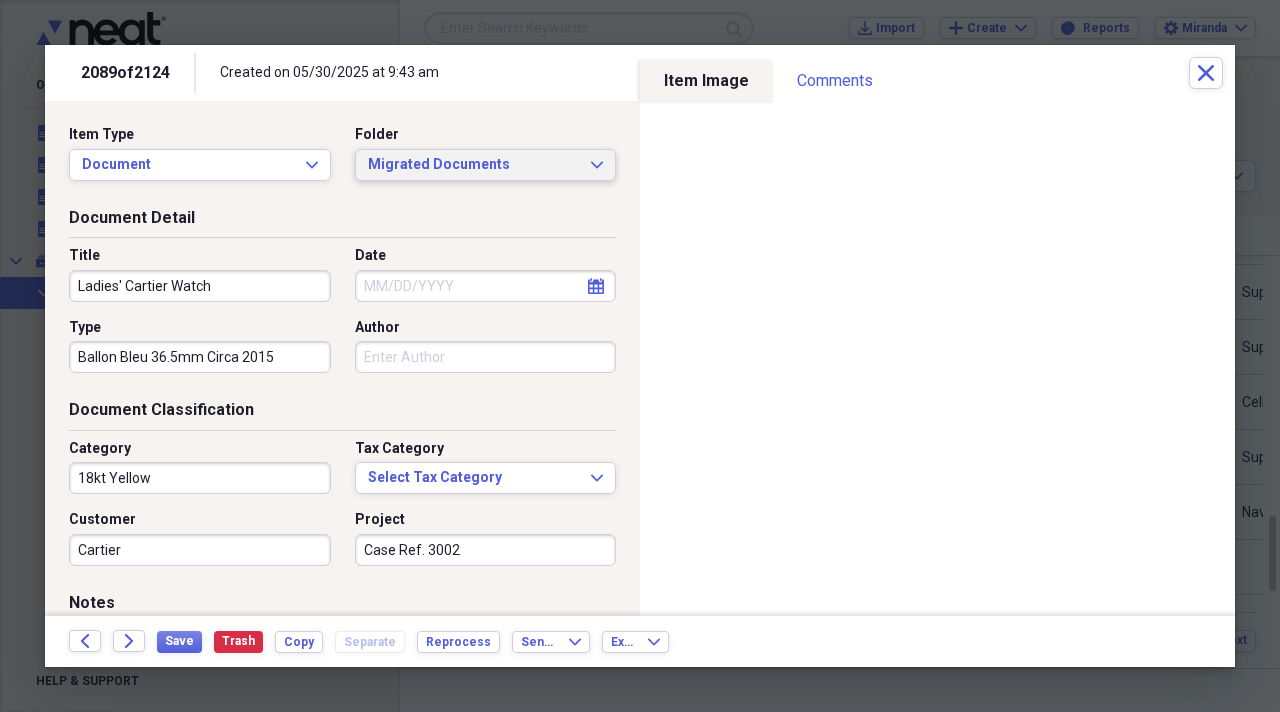 click on "Migrated Documents Expand" at bounding box center [486, 165] 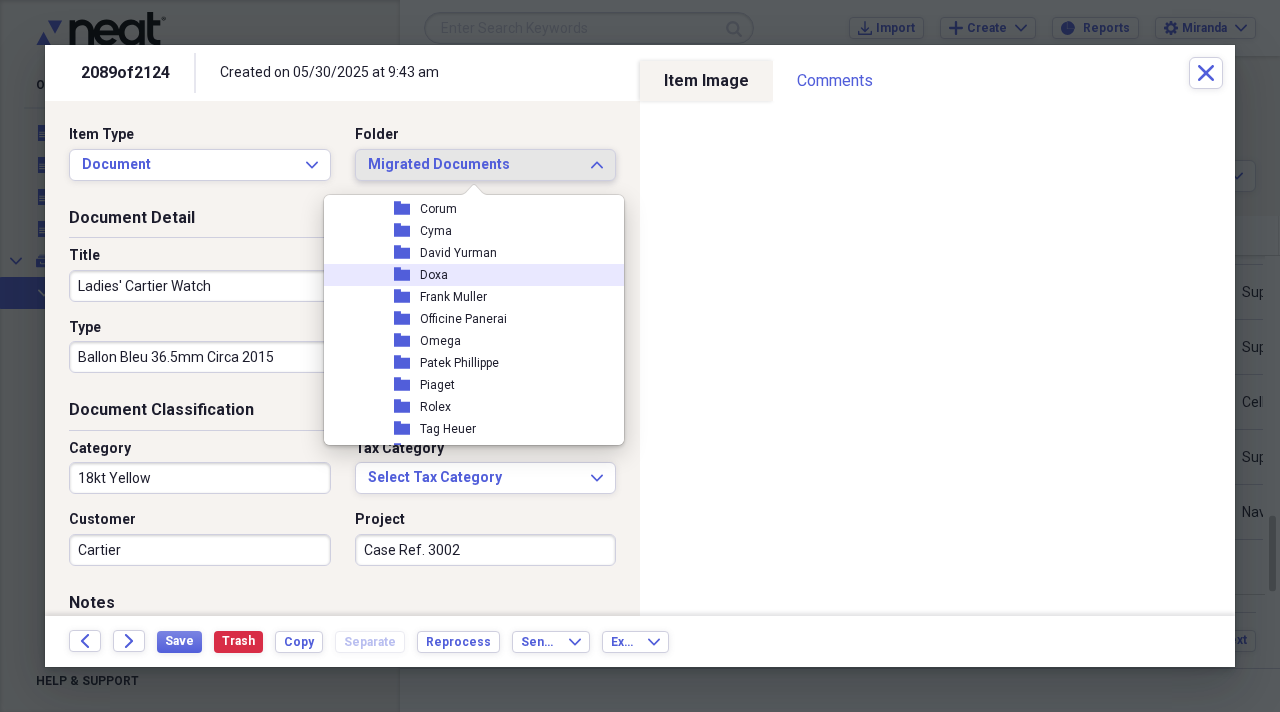 scroll, scrollTop: 2200, scrollLeft: 0, axis: vertical 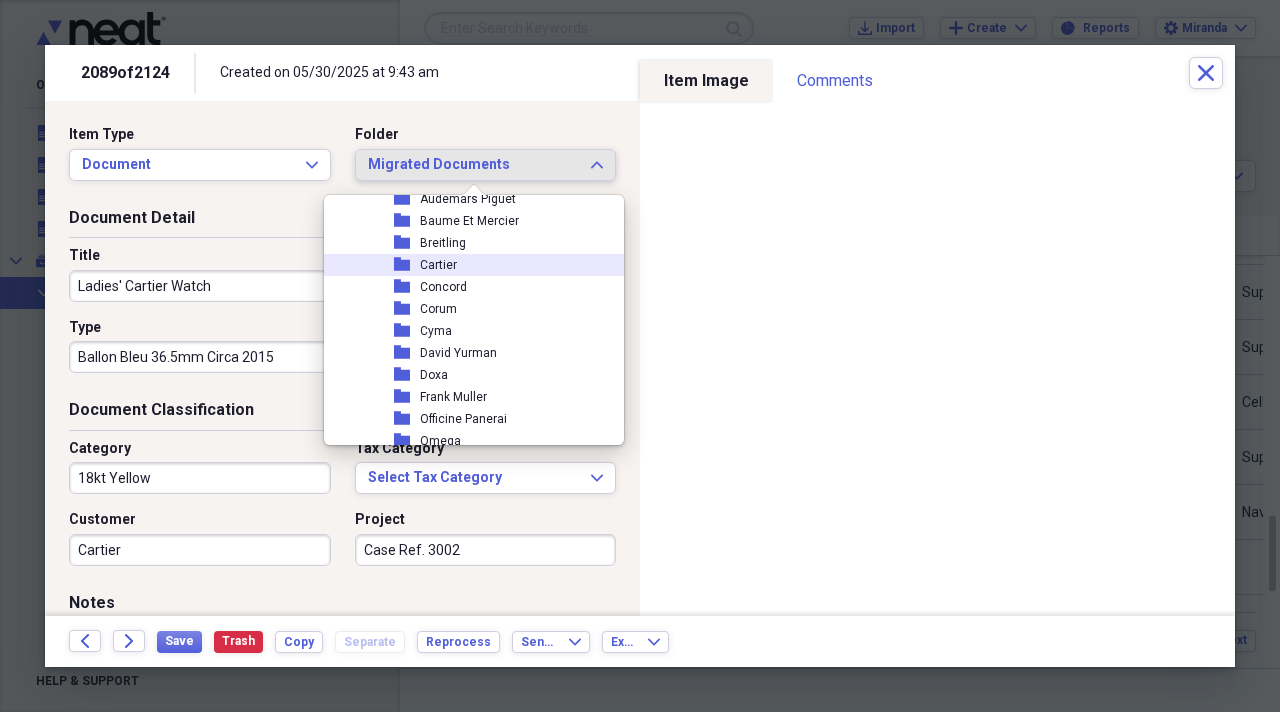 click on "Cartier" at bounding box center [438, 265] 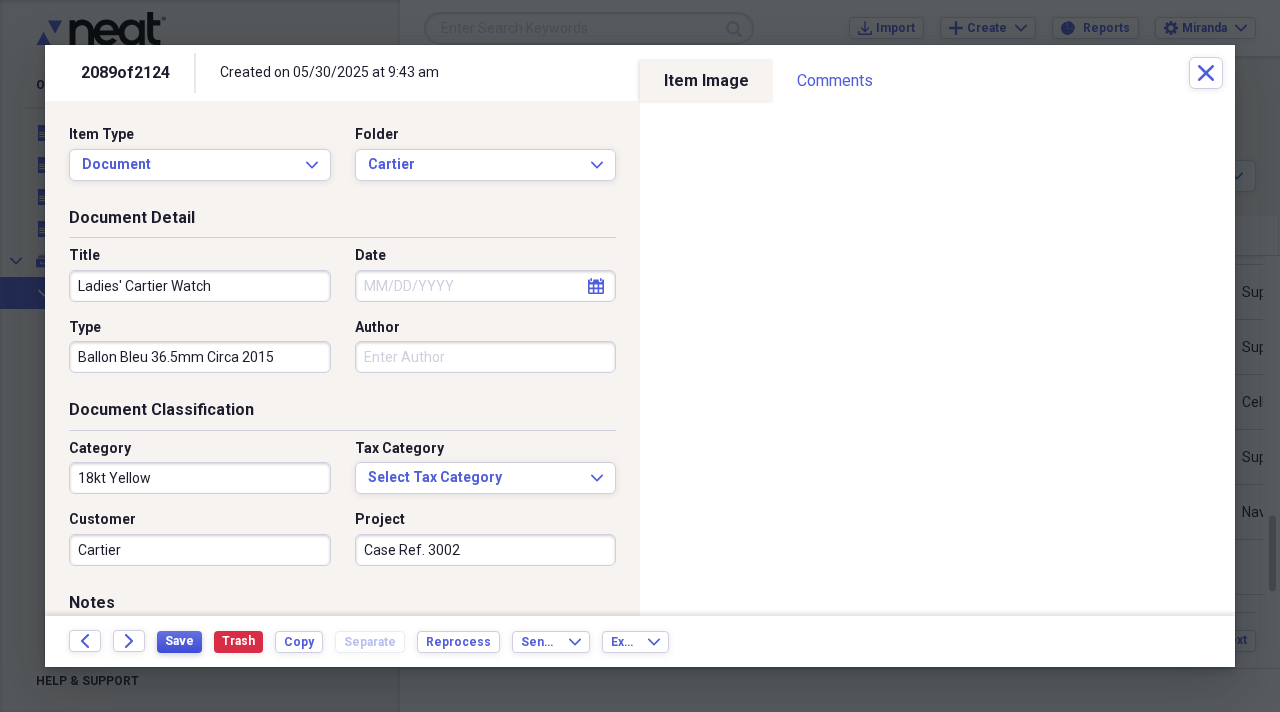 click on "Save" at bounding box center (179, 641) 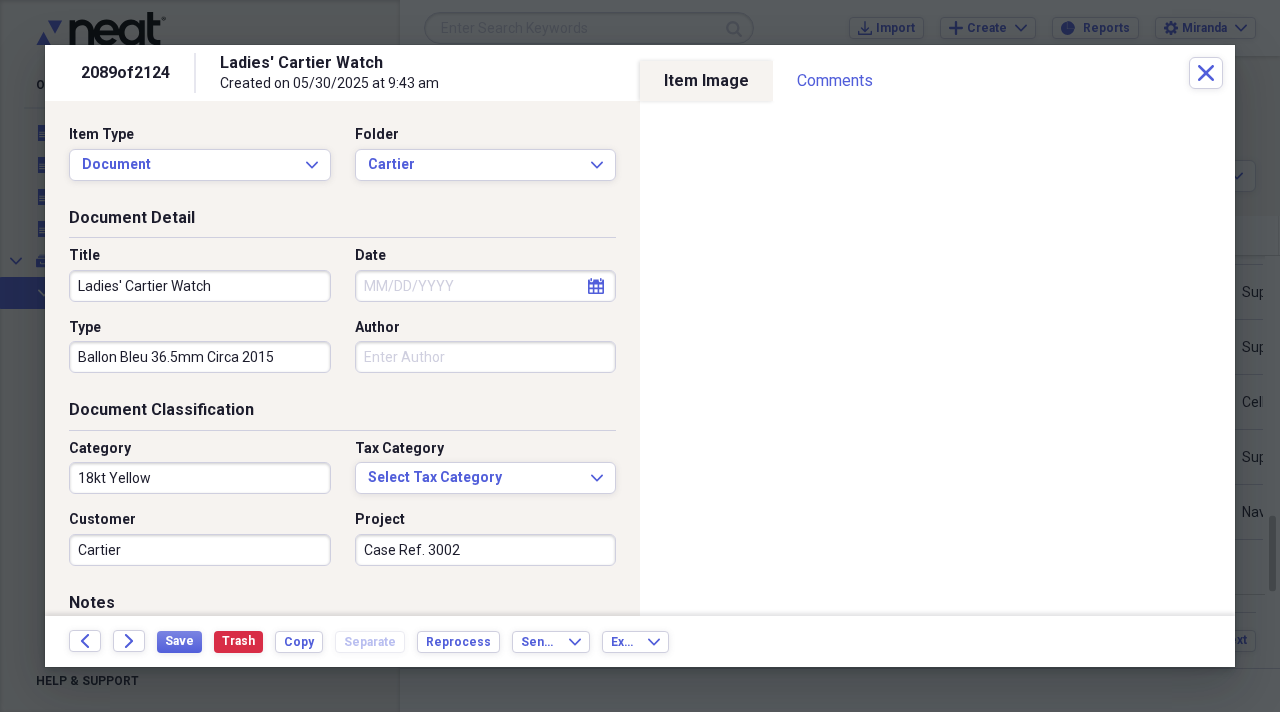 drag, startPoint x: 210, startPoint y: 645, endPoint x: 202, endPoint y: 662, distance: 18.788294 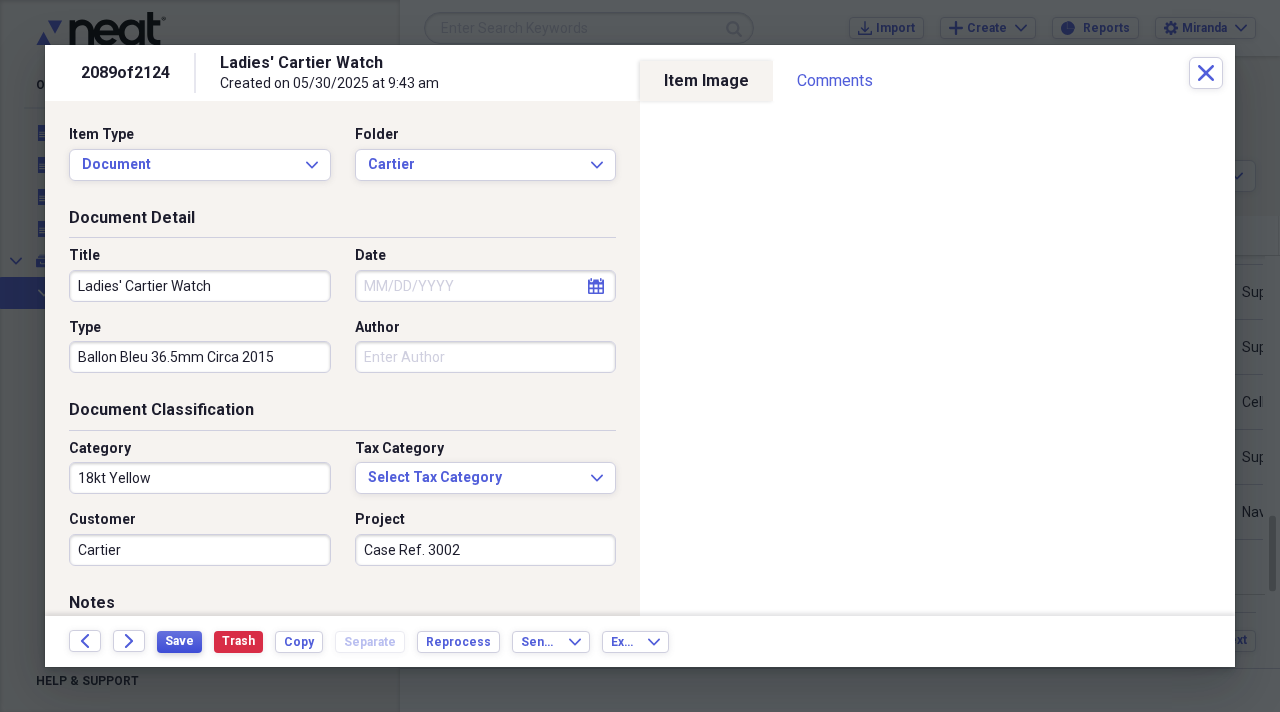 click on "Save" at bounding box center [179, 641] 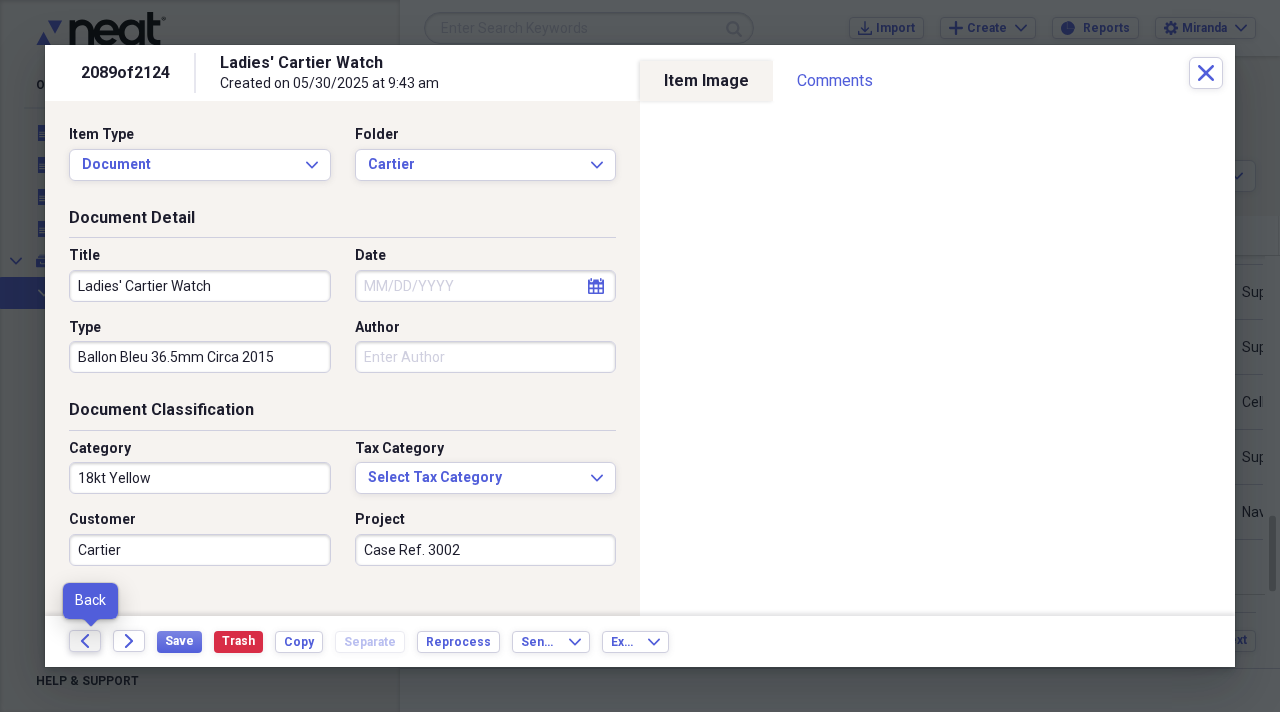 click on "Back" 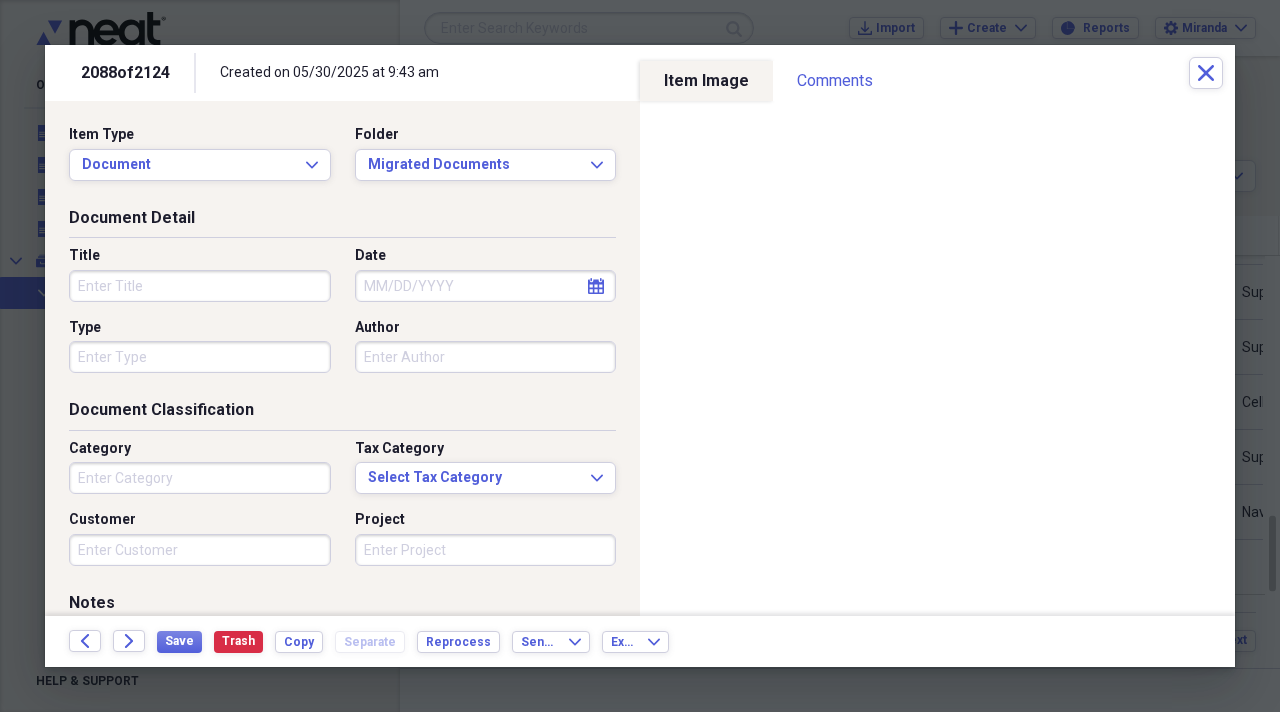 click on "Title" at bounding box center [200, 286] 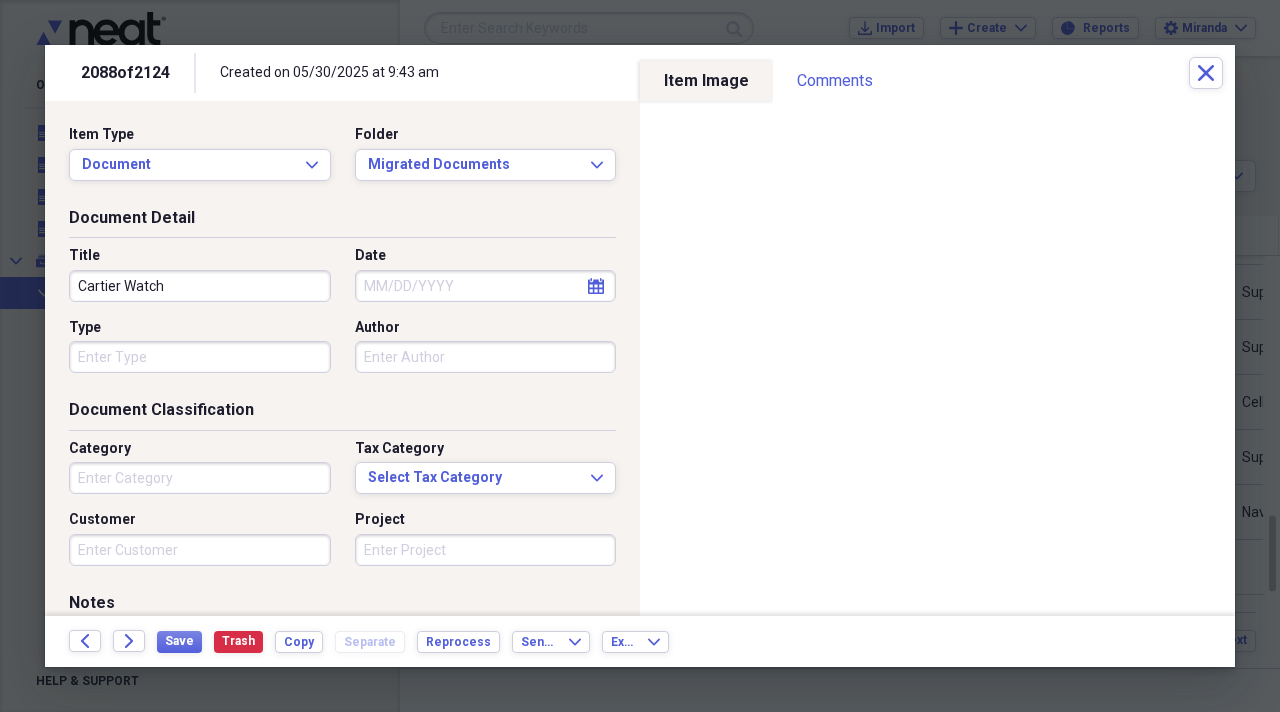 type on "Cartier Watch" 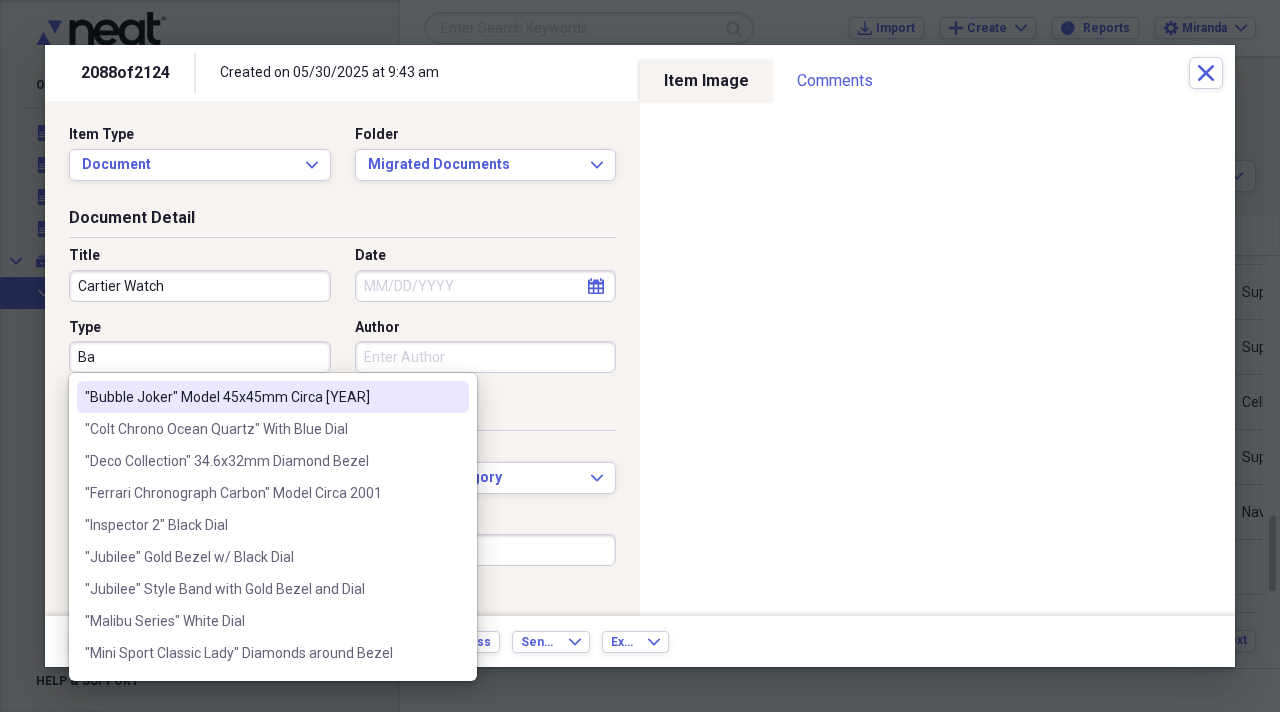 type on "Bal" 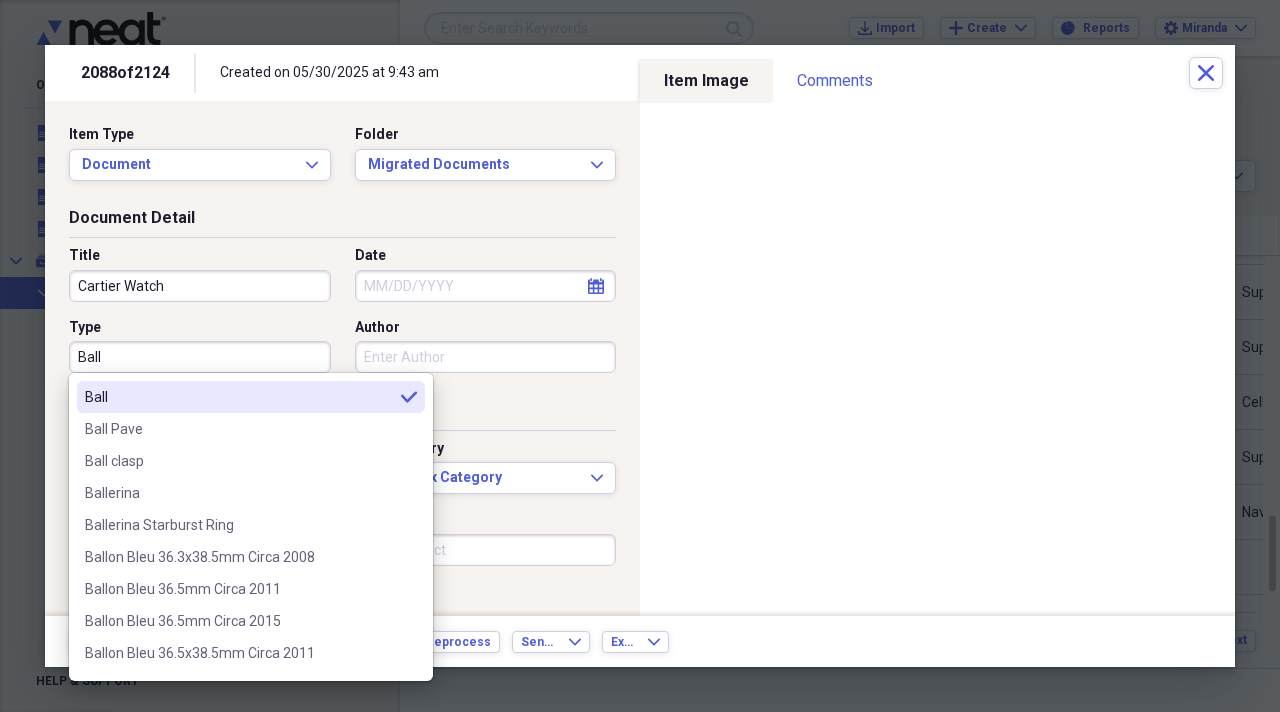 scroll, scrollTop: 0, scrollLeft: 0, axis: both 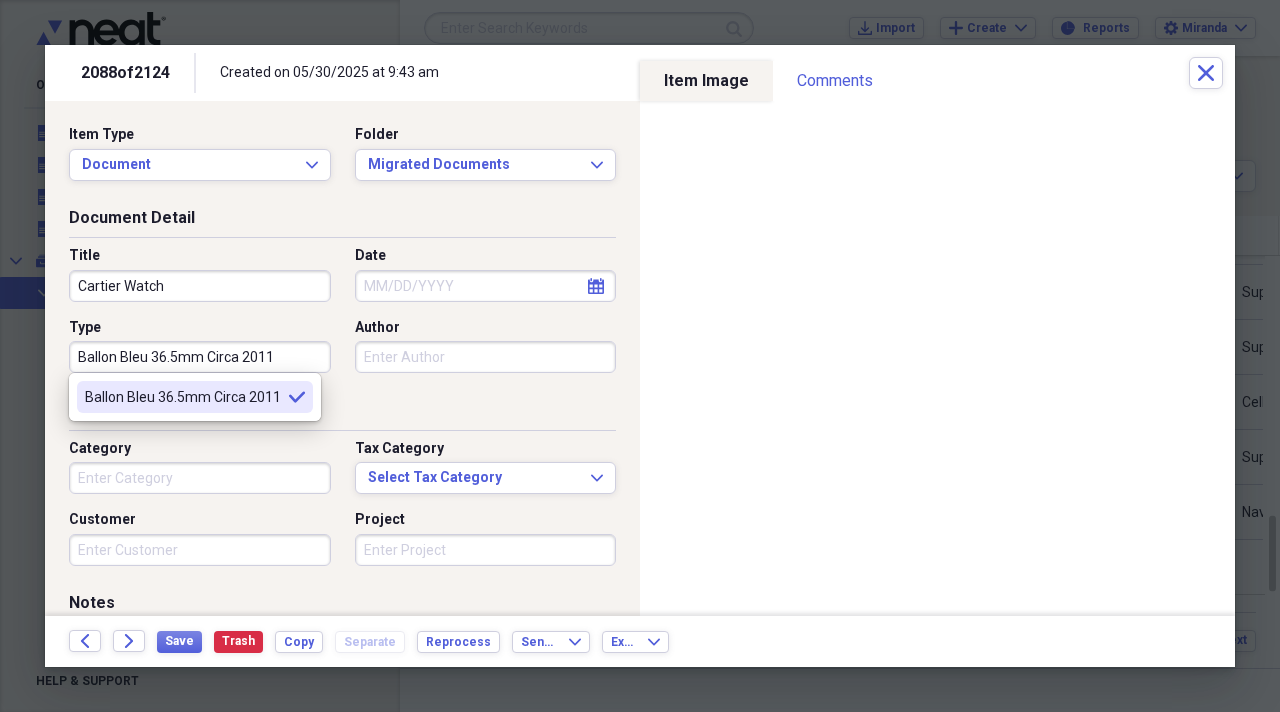 type on "Ballon Bleu 36.5mm Circa 2011" 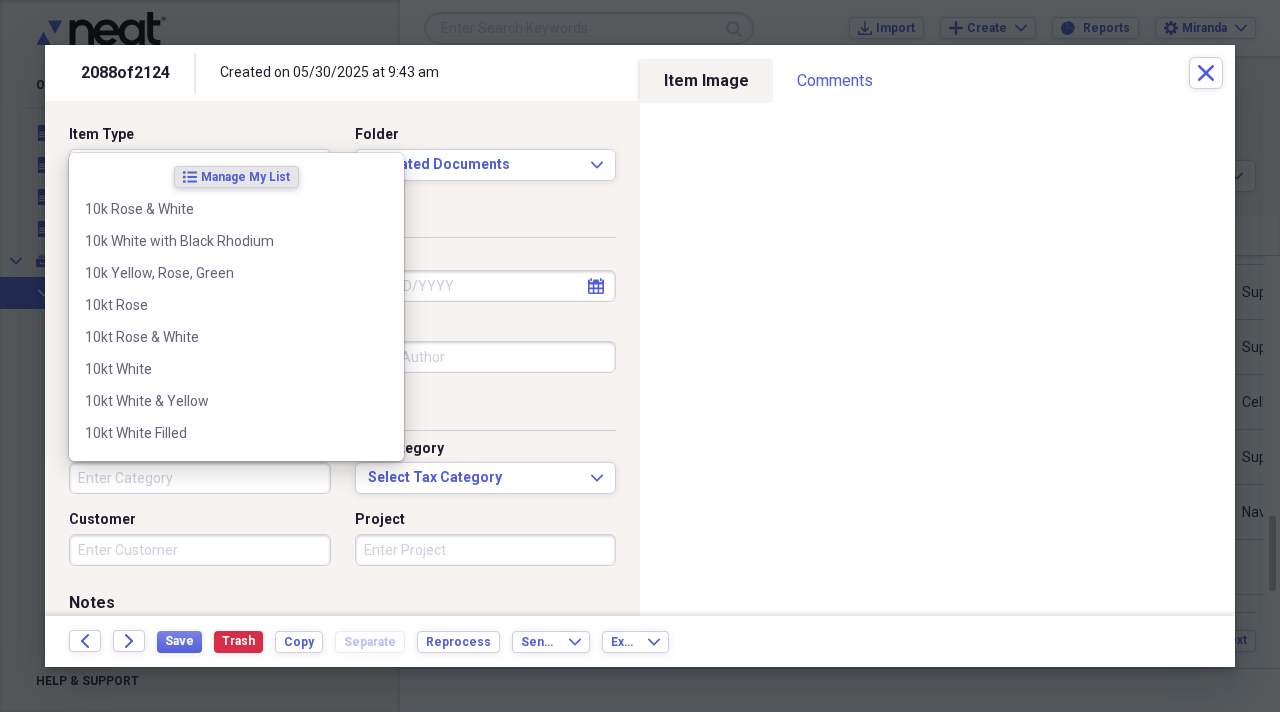 click on "Category" at bounding box center (200, 478) 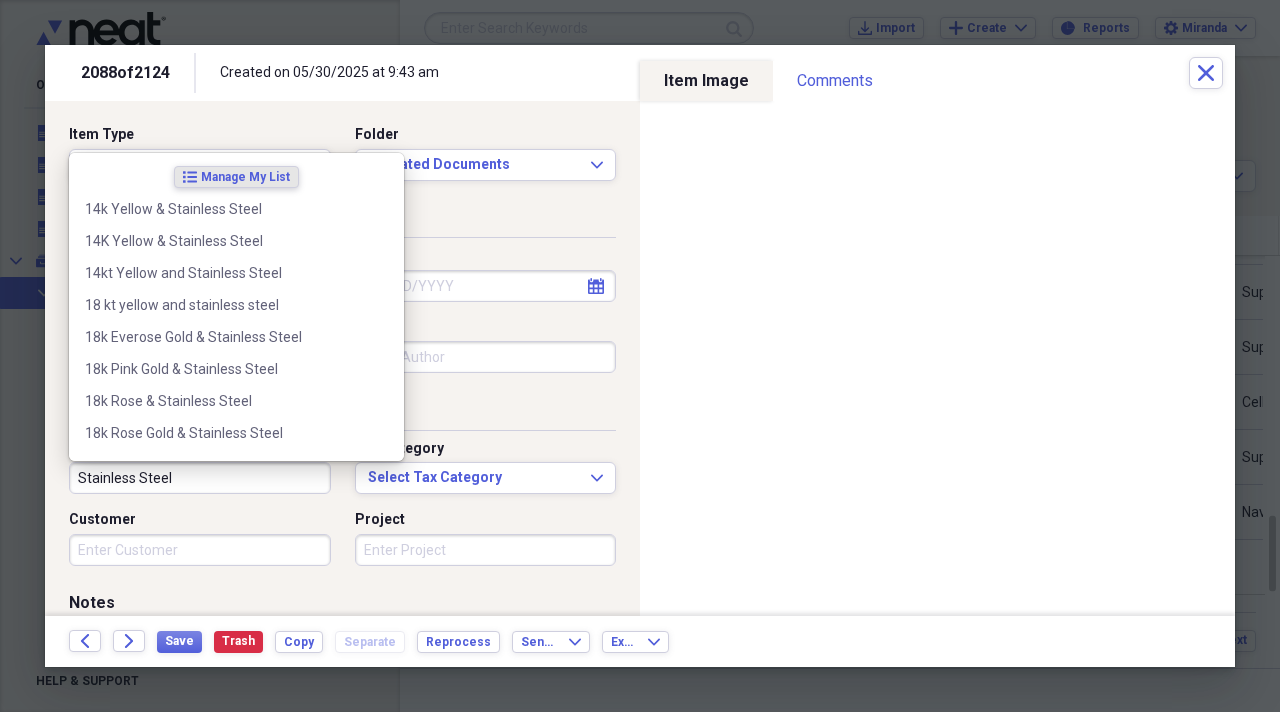 type on "Stainless Steel" 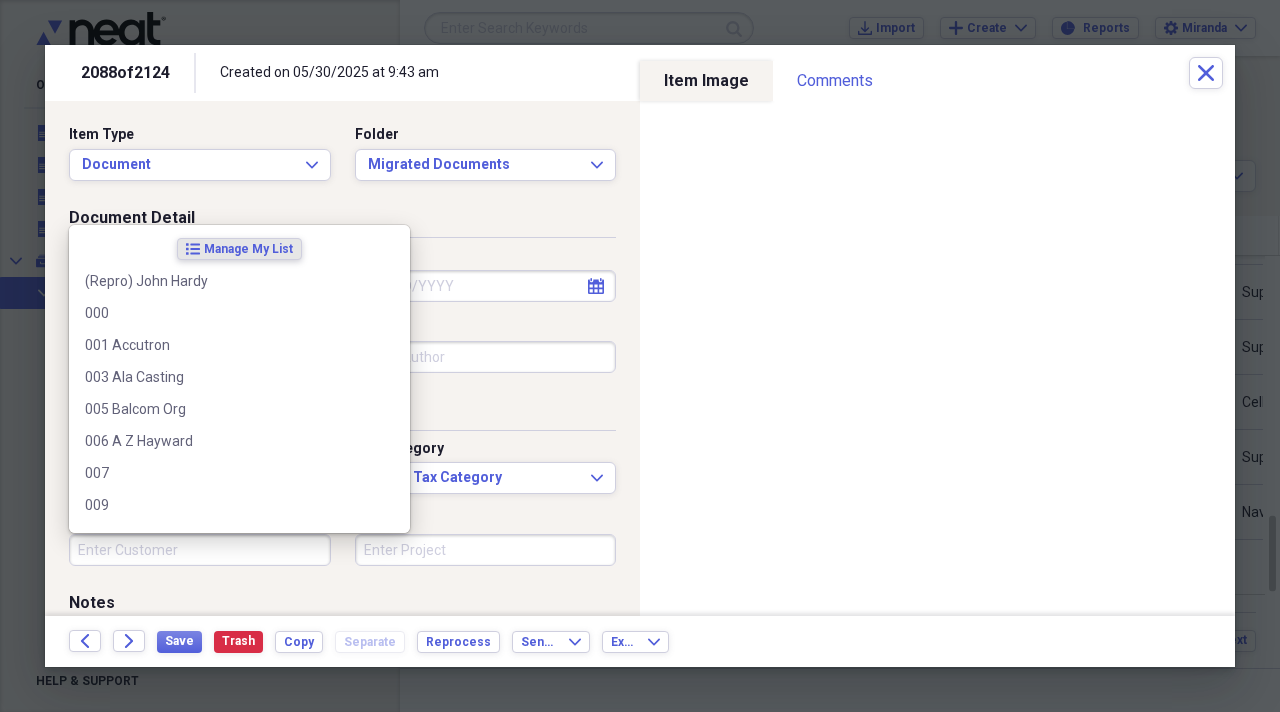 click on "Customer" at bounding box center (200, 550) 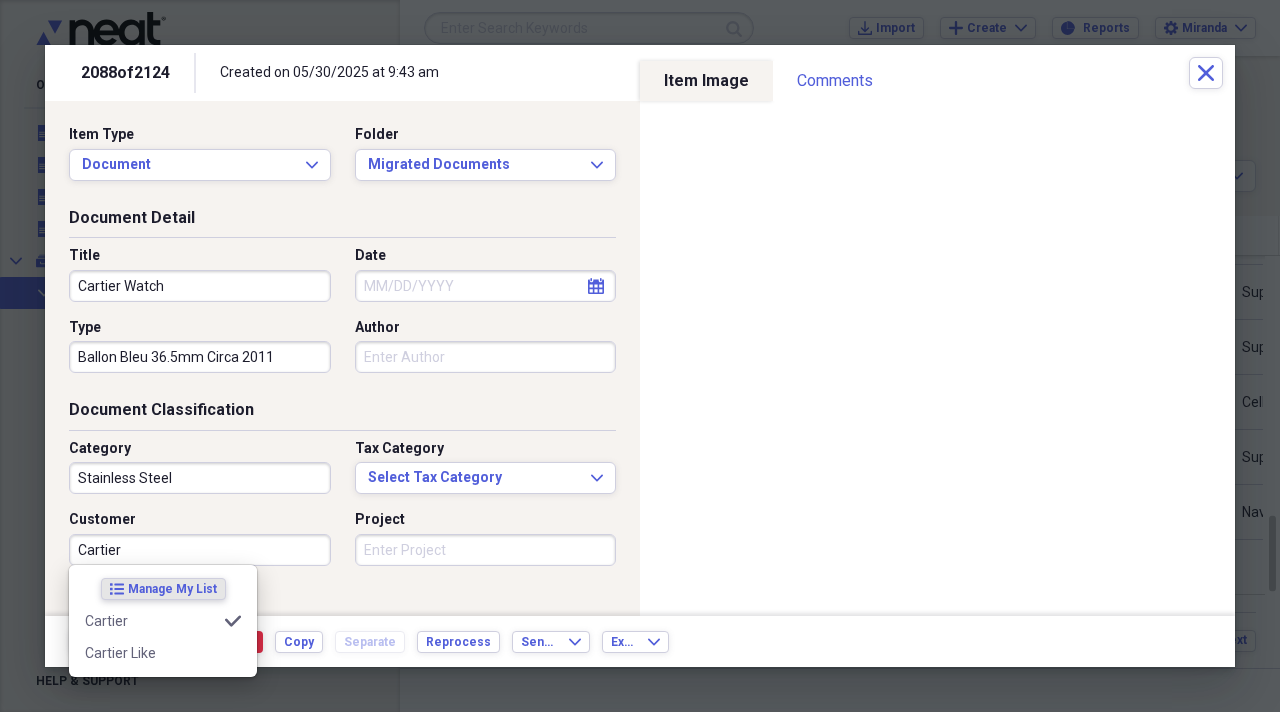 type on "Cartier" 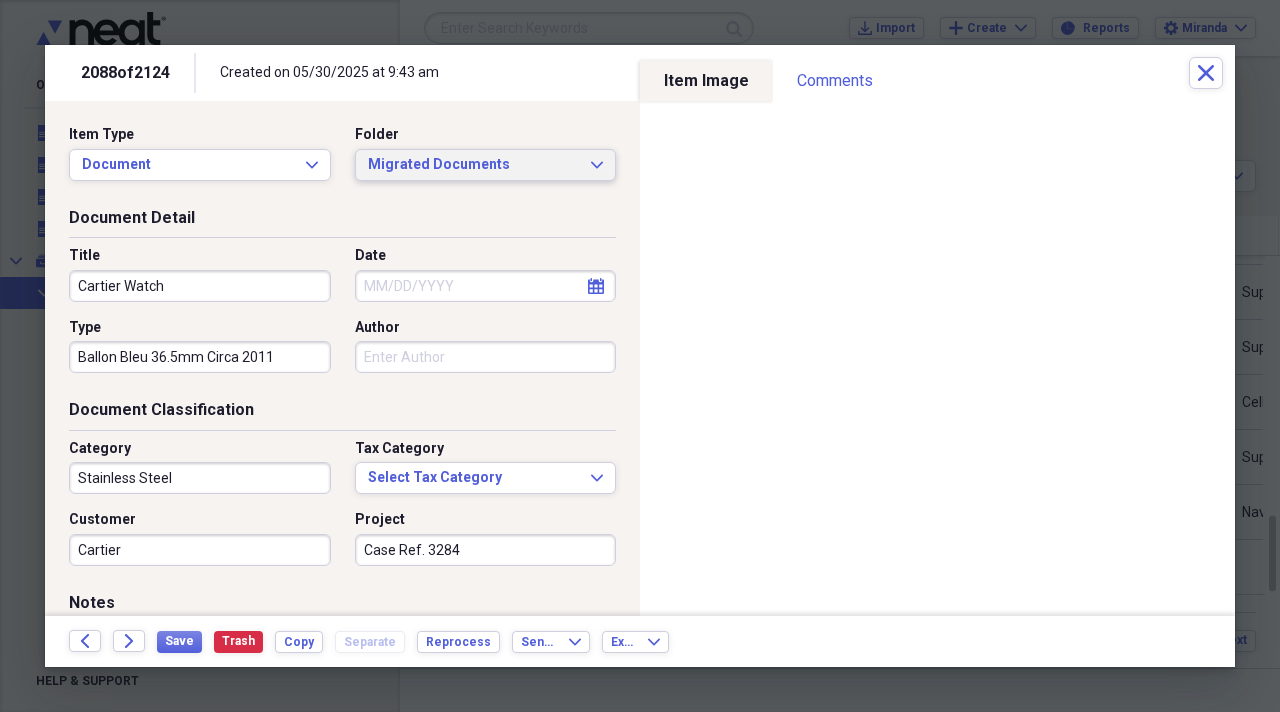 type on "Case Ref. 3284" 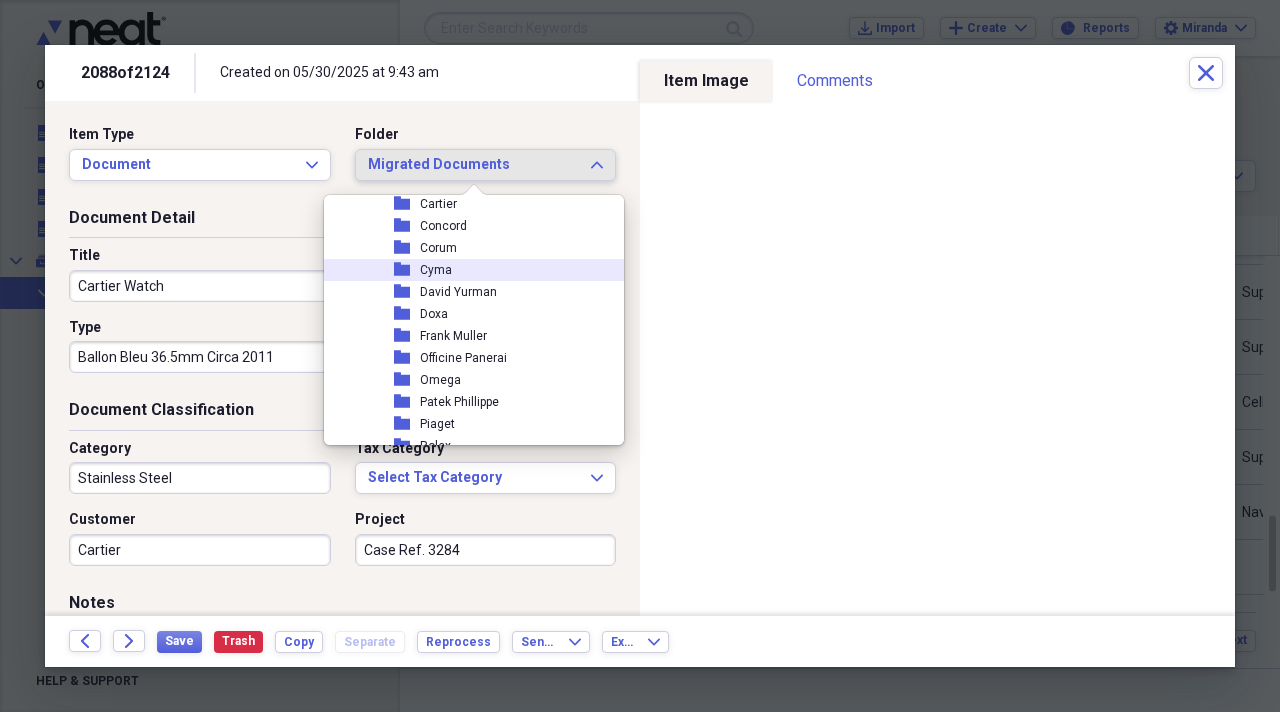 scroll, scrollTop: 2200, scrollLeft: 0, axis: vertical 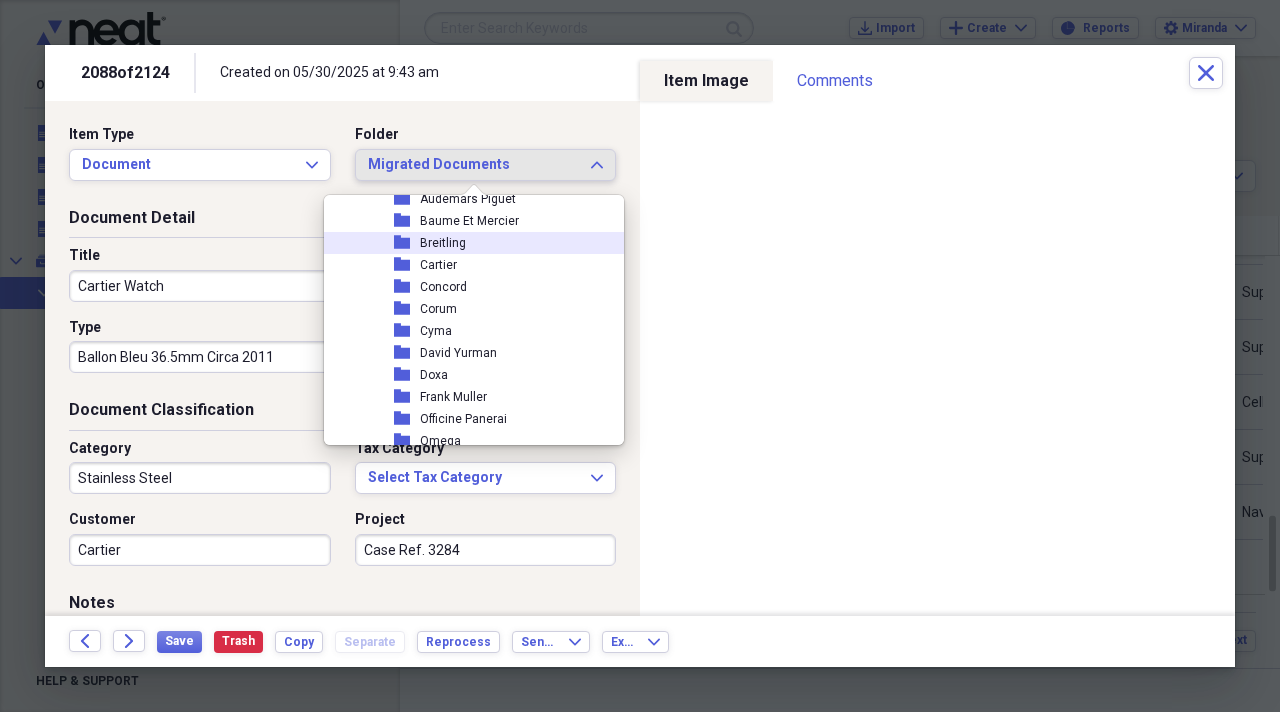click on "folder Breitling" at bounding box center (466, 243) 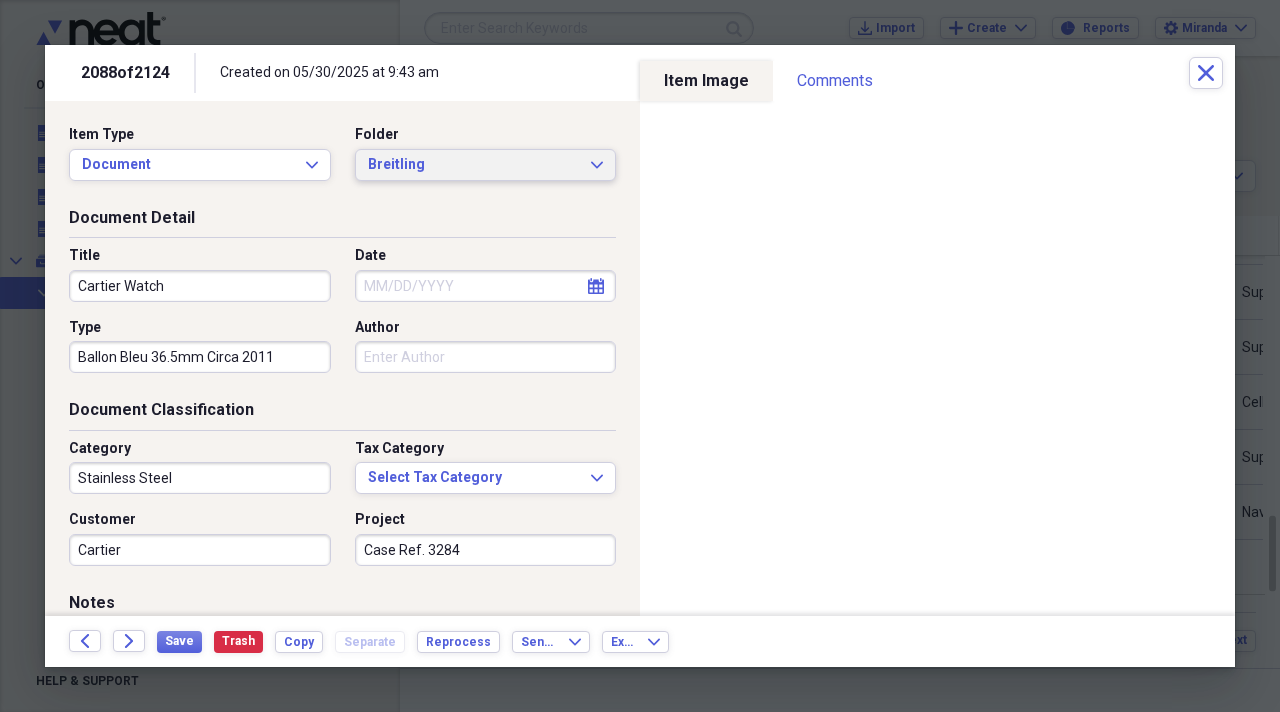 click on "Breitling" at bounding box center [474, 165] 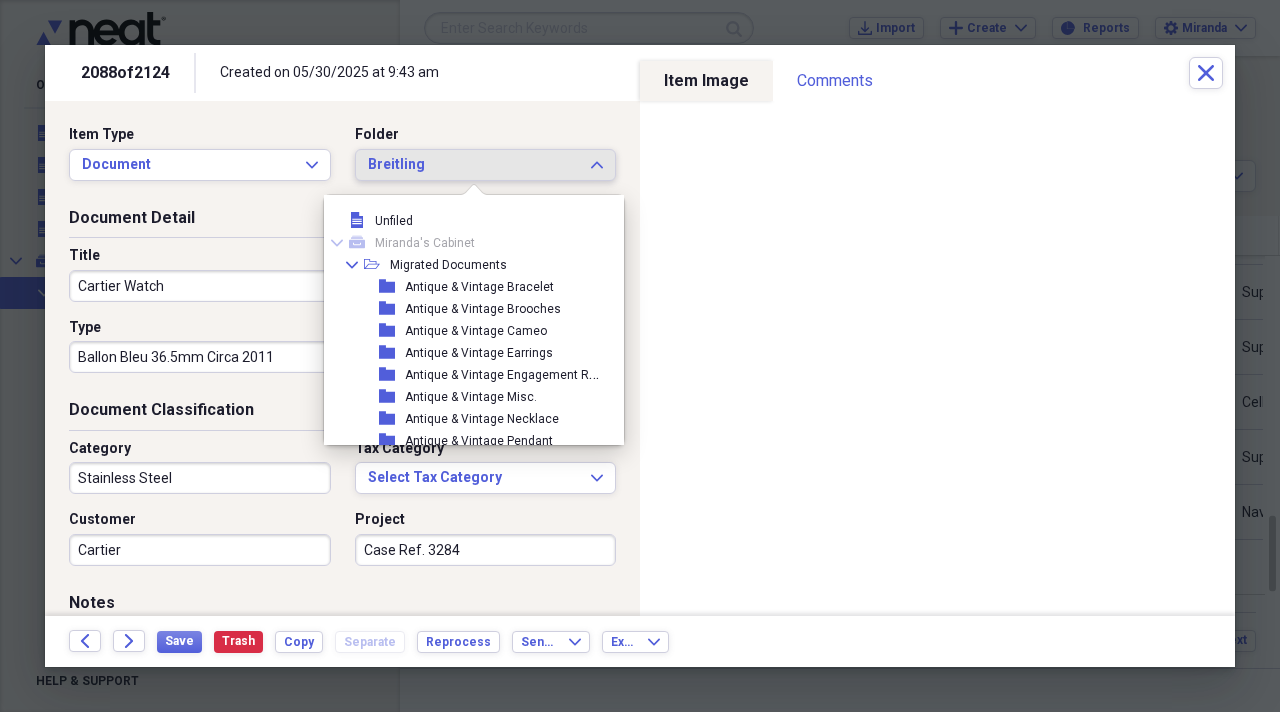 scroll, scrollTop: 2123, scrollLeft: 0, axis: vertical 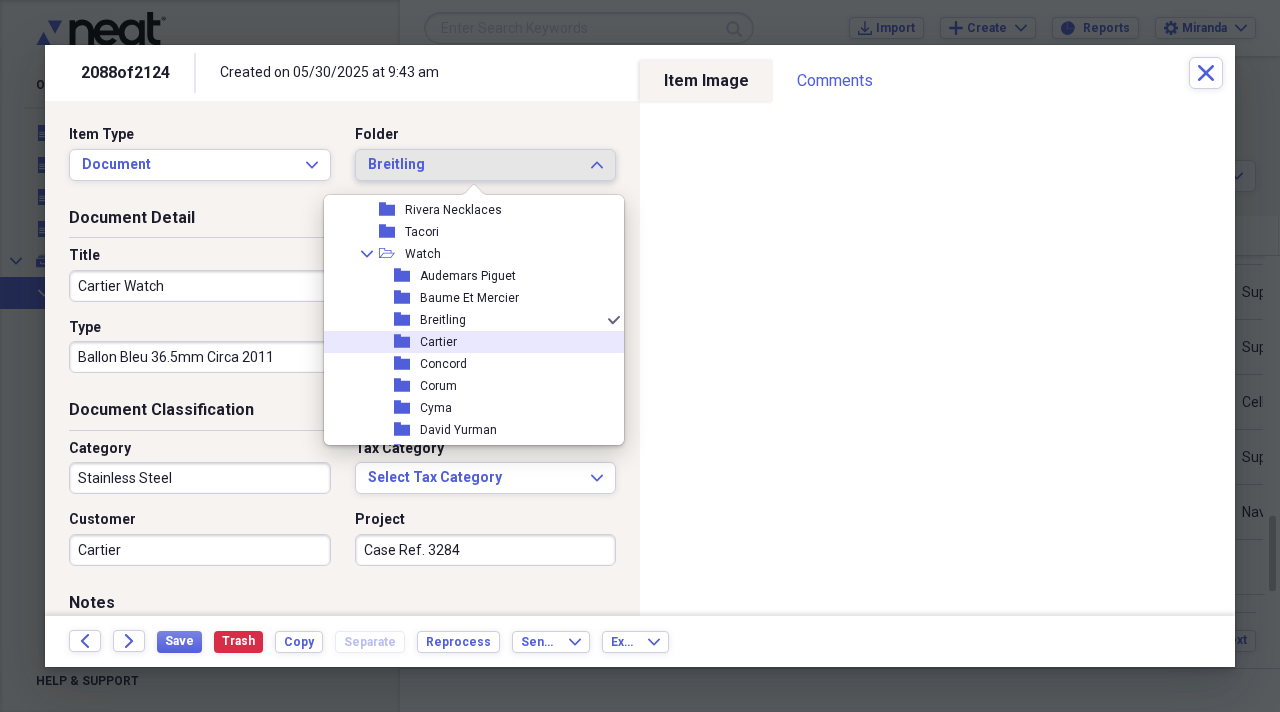 click on "folder Cartier" at bounding box center (466, 342) 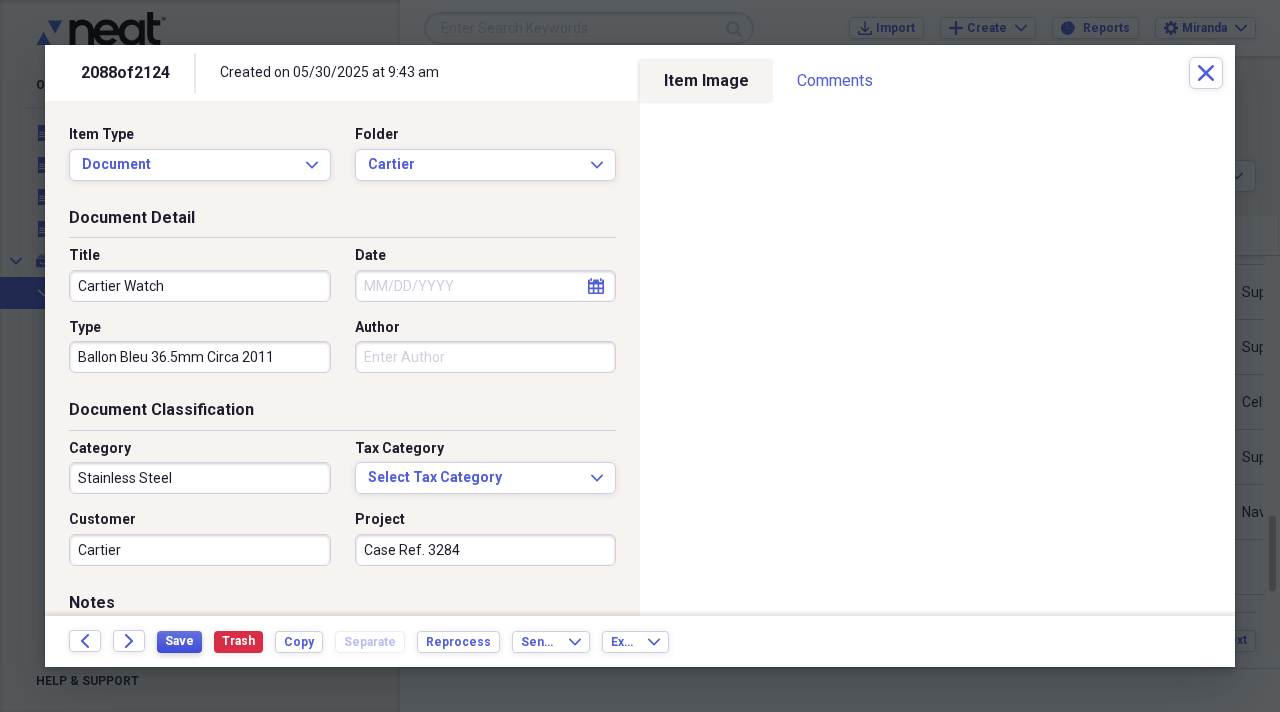 click on "Save" at bounding box center (179, 642) 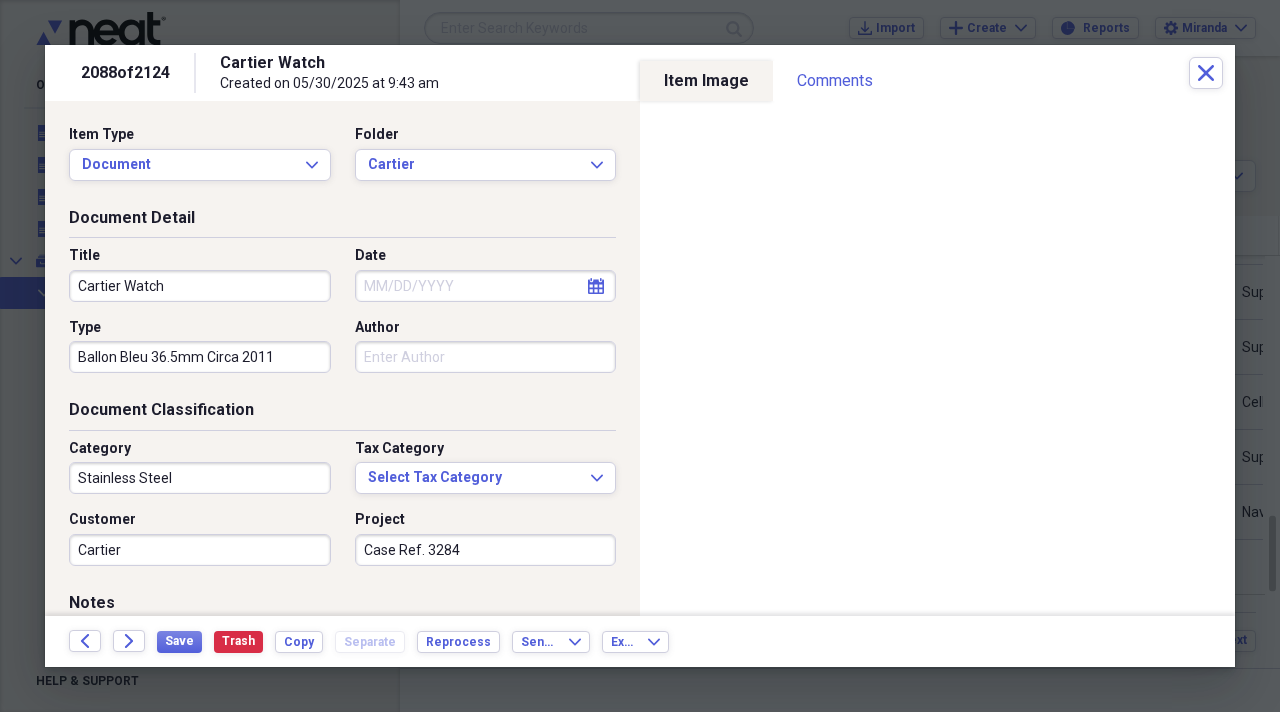 click on "Save Trash Copy Separate Reprocess" at bounding box center [334, 641] 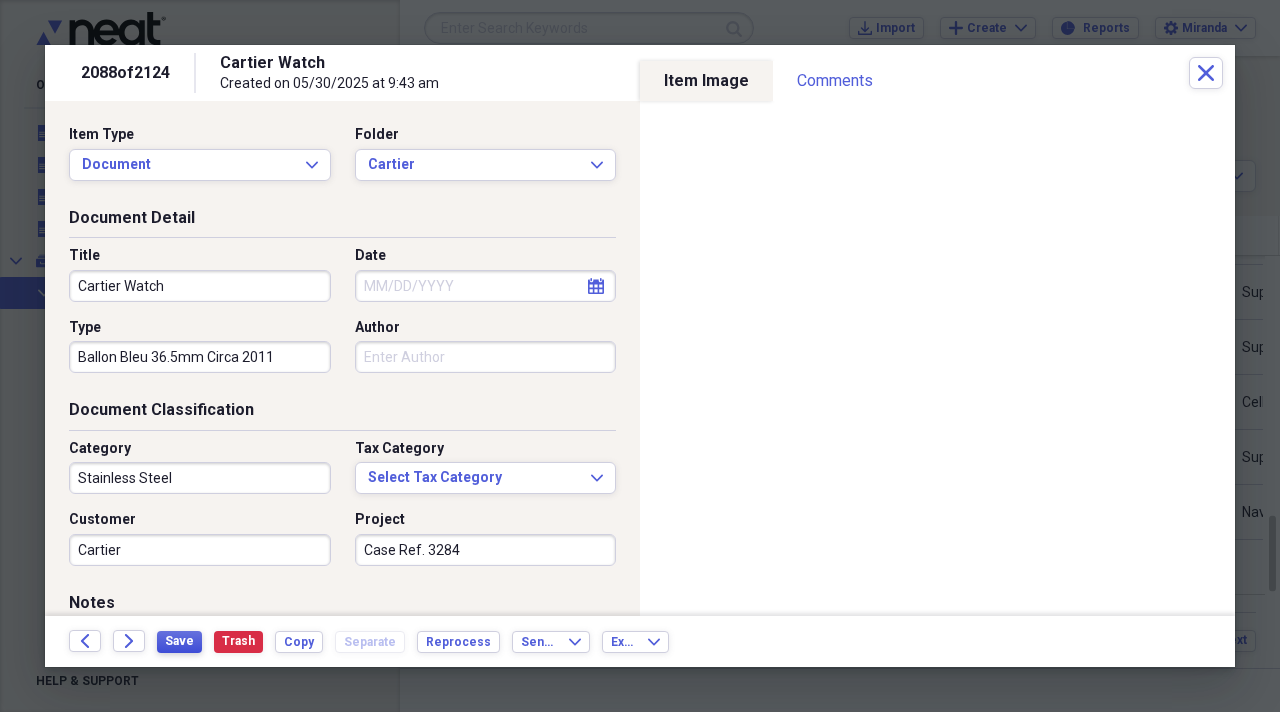 click on "Save" at bounding box center [179, 641] 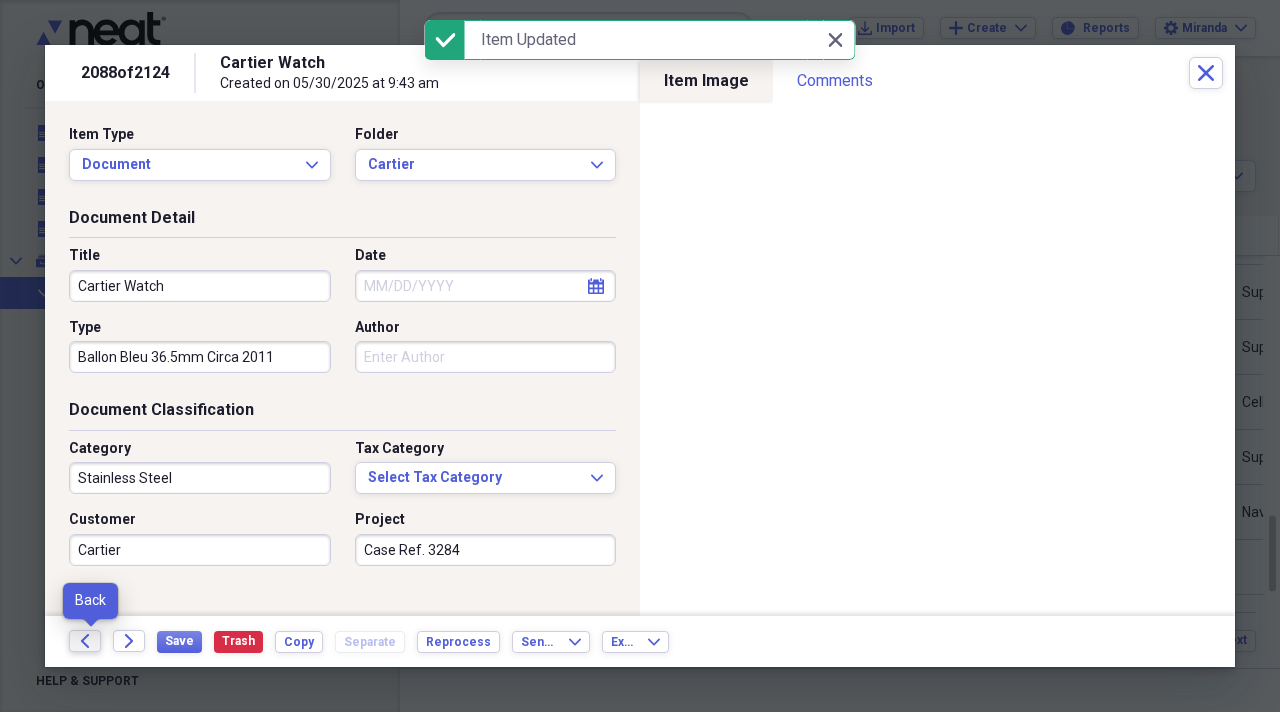 click on "Back" at bounding box center [85, 641] 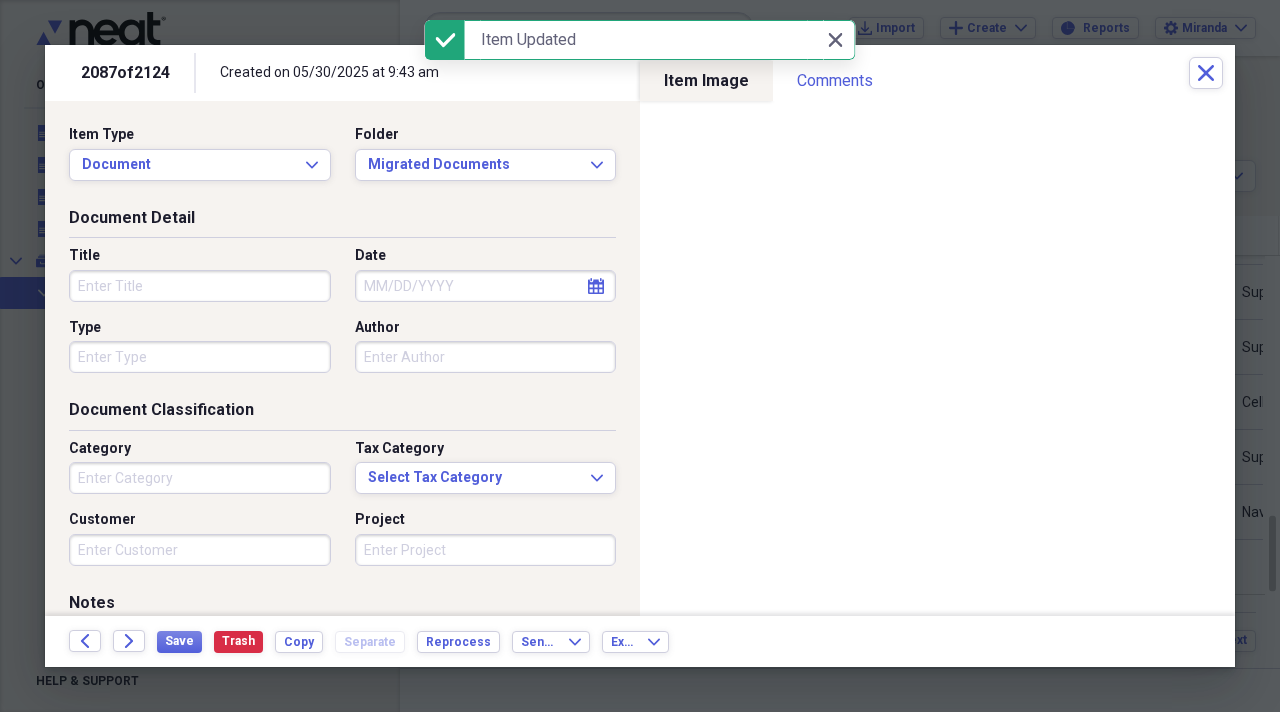 click on "Title" at bounding box center (200, 286) 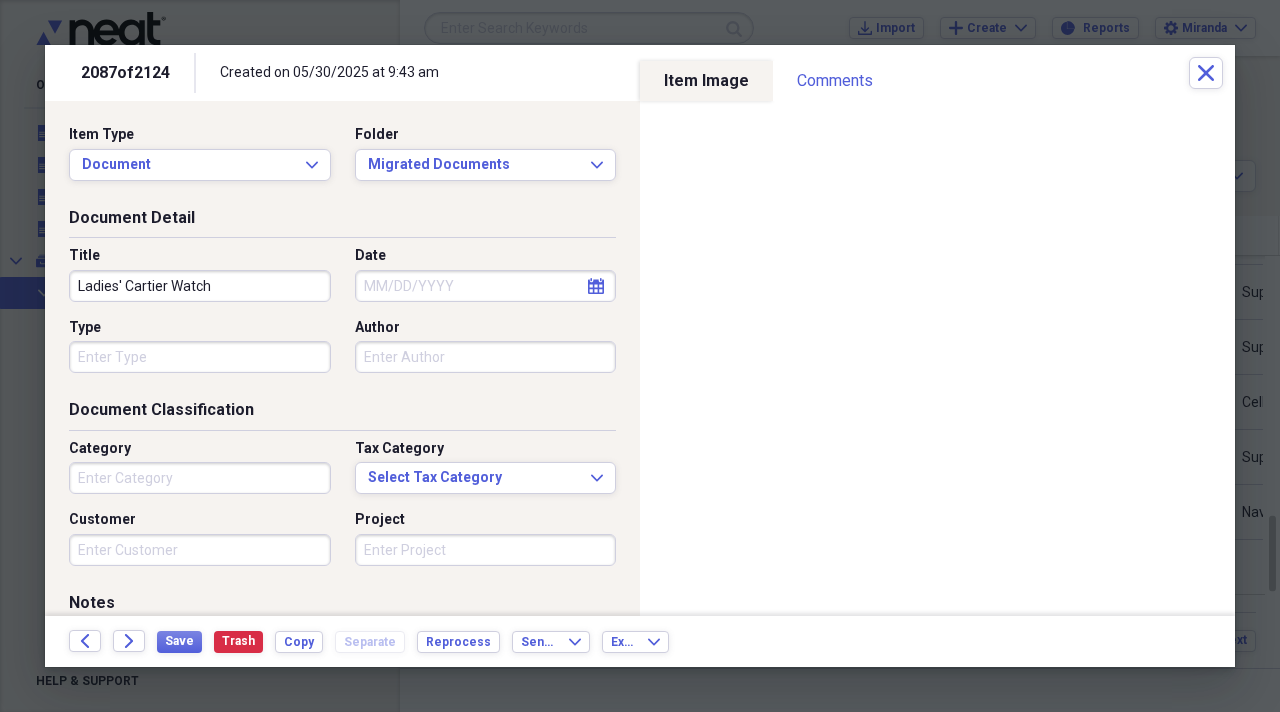 type on "Ladies' Cartier Watch" 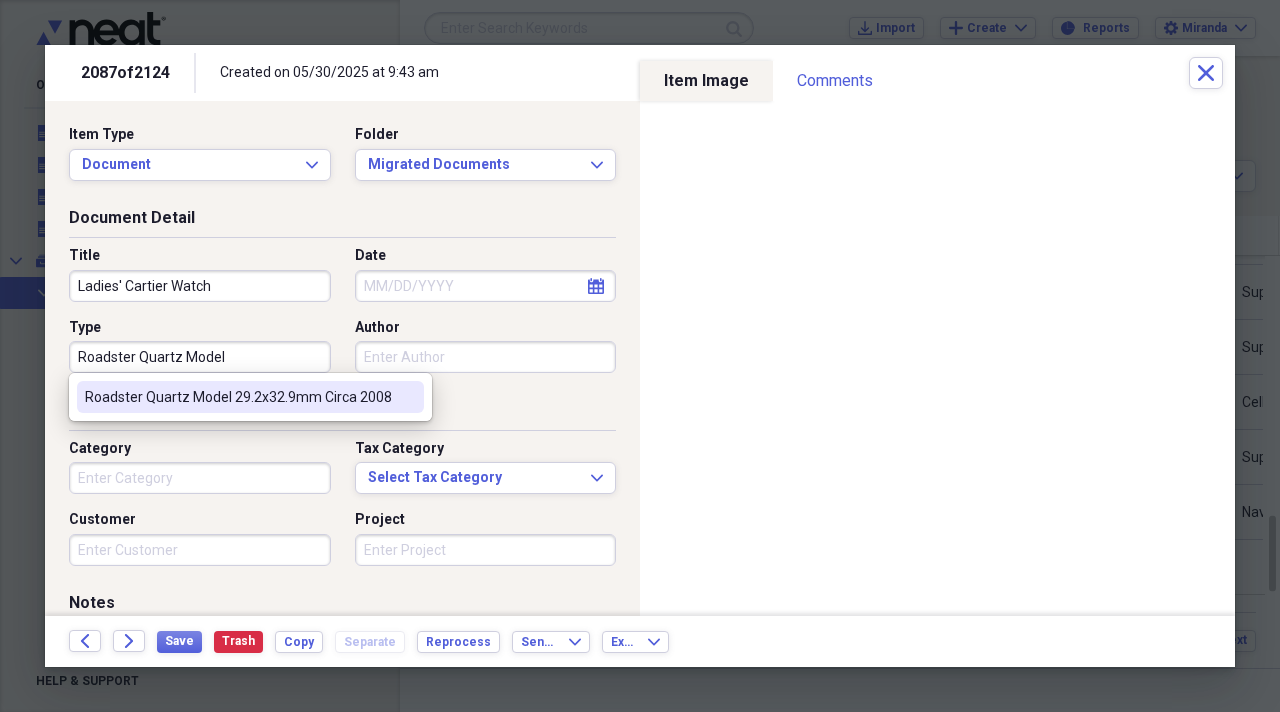 click on "Roadster Quartz Model 29.2x32.9mm Circa 2008" at bounding box center [238, 397] 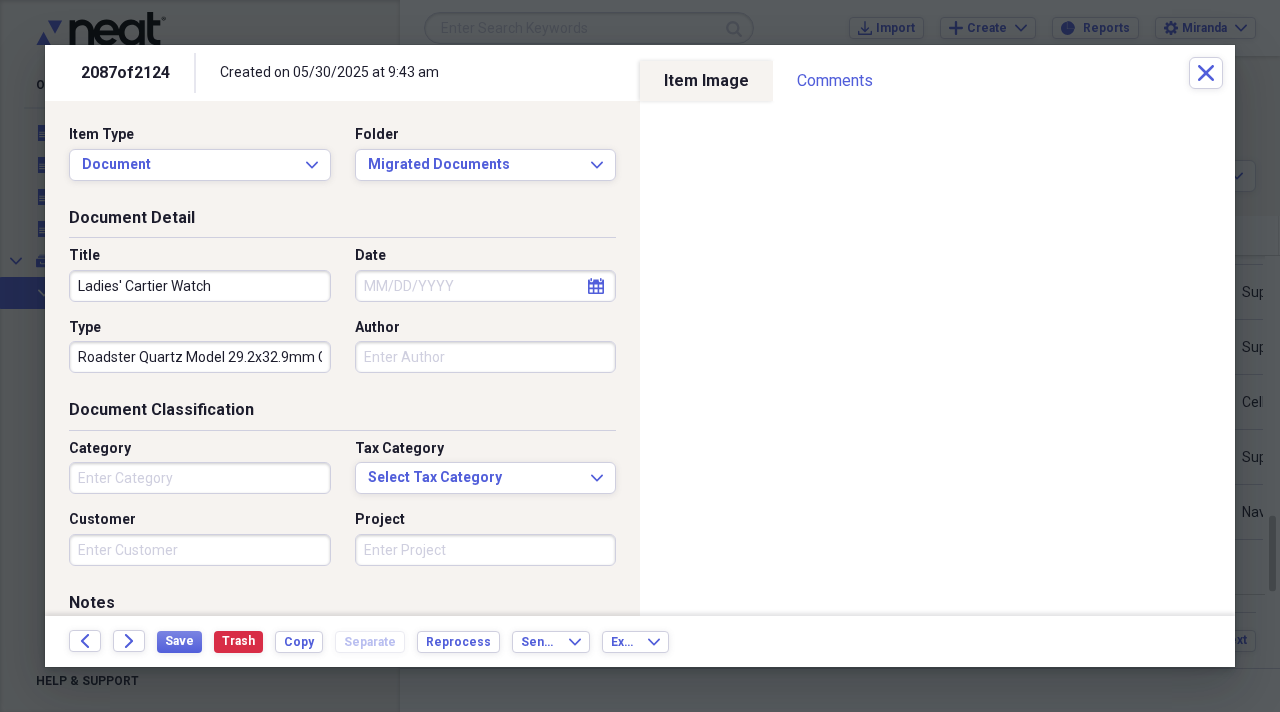 click on "Roadster Quartz Model 29.2x32.9mm Circa 2008" at bounding box center (200, 357) 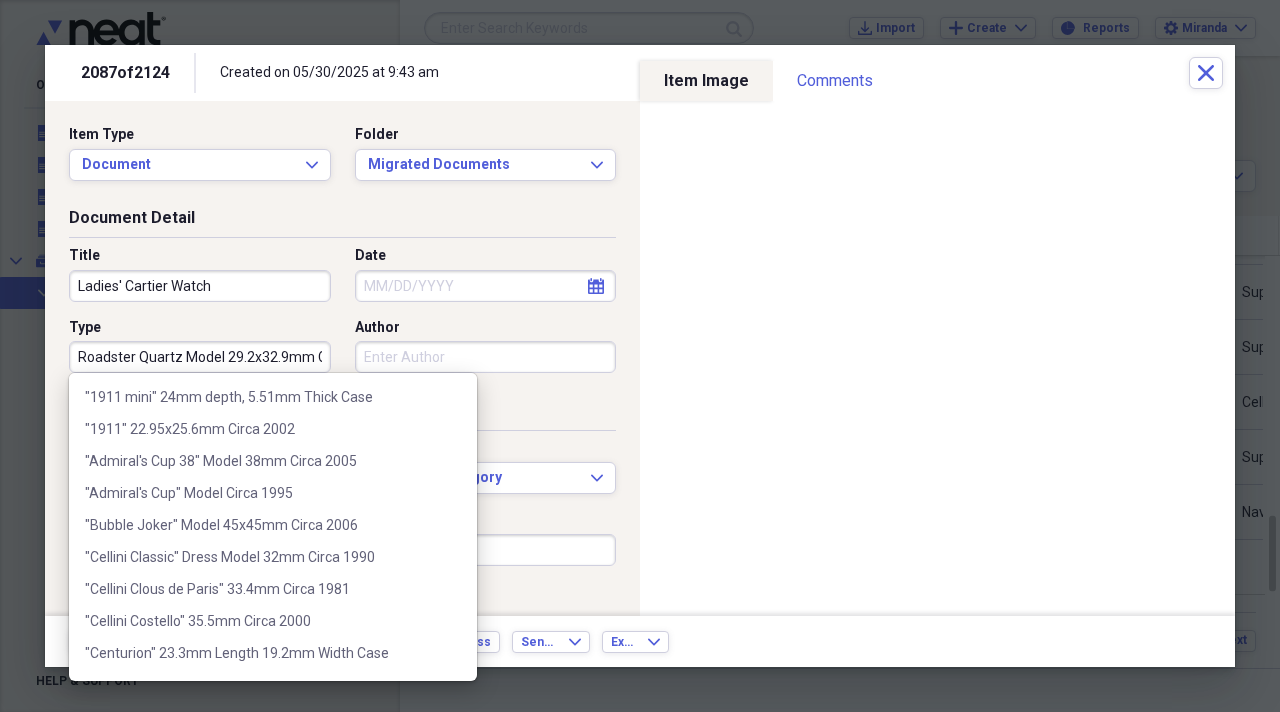 scroll, scrollTop: 117628, scrollLeft: 0, axis: vertical 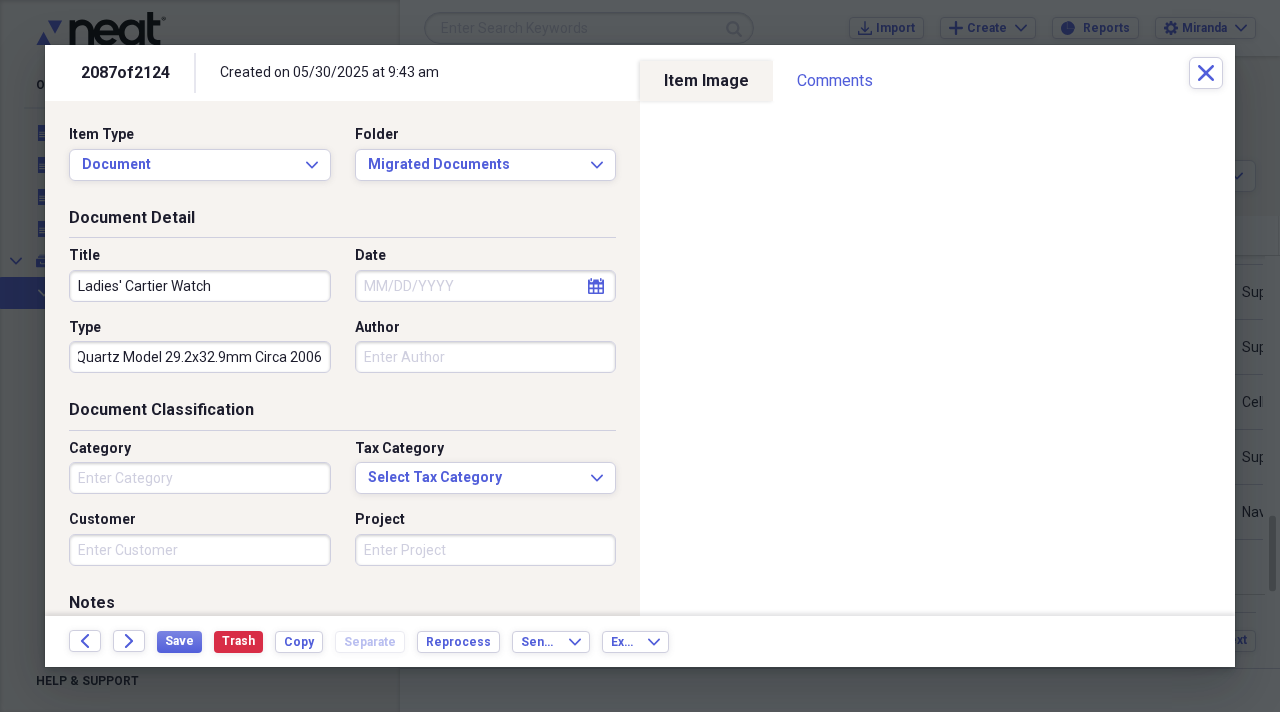 type on "Roadster Quartz Model 29.2x32.9mm Circa 2006" 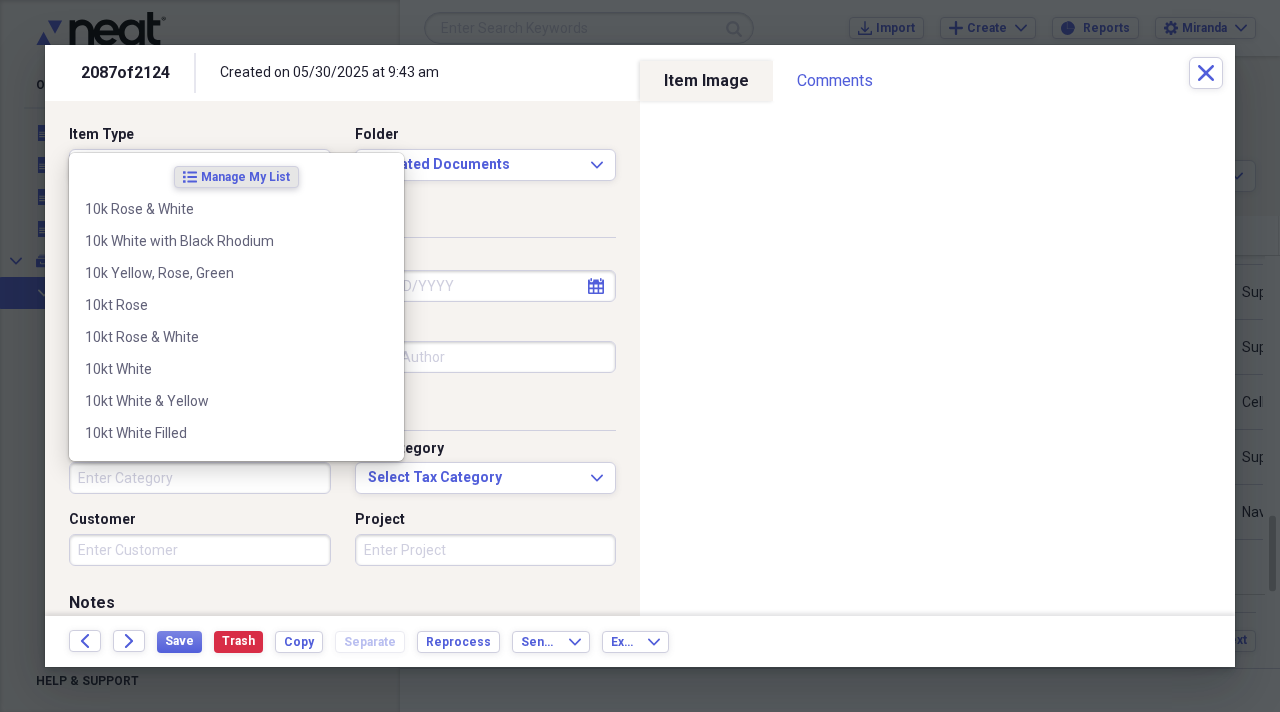 scroll, scrollTop: 0, scrollLeft: 0, axis: both 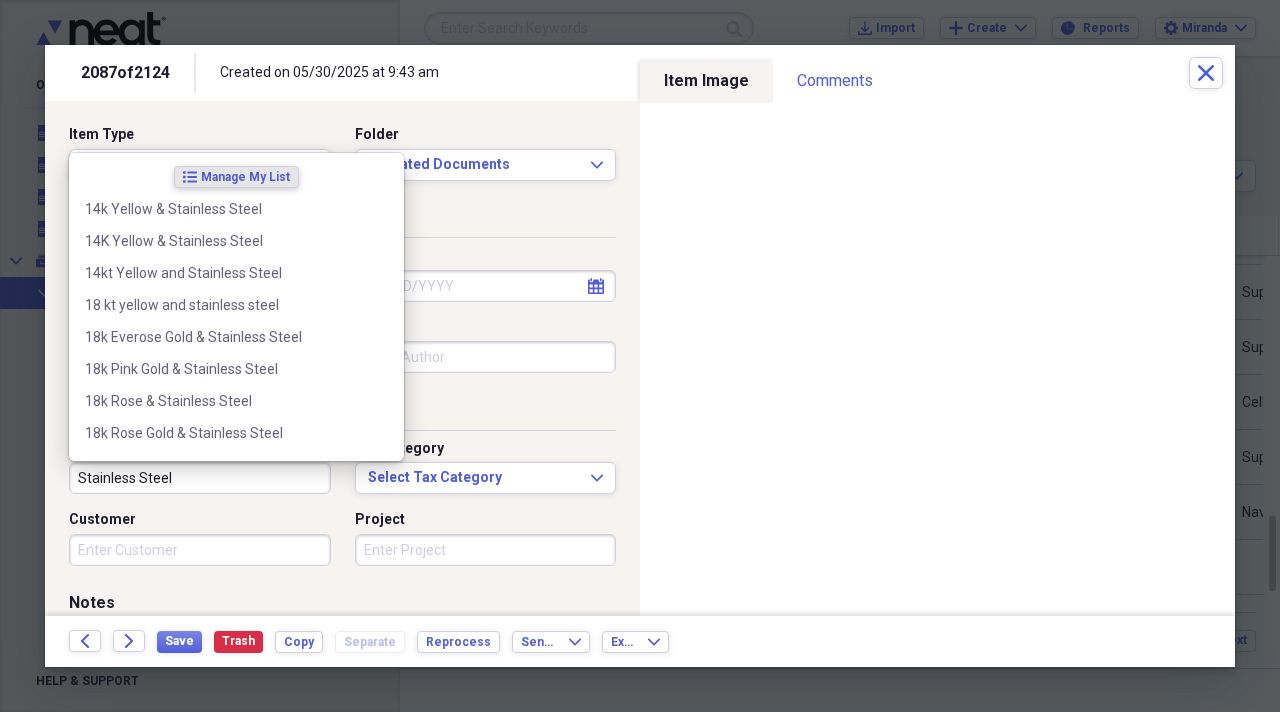 type on "Stainless Steel" 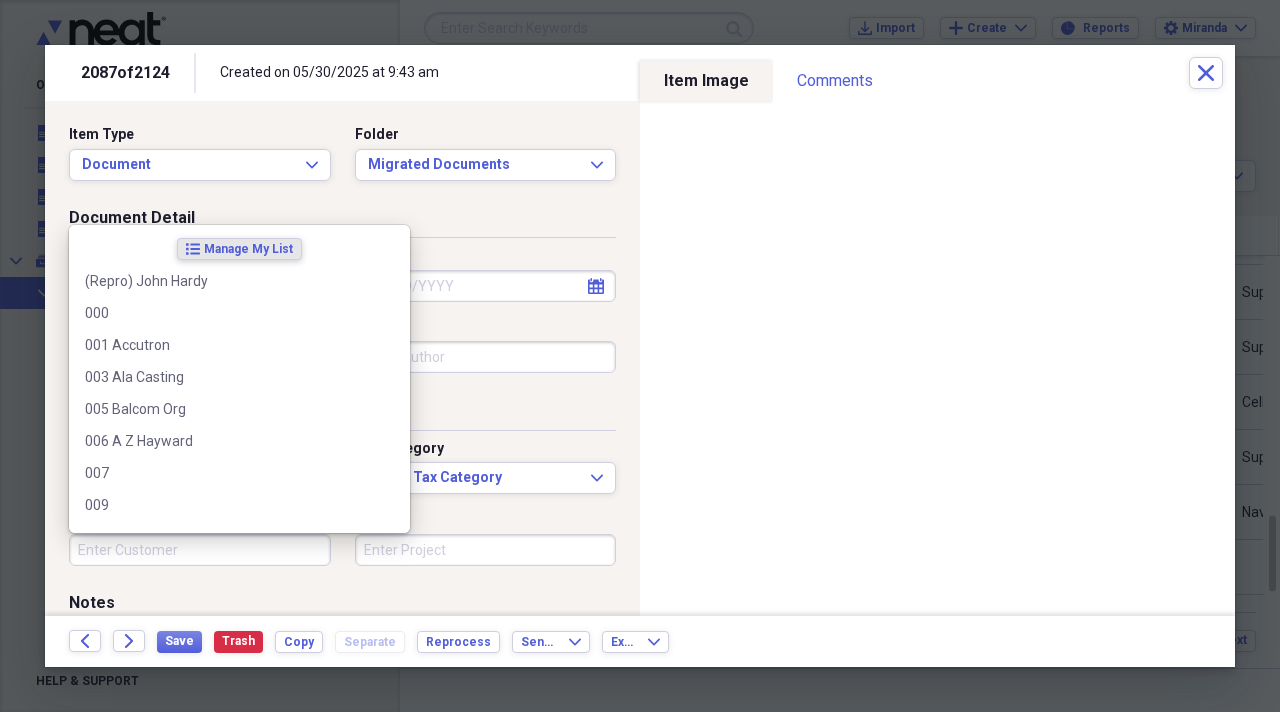 click on "Customer" at bounding box center [200, 550] 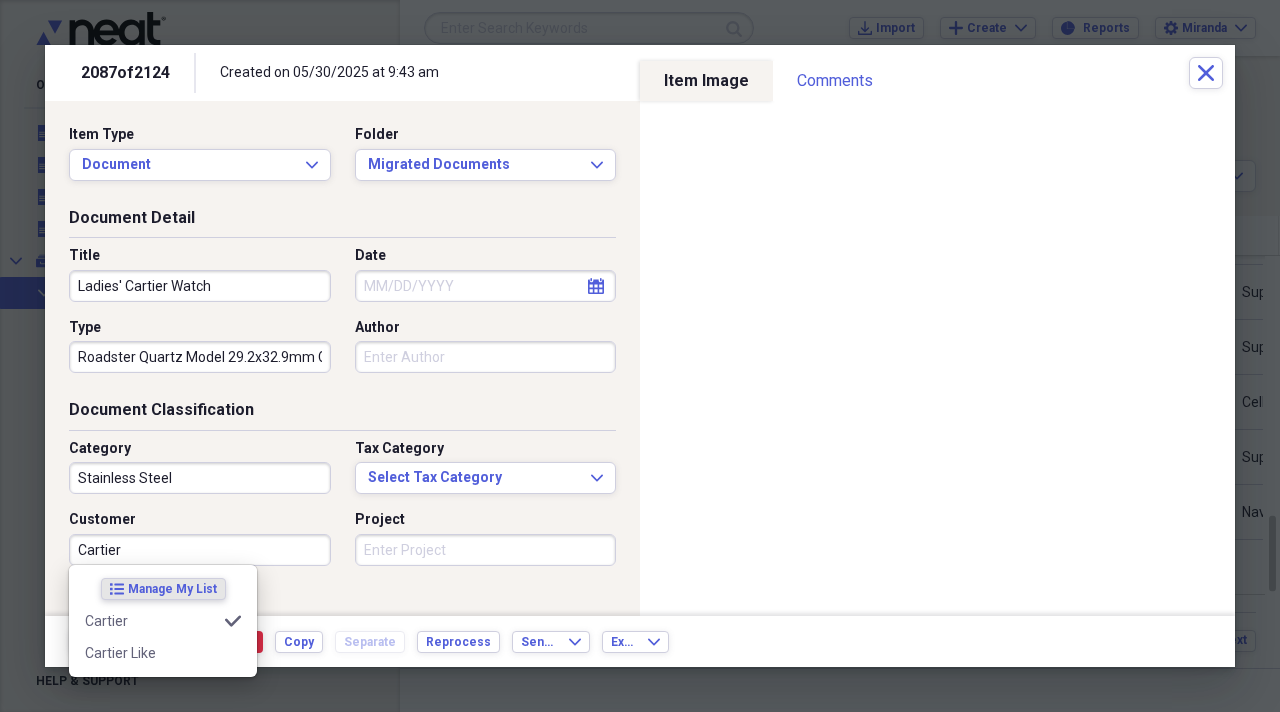 type on "Cartier" 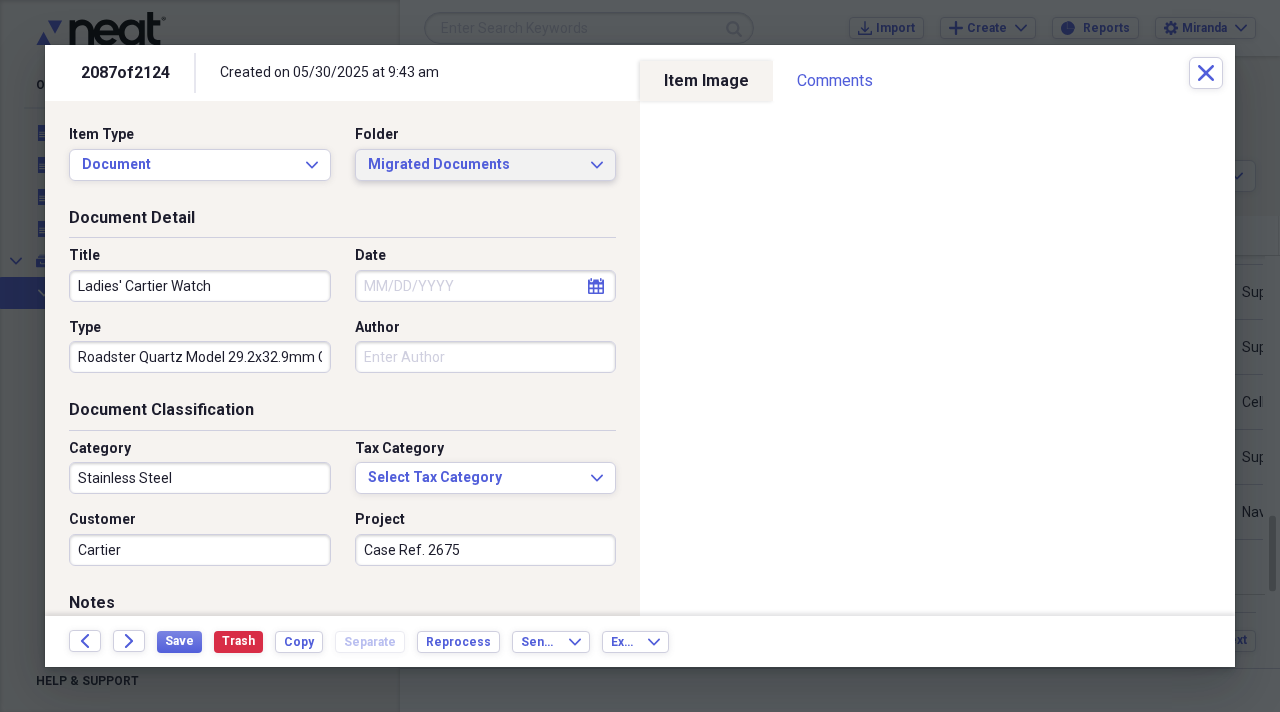 type on "Case Ref. 2675" 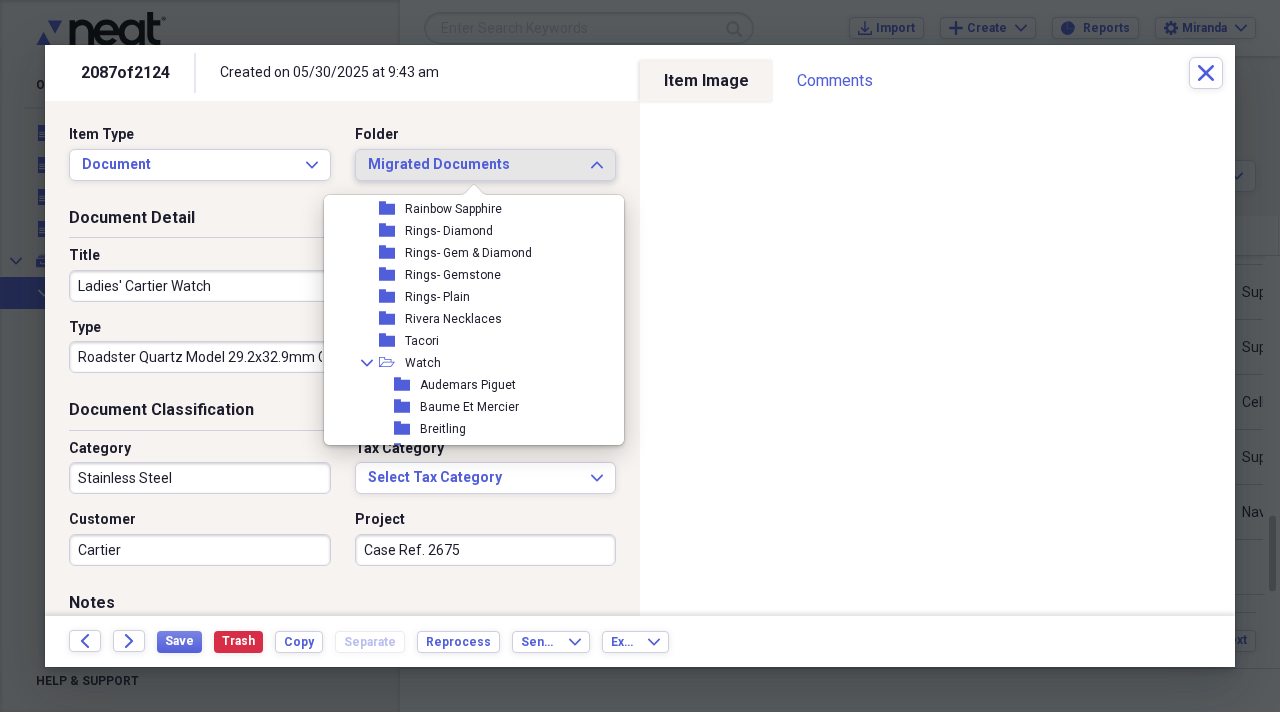 scroll, scrollTop: 2200, scrollLeft: 0, axis: vertical 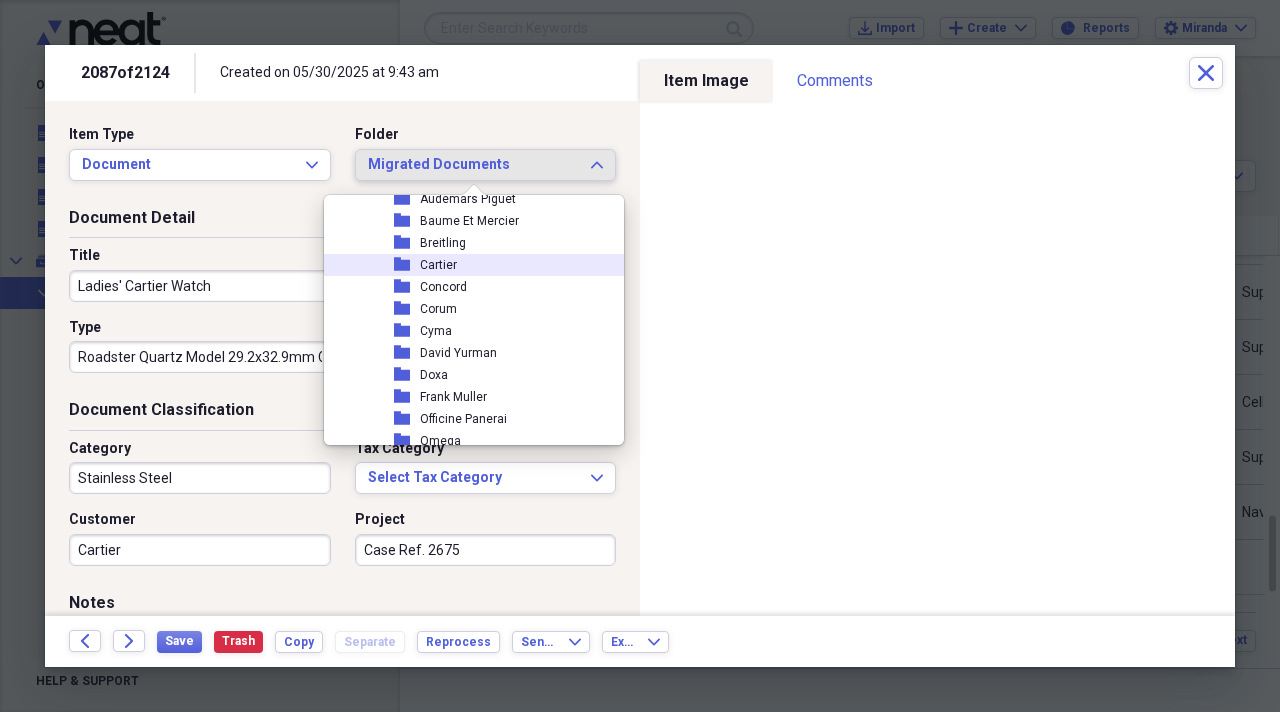 click on "folder Cartier" at bounding box center (466, 265) 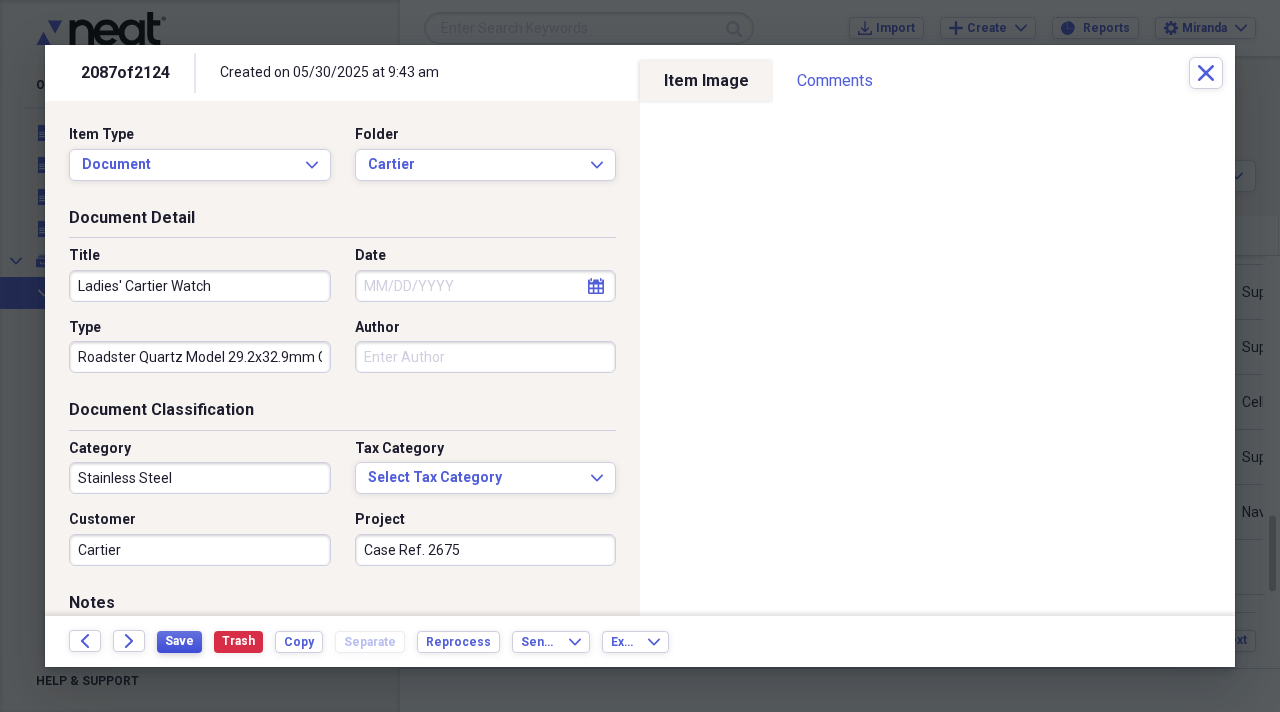 click on "Save" at bounding box center [179, 642] 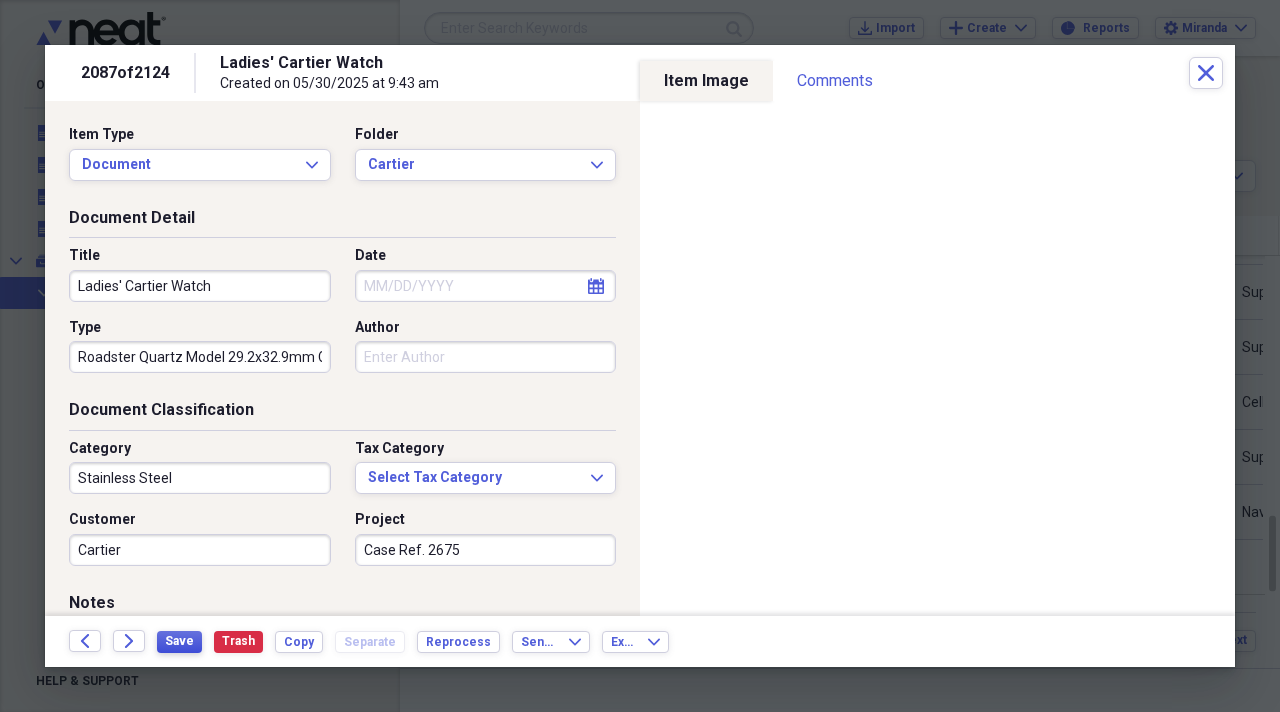 click on "Save" at bounding box center [179, 642] 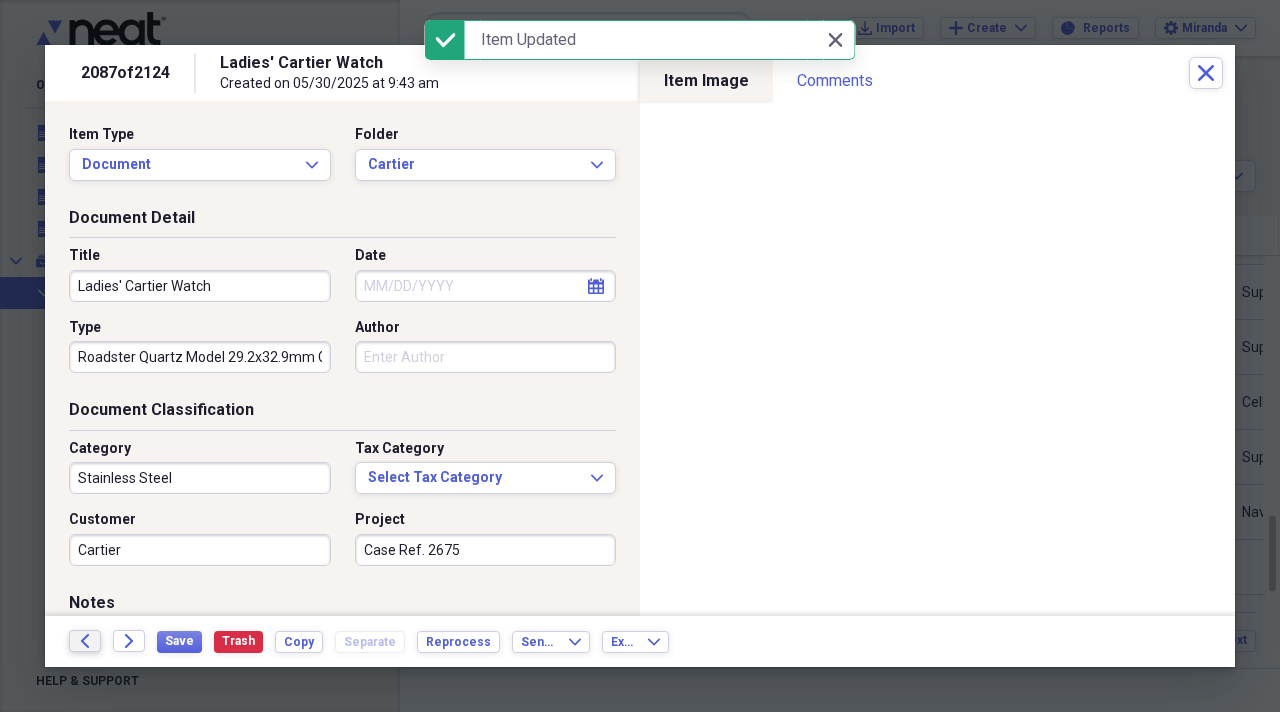 click on "Back" at bounding box center [85, 641] 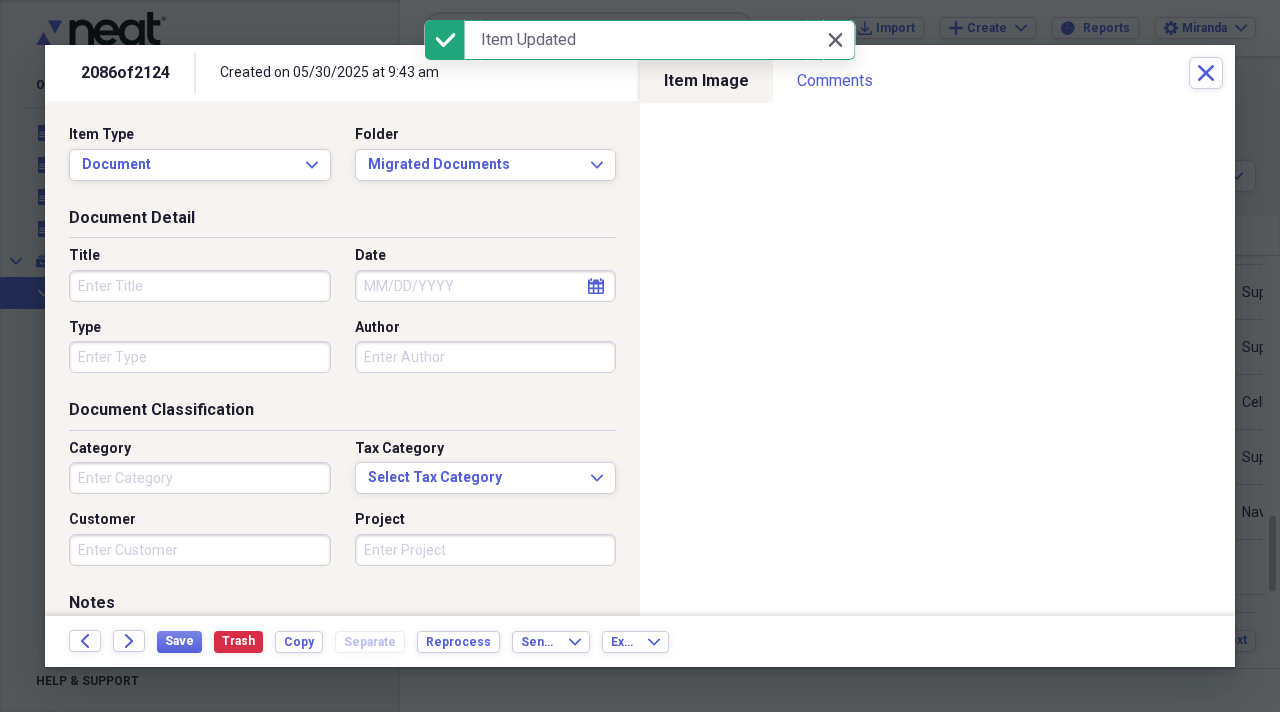 click on "Title" at bounding box center [200, 286] 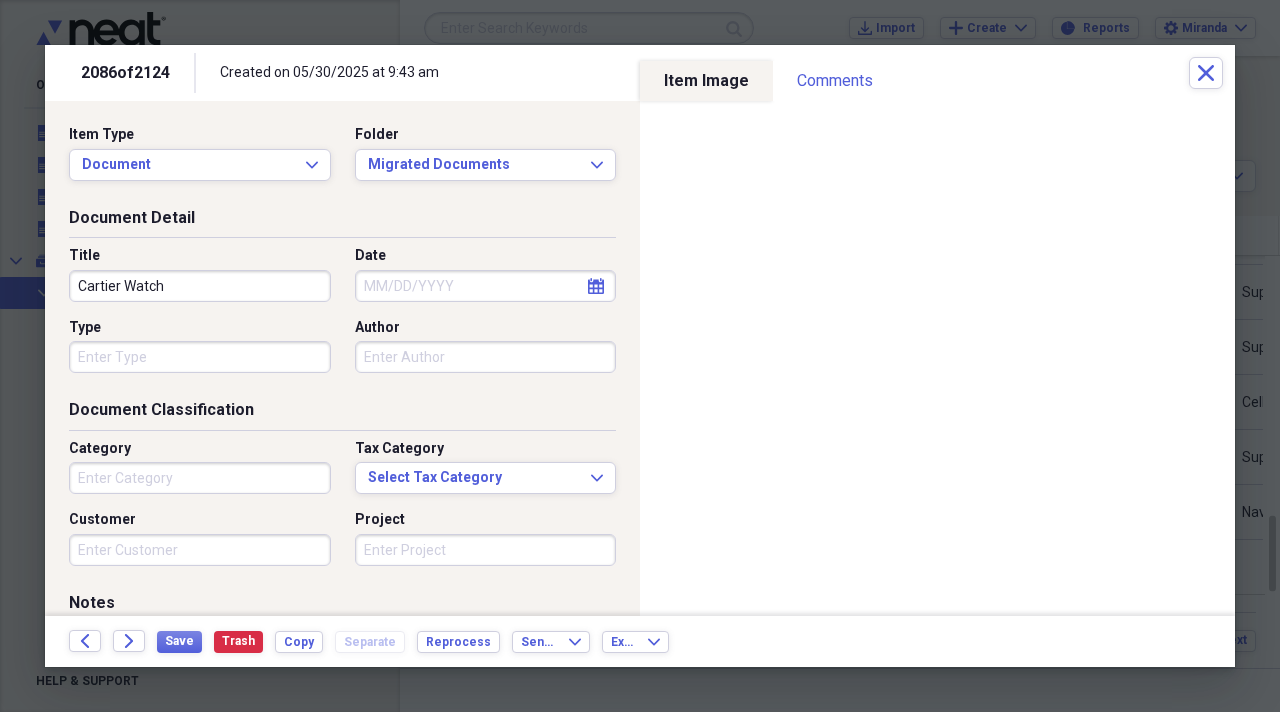 type on "Cartier Watch" 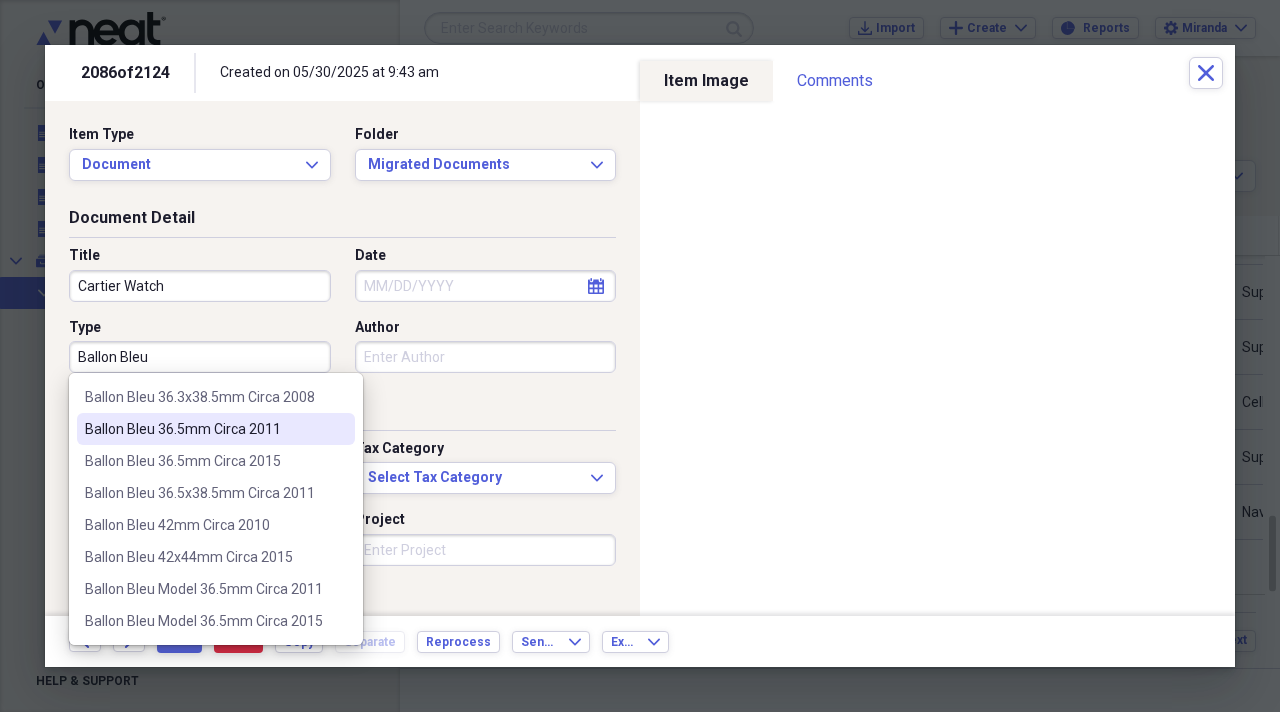 click on "Ballon Bleu 36.5mm Circa 2011" at bounding box center (216, 429) 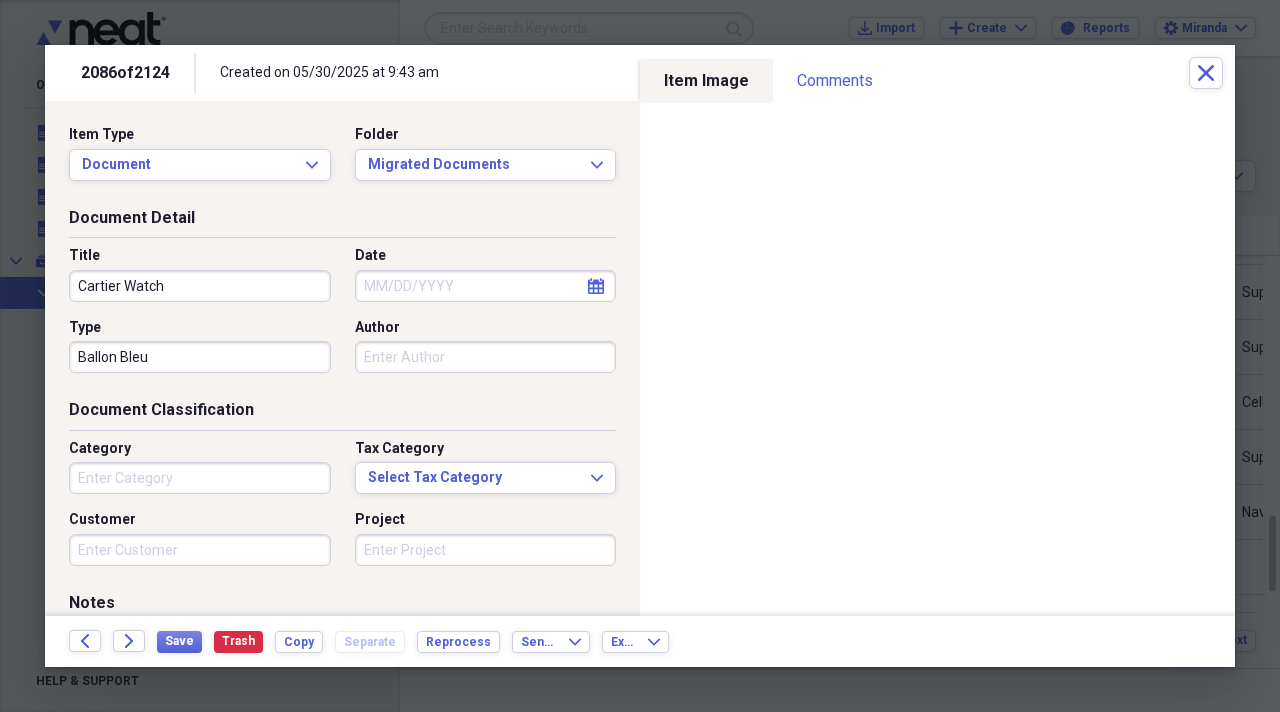 type on "Ballon Bleu 36.5mm Circa 2011" 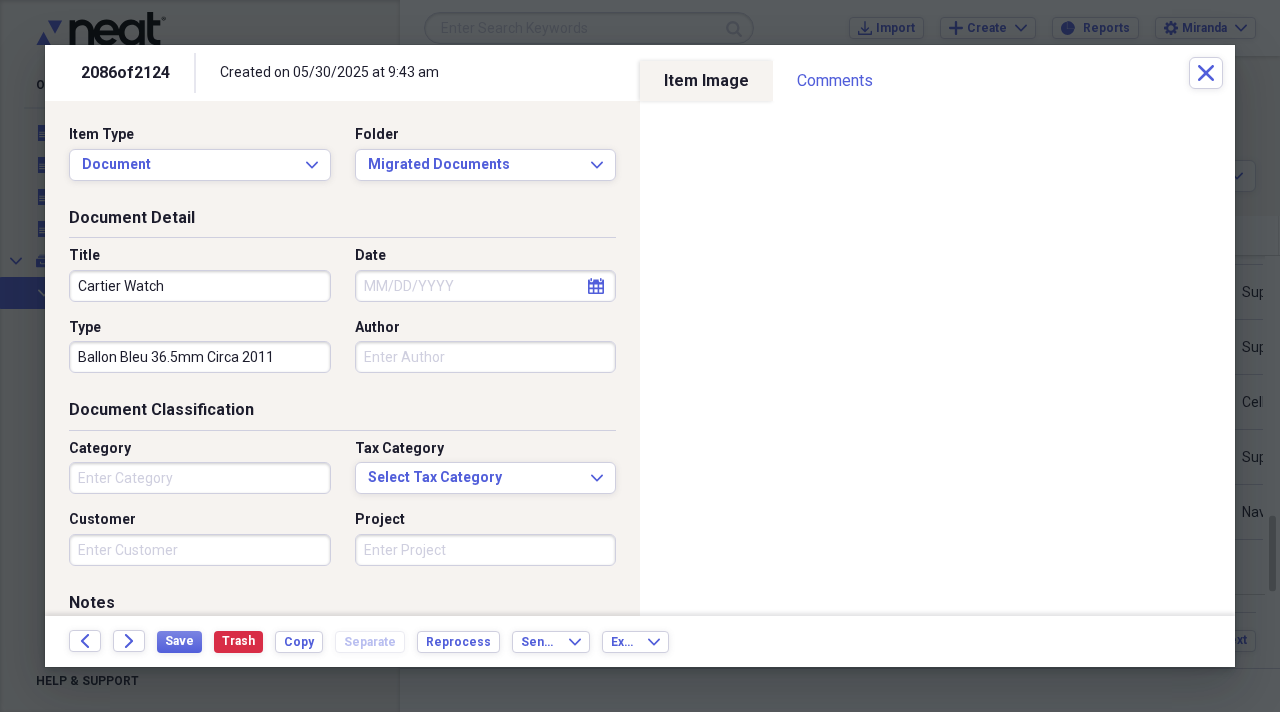 click on "Category" at bounding box center (200, 478) 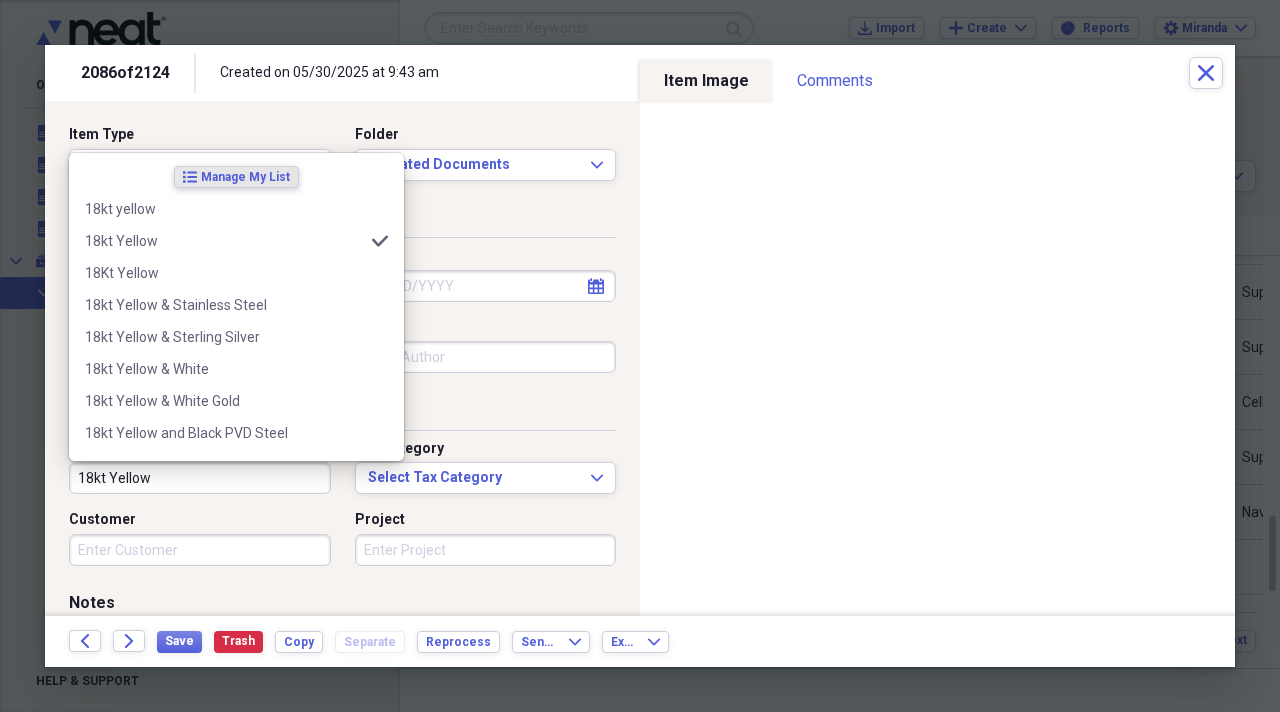 type on "18kt Yellow" 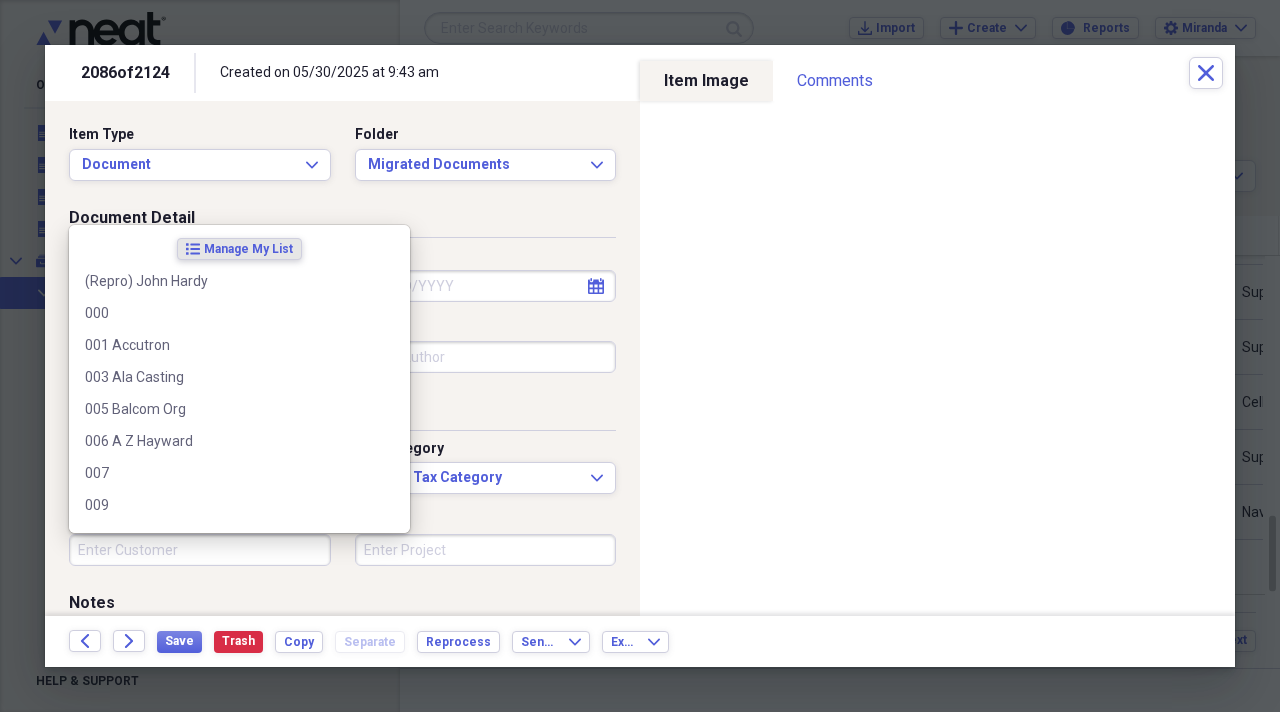click on "Customer" at bounding box center (200, 550) 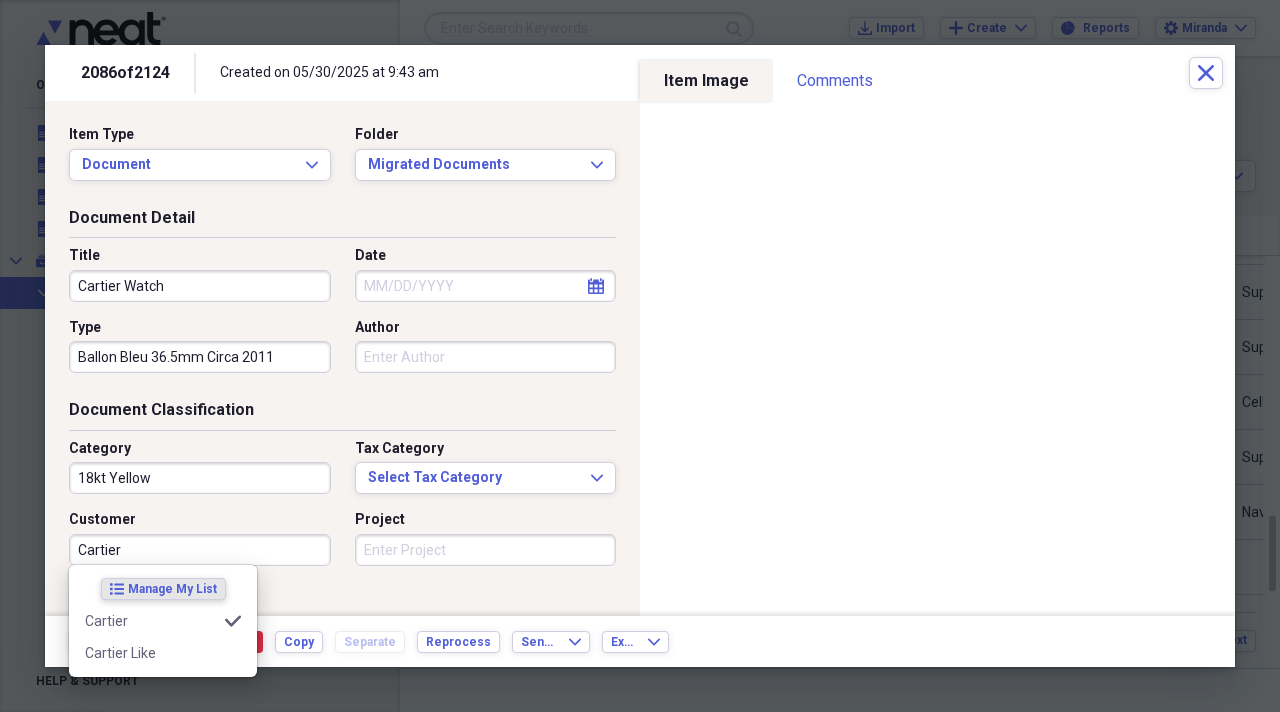 type on "Cartier" 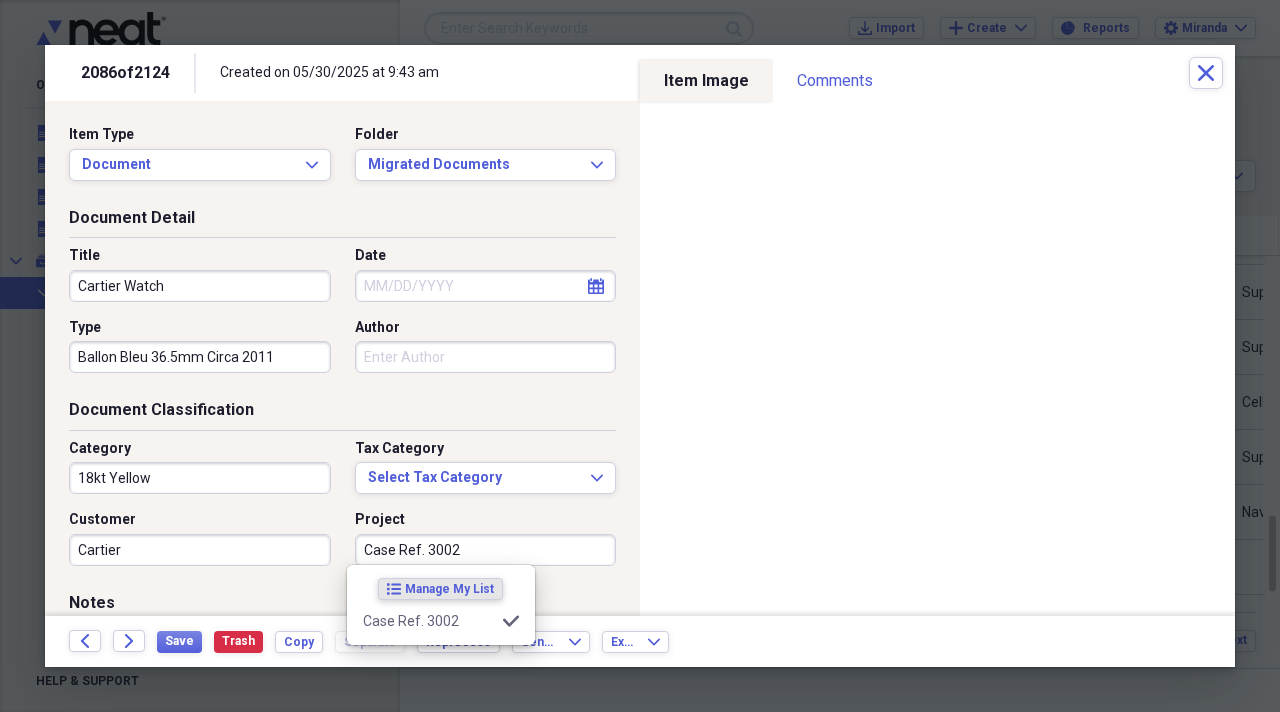 type on "Case Ref. 3002" 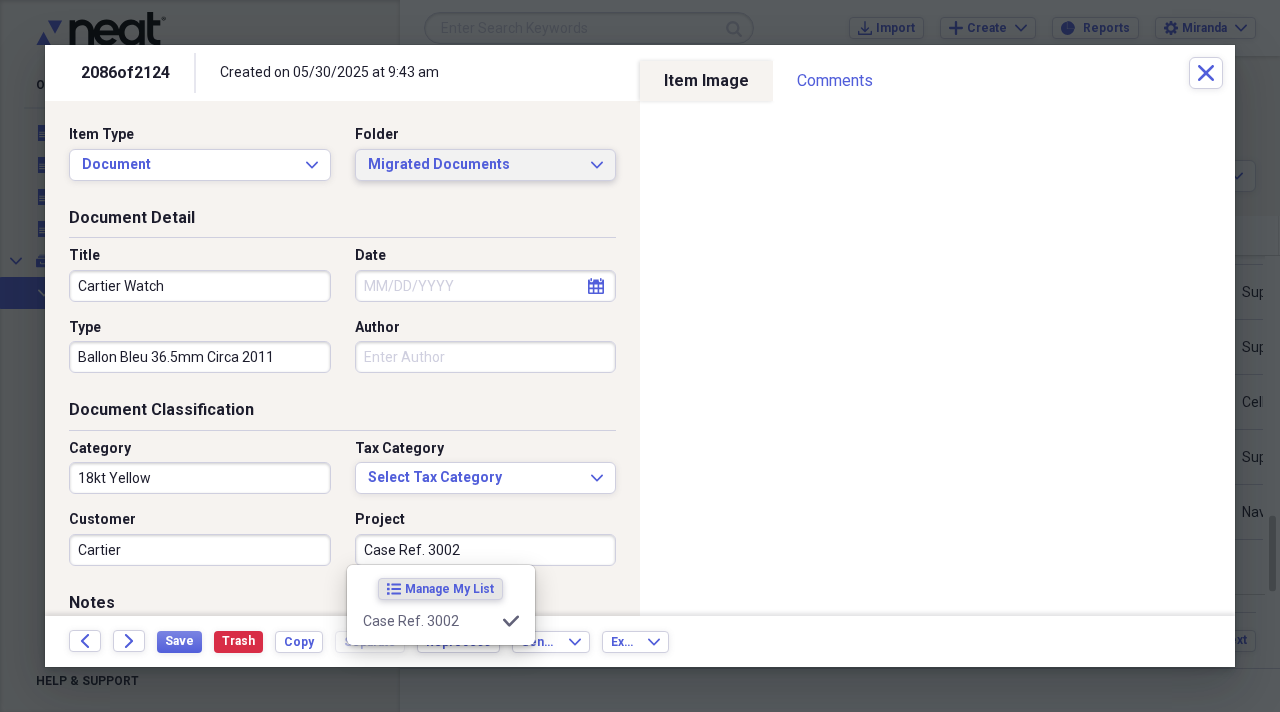 click on "Item Type Document Expand Folder Migrated Documents Expand" at bounding box center (342, 166) 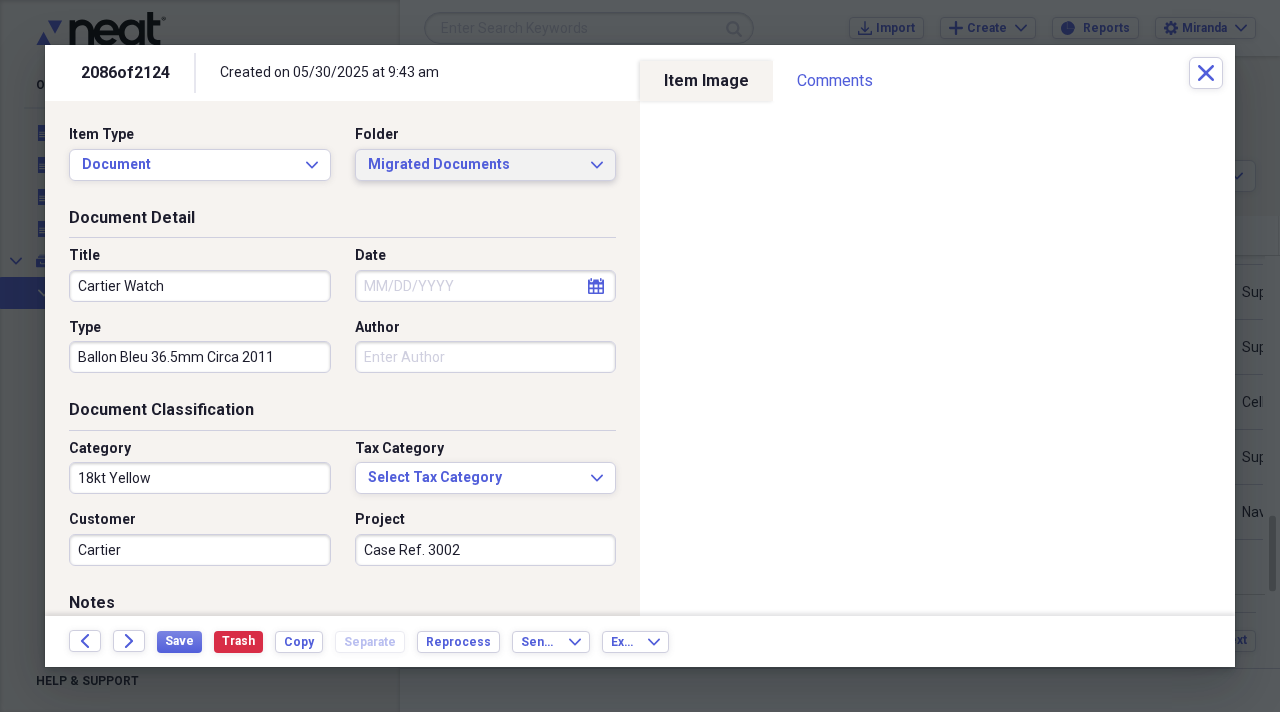 click on "Migrated Documents Expand" at bounding box center [486, 165] 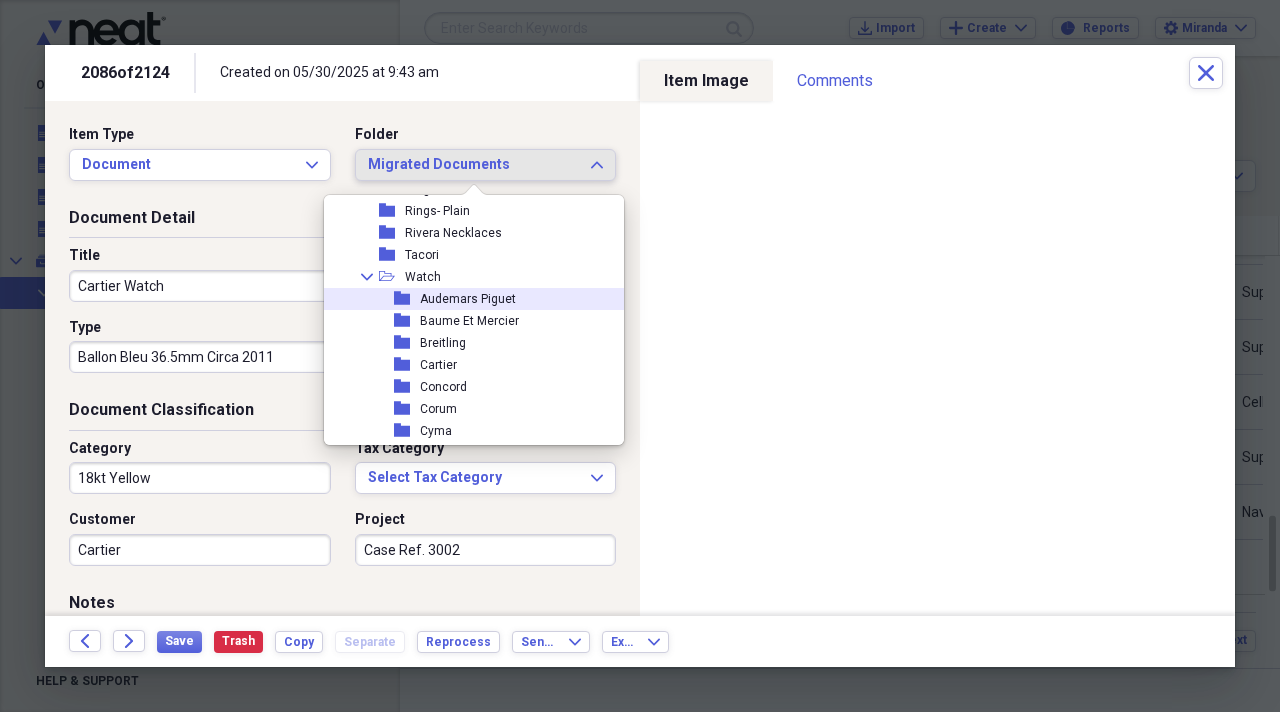 scroll, scrollTop: 2200, scrollLeft: 0, axis: vertical 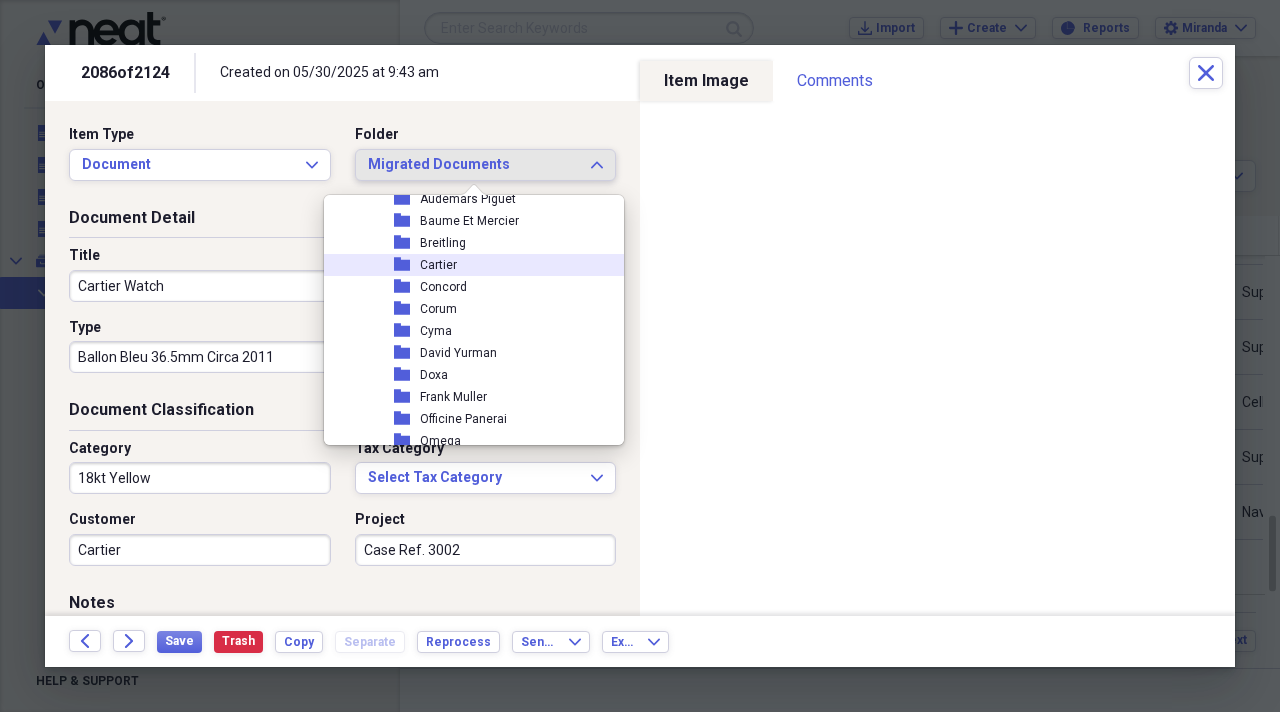 click on "folder Cartier" at bounding box center [466, 265] 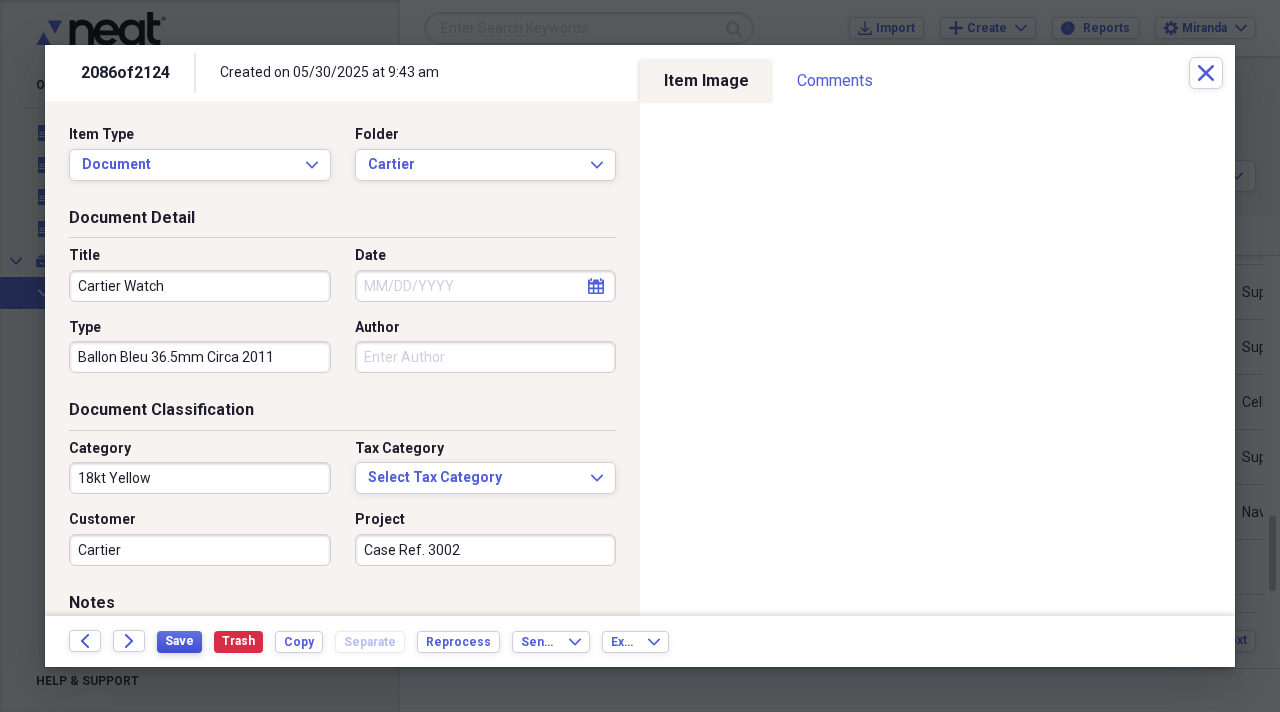 click on "Save" at bounding box center (179, 641) 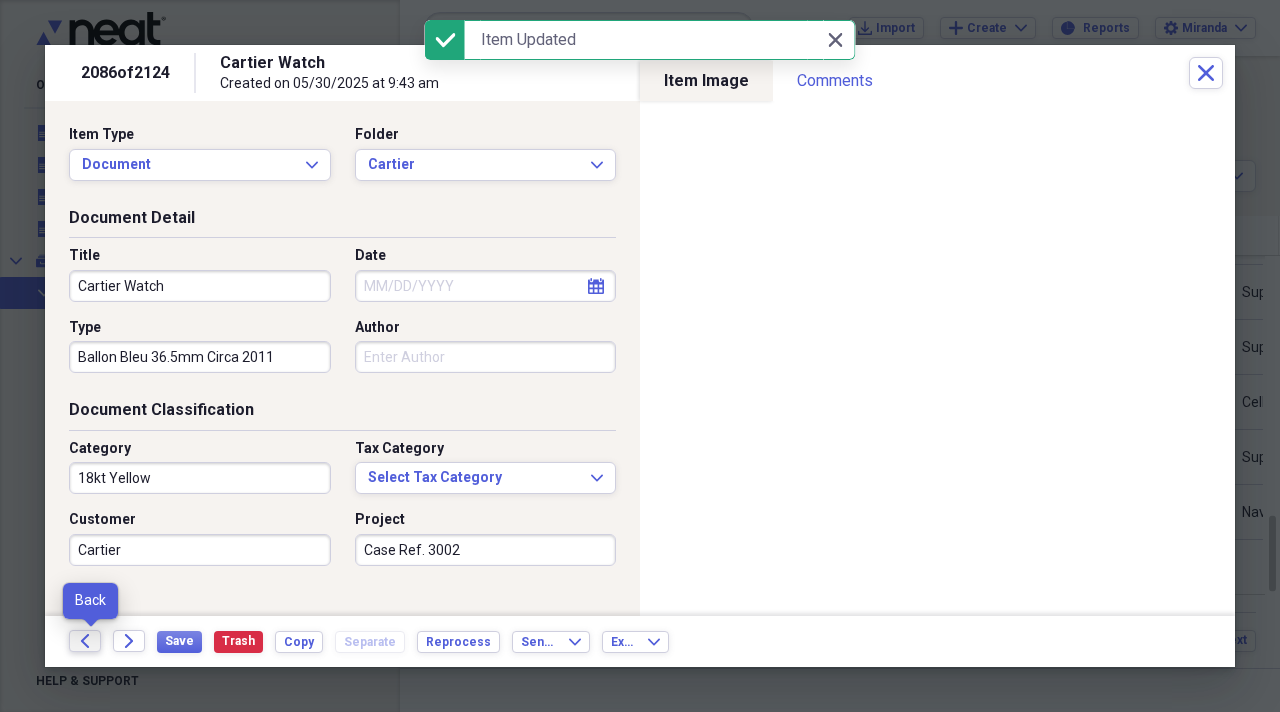 click 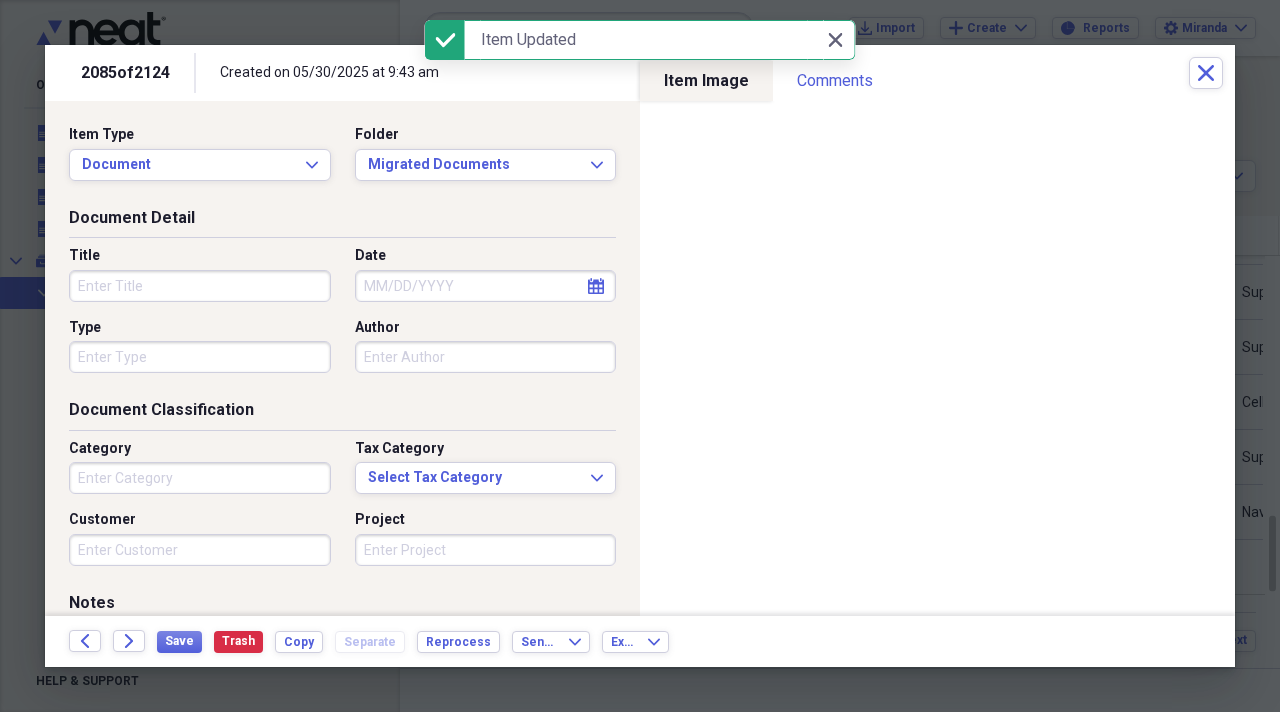 click on "Title" at bounding box center (200, 286) 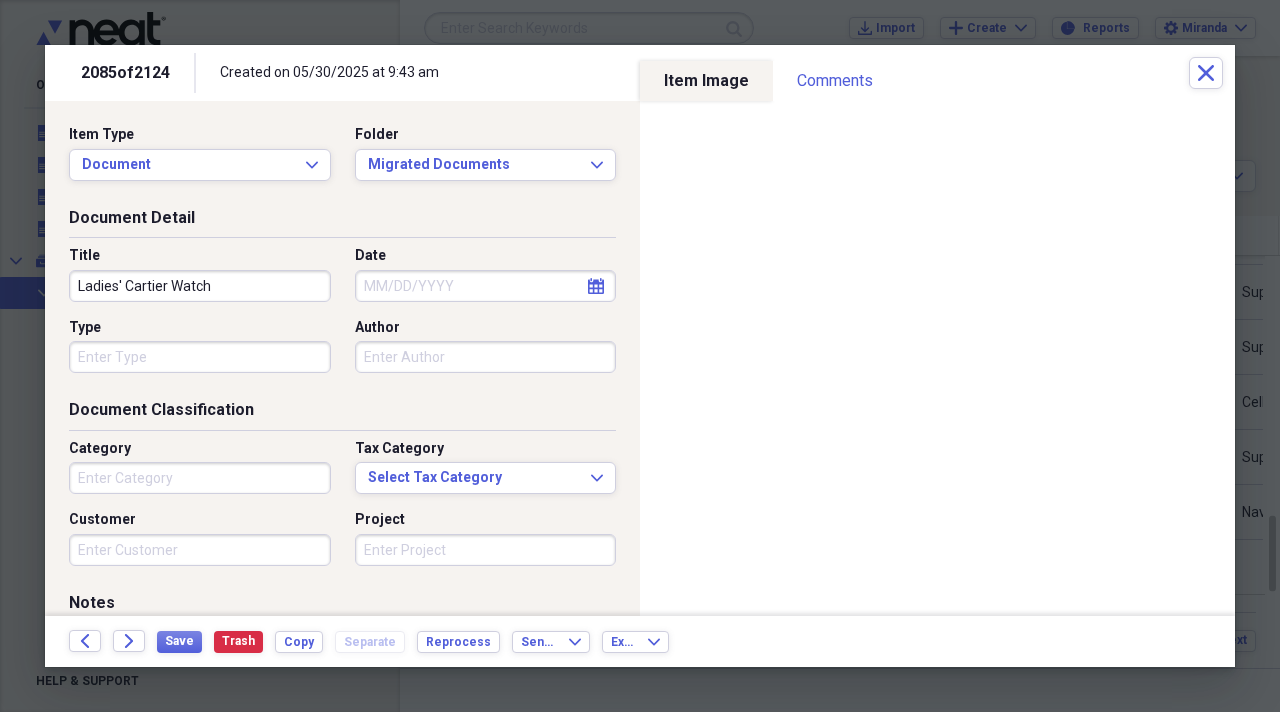 type on "Ladies' Cartier Watch" 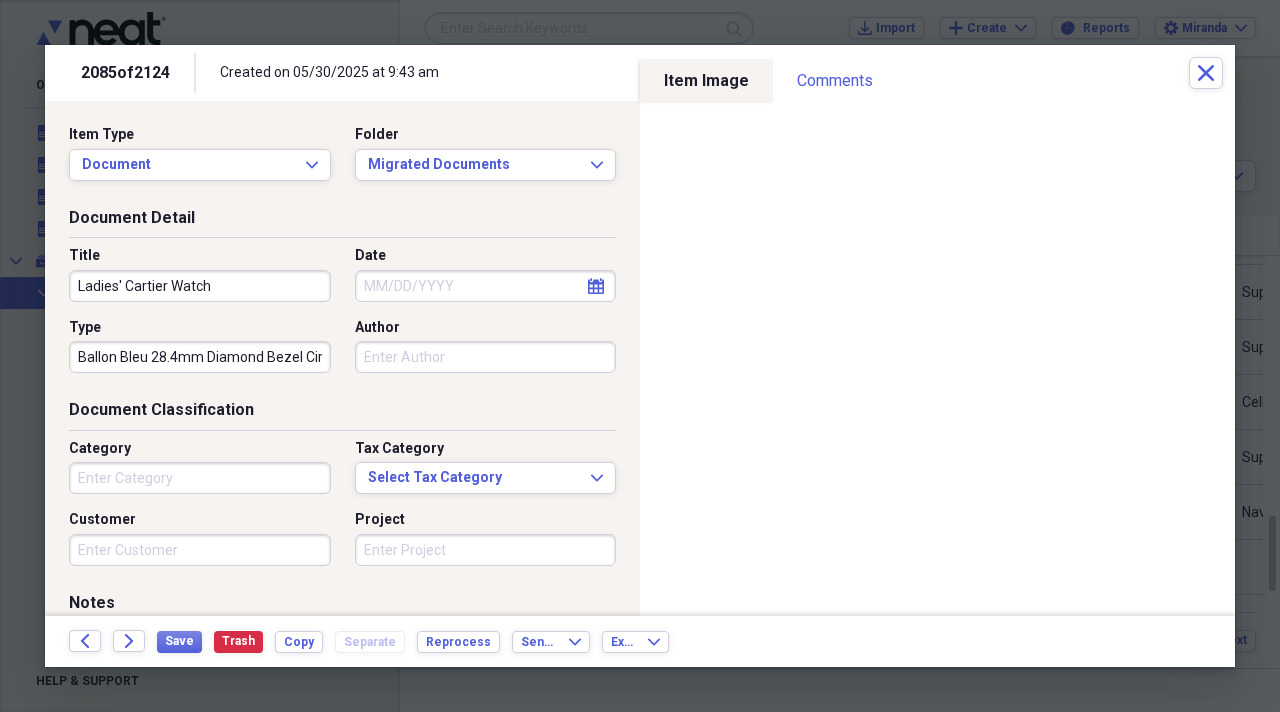 type on "Ballon Bleu 28.4mm Diamond Bezel Circa 2008" 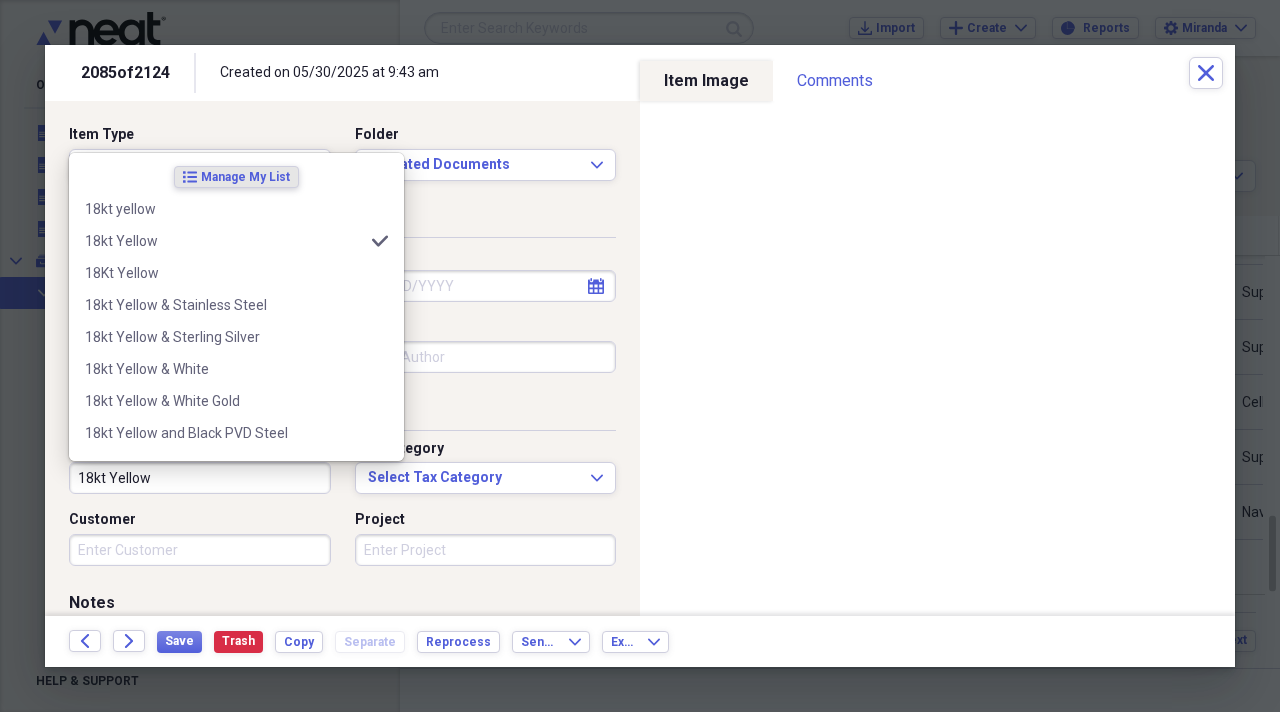 type on "18kt Yellow" 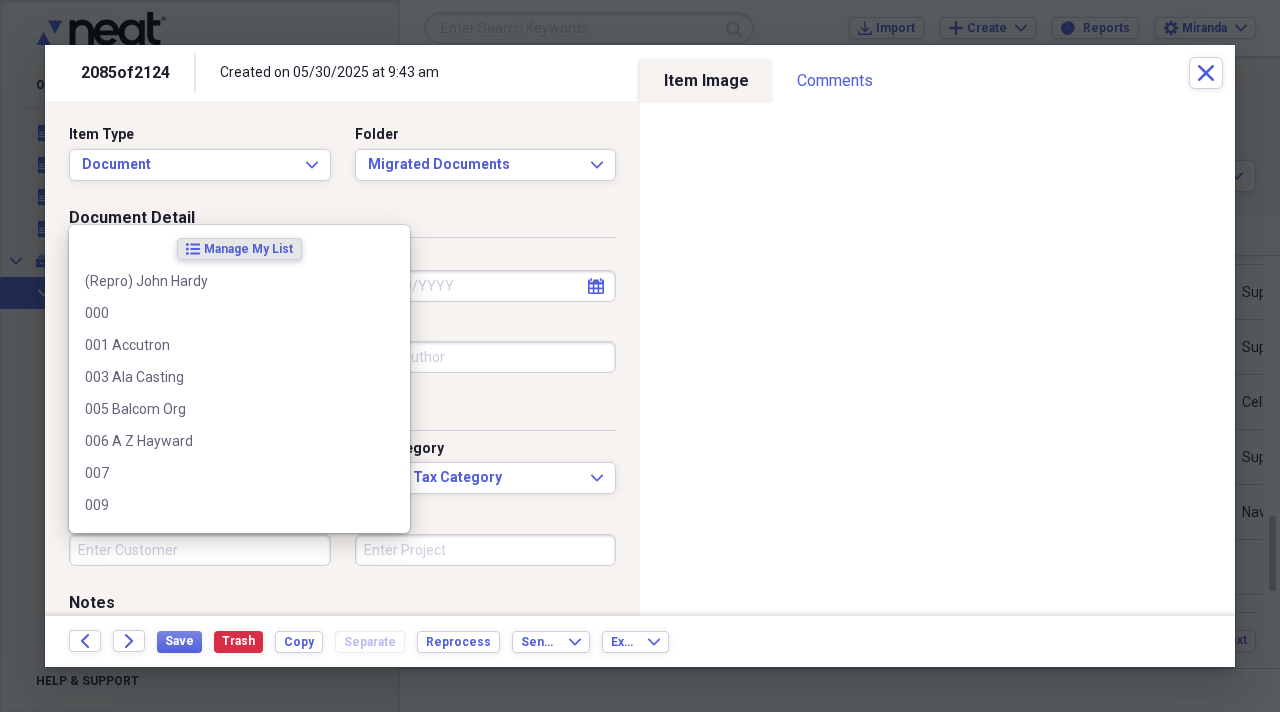 click on "Customer" at bounding box center [200, 550] 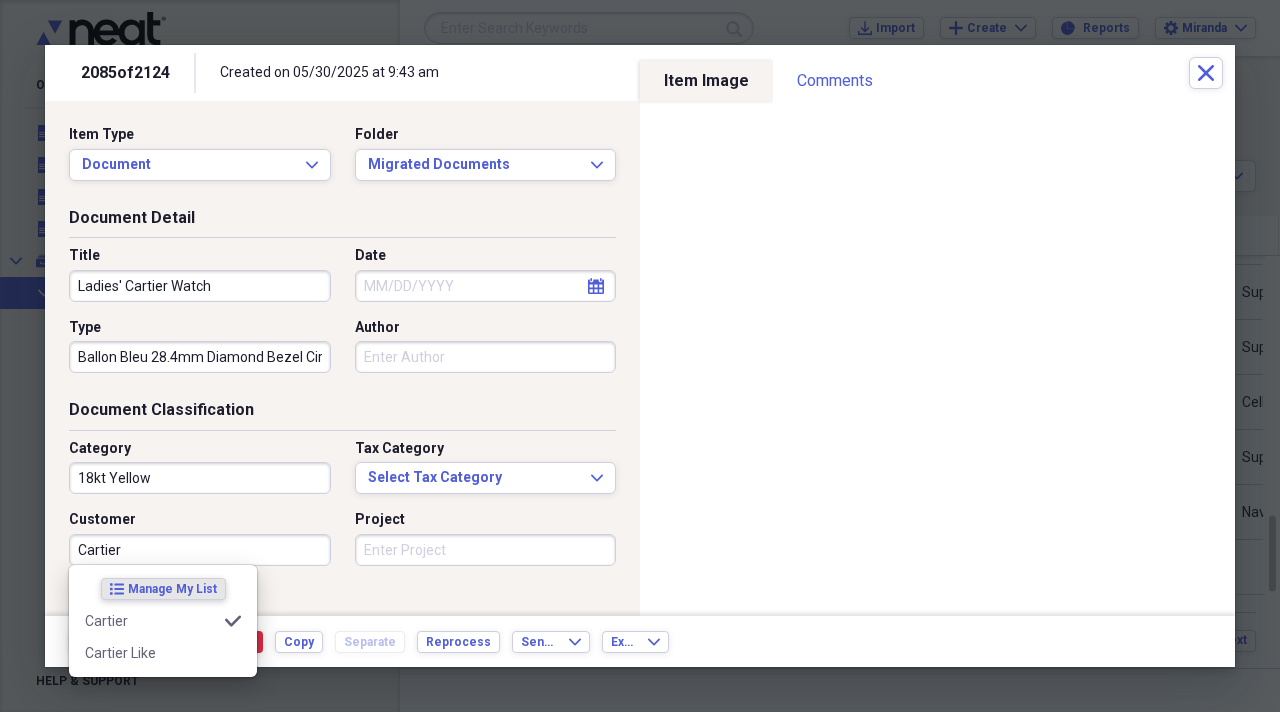 type on "Cartier" 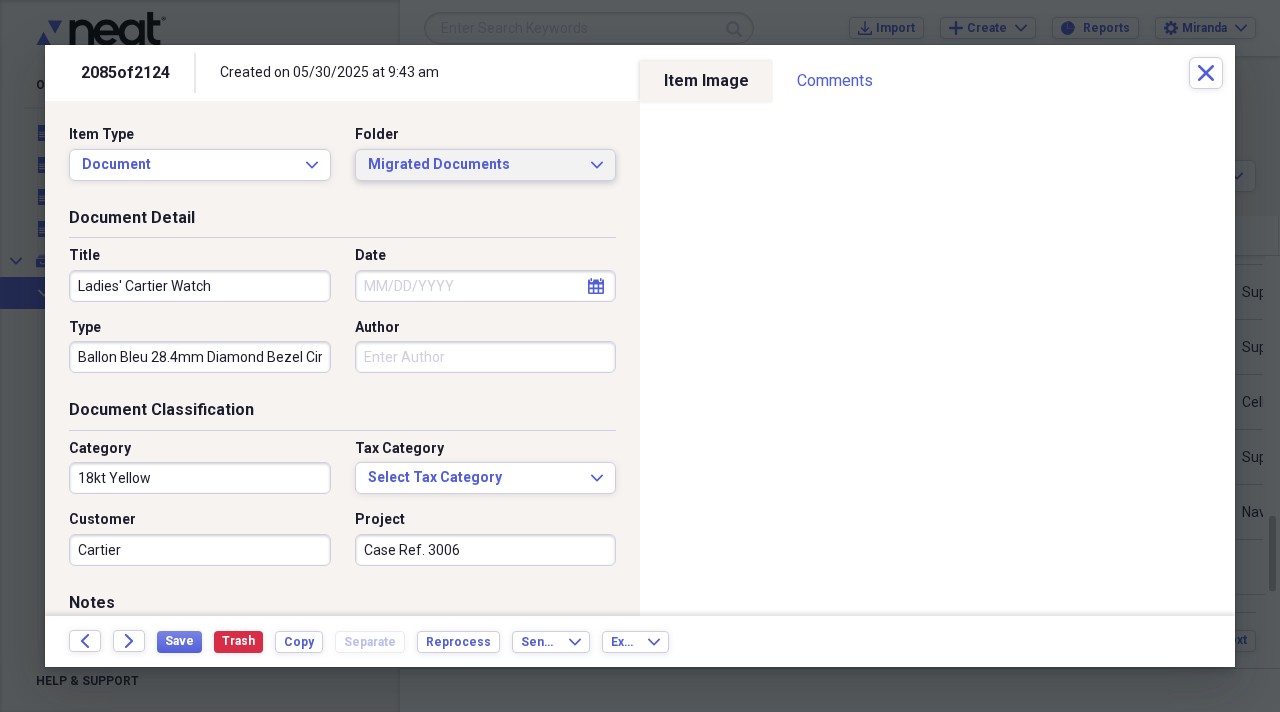 type on "Case Ref. 3006" 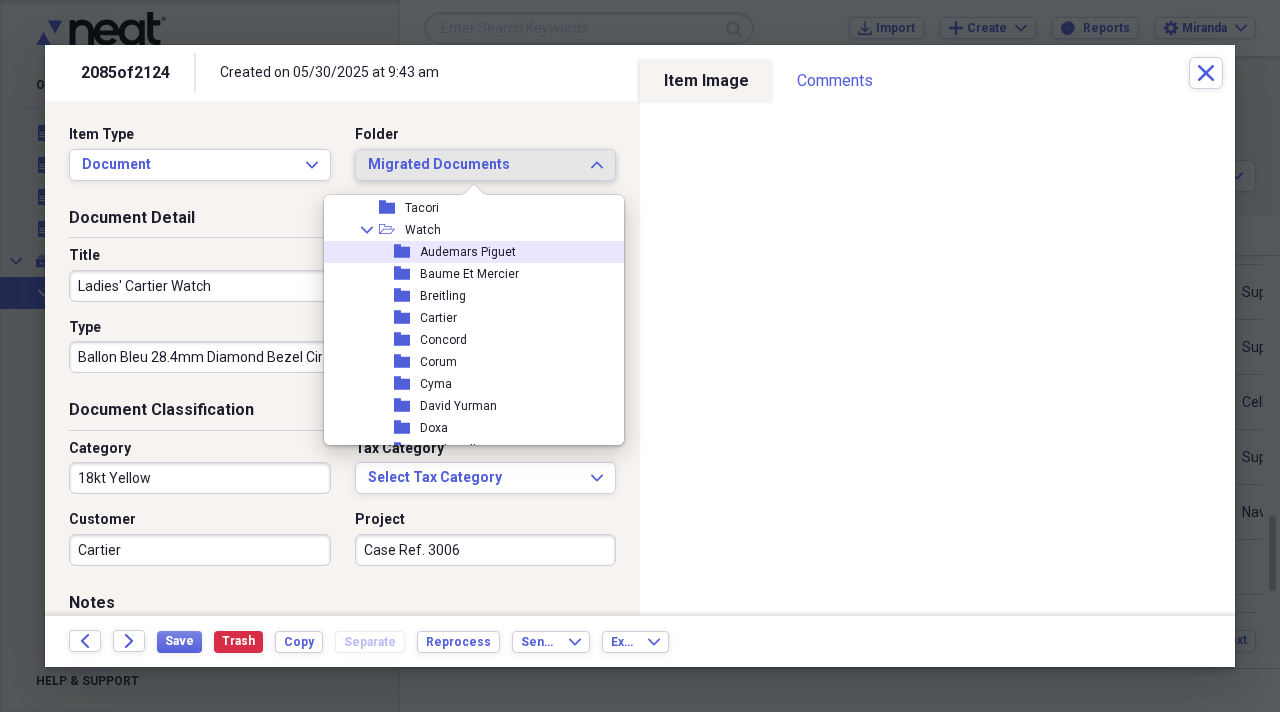 scroll, scrollTop: 2200, scrollLeft: 0, axis: vertical 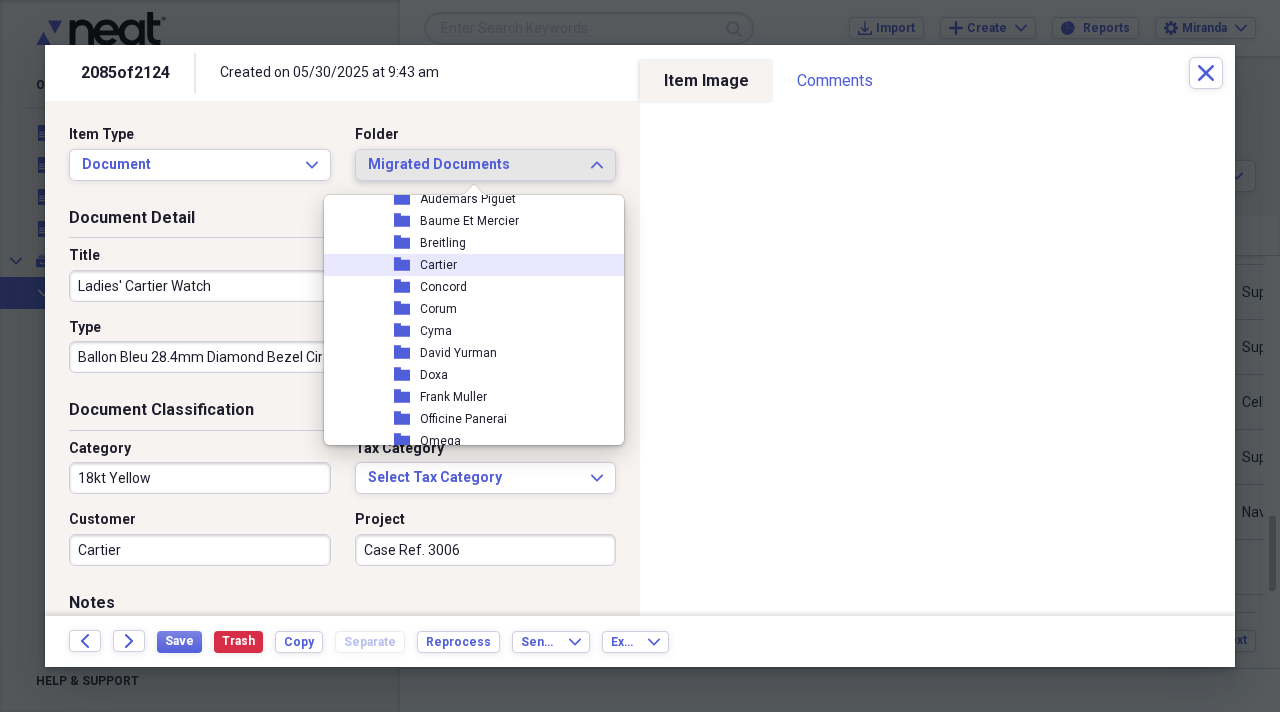 click on "folder Cartier" at bounding box center [466, 265] 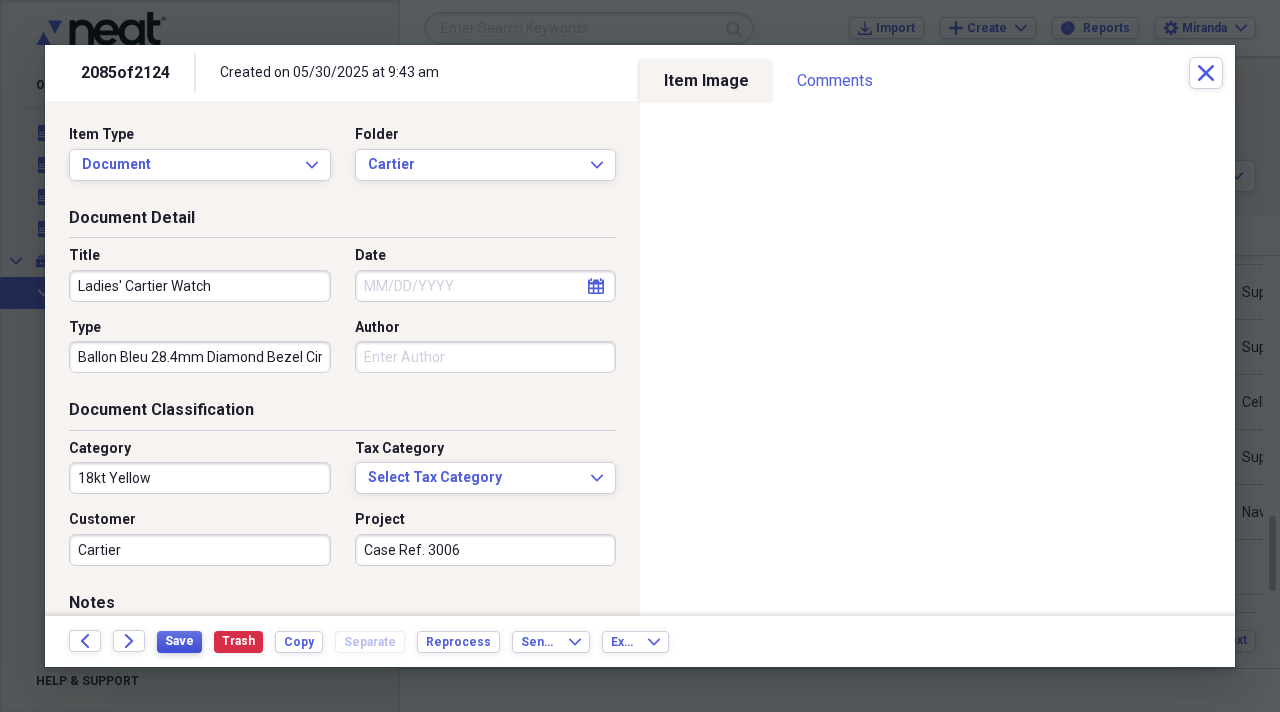 click on "Save" at bounding box center (179, 641) 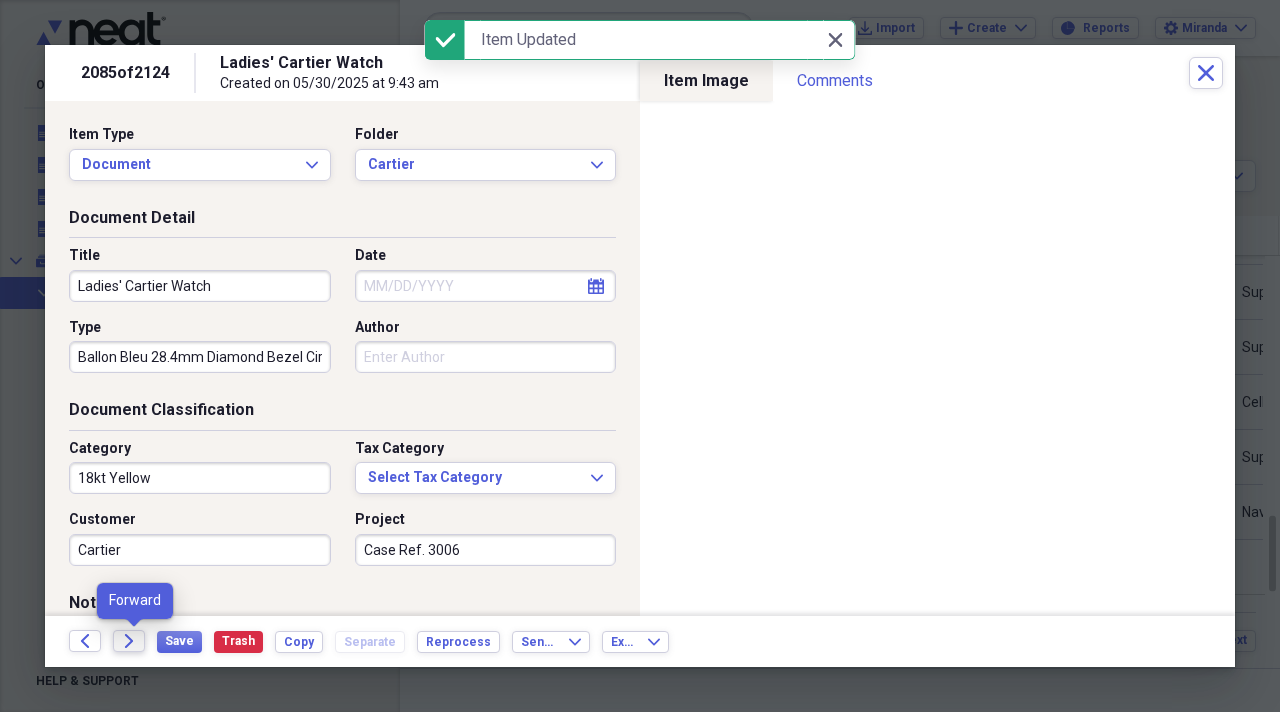 click on "Forward" 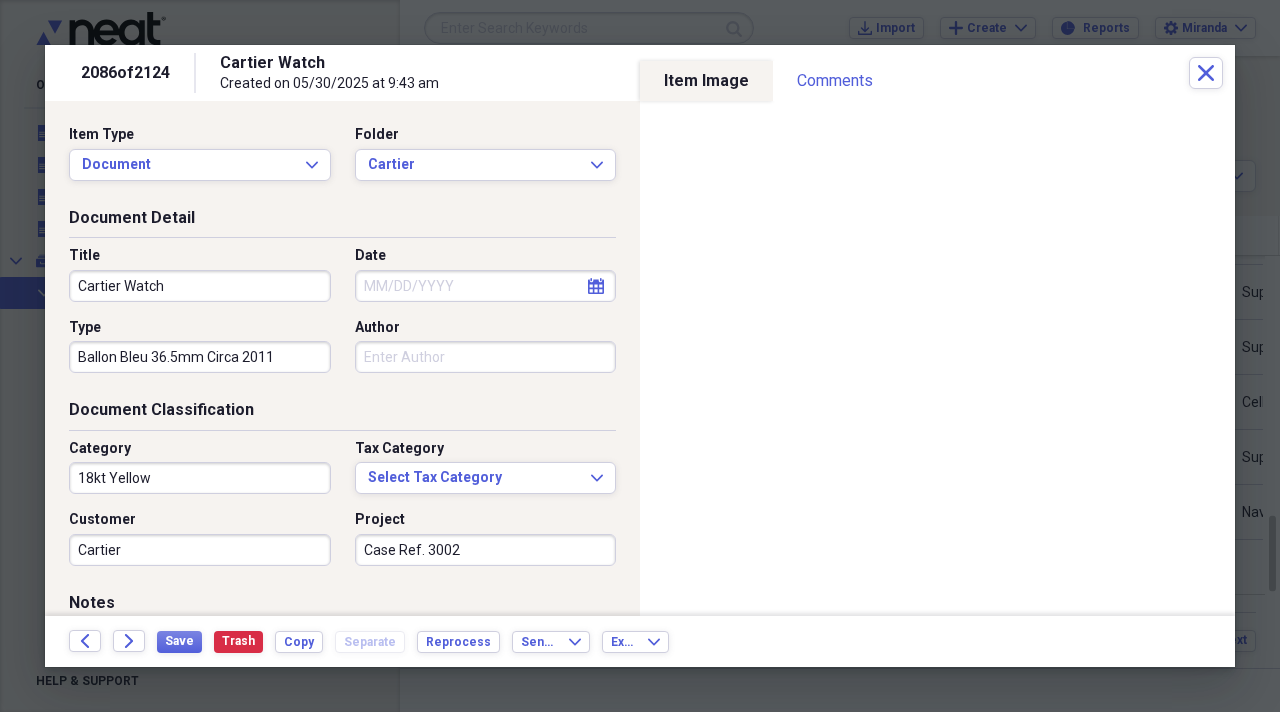 click on "Ballon Bleu 36.5mm Circa 2011" at bounding box center [200, 357] 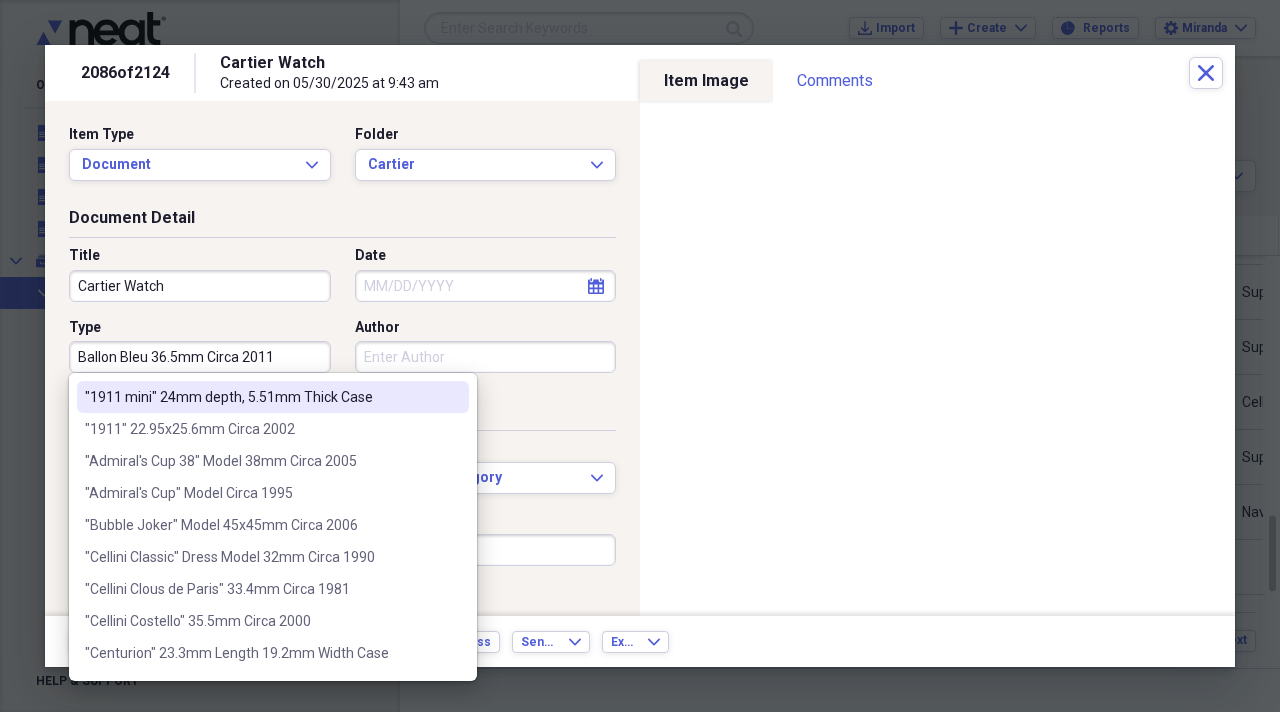 click on "Ballon Bleu 36.5mm Circa 2011" at bounding box center (200, 357) 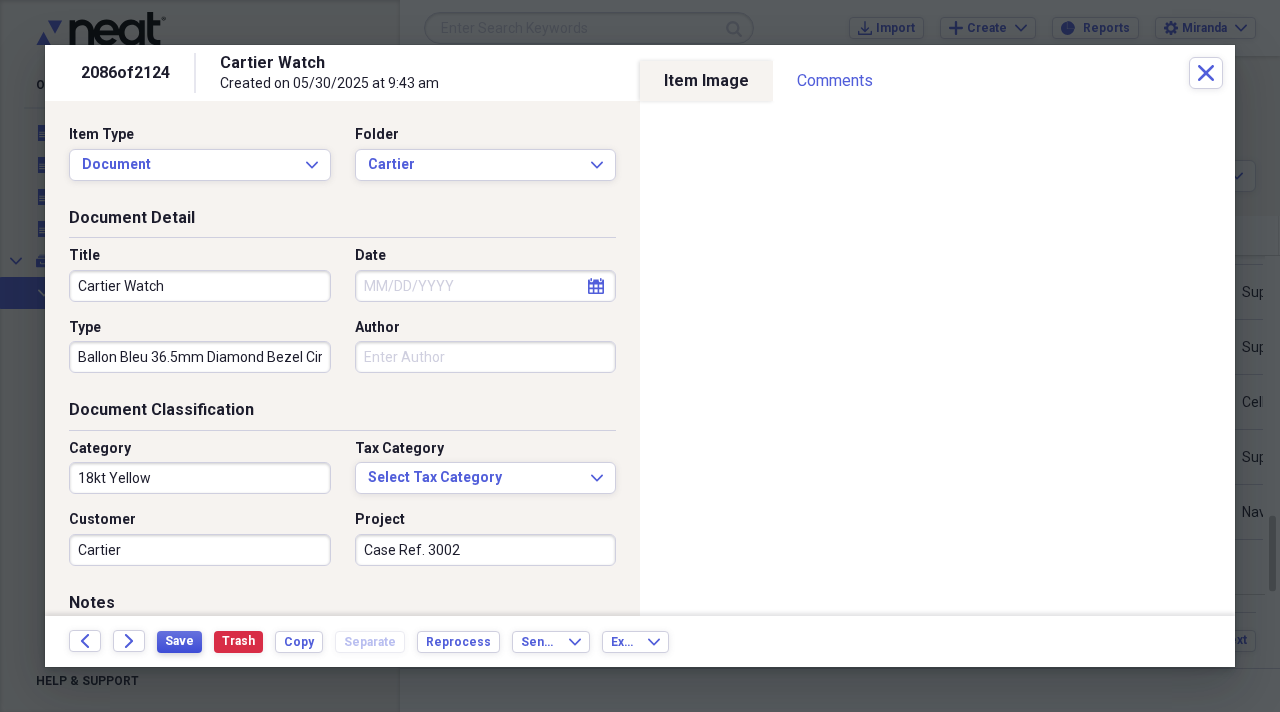 type on "Ballon Bleu 36.5mm Diamond Bezel Circa 2011" 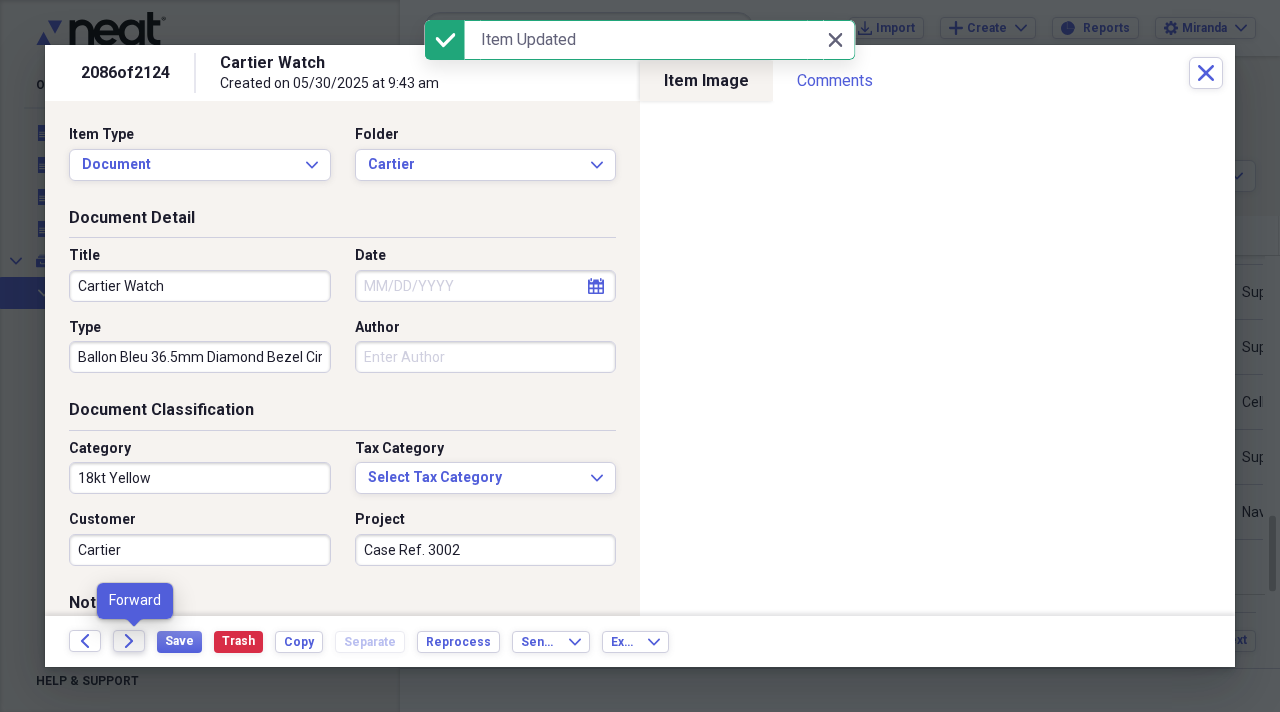 click 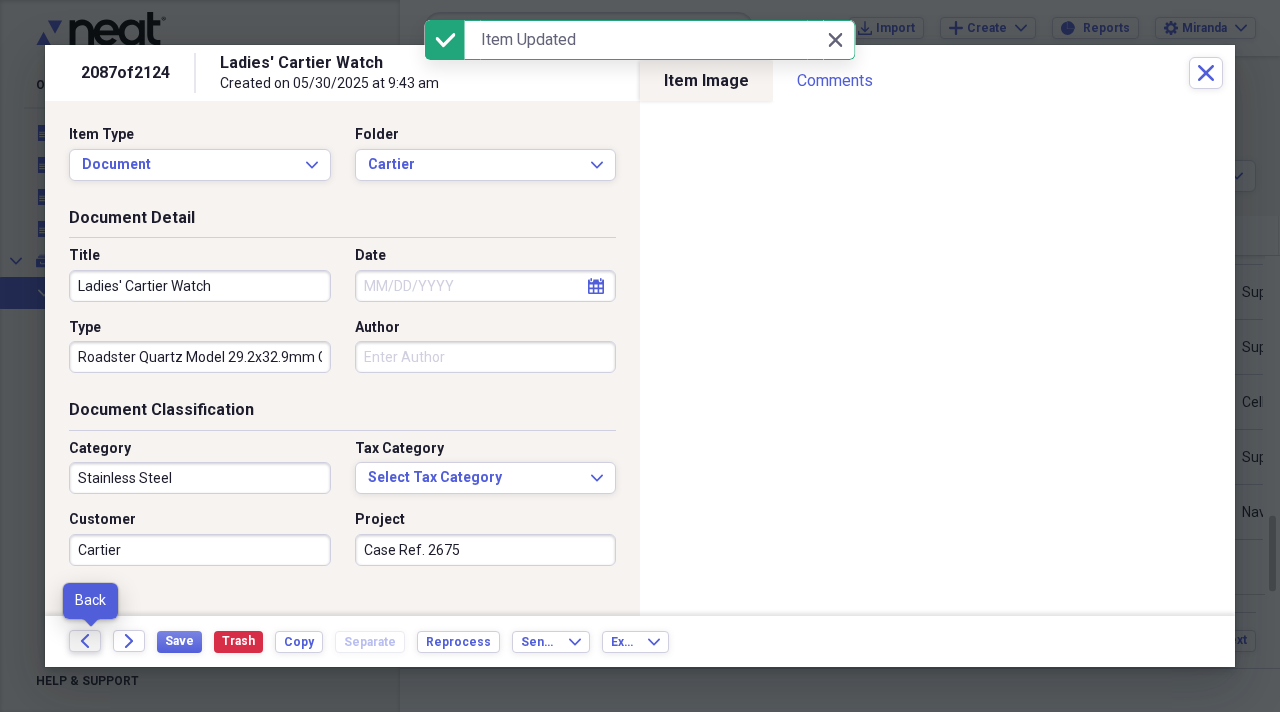 click on "Back" at bounding box center (85, 641) 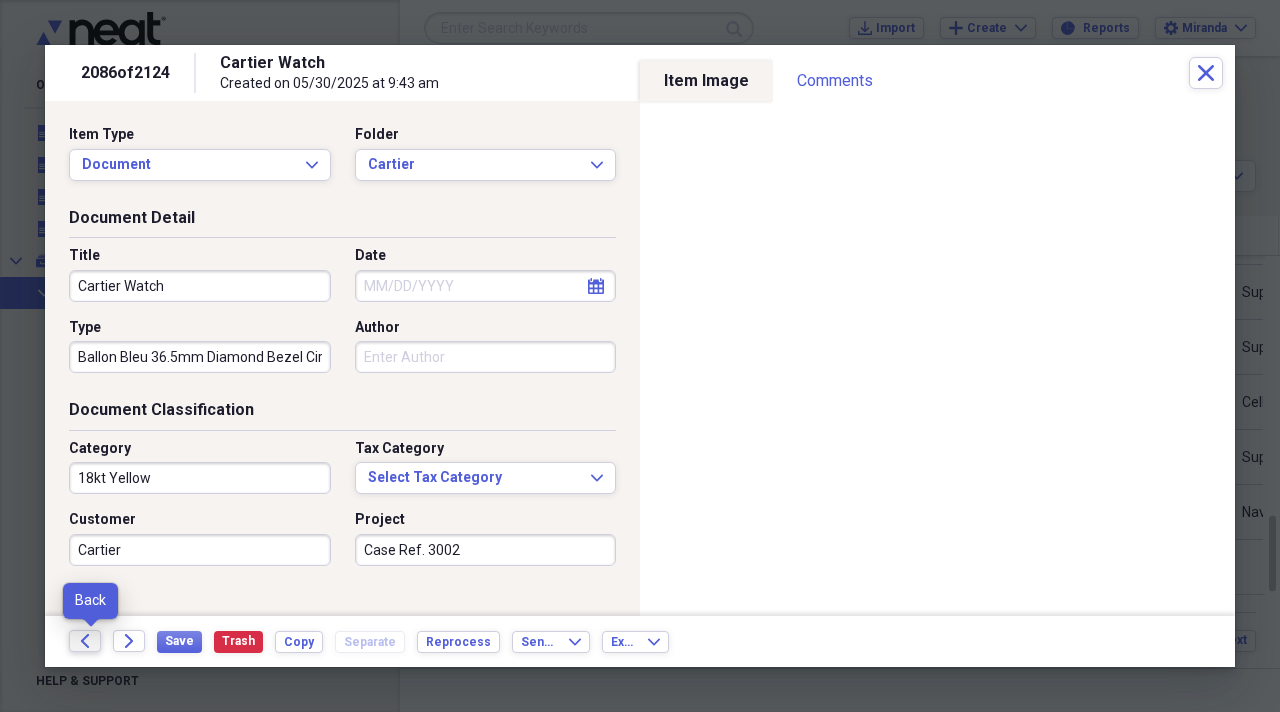 click on "Back" at bounding box center (85, 641) 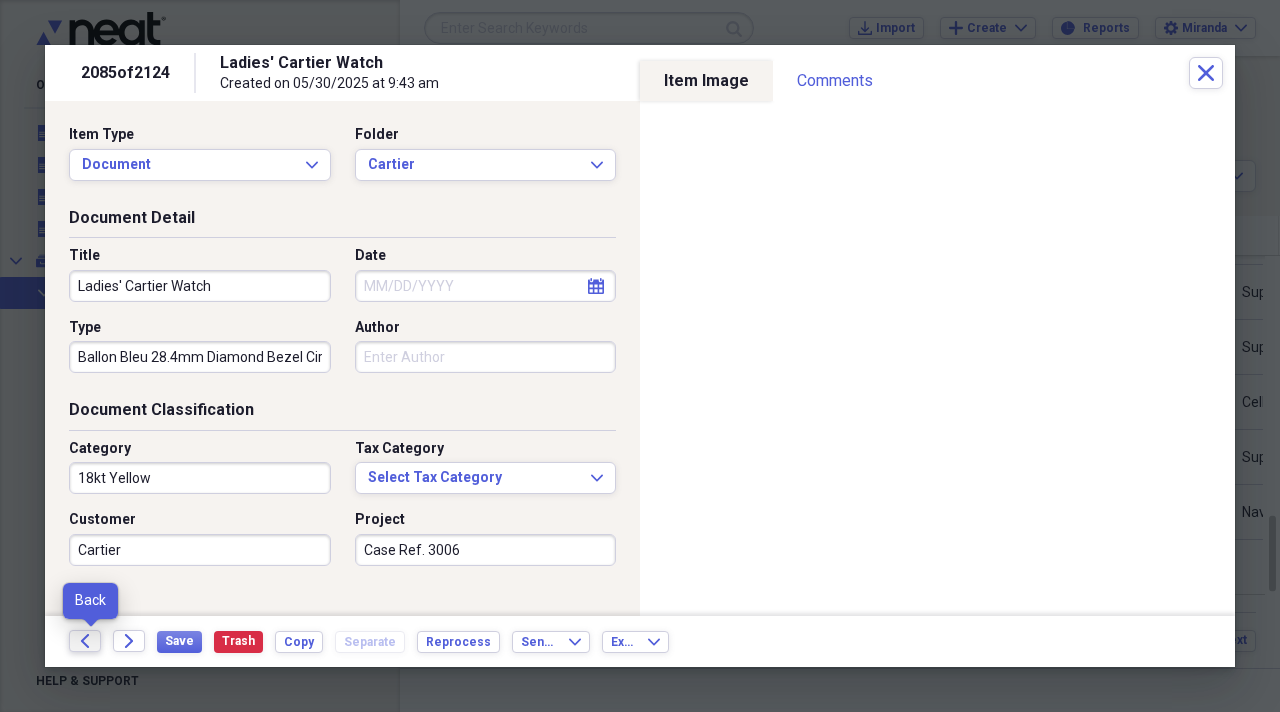 click on "Back" at bounding box center (85, 641) 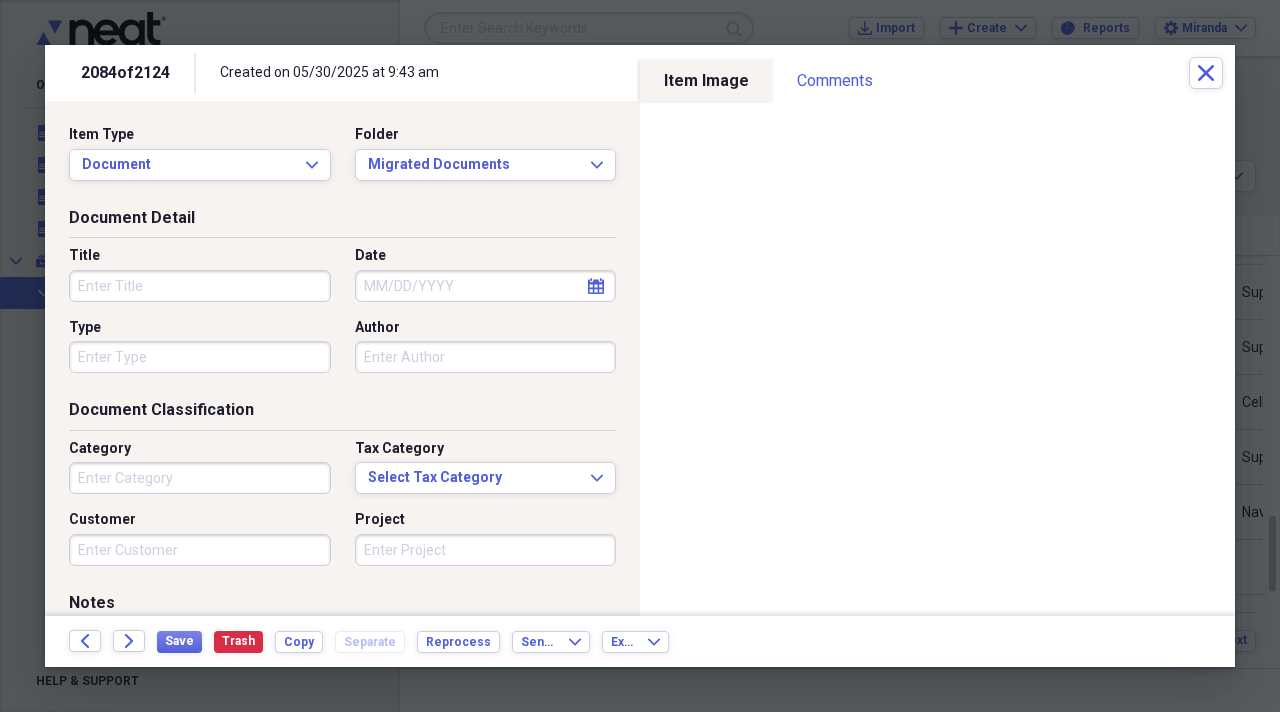 click on "Title" at bounding box center (200, 286) 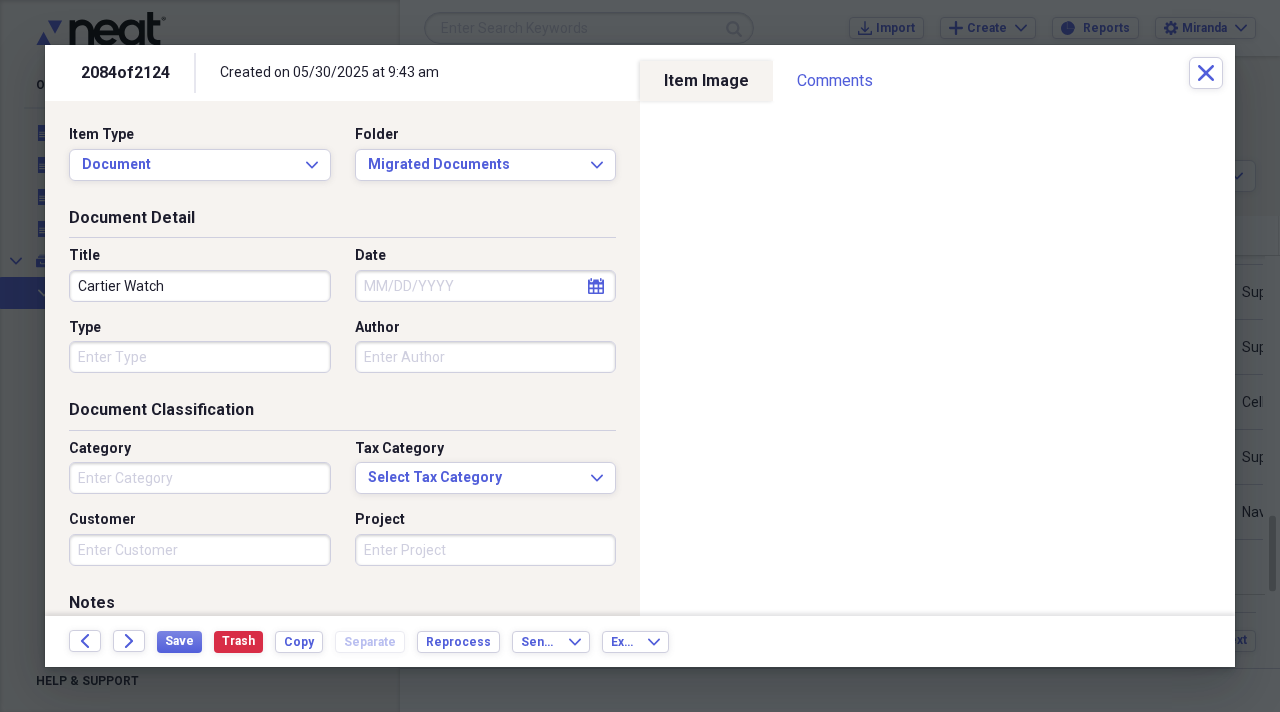 type on "Cartier Watch" 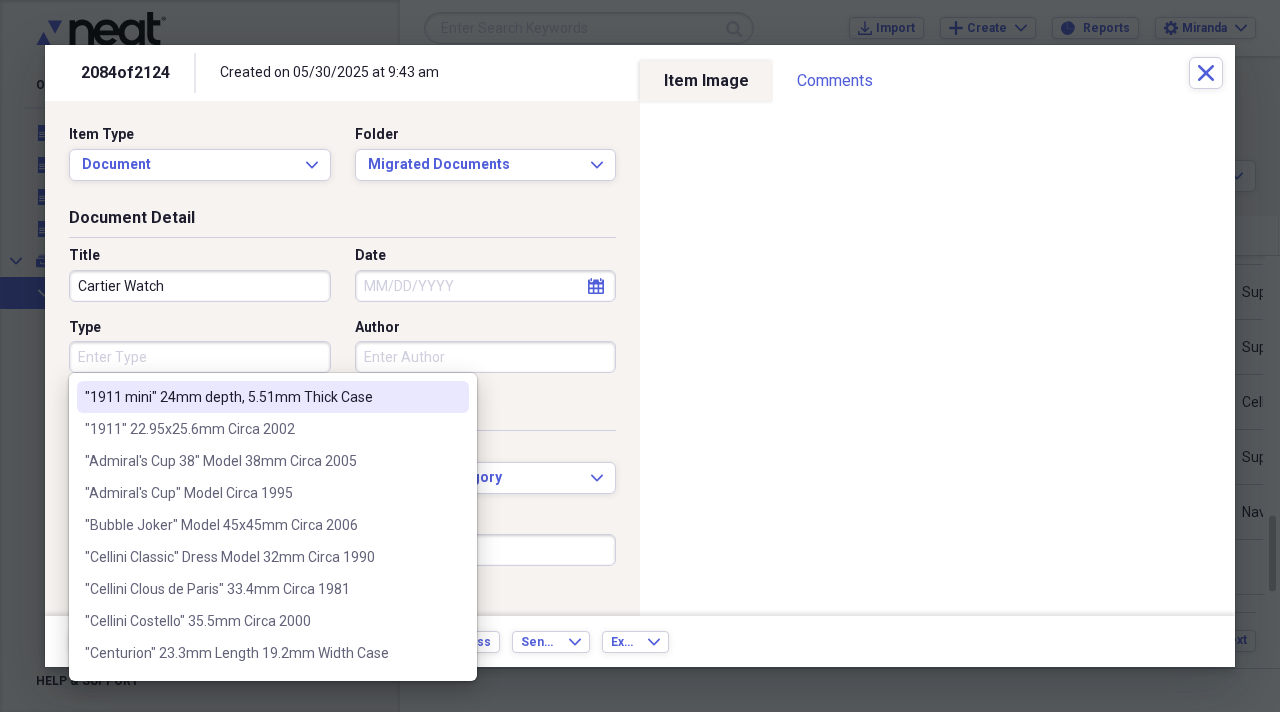 type on "R" 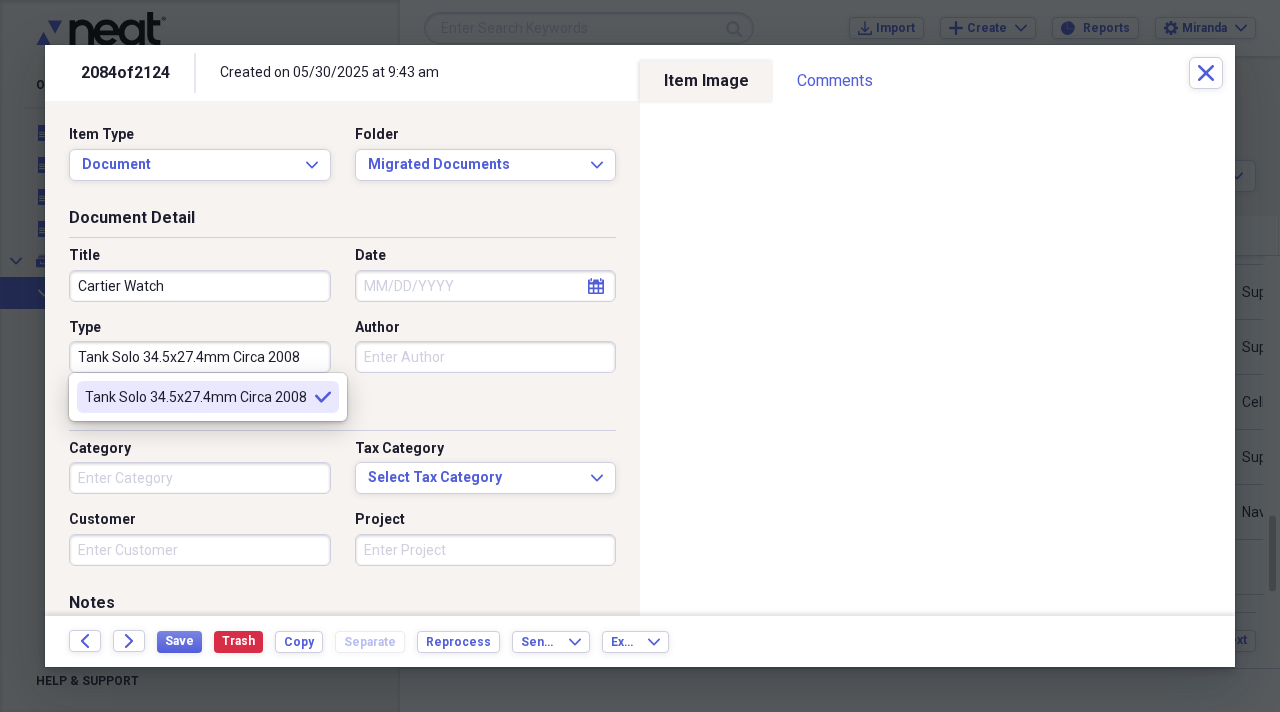 type on "Tank Solo 34.5x27.4mm Circa 2008" 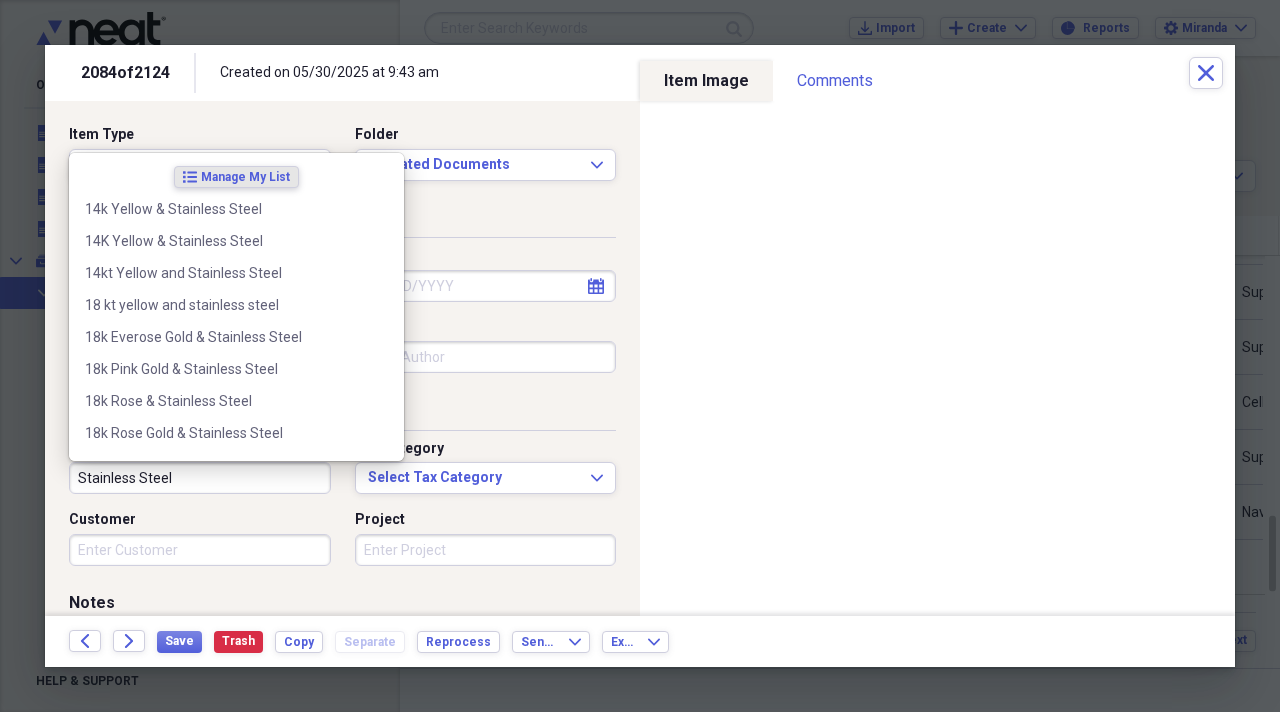 type on "Stainless Steel" 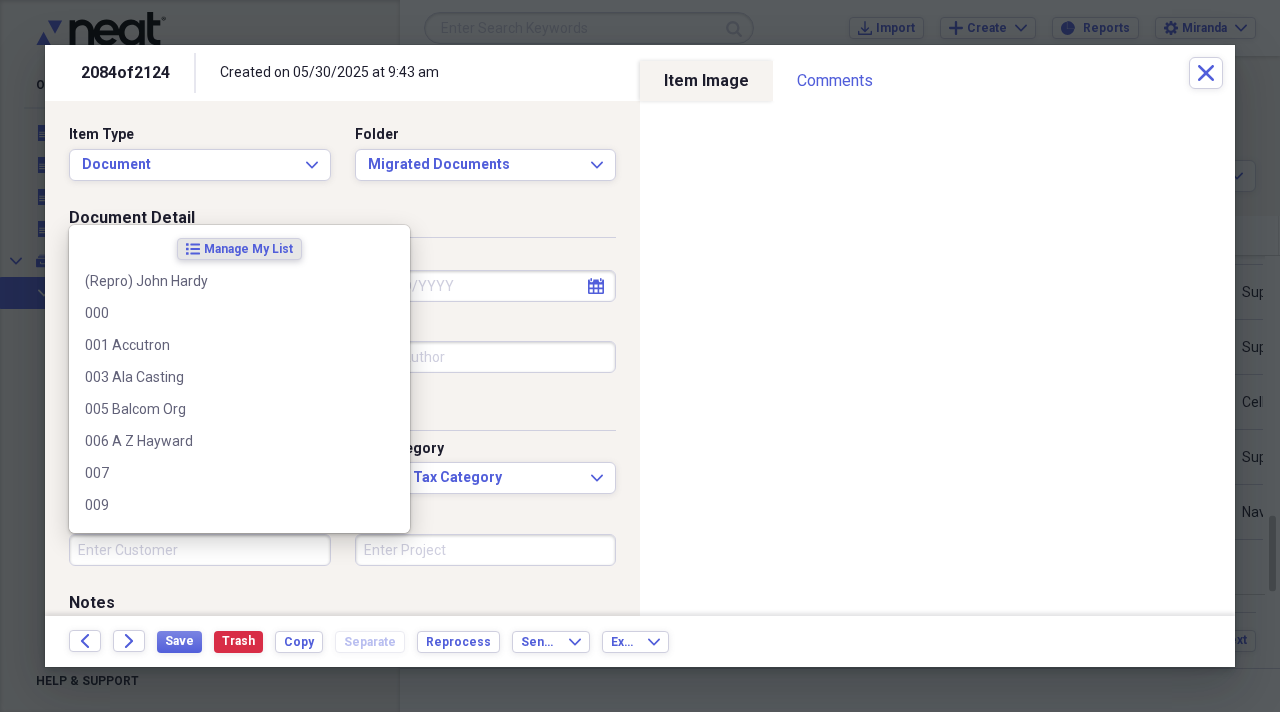 click on "Customer" at bounding box center [200, 550] 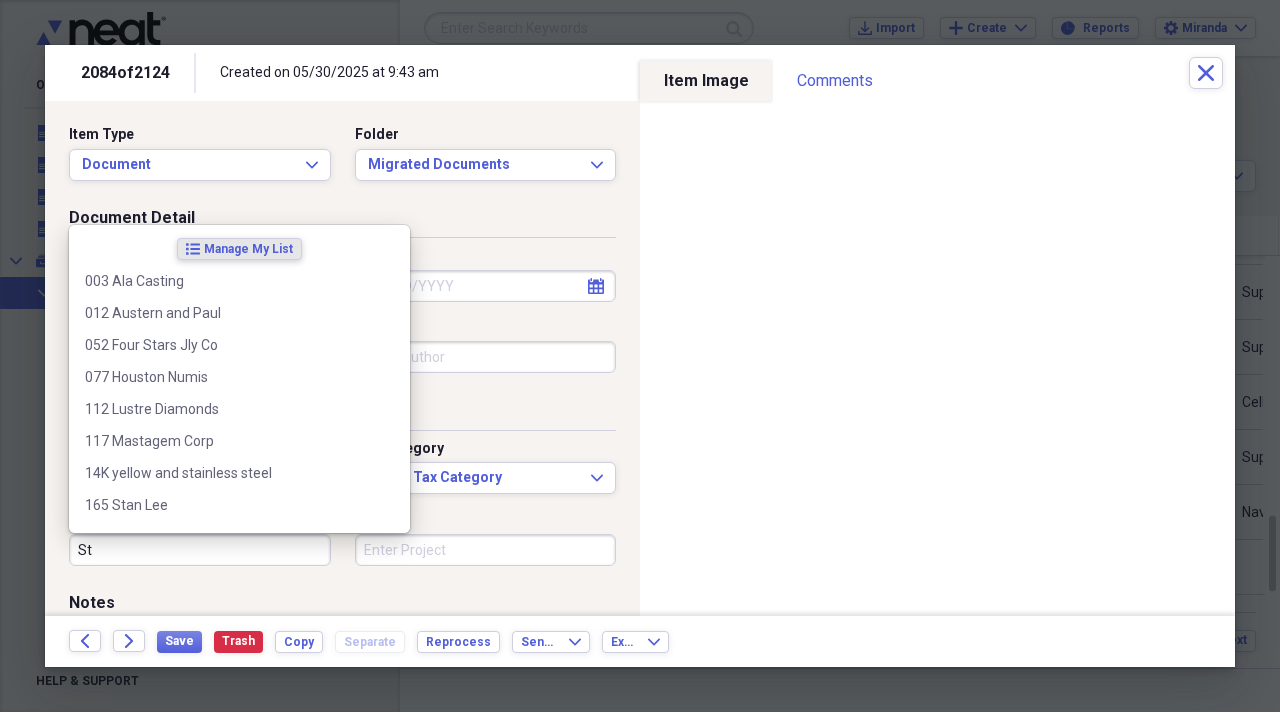 type on "S" 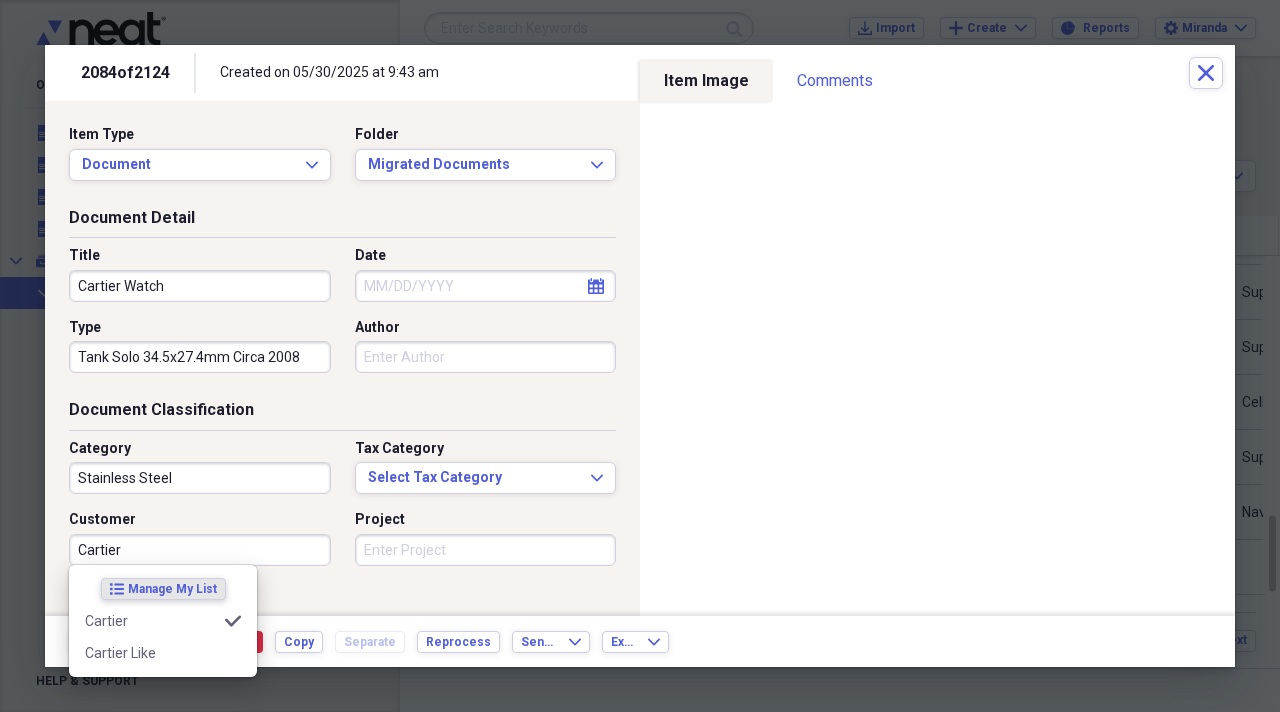 type on "Cartier" 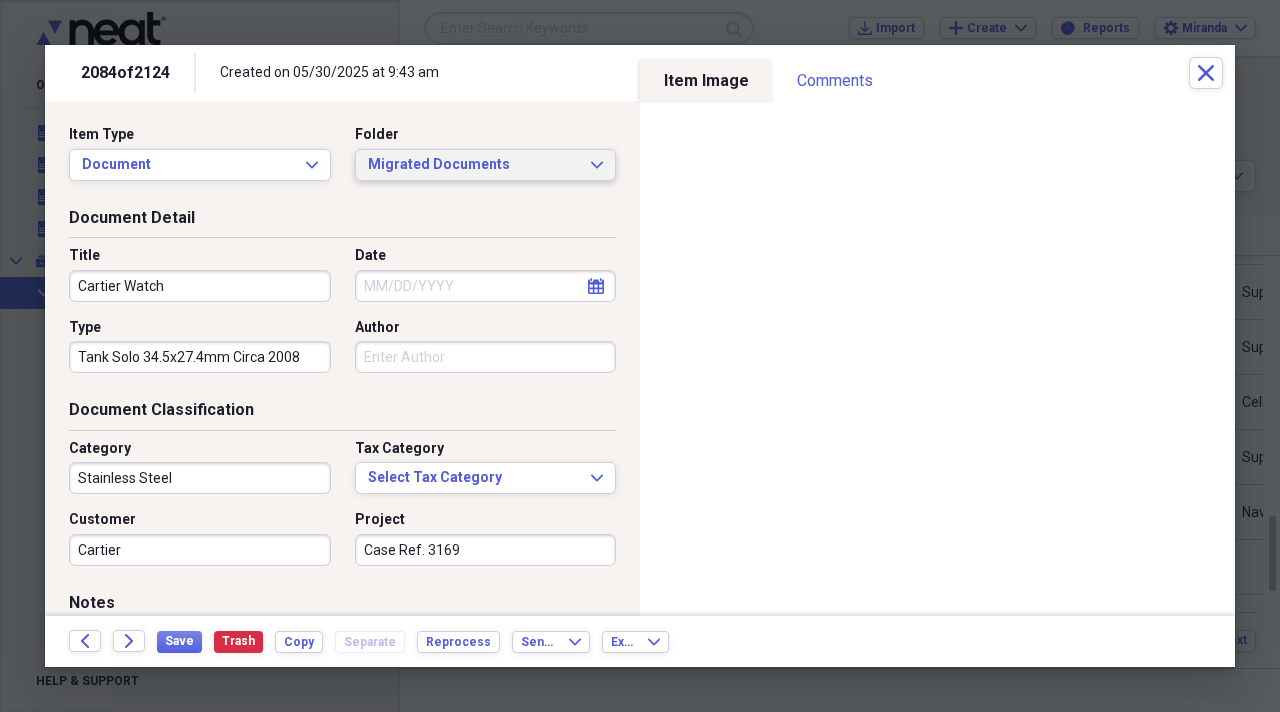 type on "Case Ref. 3169" 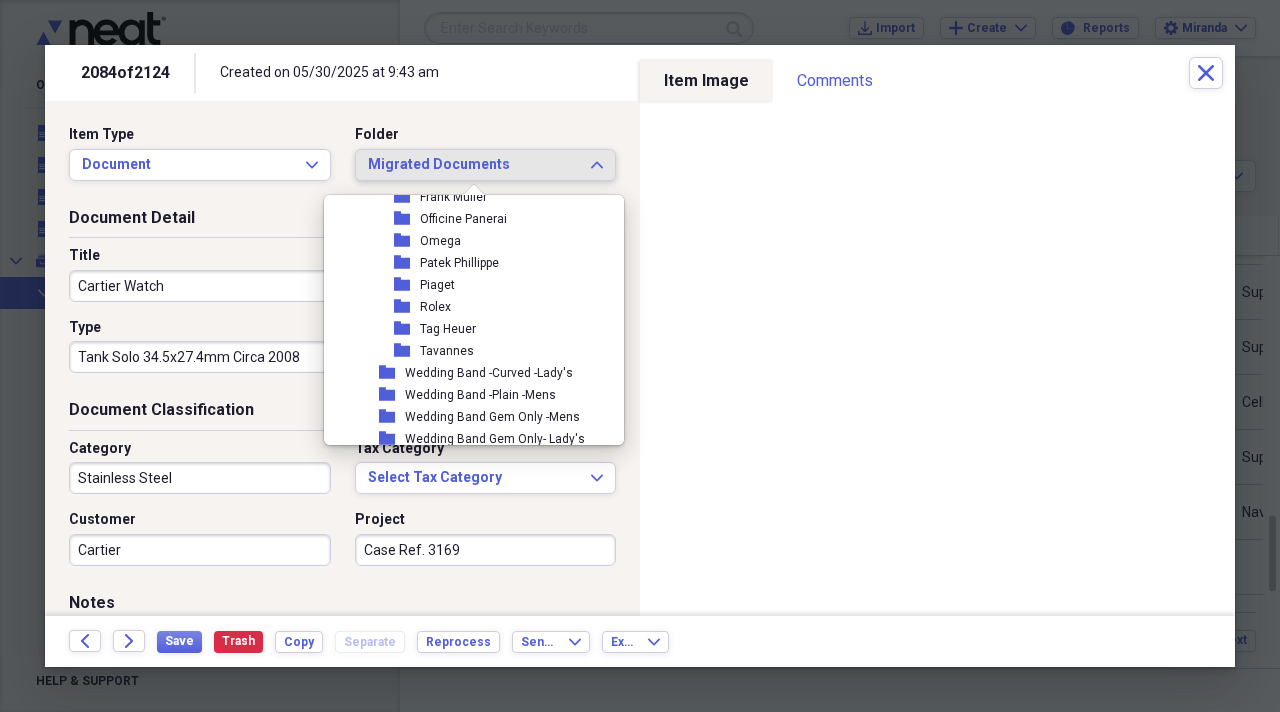 scroll, scrollTop: 2200, scrollLeft: 0, axis: vertical 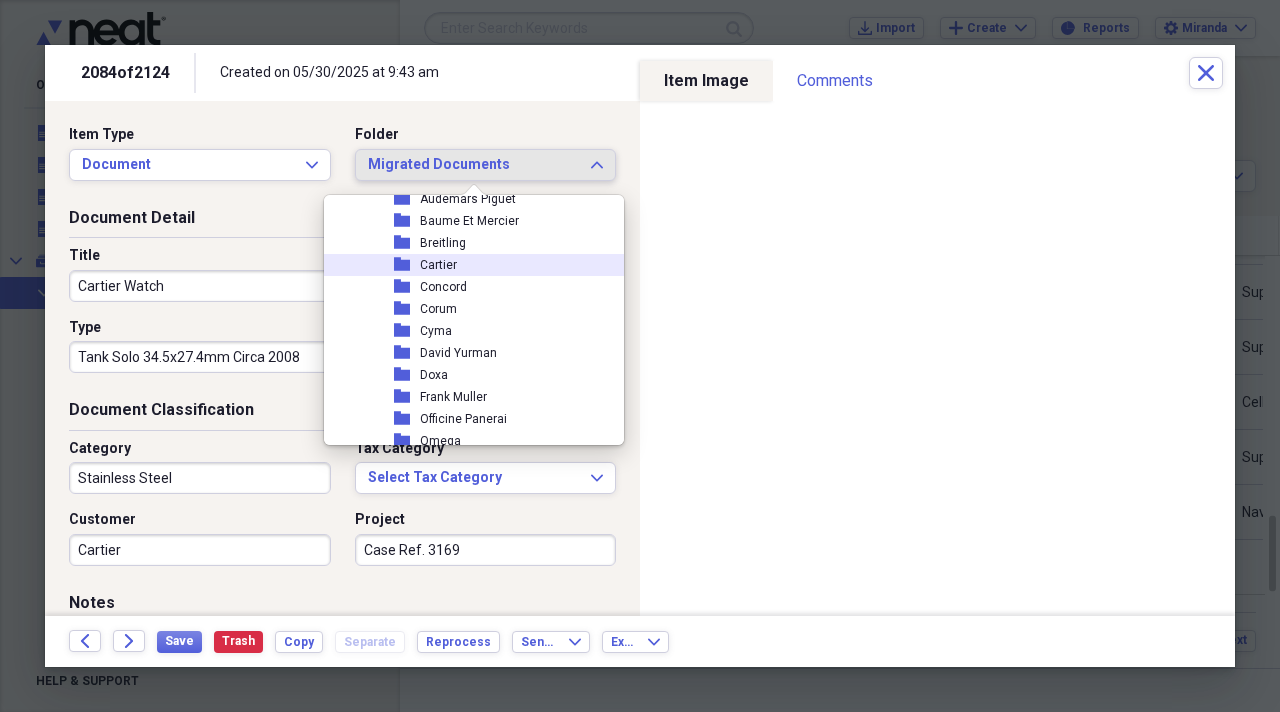 click on "folder Cartier" at bounding box center [466, 265] 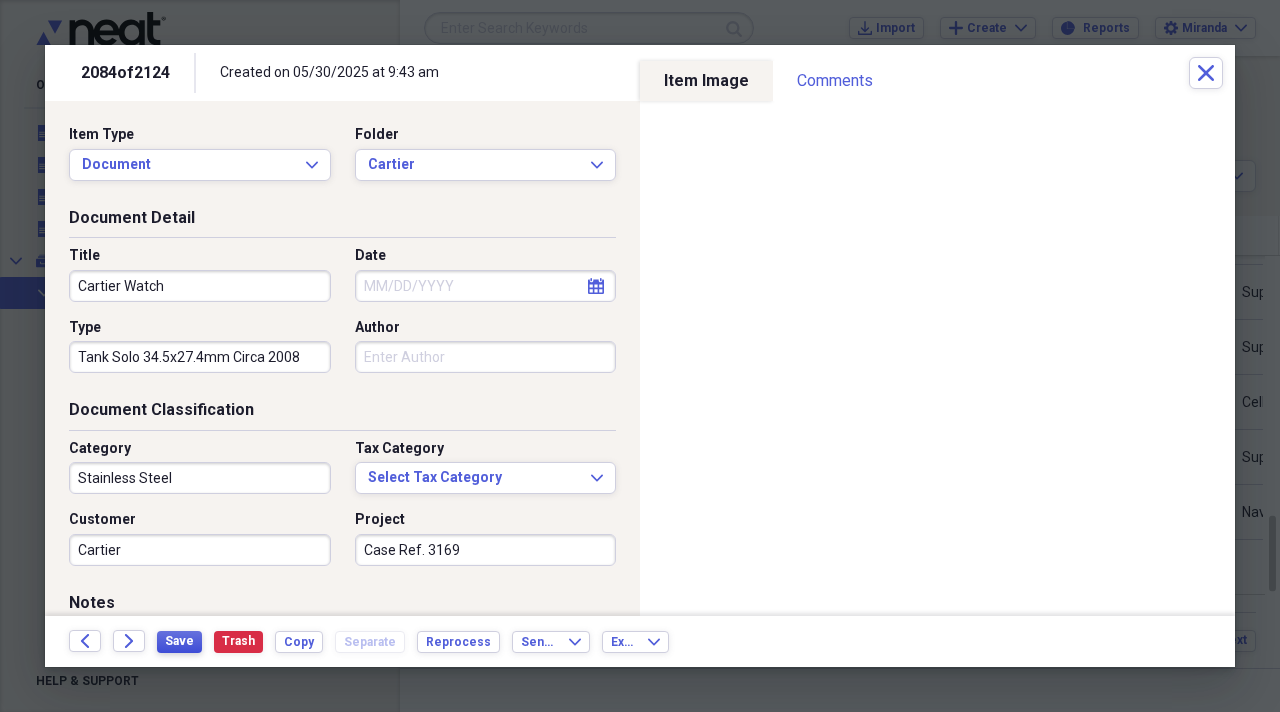 click on "Save" at bounding box center [179, 641] 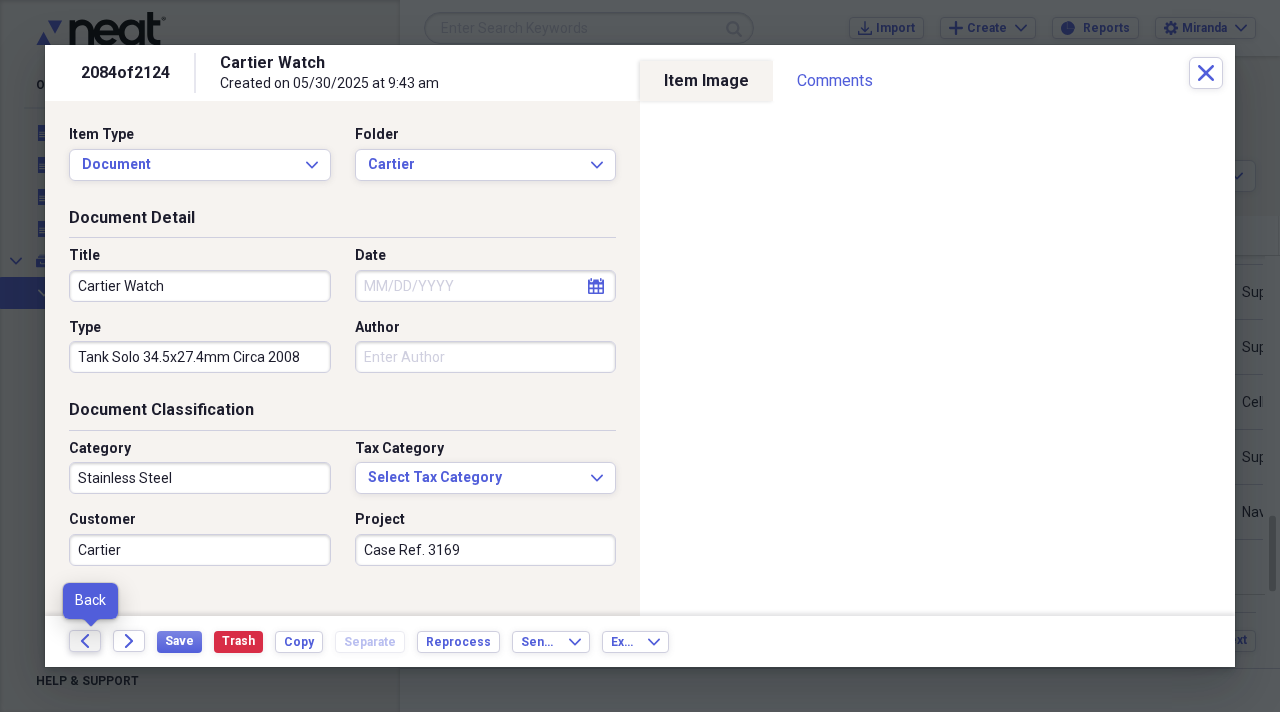 click on "Back" 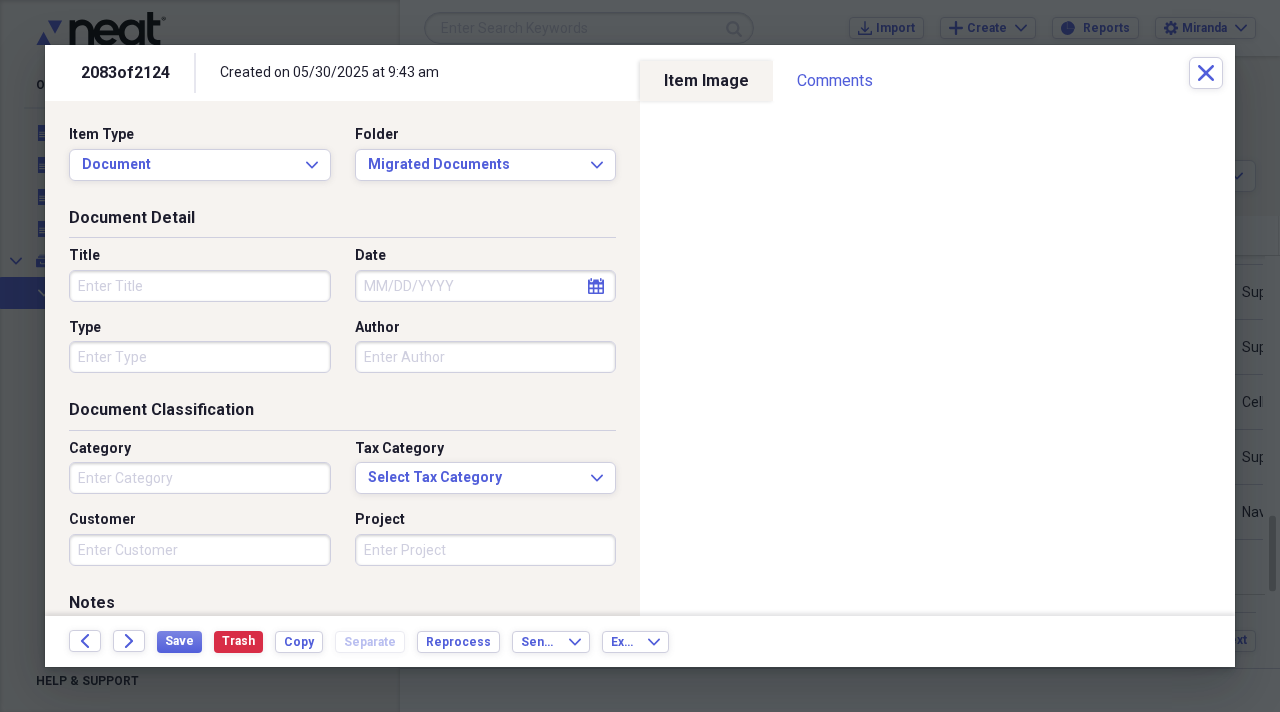 click on "Title" at bounding box center [200, 286] 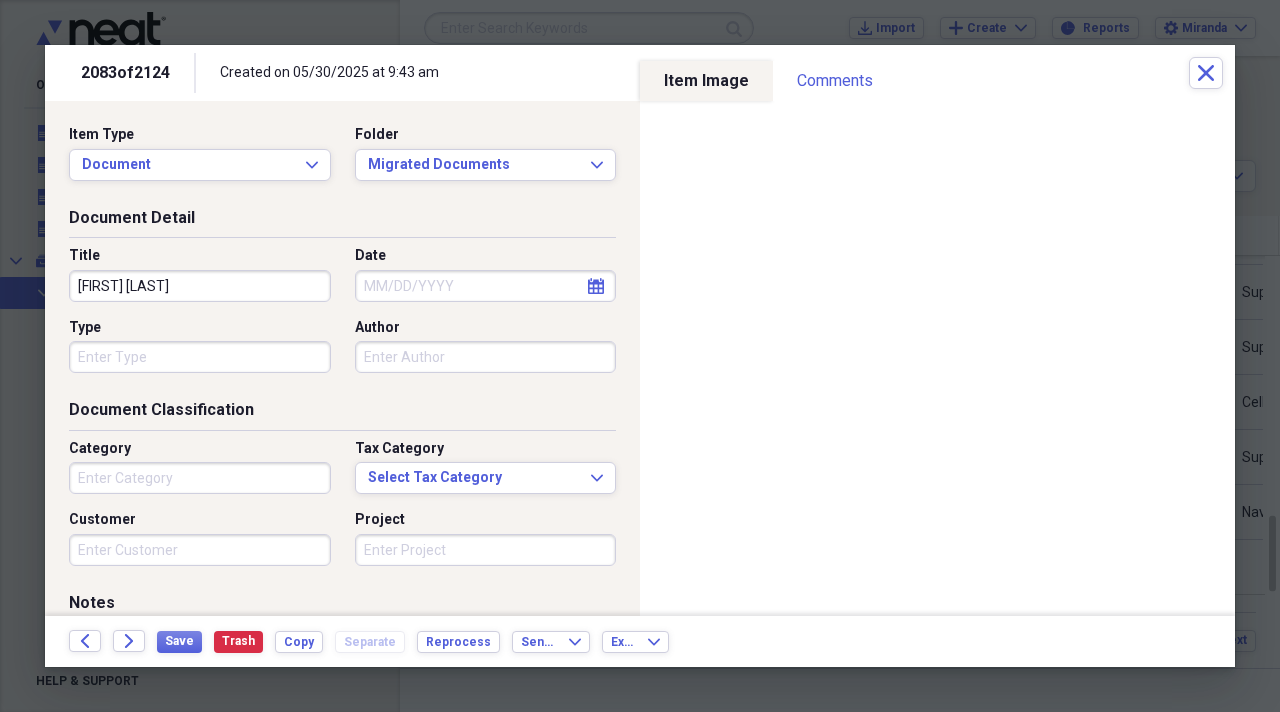 type on "Men's Alain Silberstein Watch" 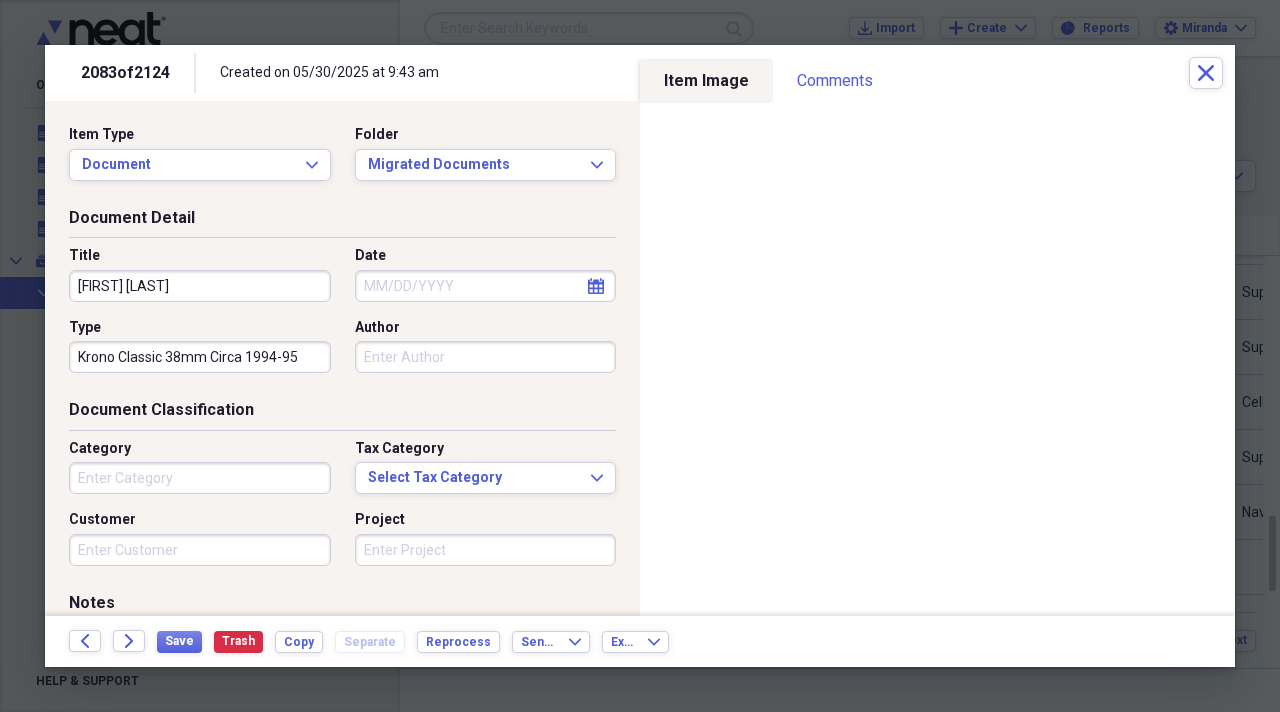 type on "Krono Classic 38mm Circa 1994-95" 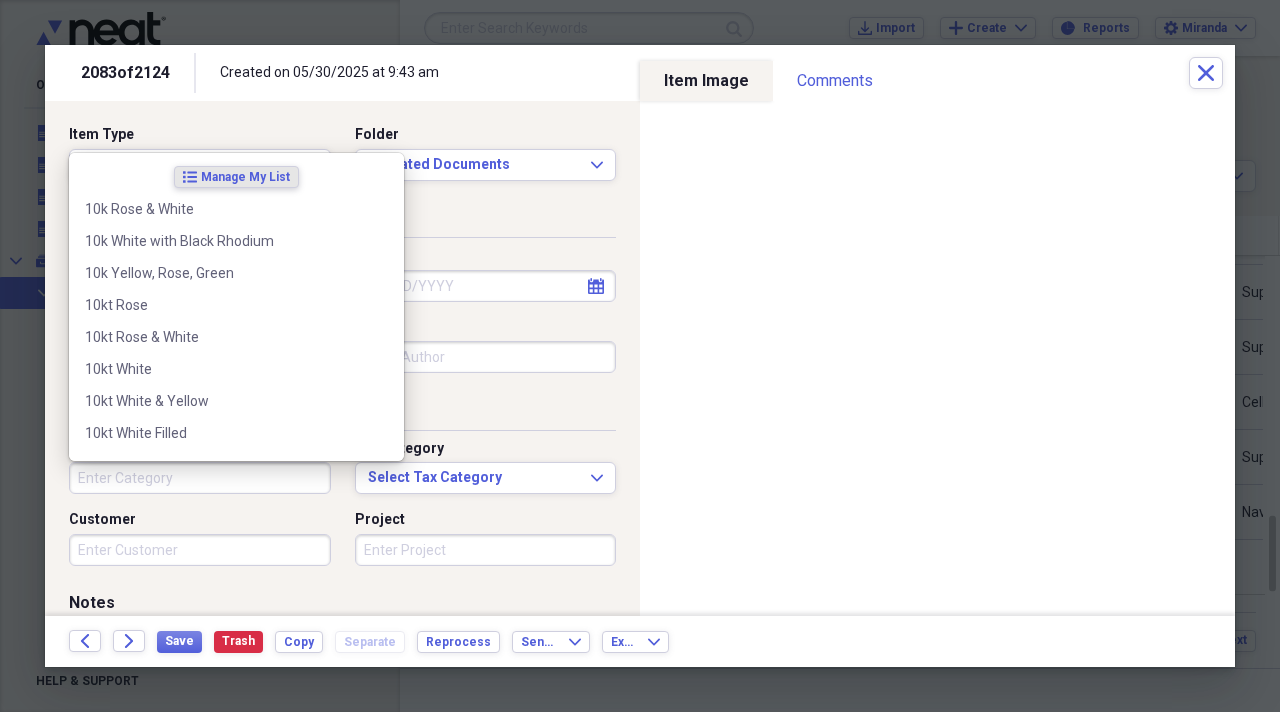 click on "Category" at bounding box center (200, 478) 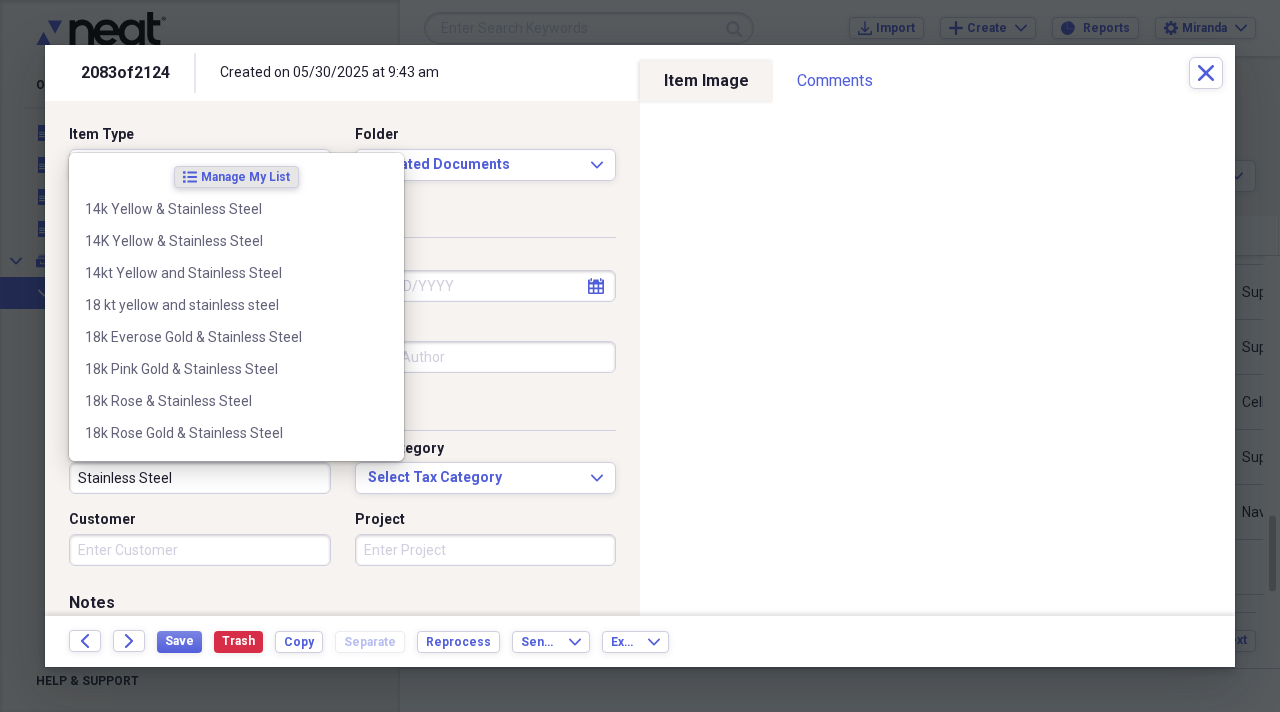 type on "Stainless Steel" 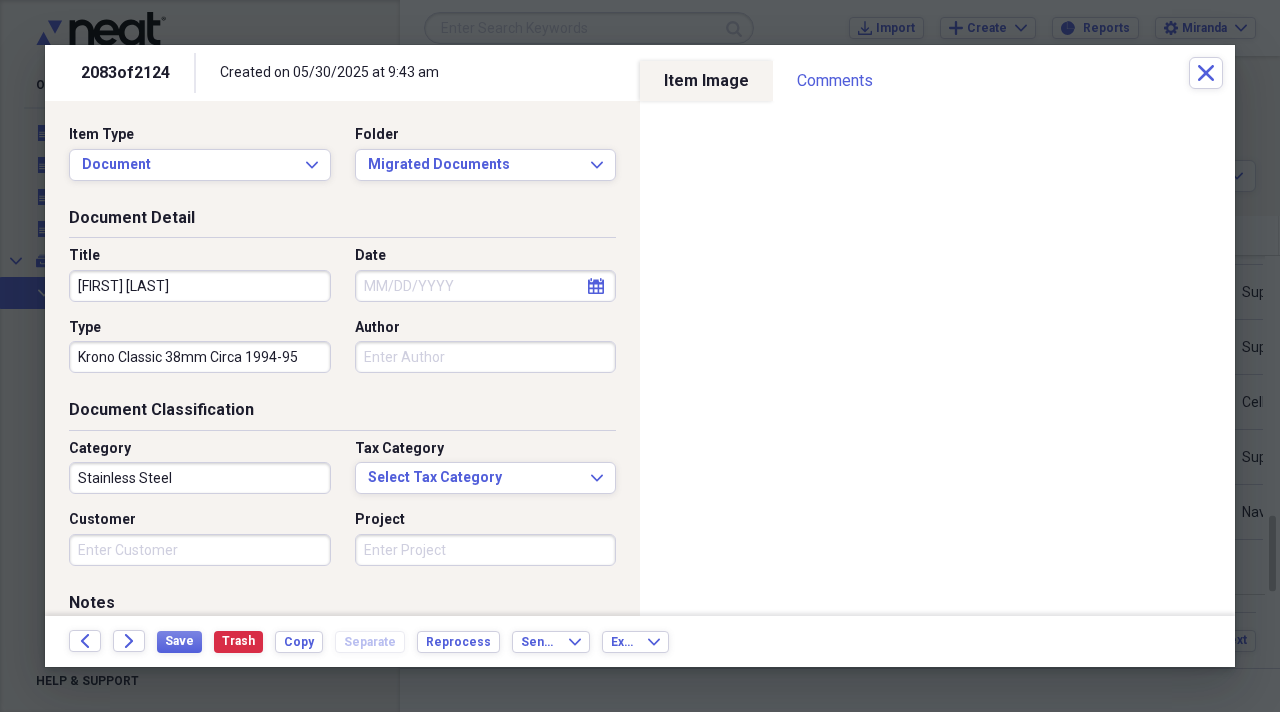 drag, startPoint x: 226, startPoint y: 529, endPoint x: 220, endPoint y: 539, distance: 11.661903 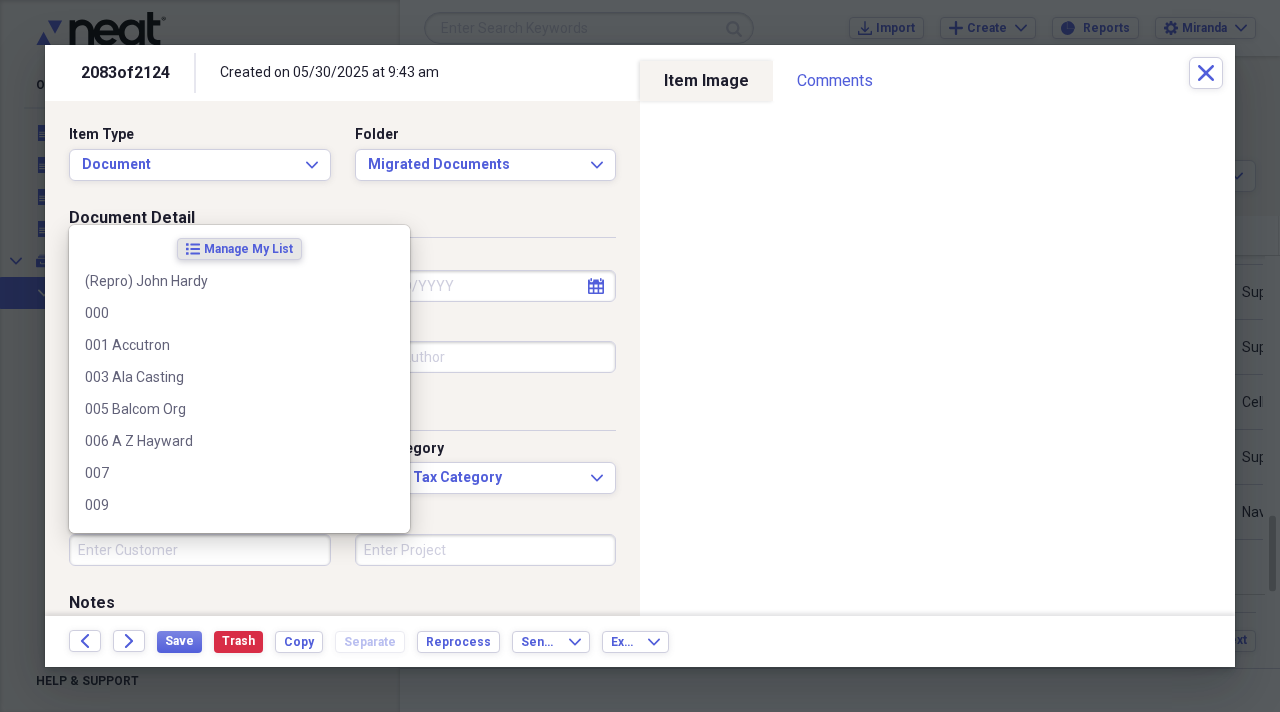 click on "Customer" at bounding box center (200, 550) 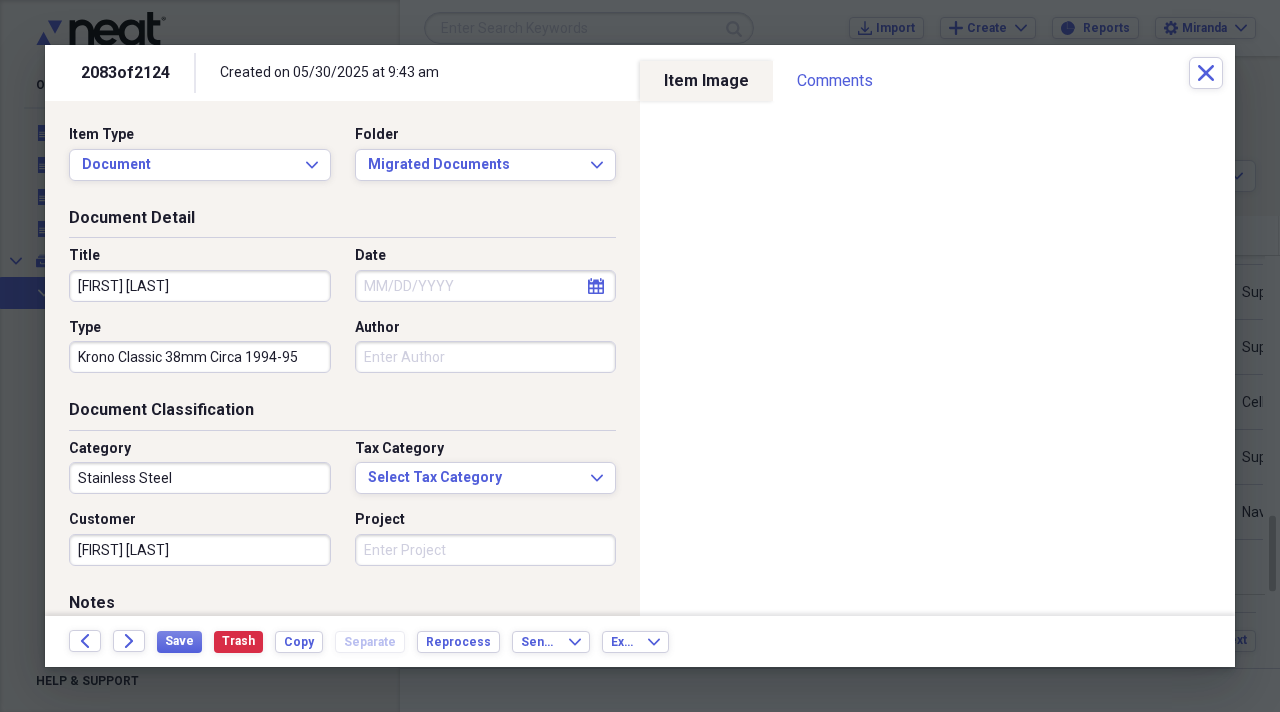 click on "Alain Silberstein" at bounding box center (200, 550) 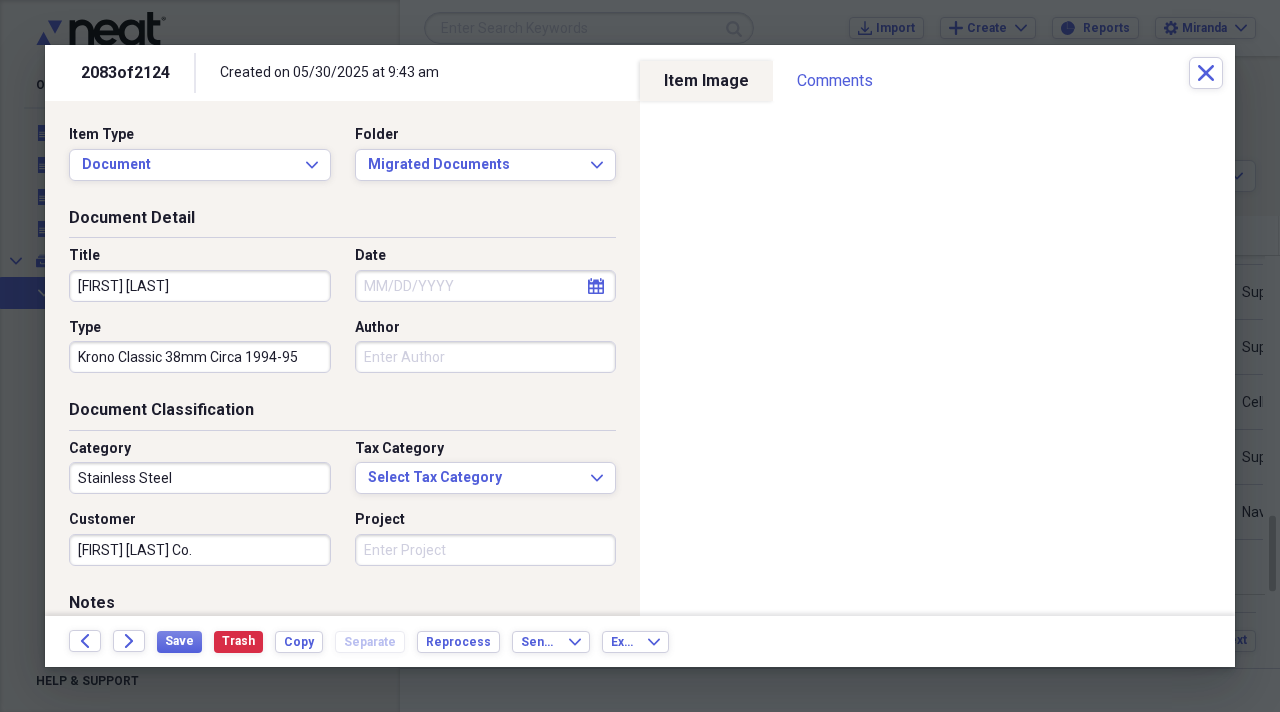 type on "Alain Silberstein Watch Co." 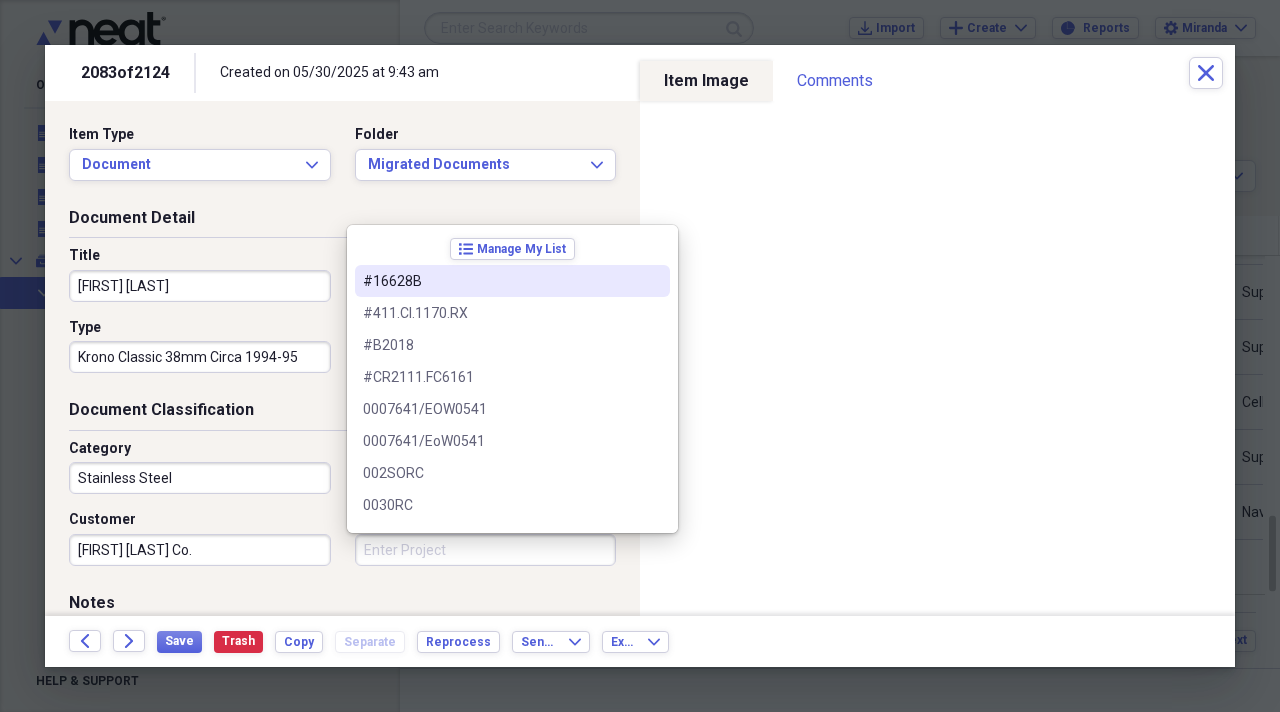 click on "Item Type Document Expand Folder Migrated Documents Expand" at bounding box center [342, 166] 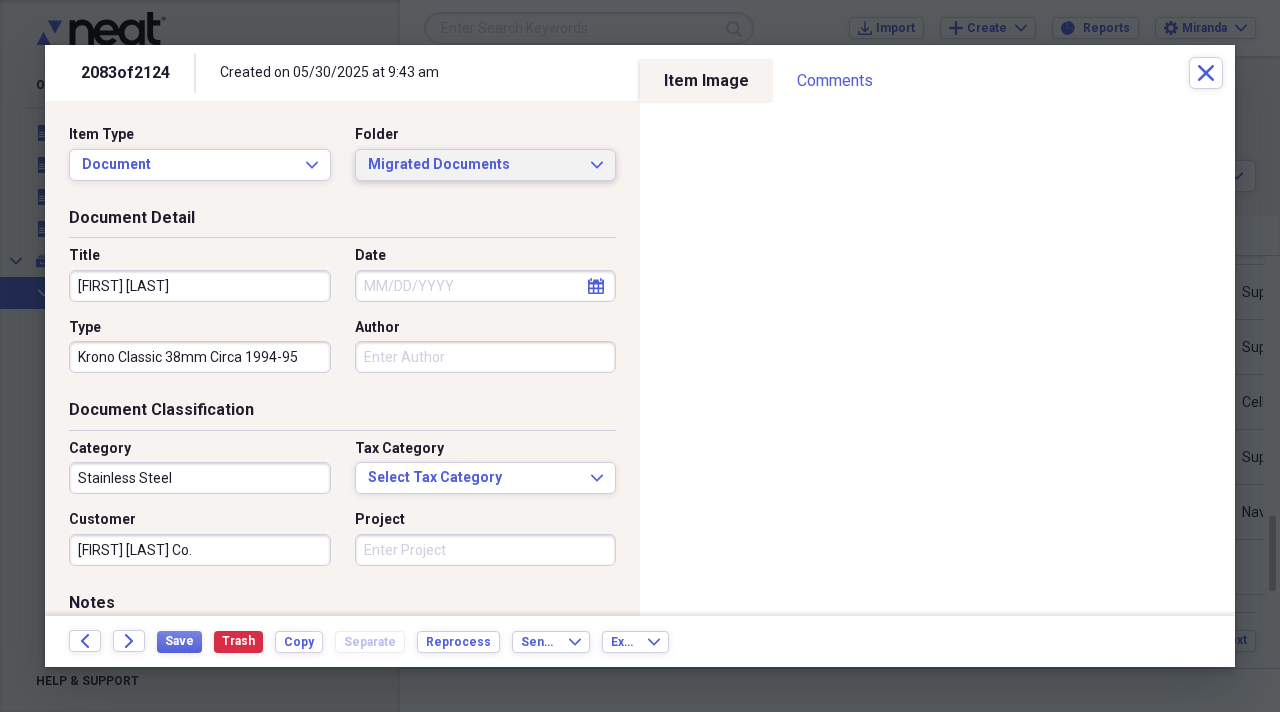 click on "Migrated Documents Expand" at bounding box center [486, 165] 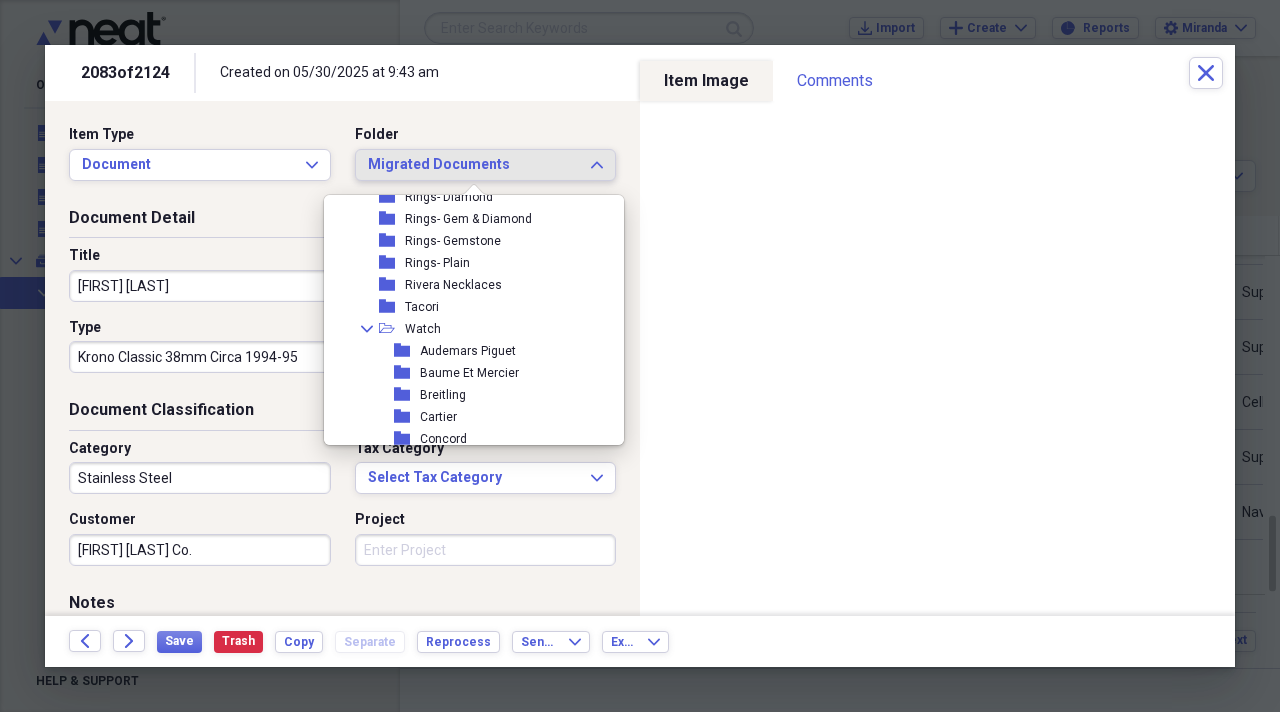 scroll, scrollTop: 2100, scrollLeft: 0, axis: vertical 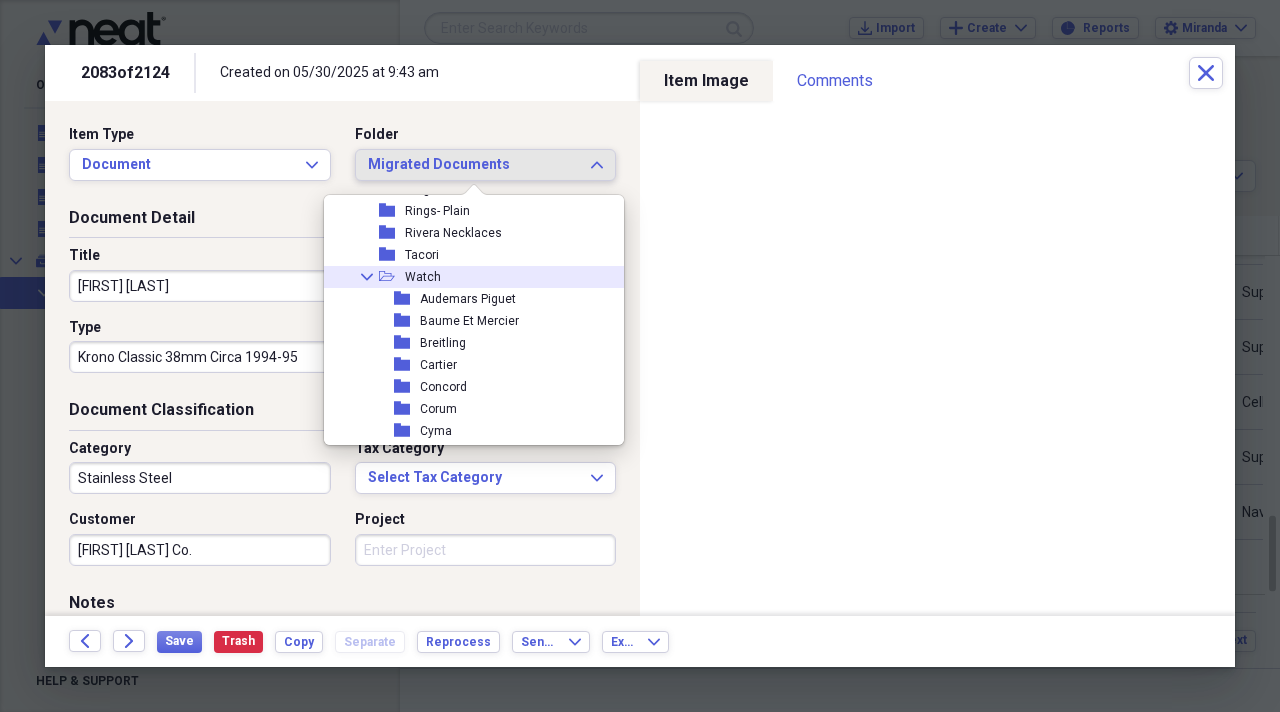 click on "Watch" at bounding box center (423, 277) 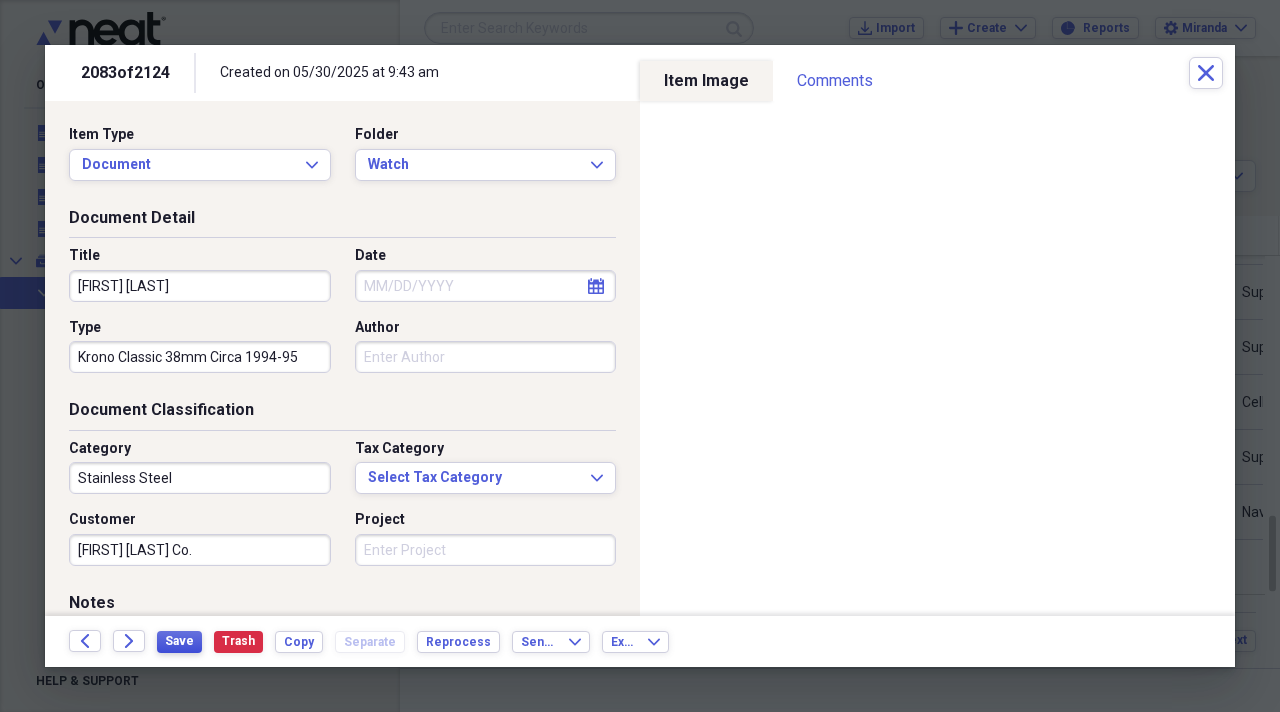 click on "Save" at bounding box center (179, 642) 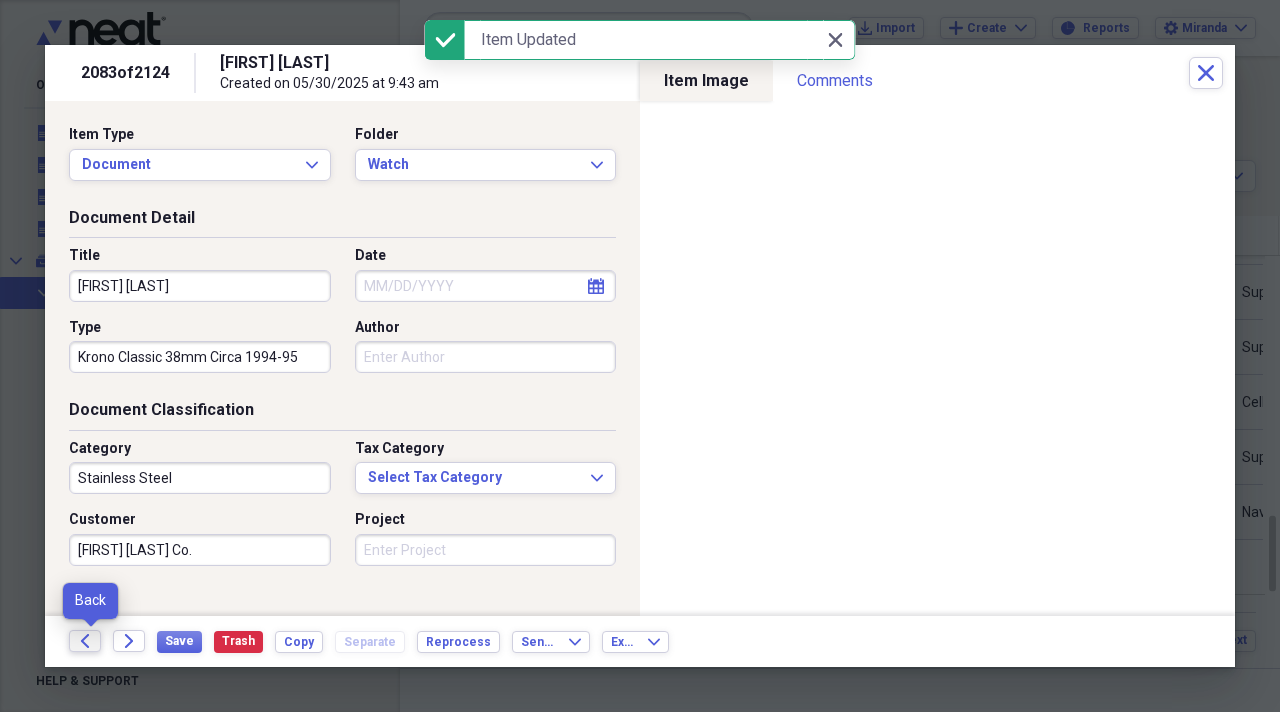 click on "Back" 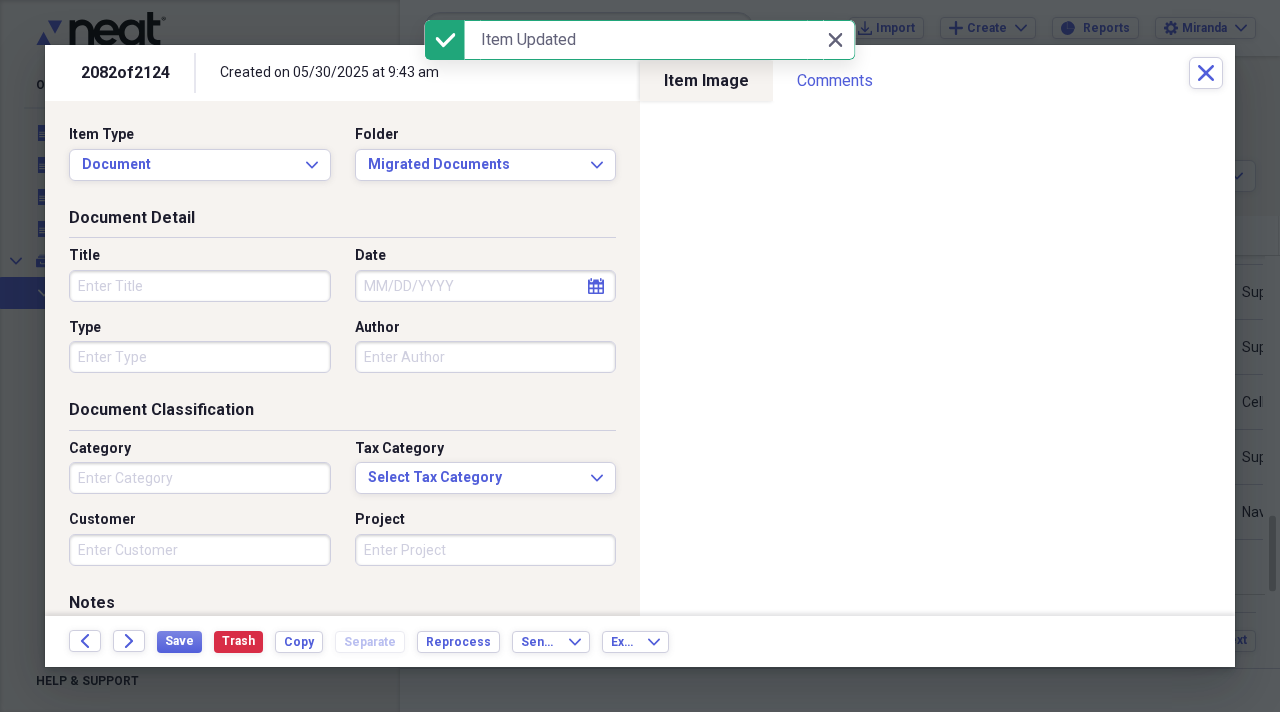 click on "Title" at bounding box center (200, 286) 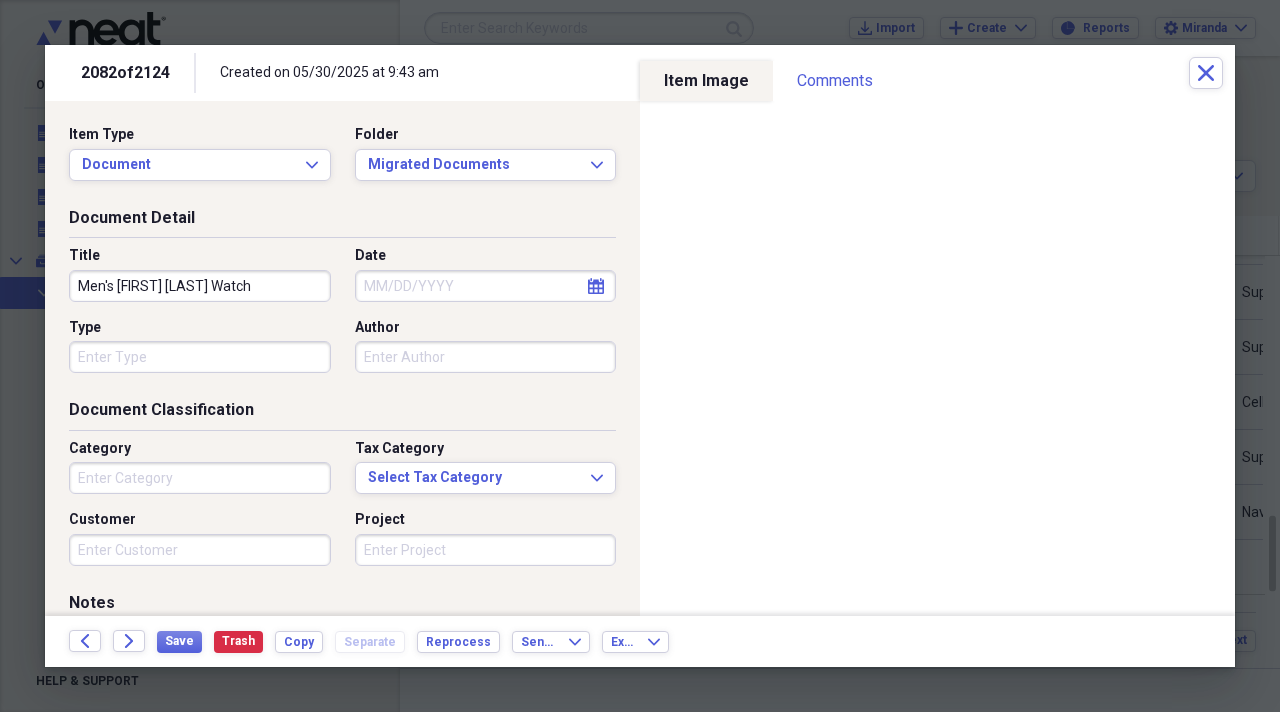 type on "Men's Roger Dubuis Watch" 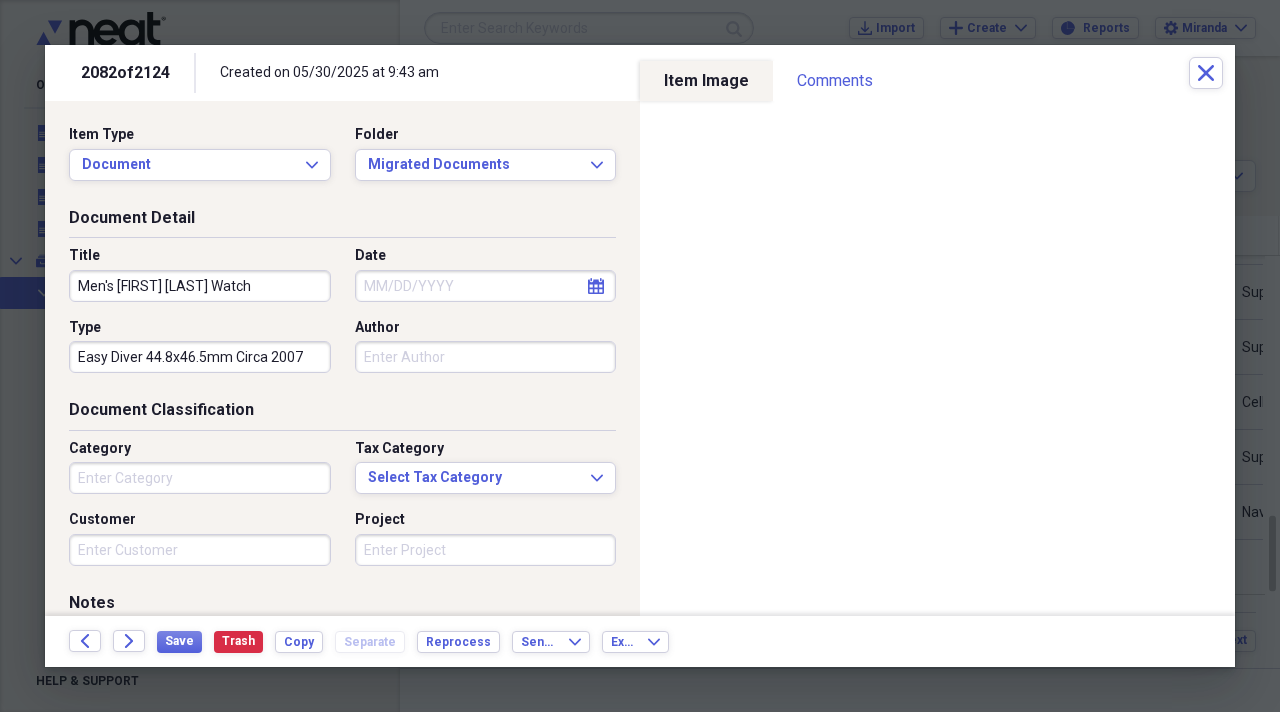 type on "Easy Diver 44.8x46.5mm Circa 2007" 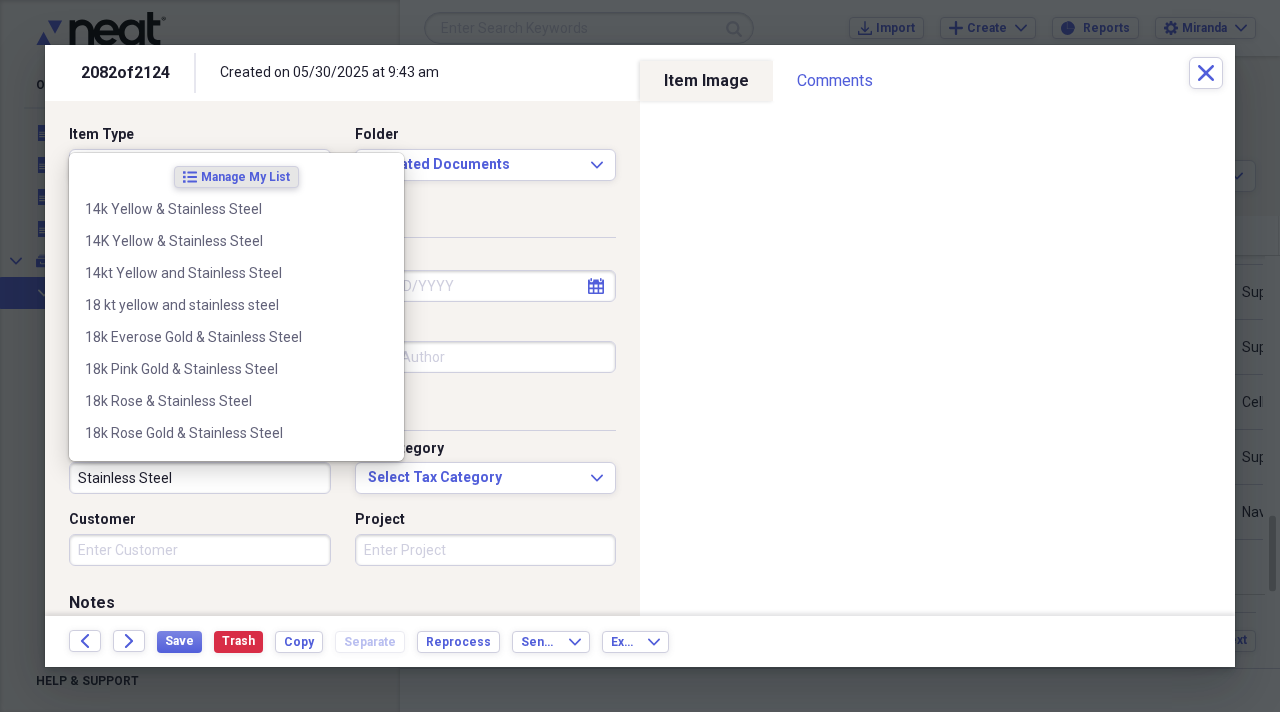 type on "Stainless Steel" 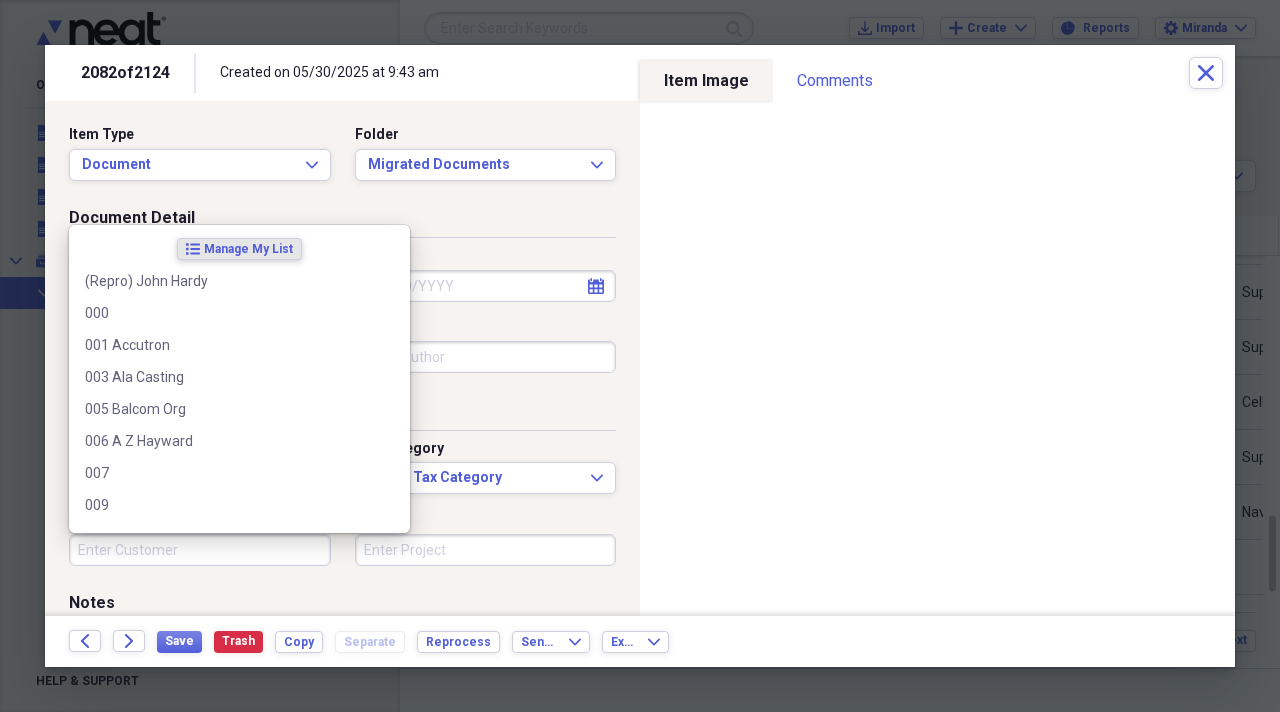 click on "Customer" at bounding box center [200, 550] 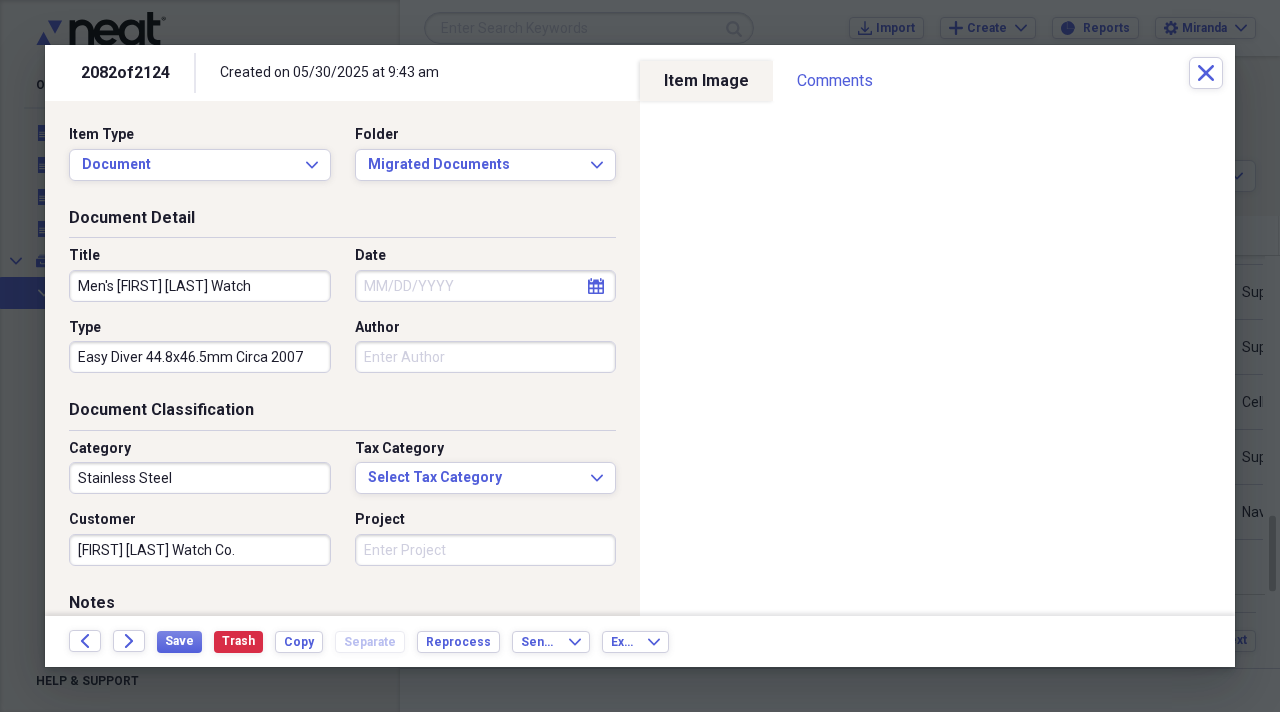 type on "Roger Dubuis Watch Co." 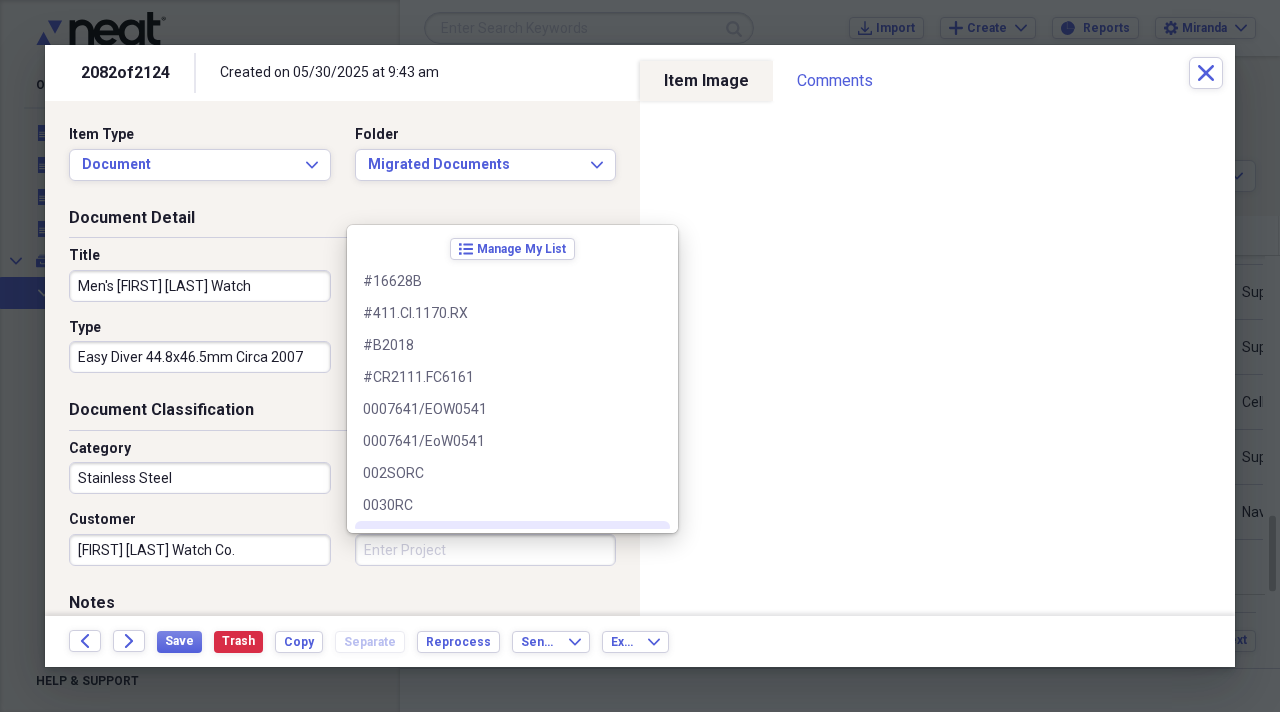 click on "Project" at bounding box center (486, 550) 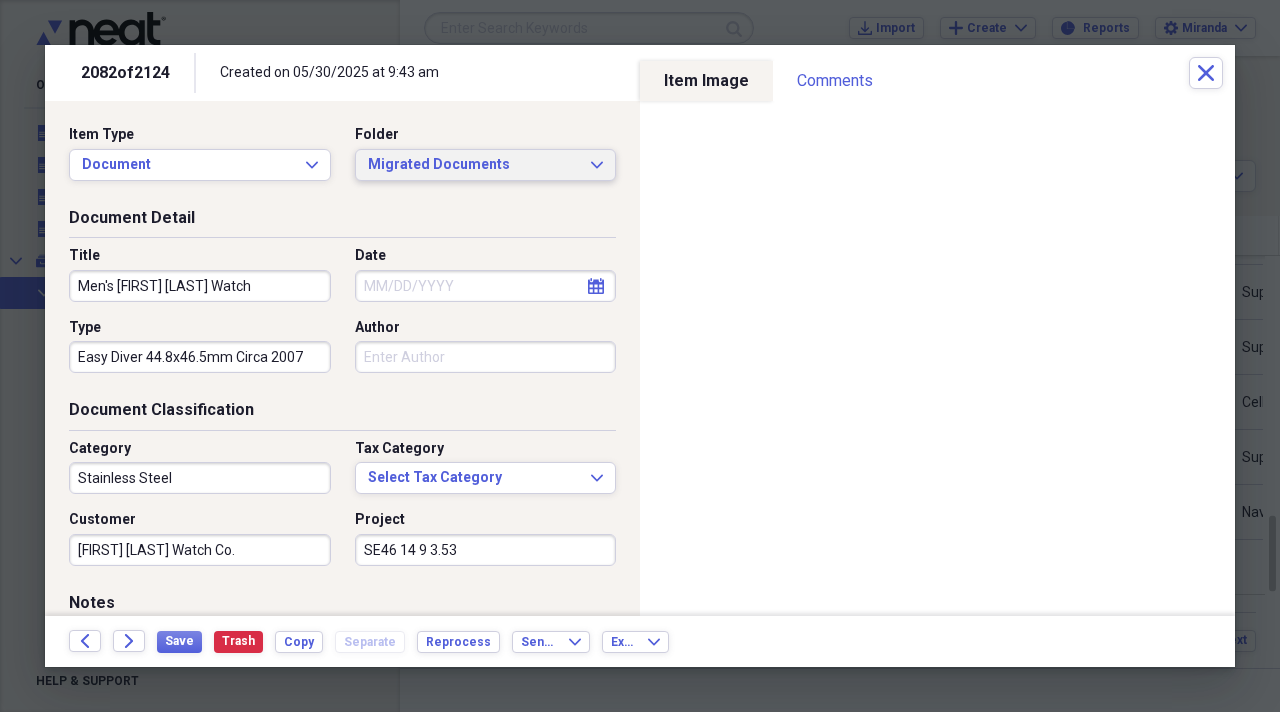 type on "SE46 14 9 3.53" 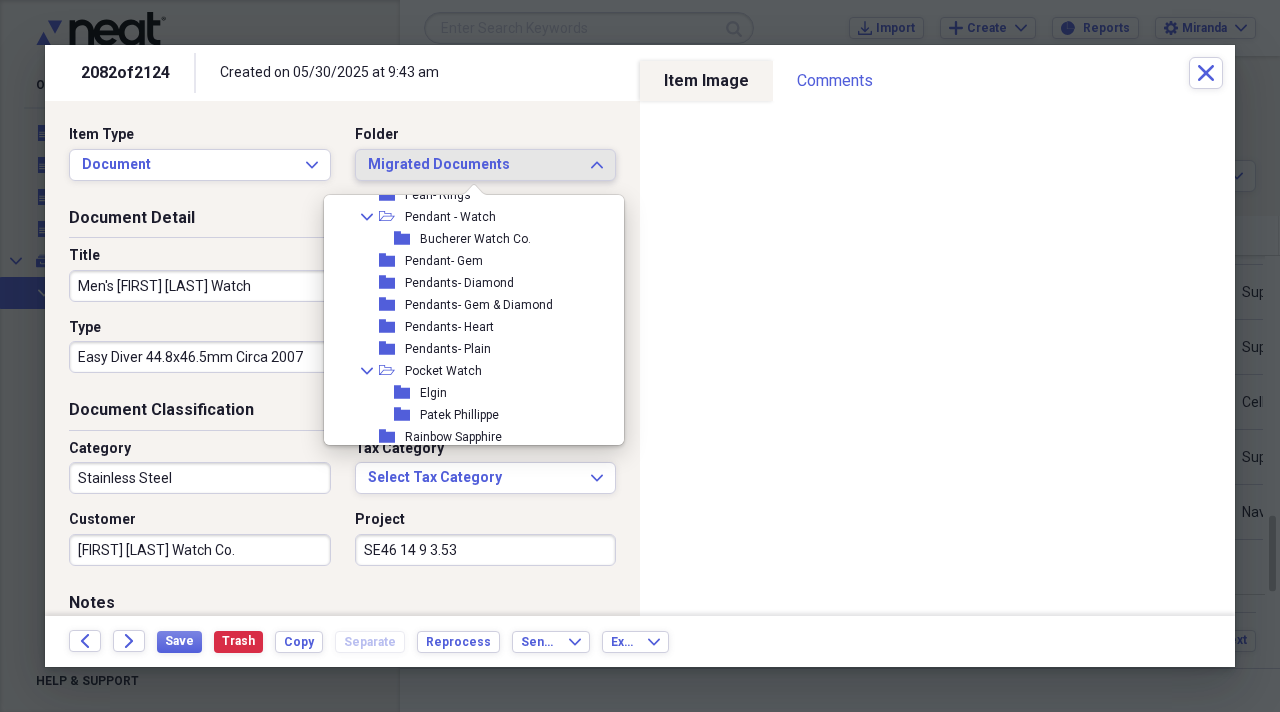 scroll, scrollTop: 2000, scrollLeft: 0, axis: vertical 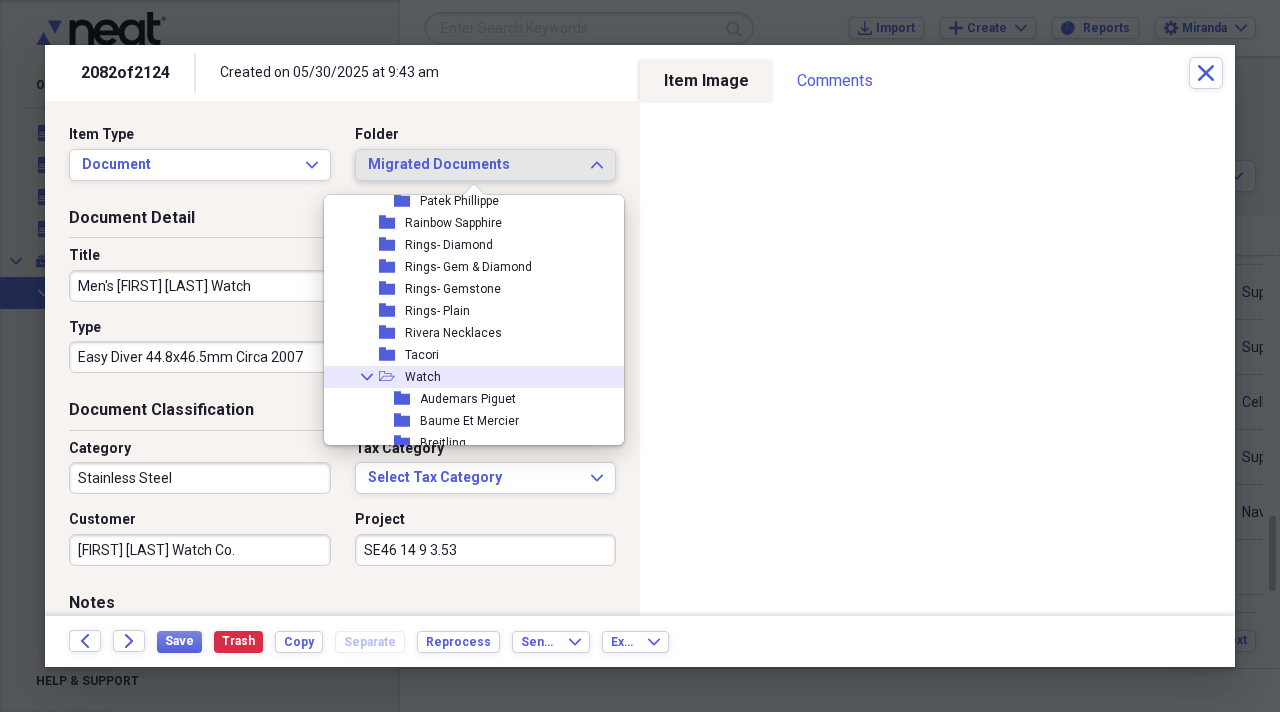 click on "Collapse open-folder Watch" at bounding box center [466, 377] 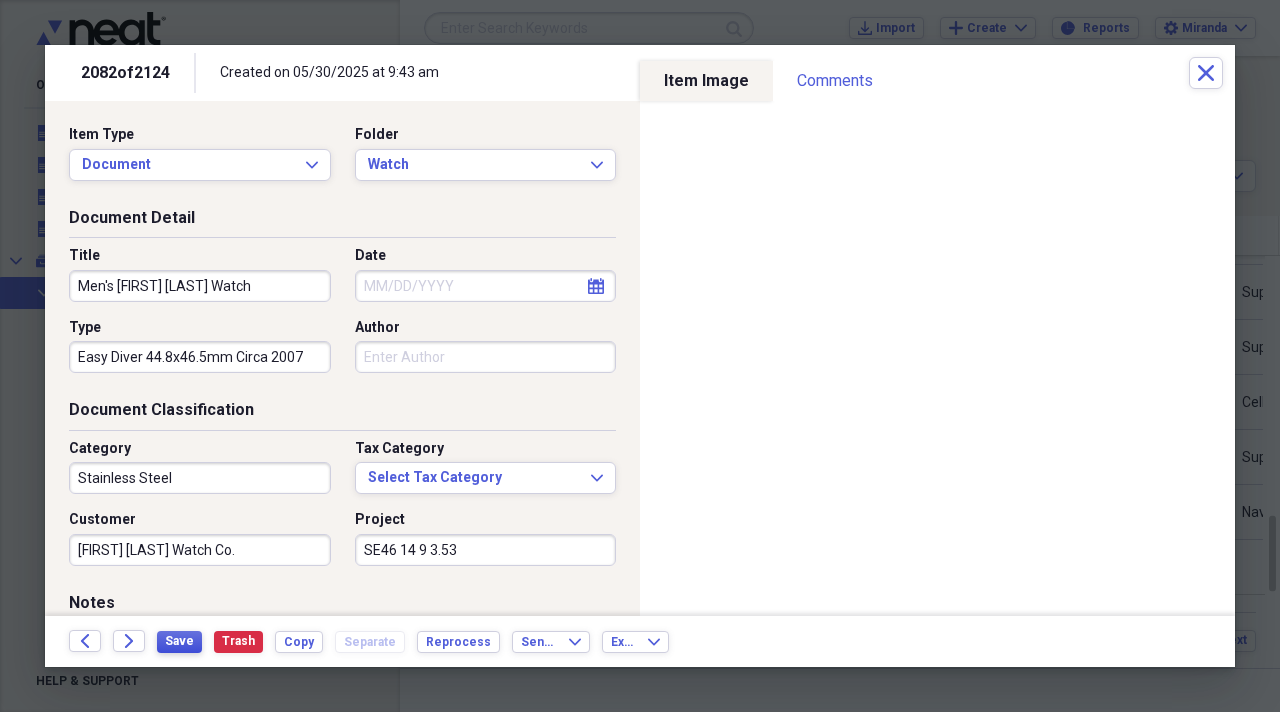 click on "Save" at bounding box center (179, 641) 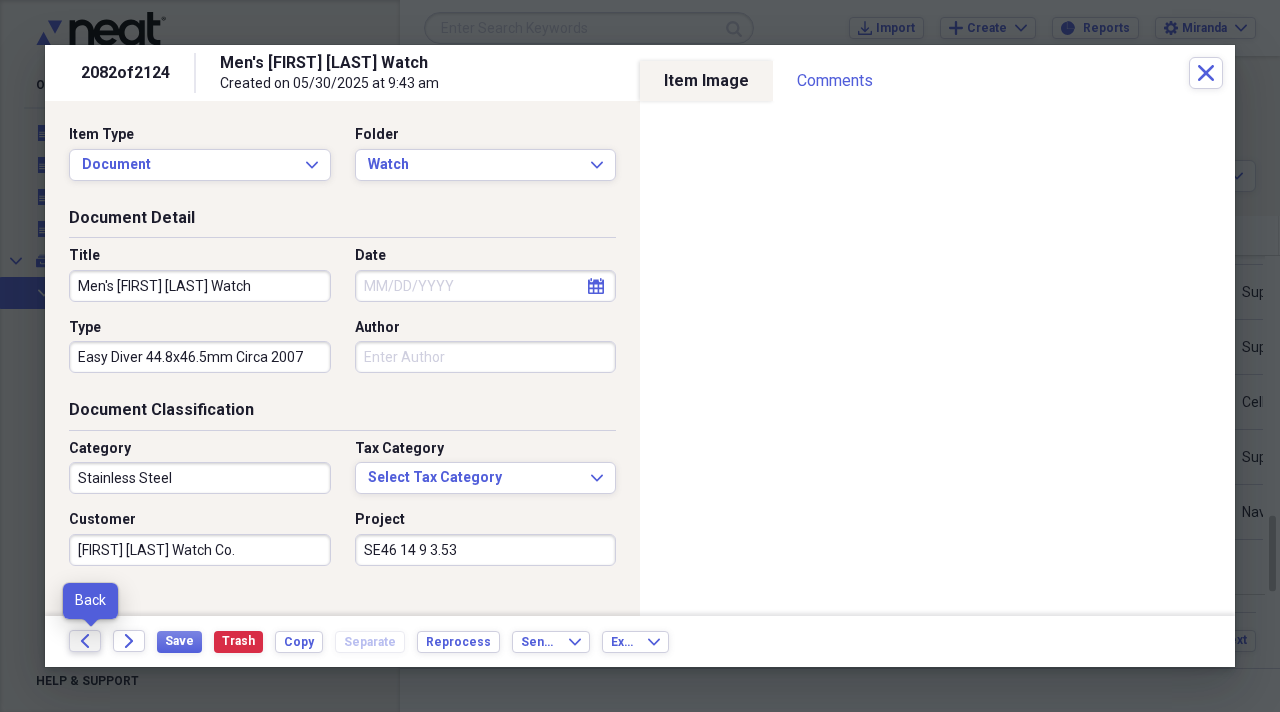 click on "Back" 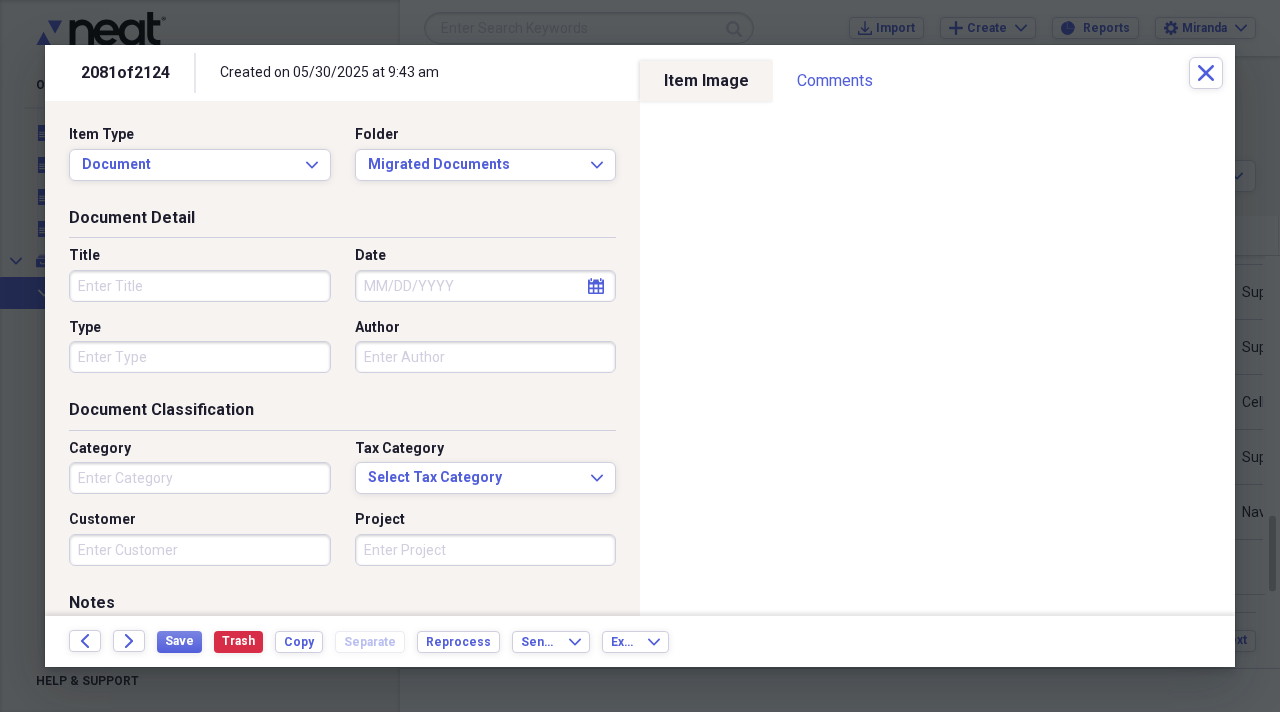 click on "Title" at bounding box center [200, 286] 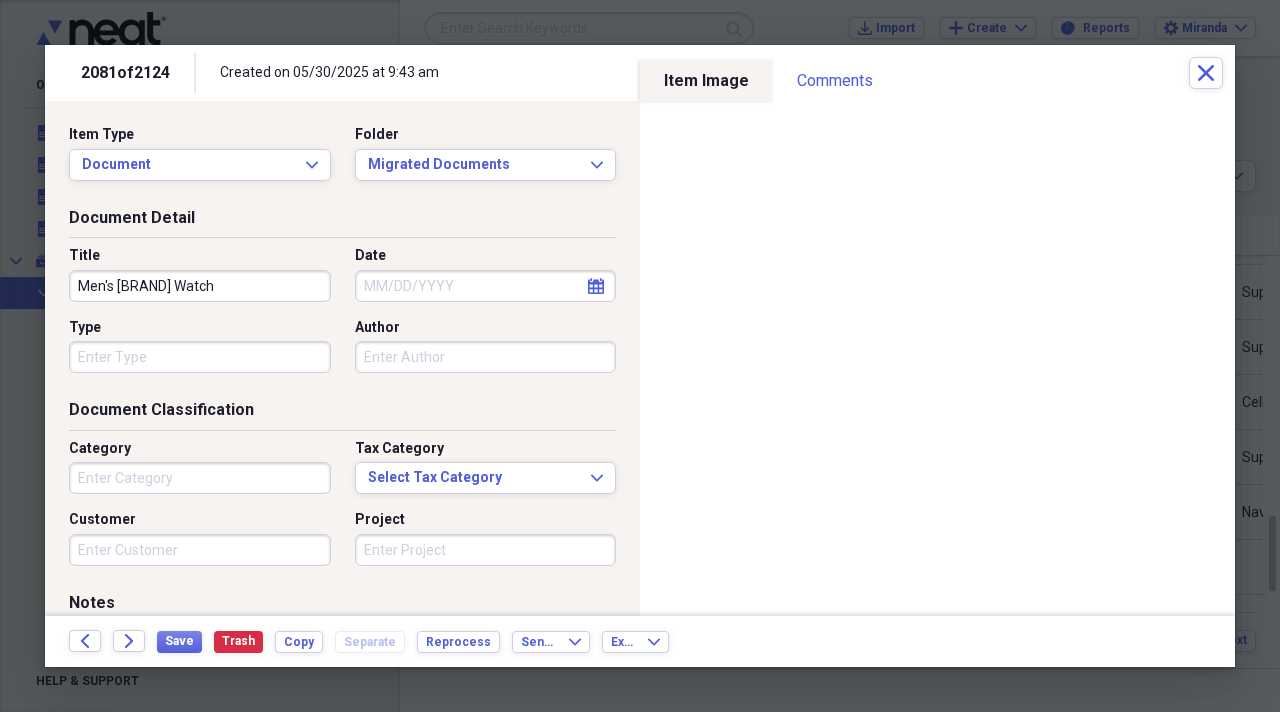 type on "Men's Seiko Watch" 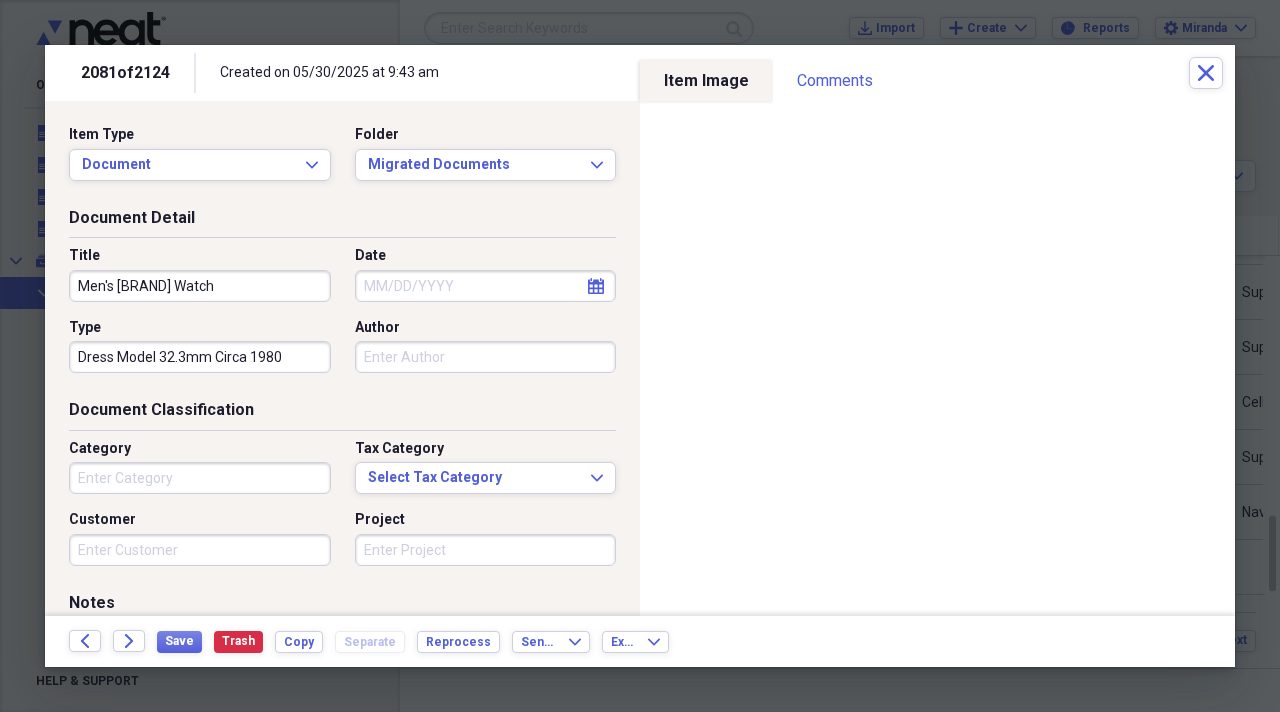 type on "Dress Model 32.3mm Circa 1980" 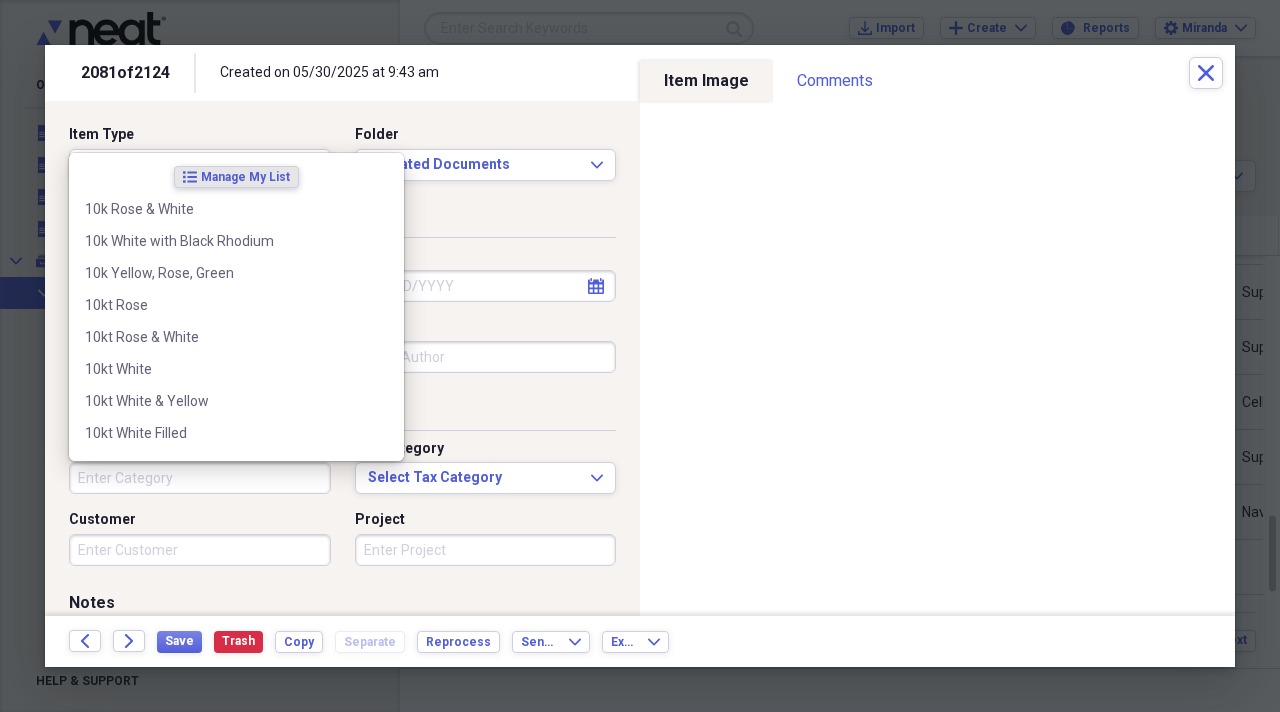 click on "Category" at bounding box center [200, 478] 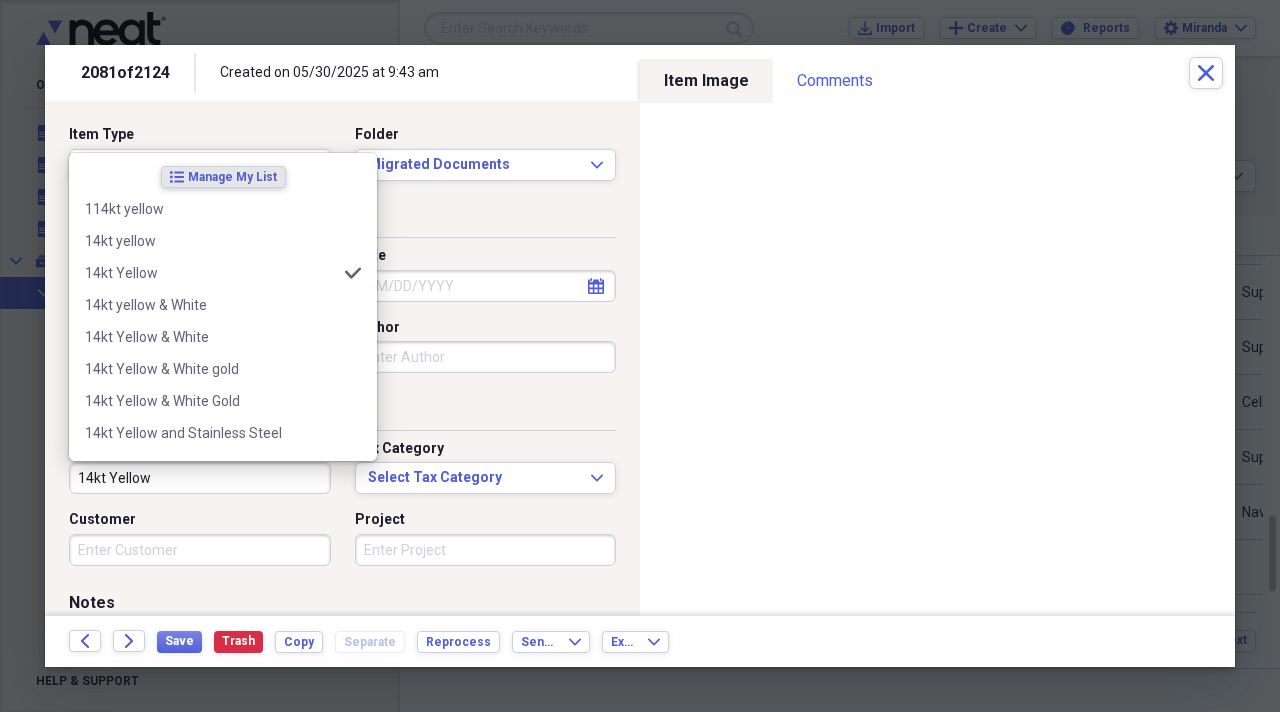 type on "14kt Yellow" 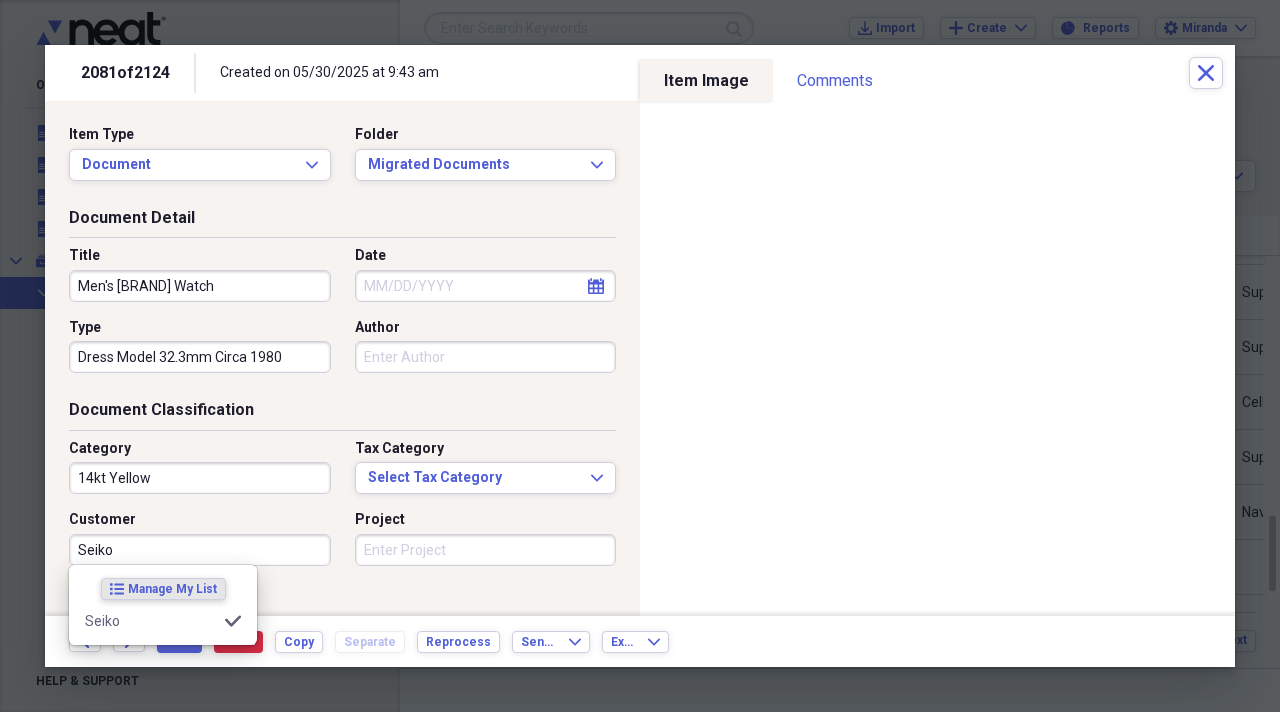 type on "Seiko" 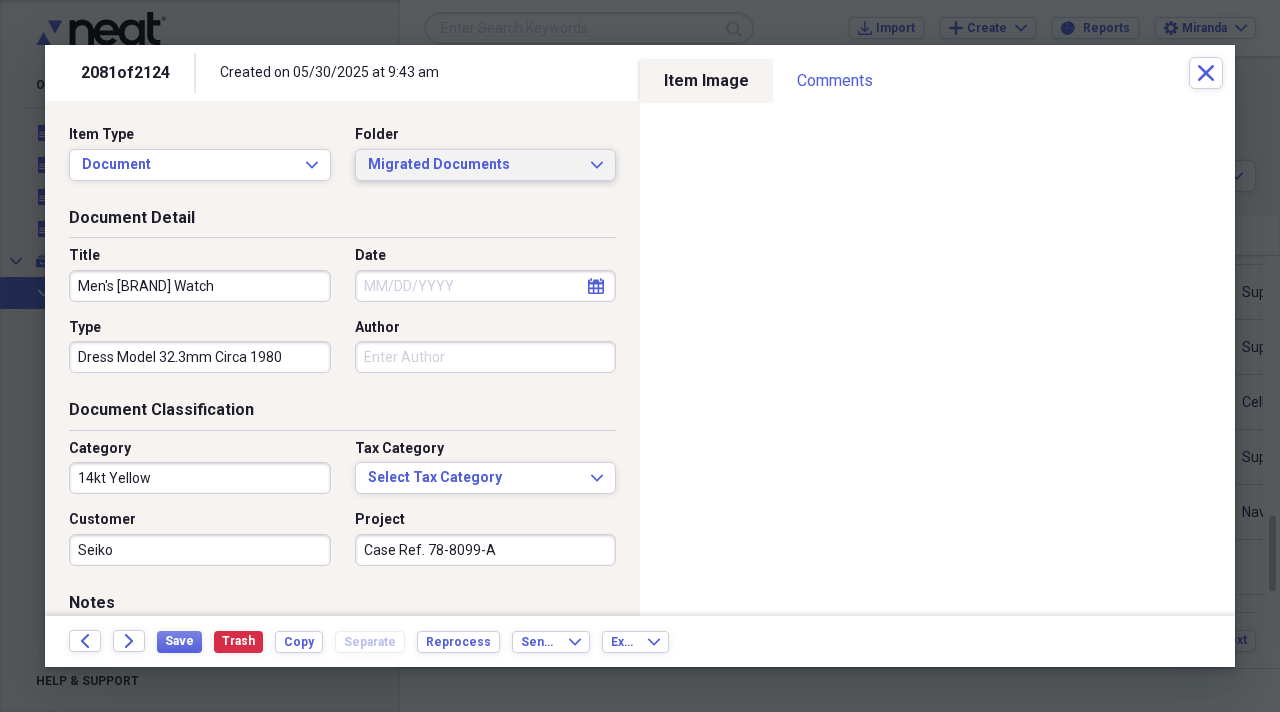 type on "Case Ref. 78-8099-A" 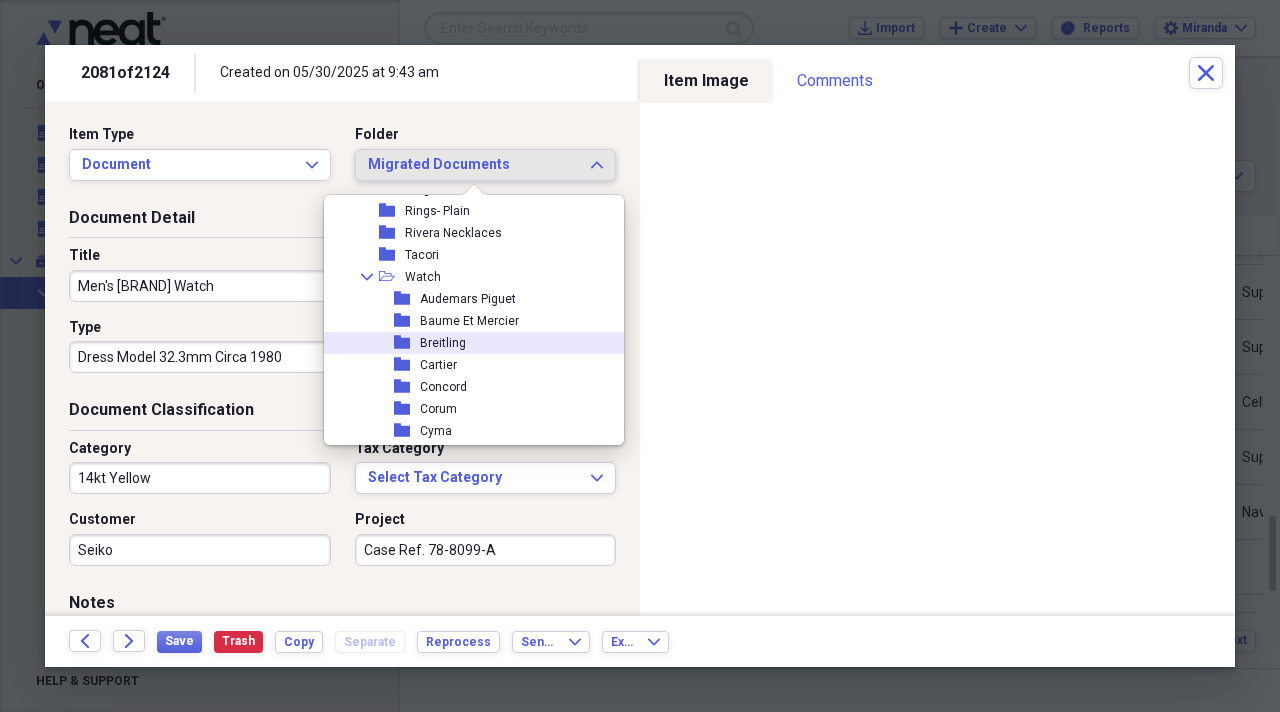 scroll, scrollTop: 2000, scrollLeft: 0, axis: vertical 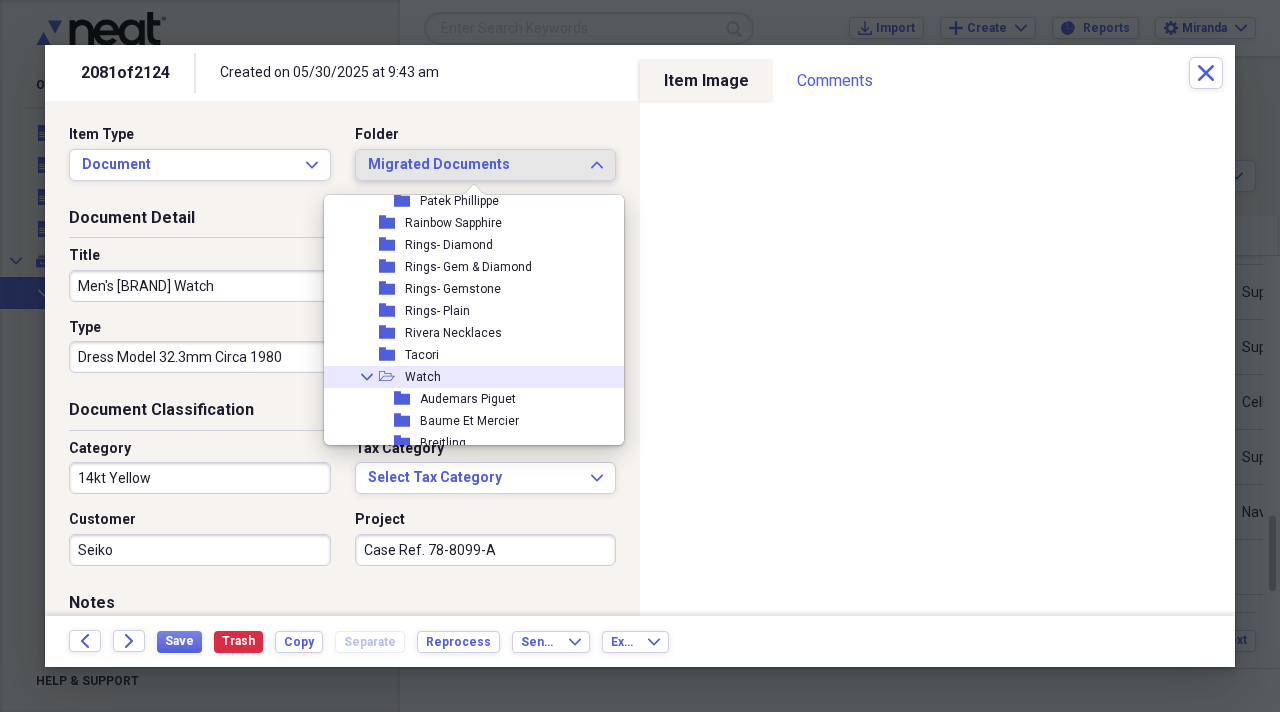 click on "Collapse open-folder Watch" at bounding box center [466, 377] 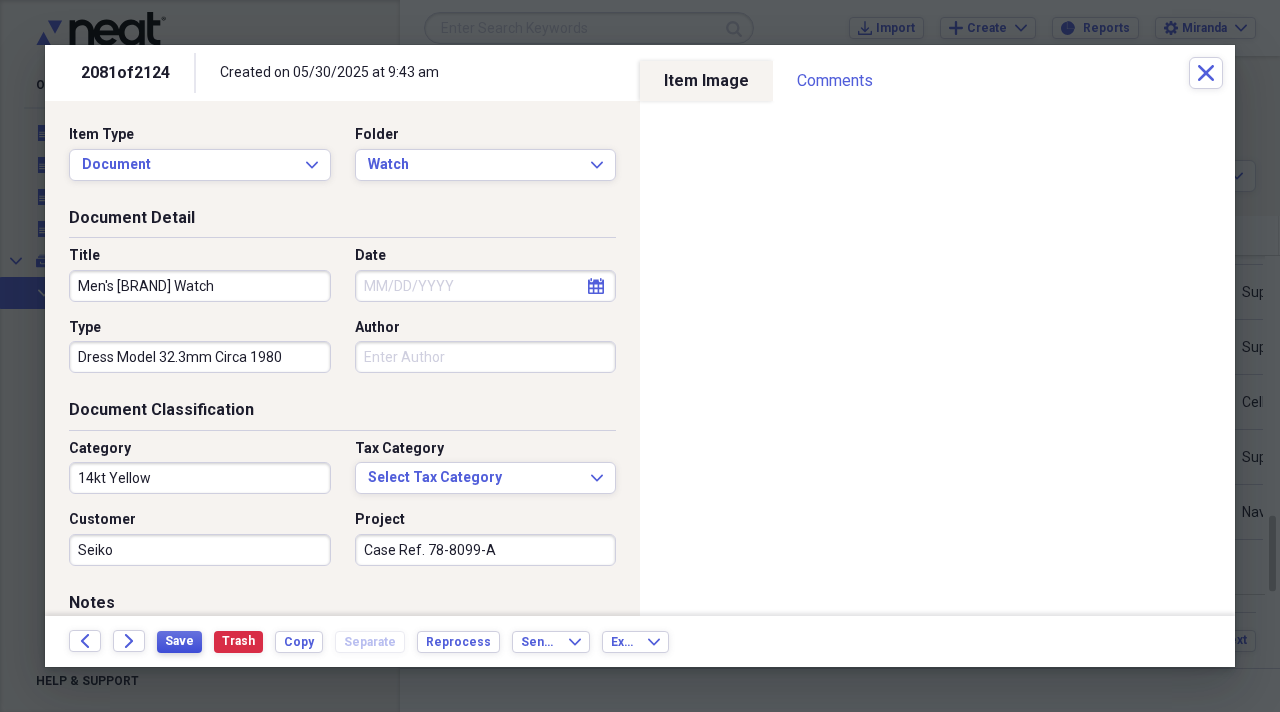 click on "Save" at bounding box center [179, 641] 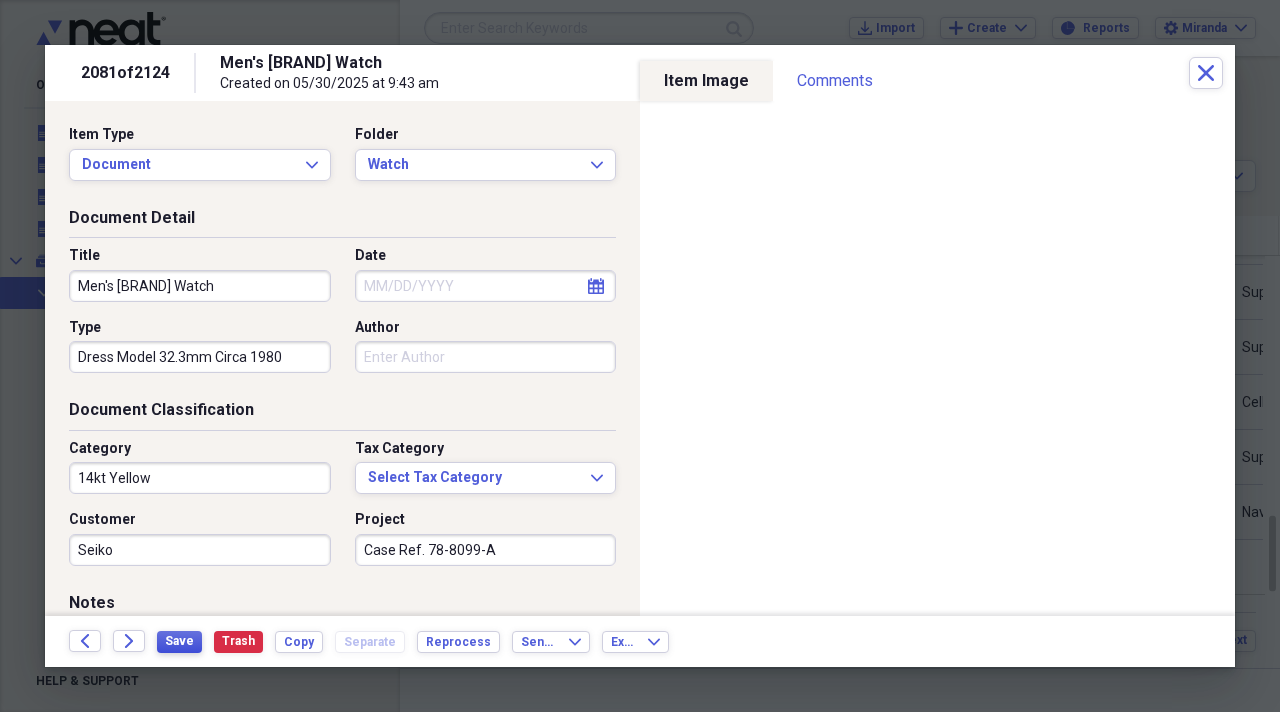 click on "Save" at bounding box center (179, 642) 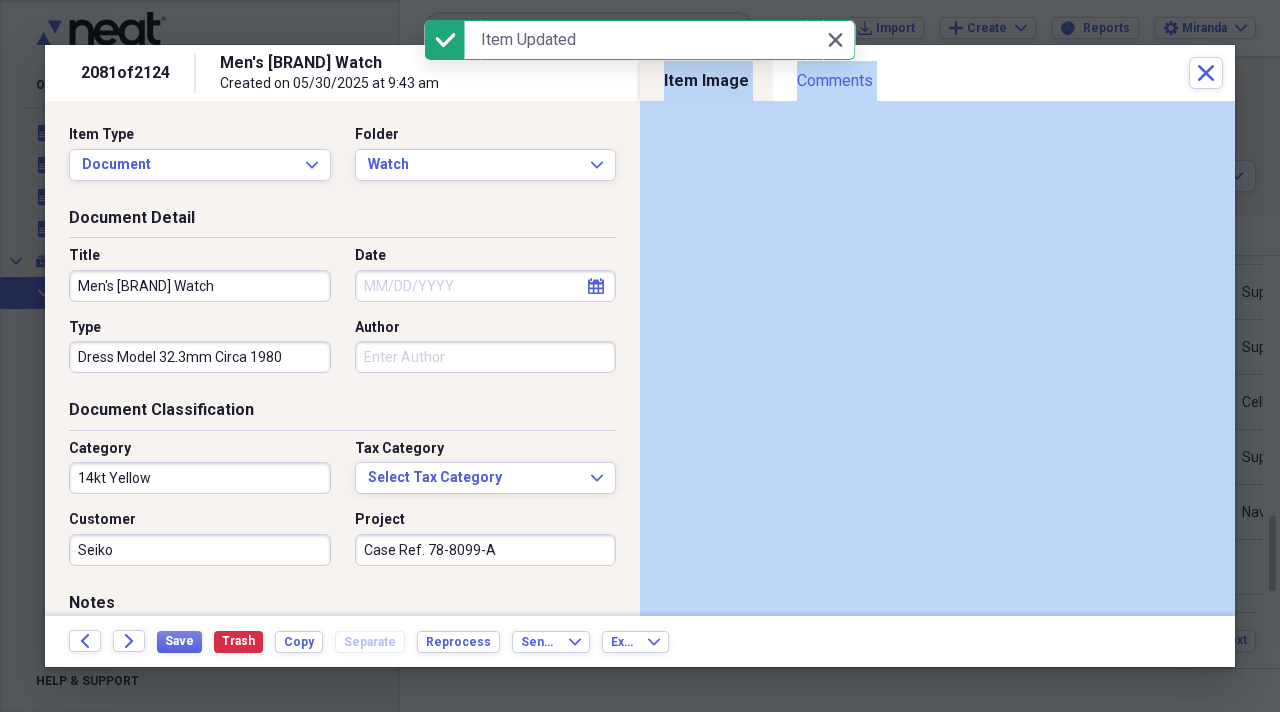 scroll, scrollTop: 11, scrollLeft: 0, axis: vertical 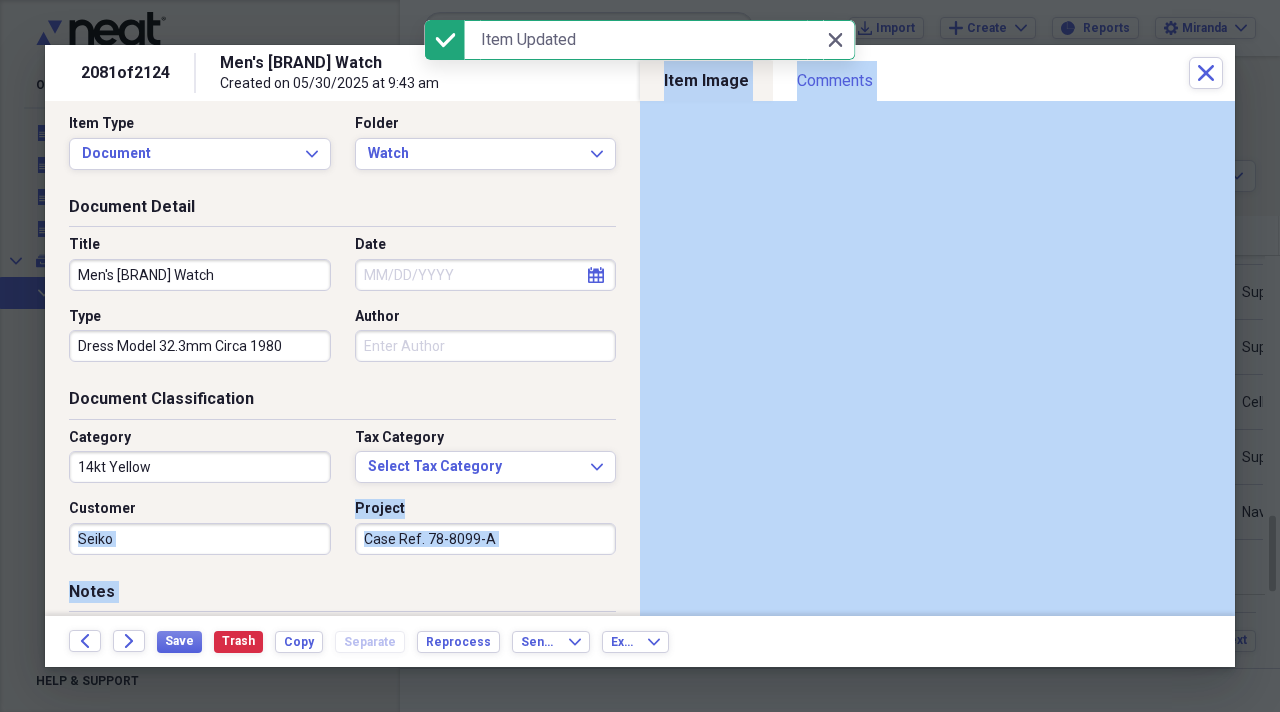 drag, startPoint x: 152, startPoint y: 557, endPoint x: 146, endPoint y: 536, distance: 21.84033 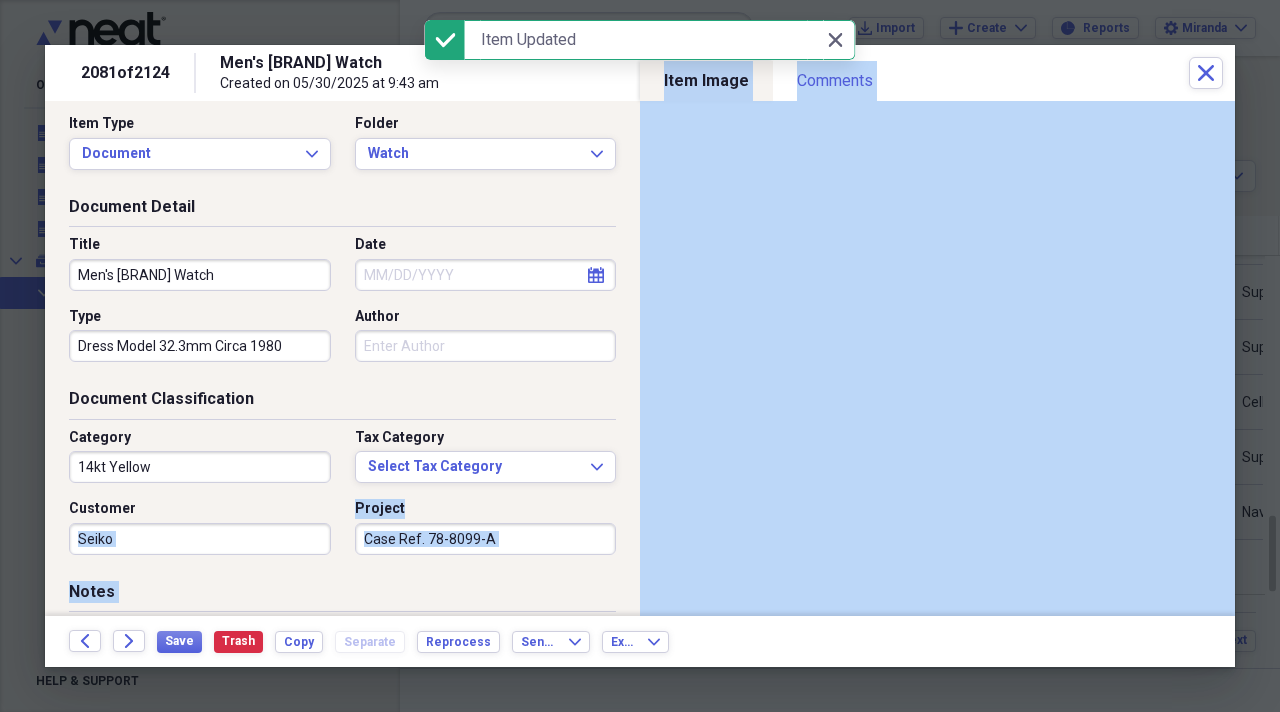 click on "Document Classification Category 14kt Yellow Tax Category Select Tax Category Expand Customer Seiko Project Case Ref. 78-8099-A" at bounding box center [342, 484] 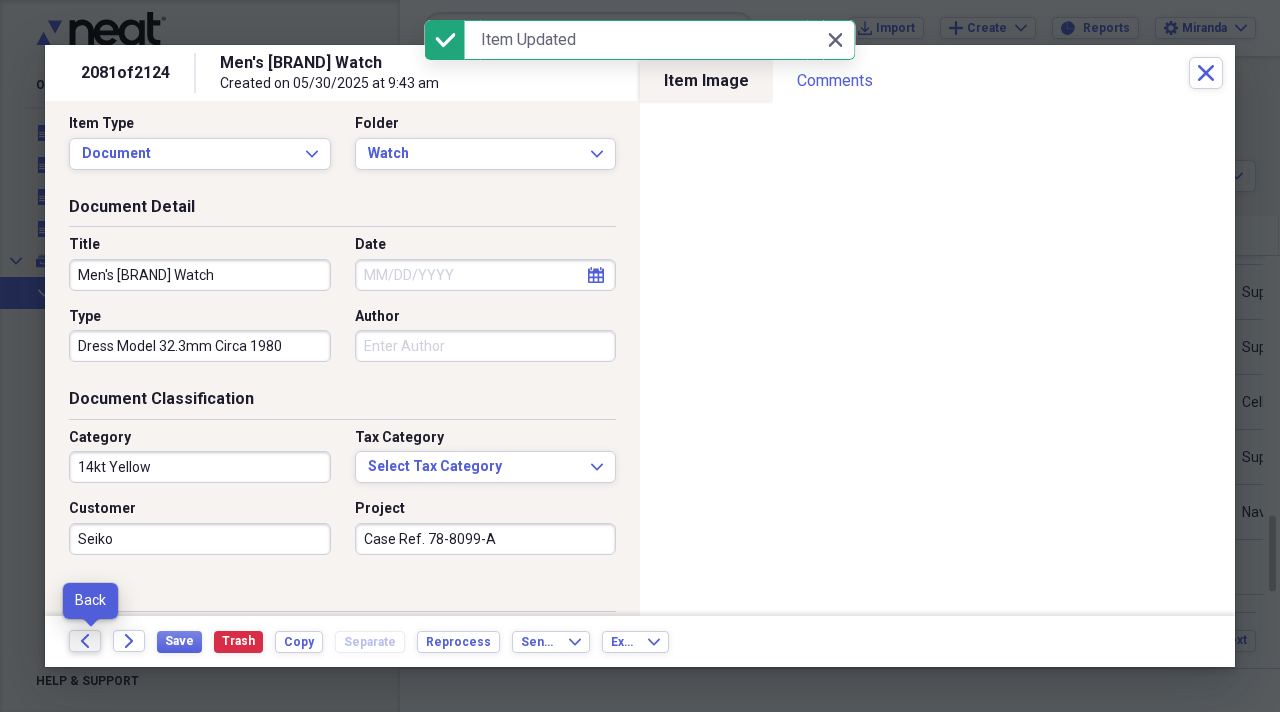 click 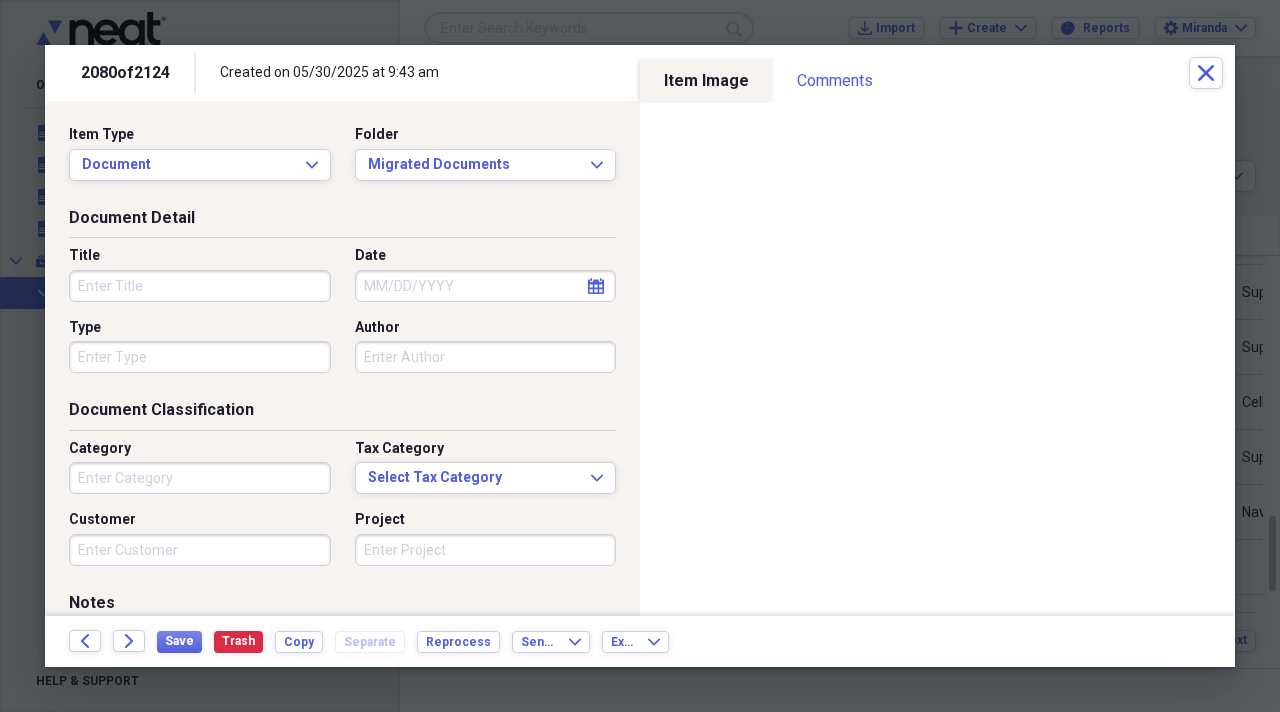 click on "Title" at bounding box center [200, 286] 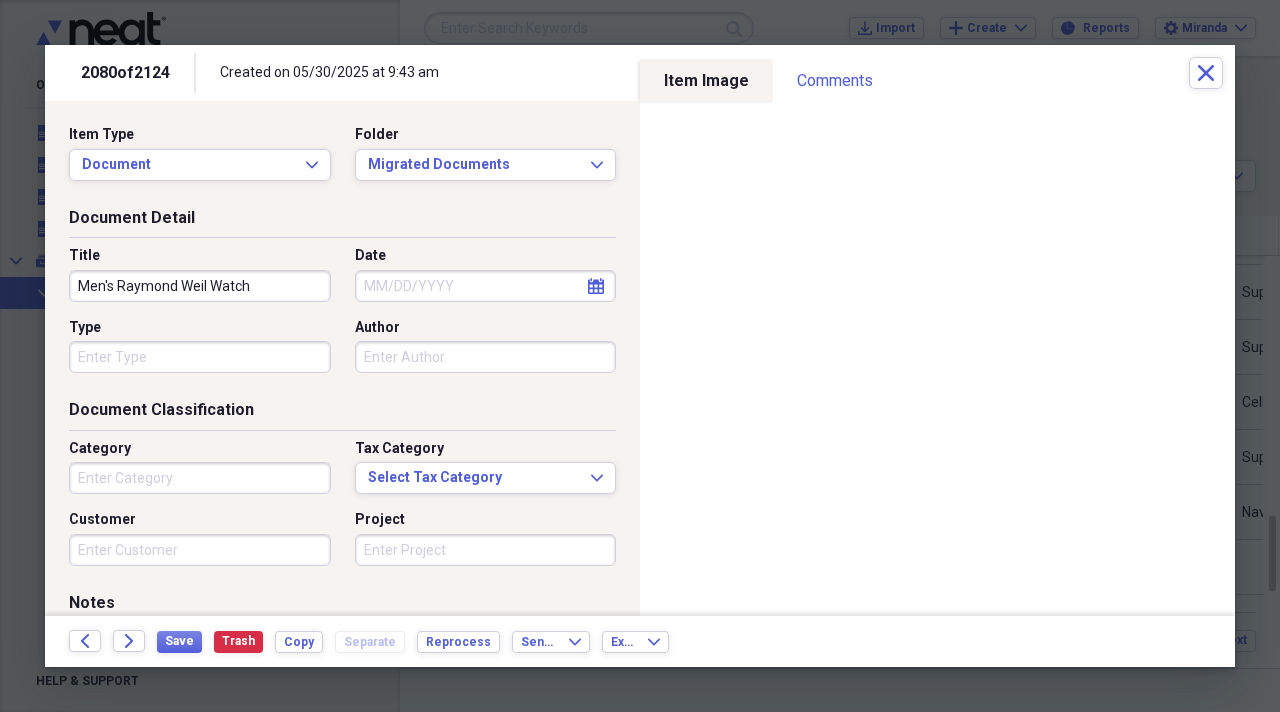 type on "Men's Raymond Weil Watch" 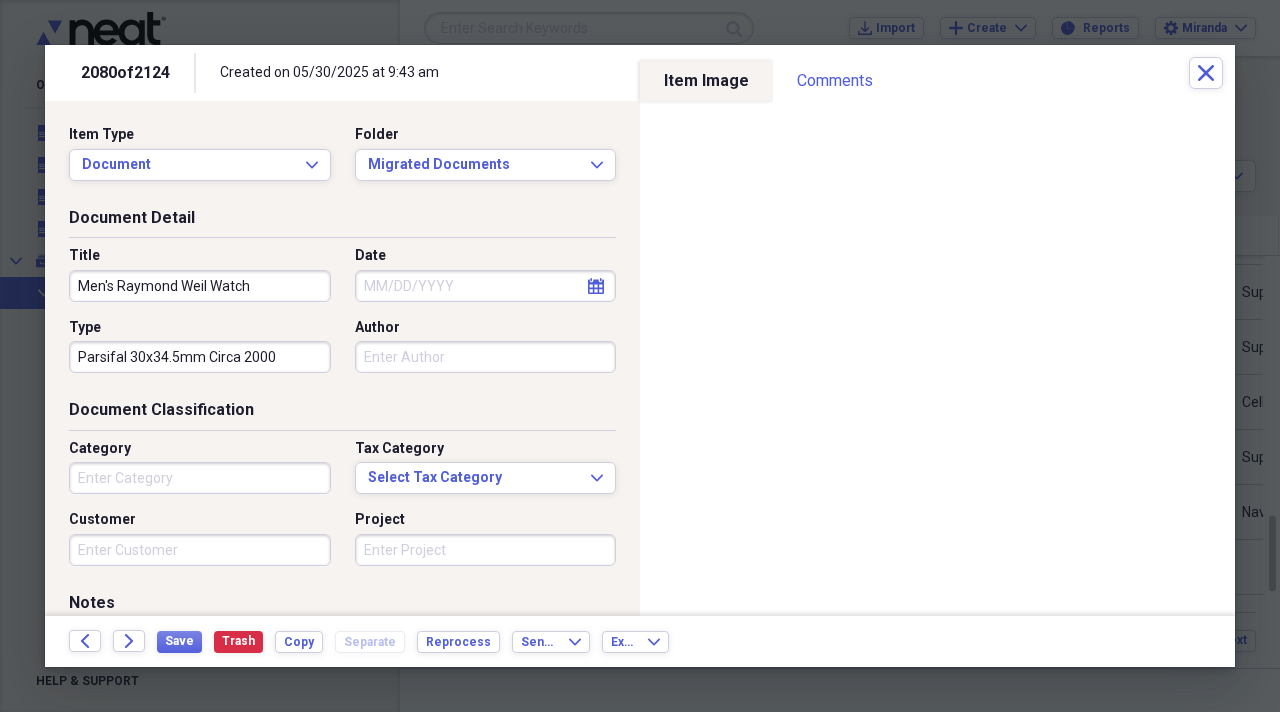 type on "Parsifal 30x34.5mm Circa 2000" 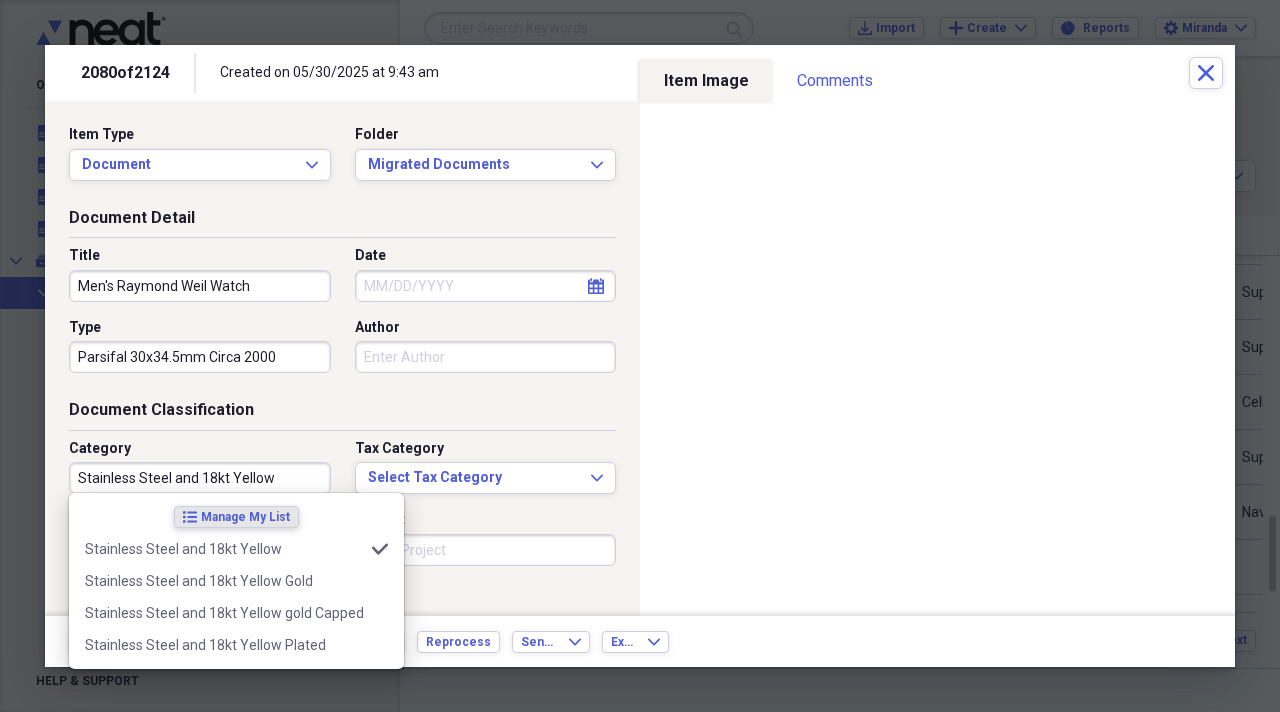 type on "Stainless Steel and 18kt Yellow" 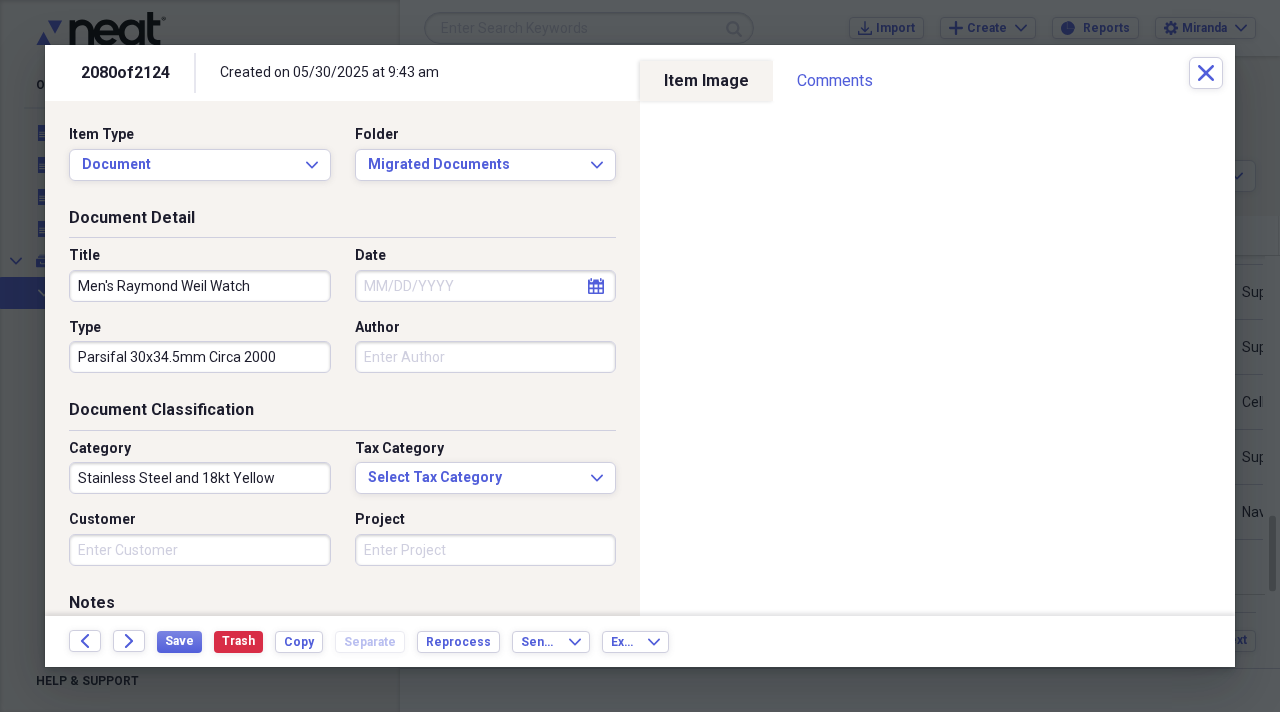 drag, startPoint x: 239, startPoint y: 438, endPoint x: 121, endPoint y: 549, distance: 162.00308 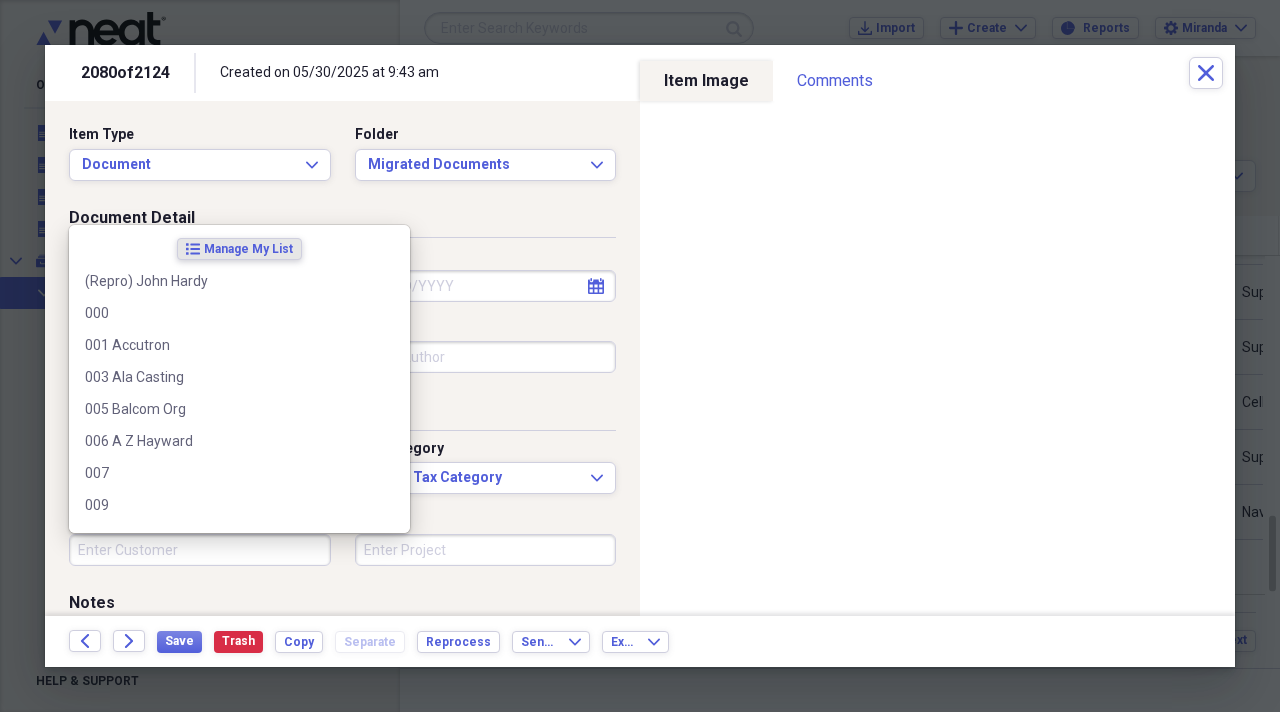 click on "Customer" at bounding box center (200, 550) 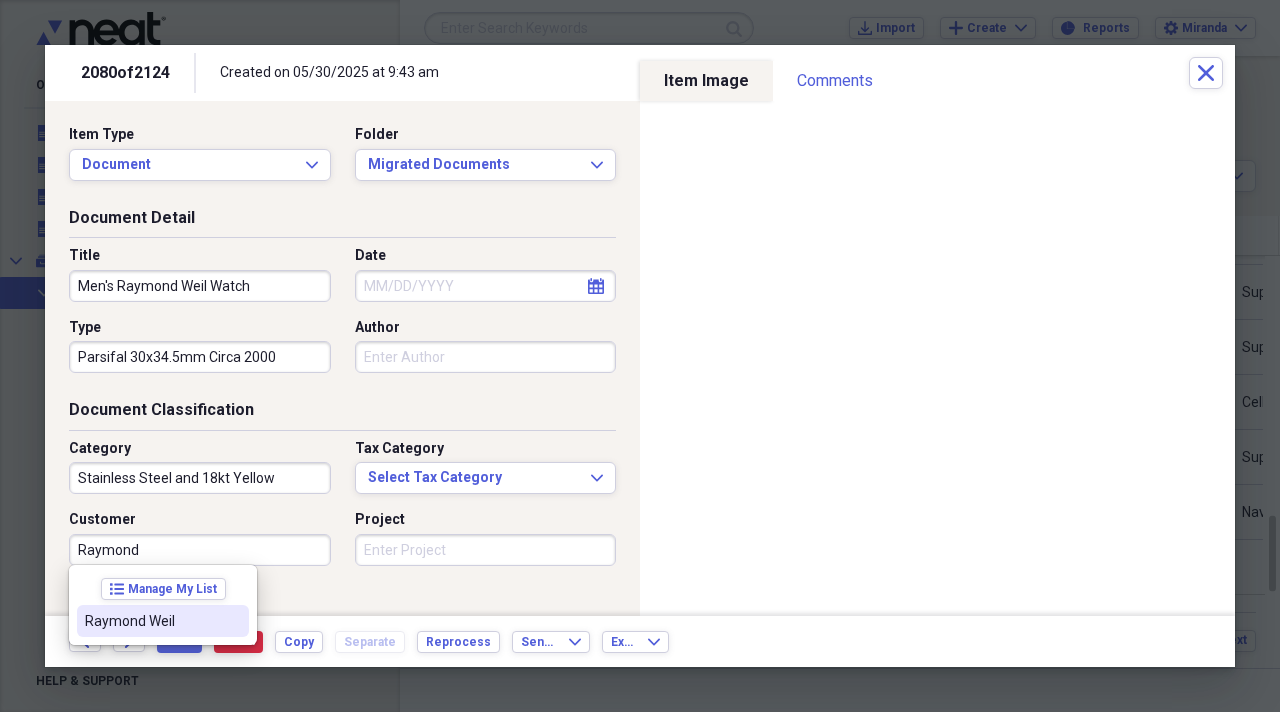 click on "Raymond Weil" at bounding box center (151, 621) 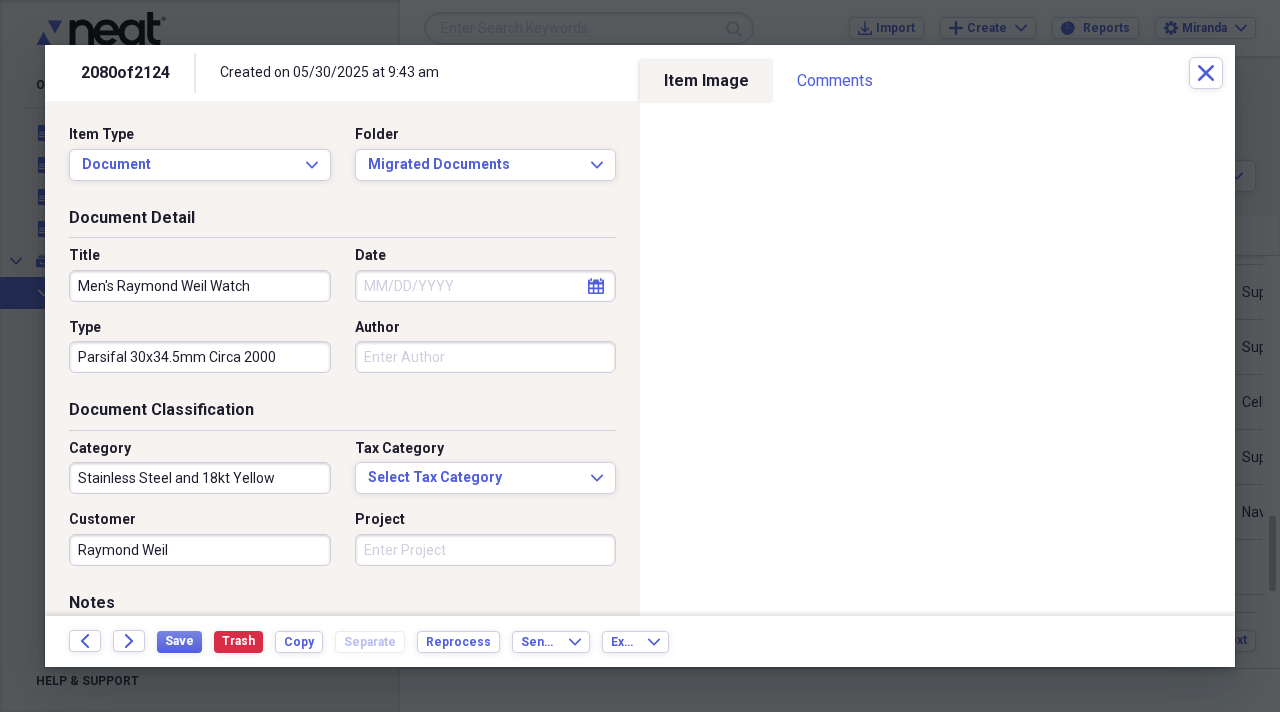 click on "Project" at bounding box center (486, 550) 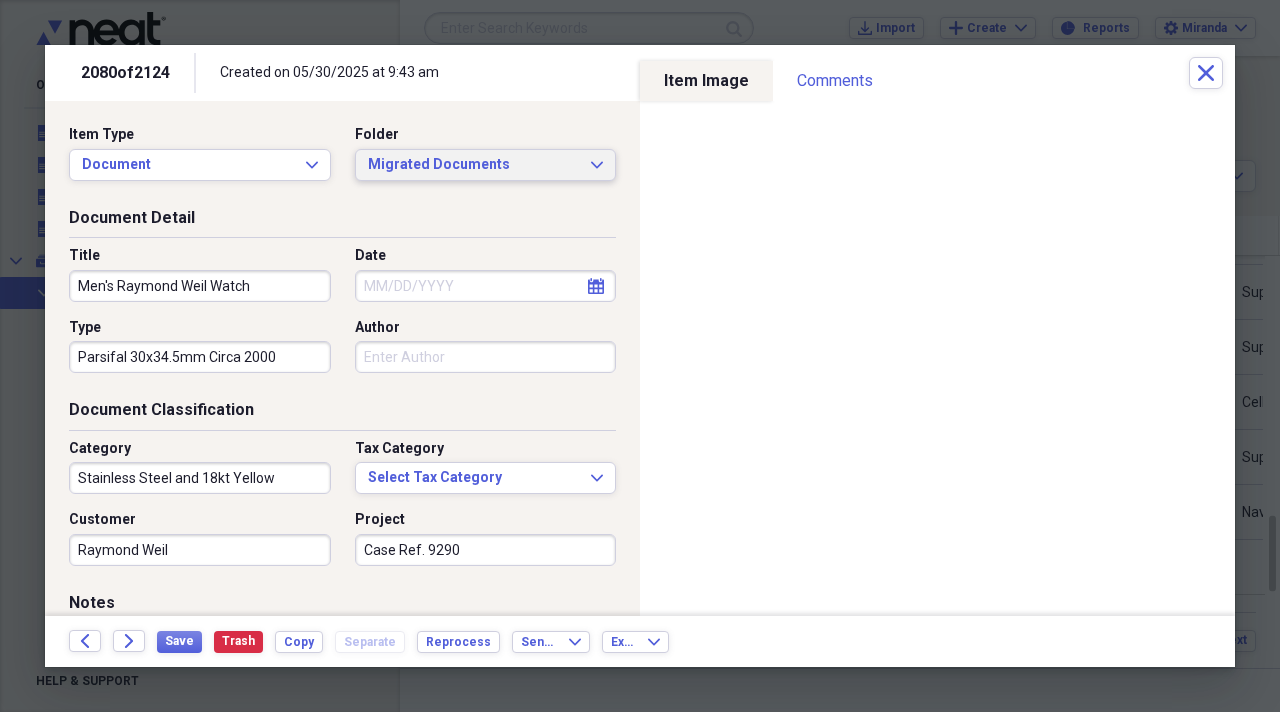 type on "Case Ref. 9290" 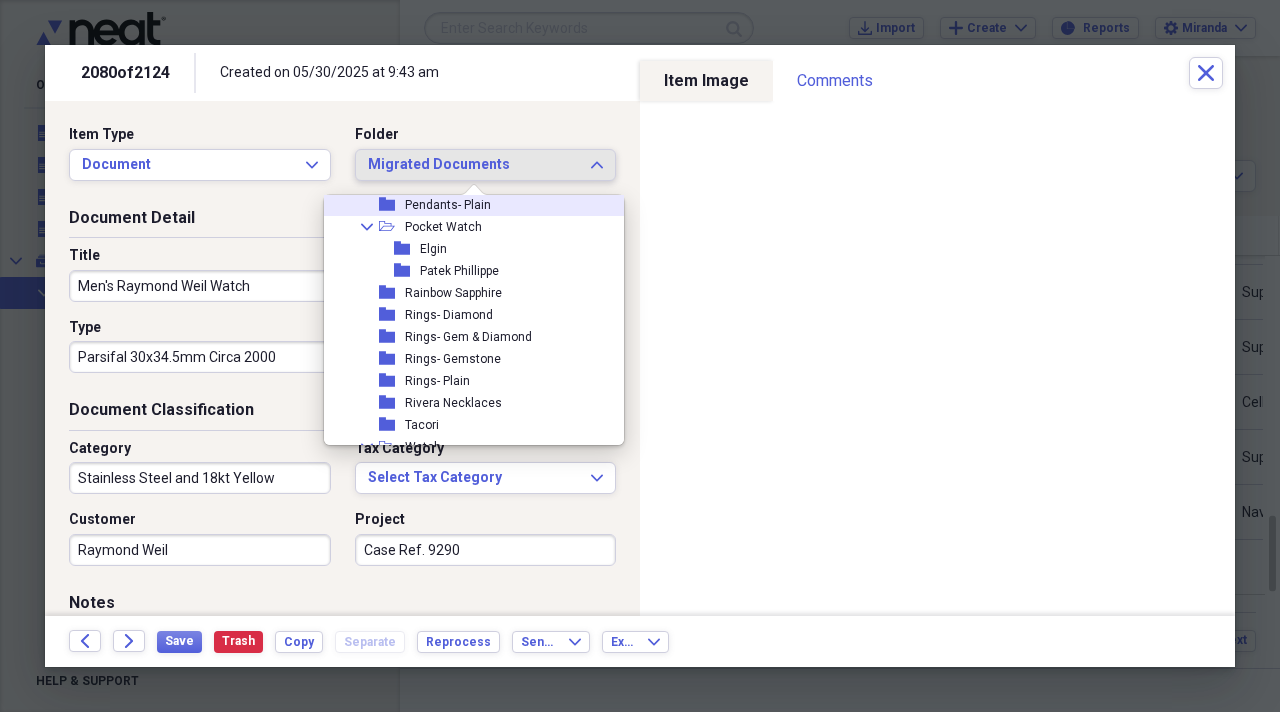 scroll, scrollTop: 2100, scrollLeft: 0, axis: vertical 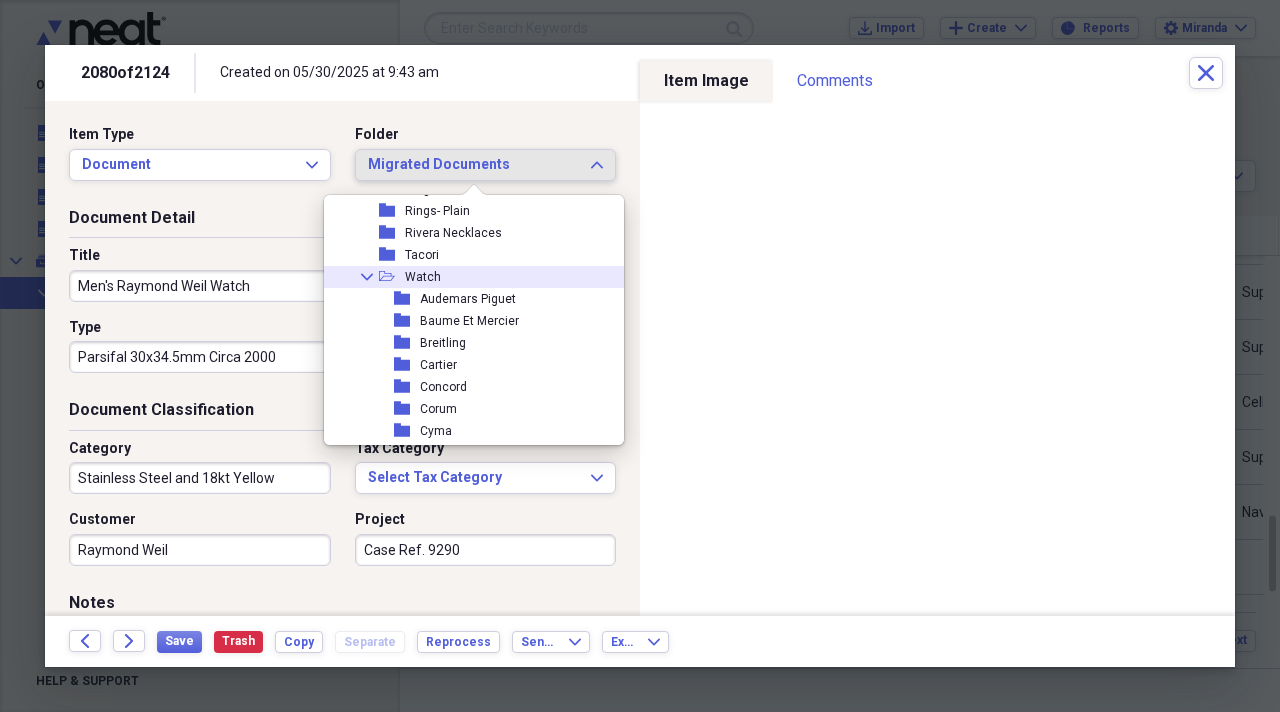 click on "Watch" at bounding box center (423, 277) 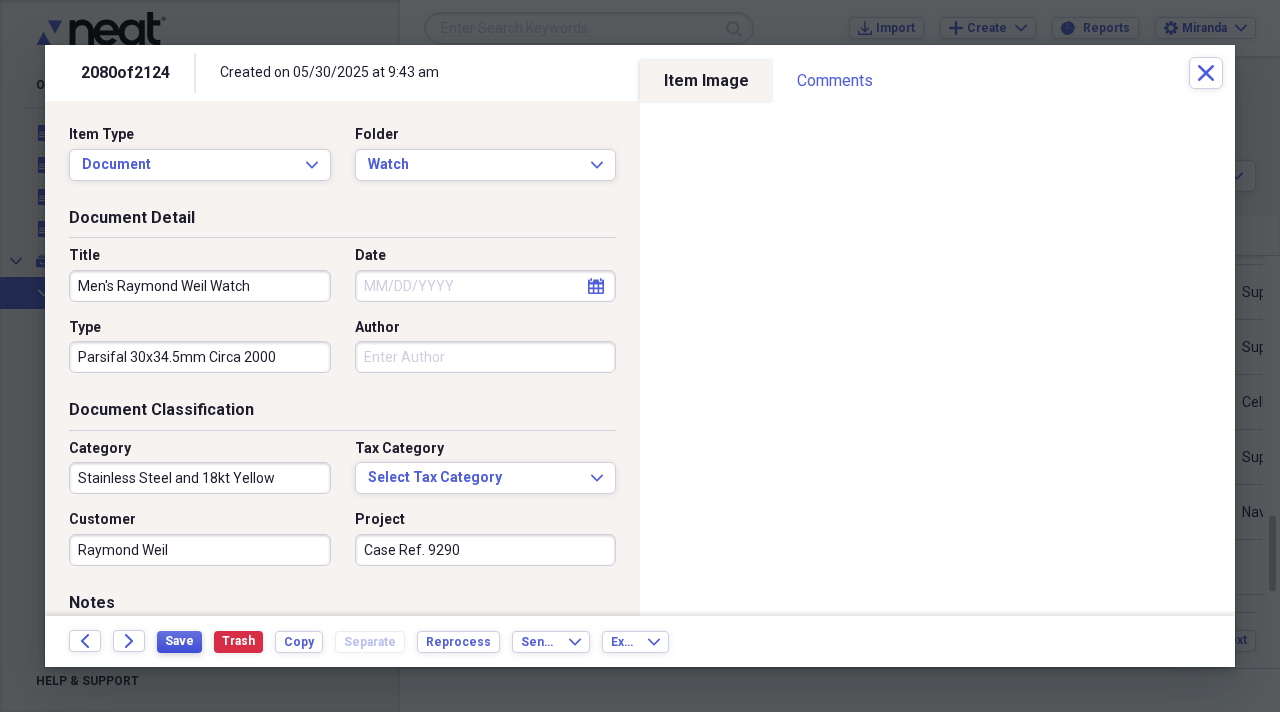 click on "Save" at bounding box center [179, 642] 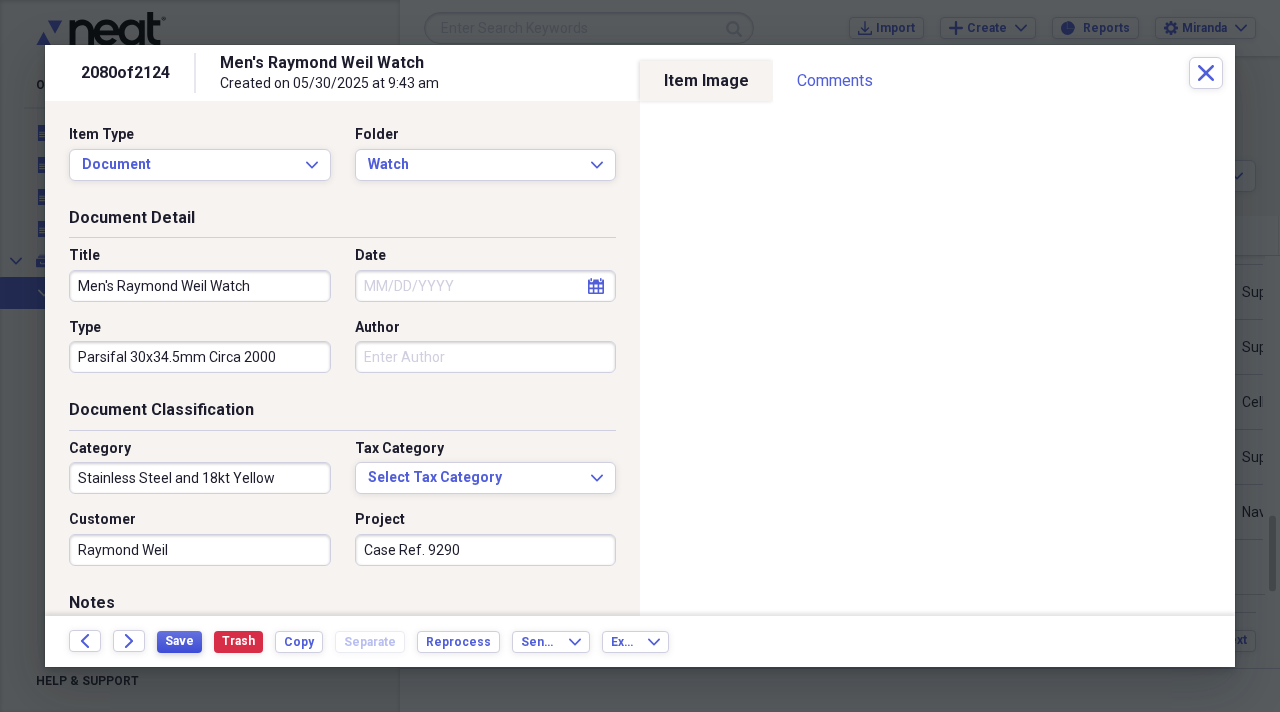 click on "Save" at bounding box center (179, 641) 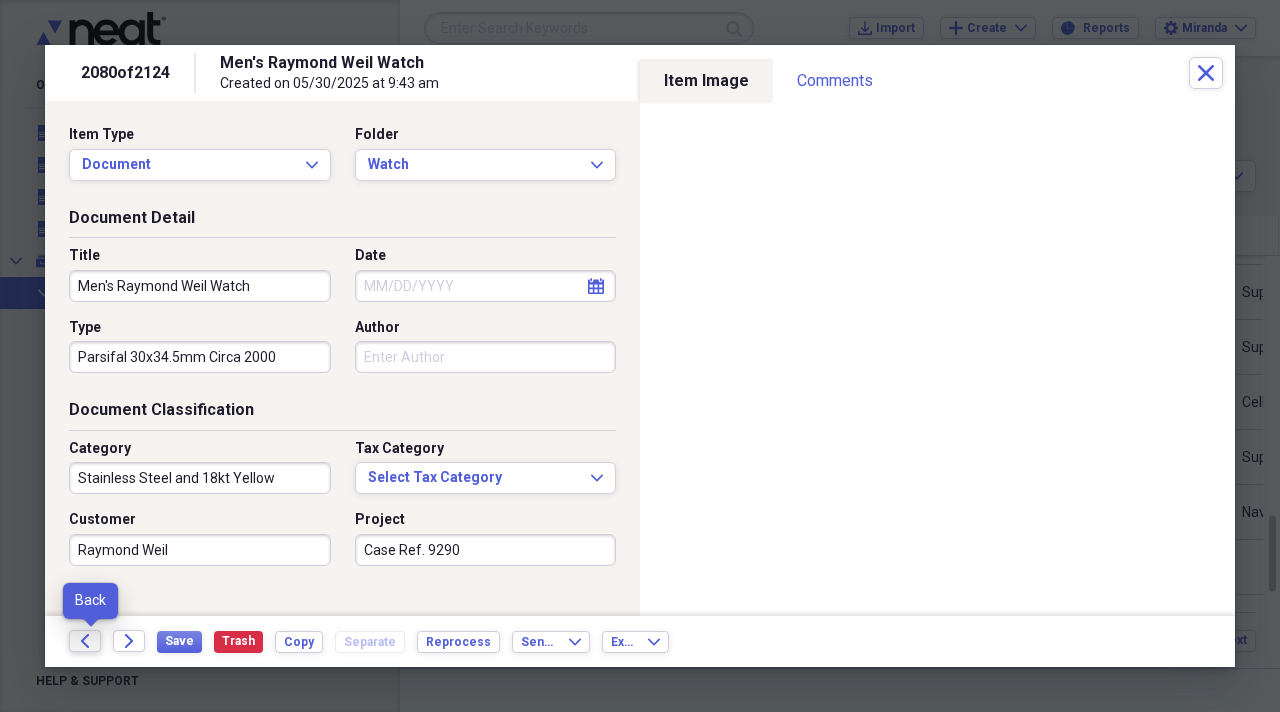 click on "Back" 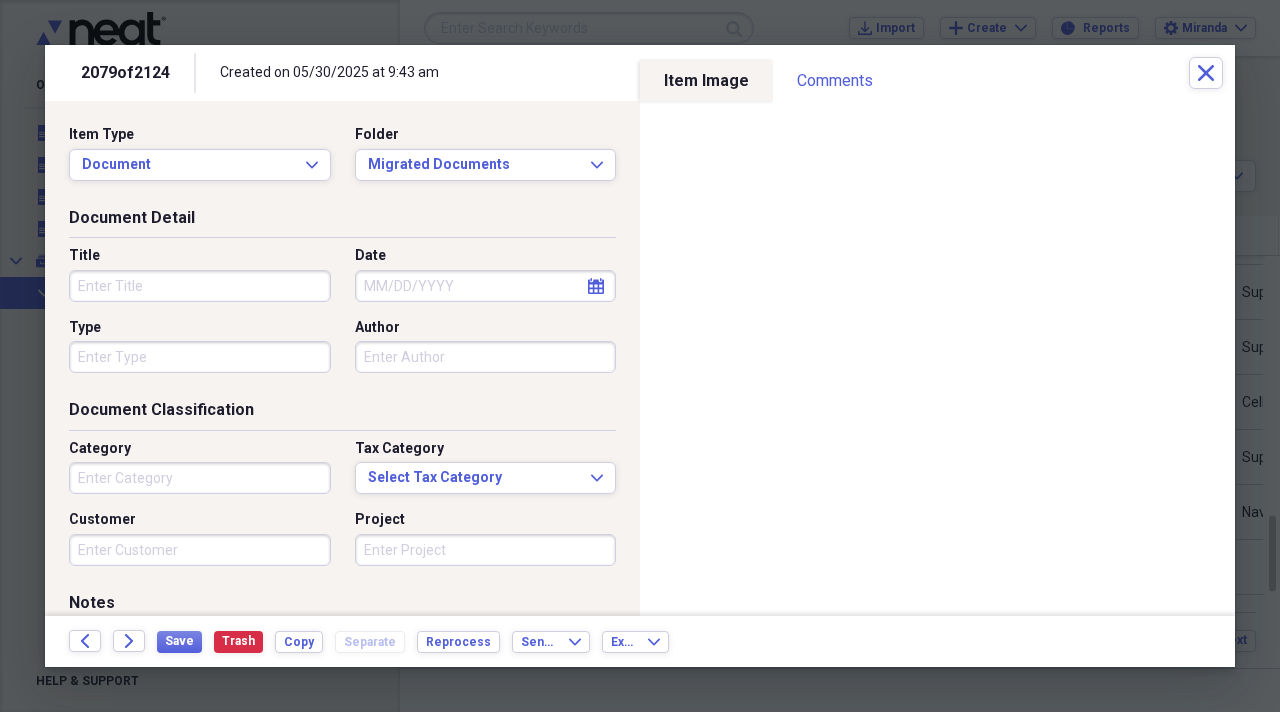 click on "Title Date calendar Calendar Type Author" at bounding box center (342, 317) 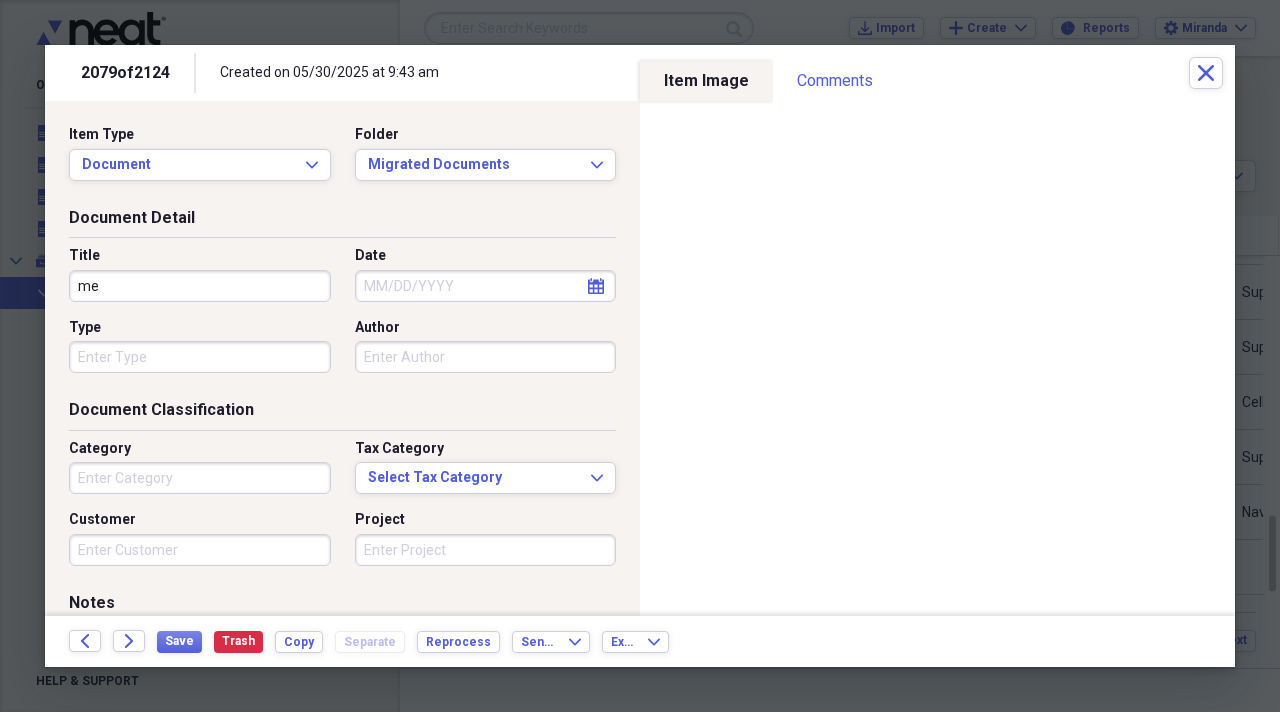 type on "m" 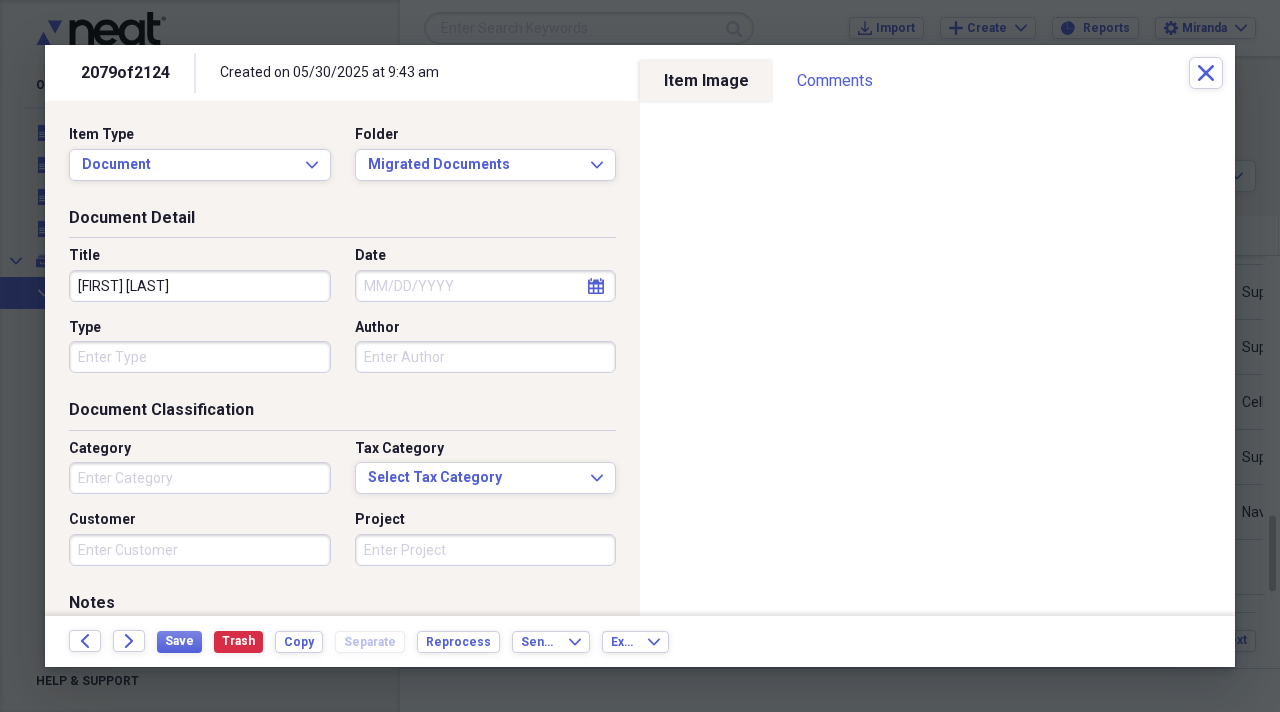 type on "Men's Renato Watch" 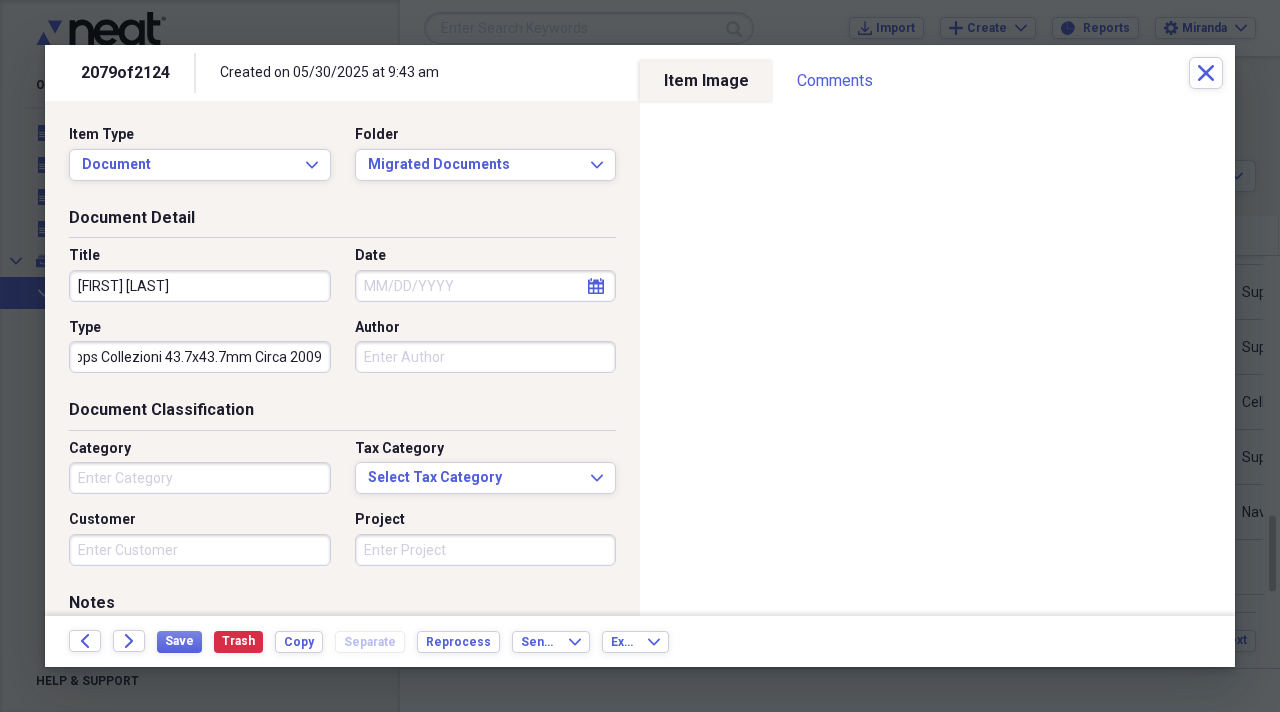 scroll, scrollTop: 0, scrollLeft: 37, axis: horizontal 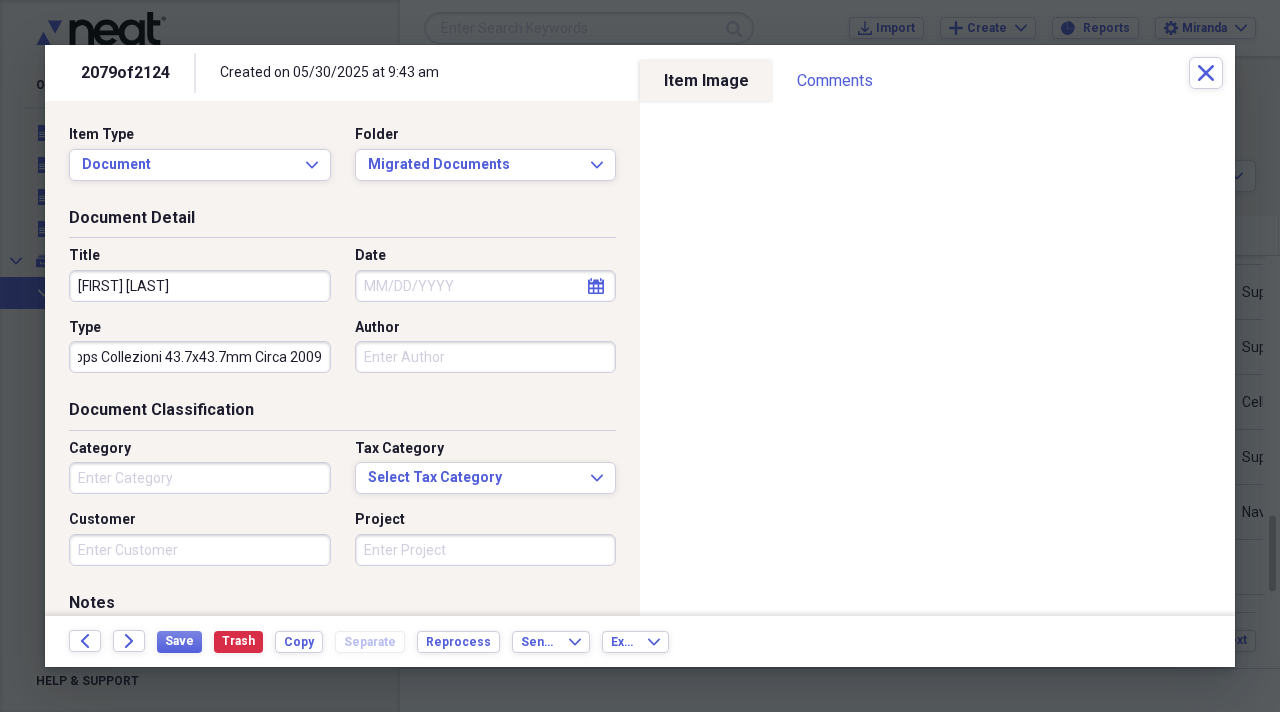 type on "Cyclops Collezioni 43.7x43.7mm Circa 2009" 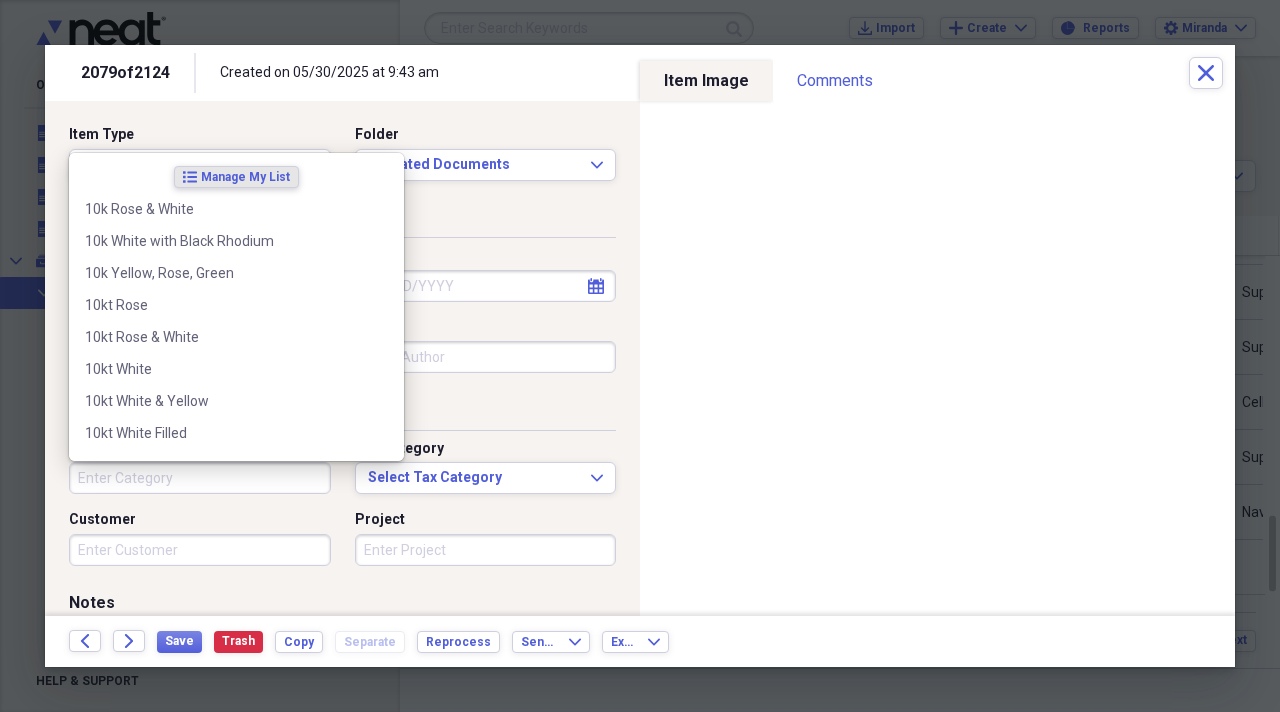 scroll, scrollTop: 0, scrollLeft: 0, axis: both 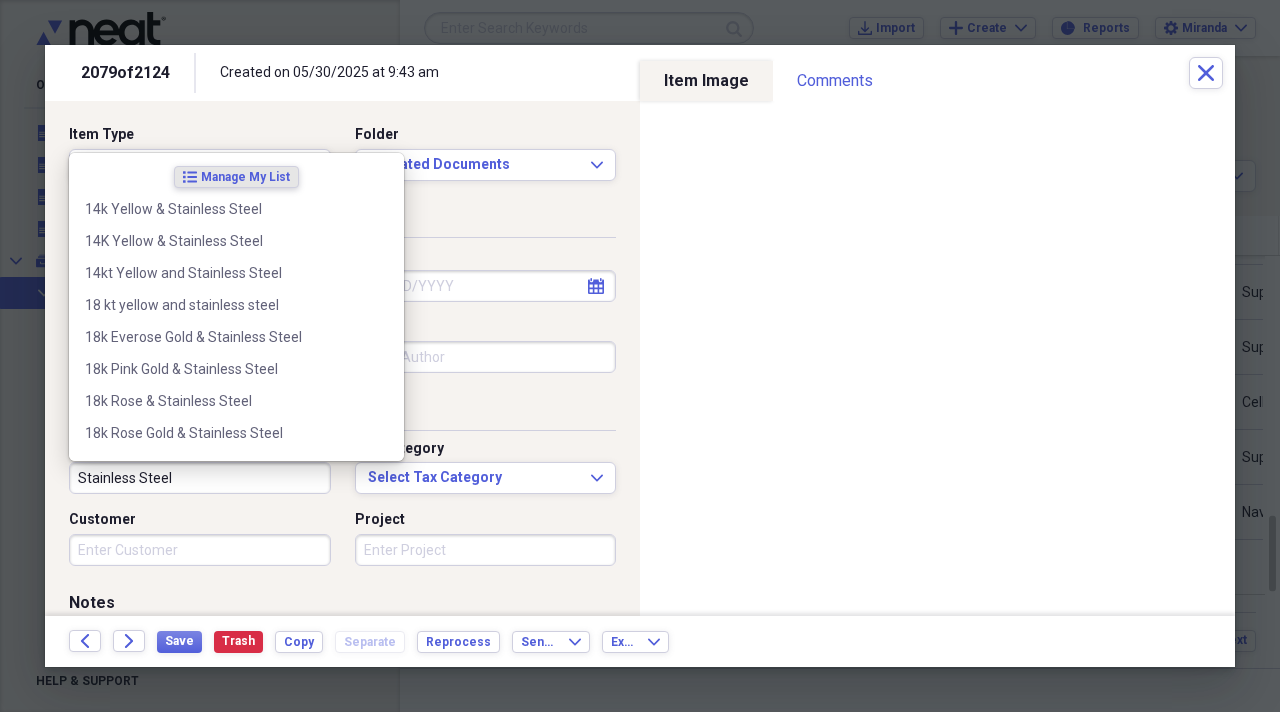 type on "Stainless Steel" 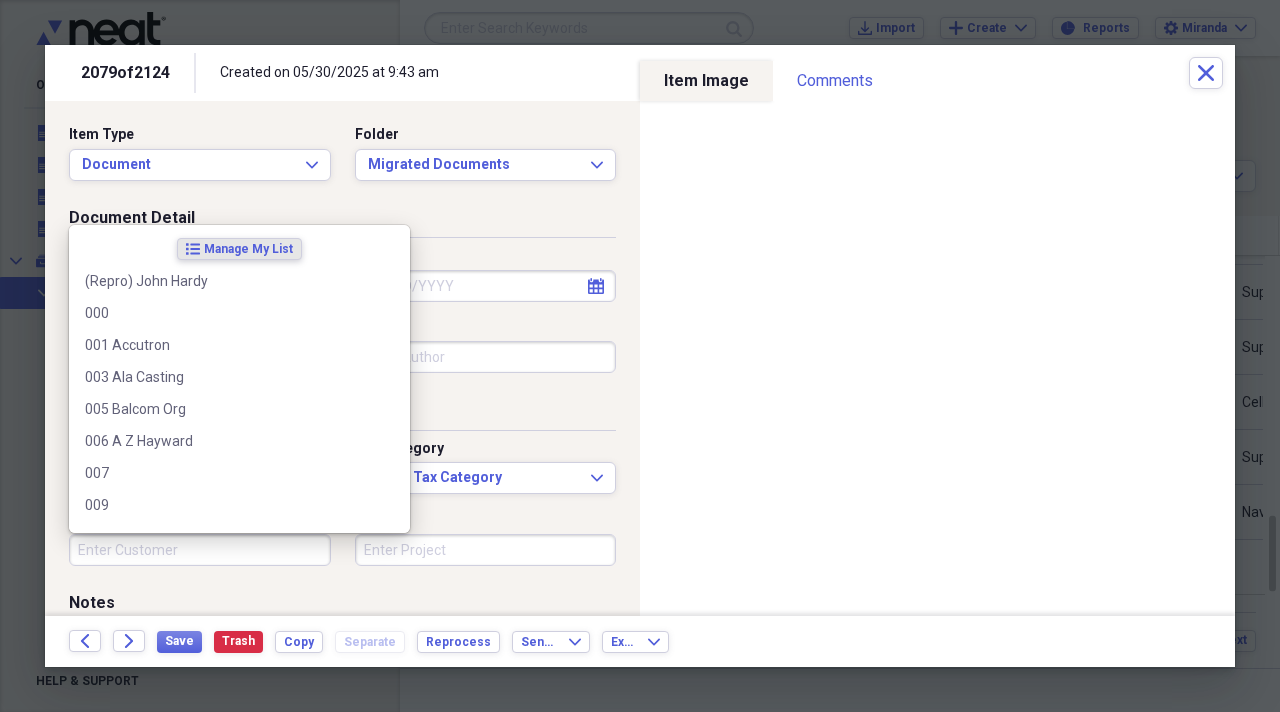 click on "Customer" at bounding box center [200, 550] 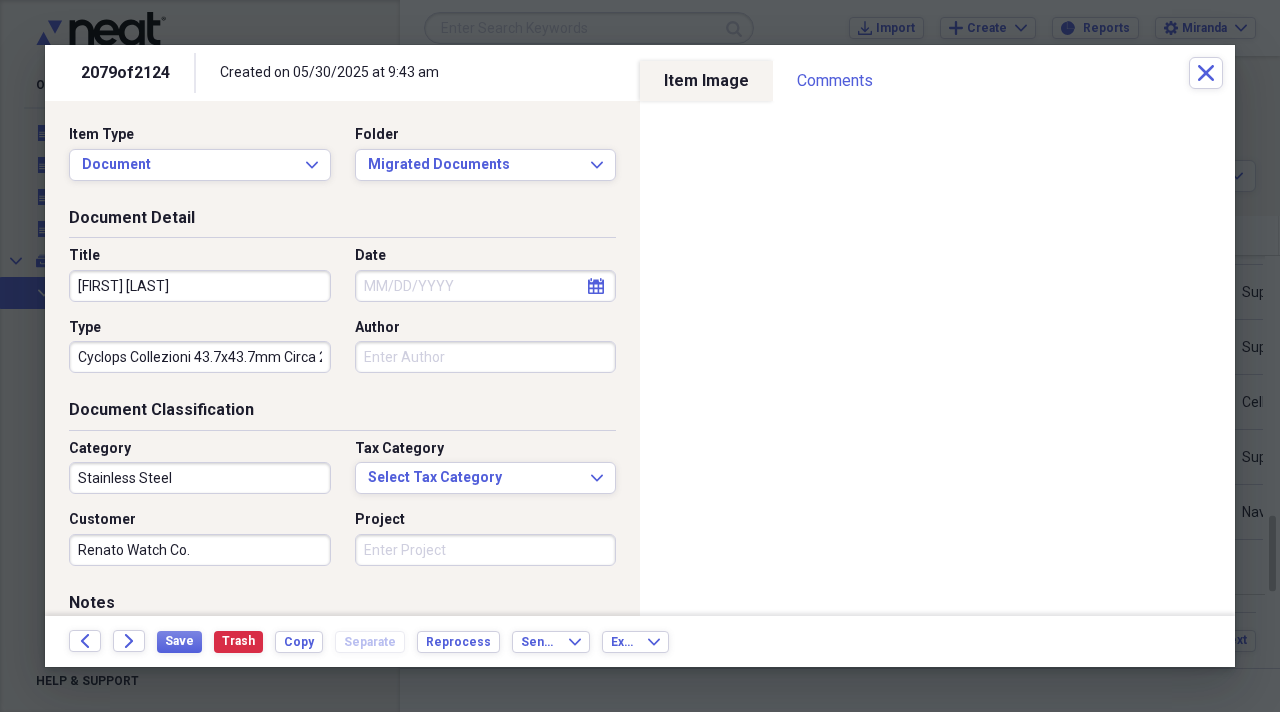 type on "Renato Watch Co." 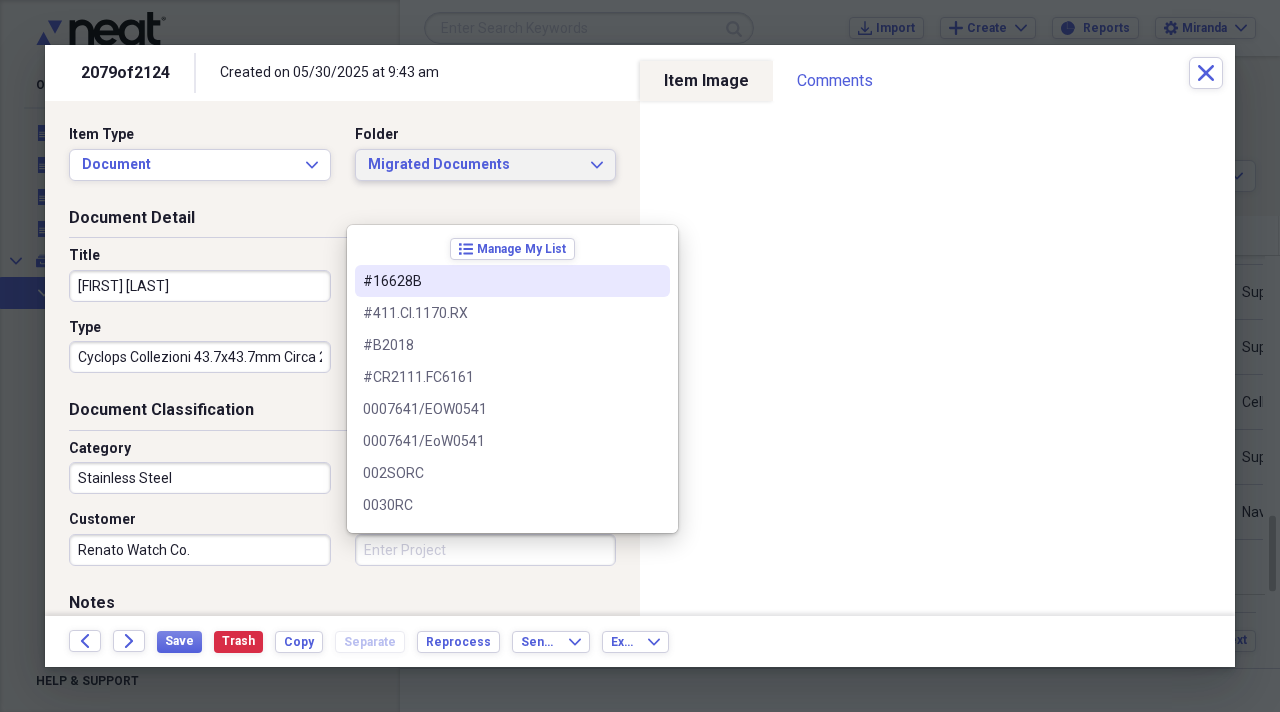 click on "Migrated Documents" at bounding box center (474, 165) 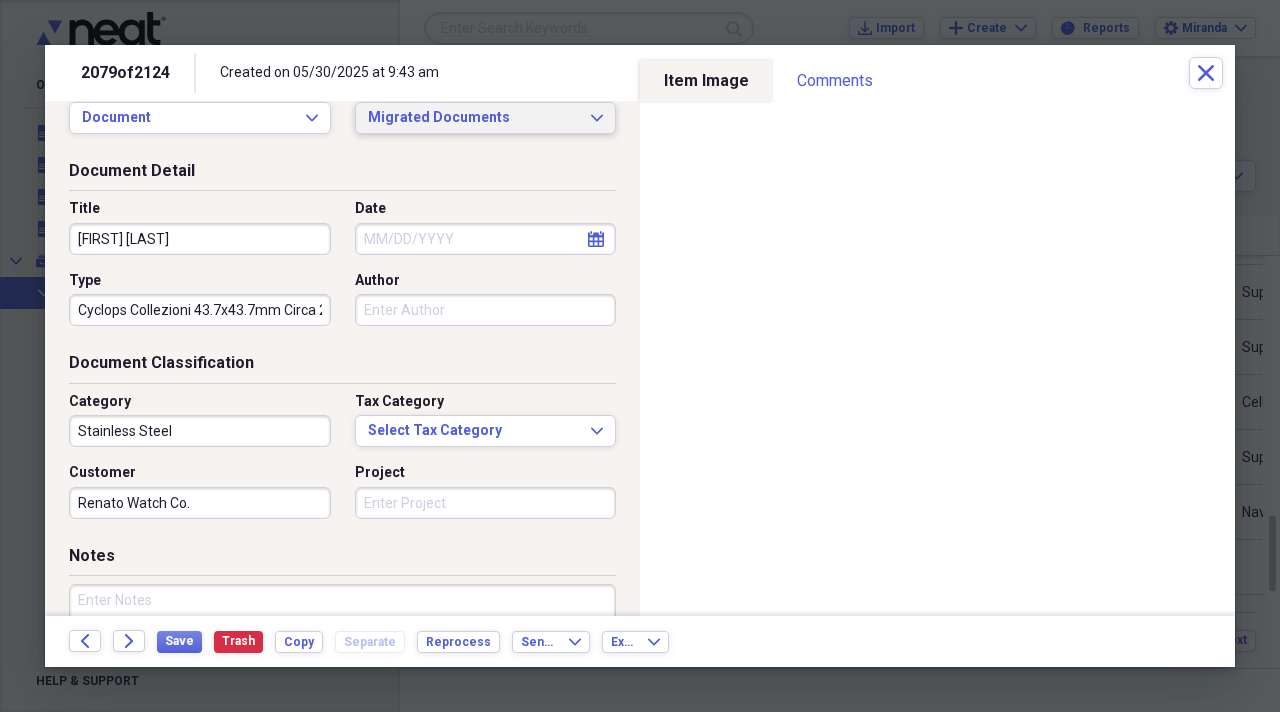 scroll, scrollTop: 0, scrollLeft: 0, axis: both 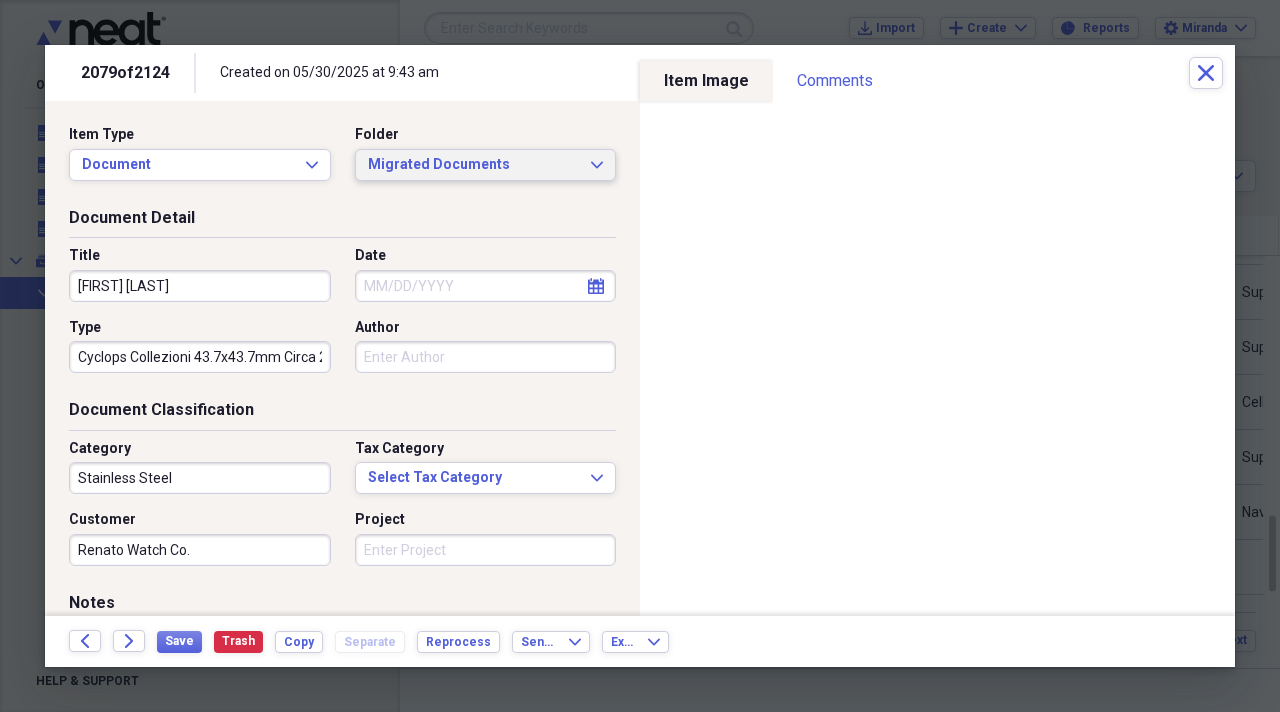 click on "Migrated Documents" at bounding box center [474, 165] 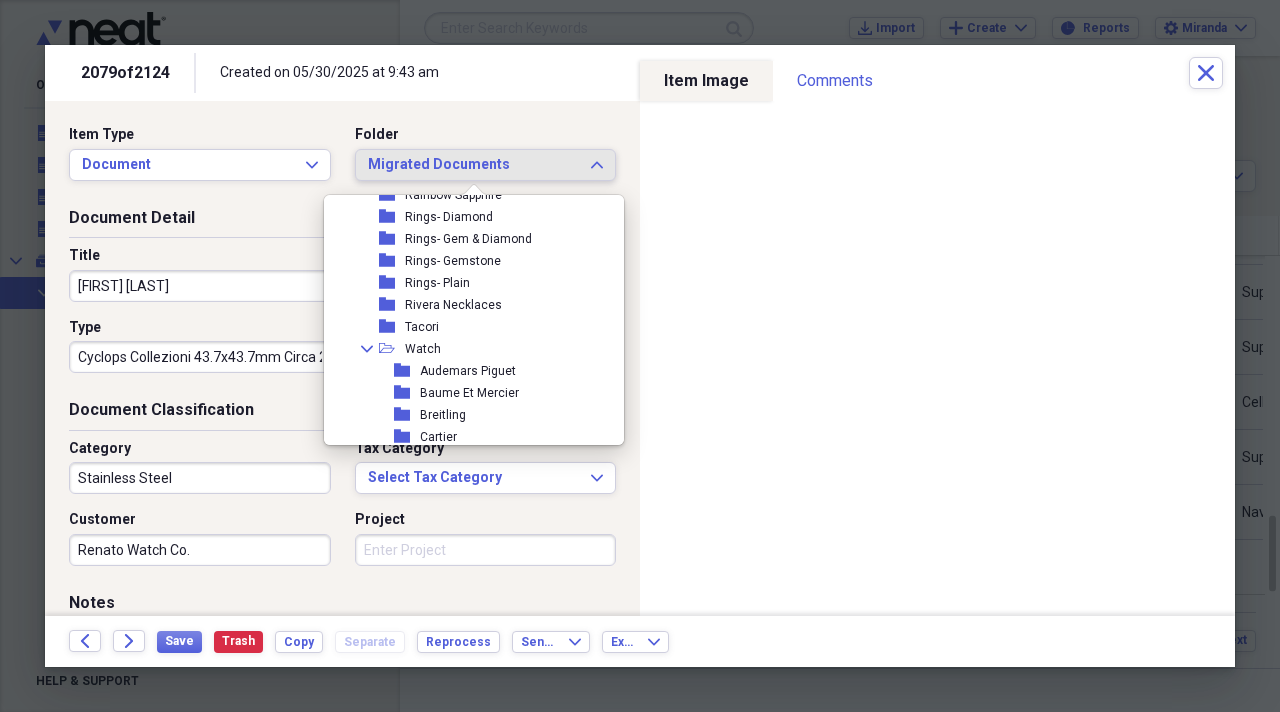 scroll, scrollTop: 2100, scrollLeft: 0, axis: vertical 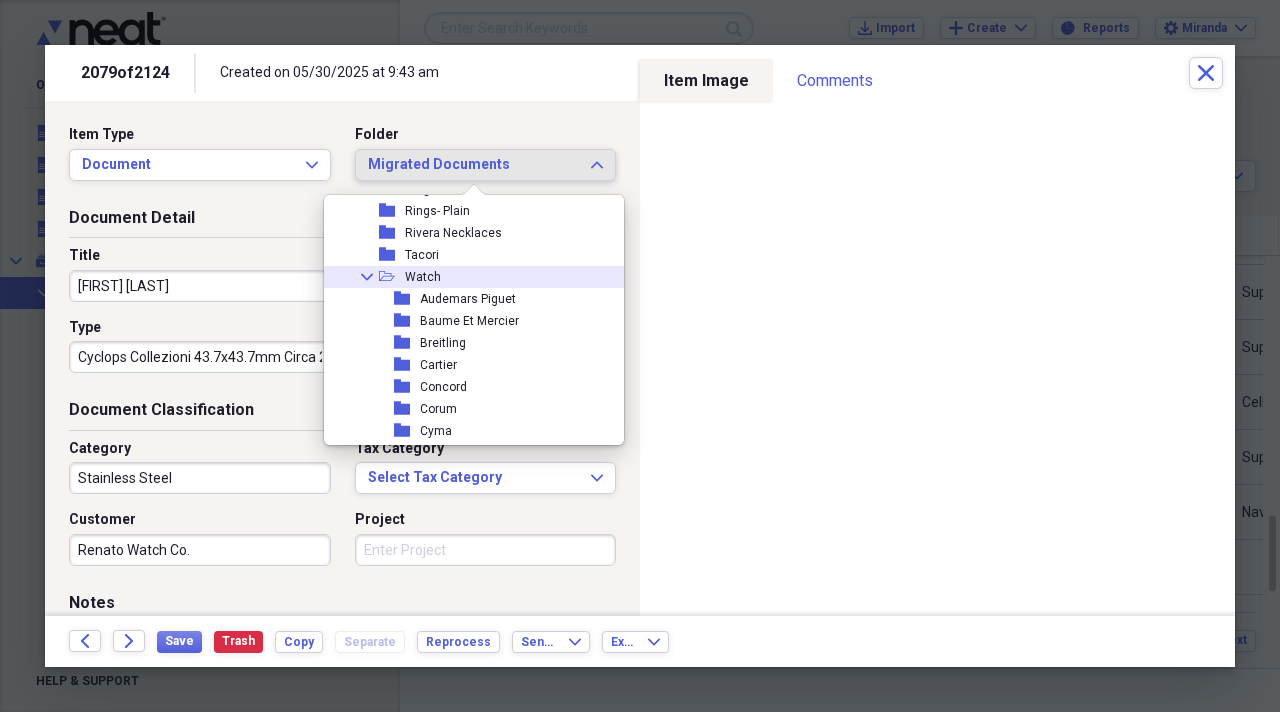 click on "Watch" at bounding box center [423, 277] 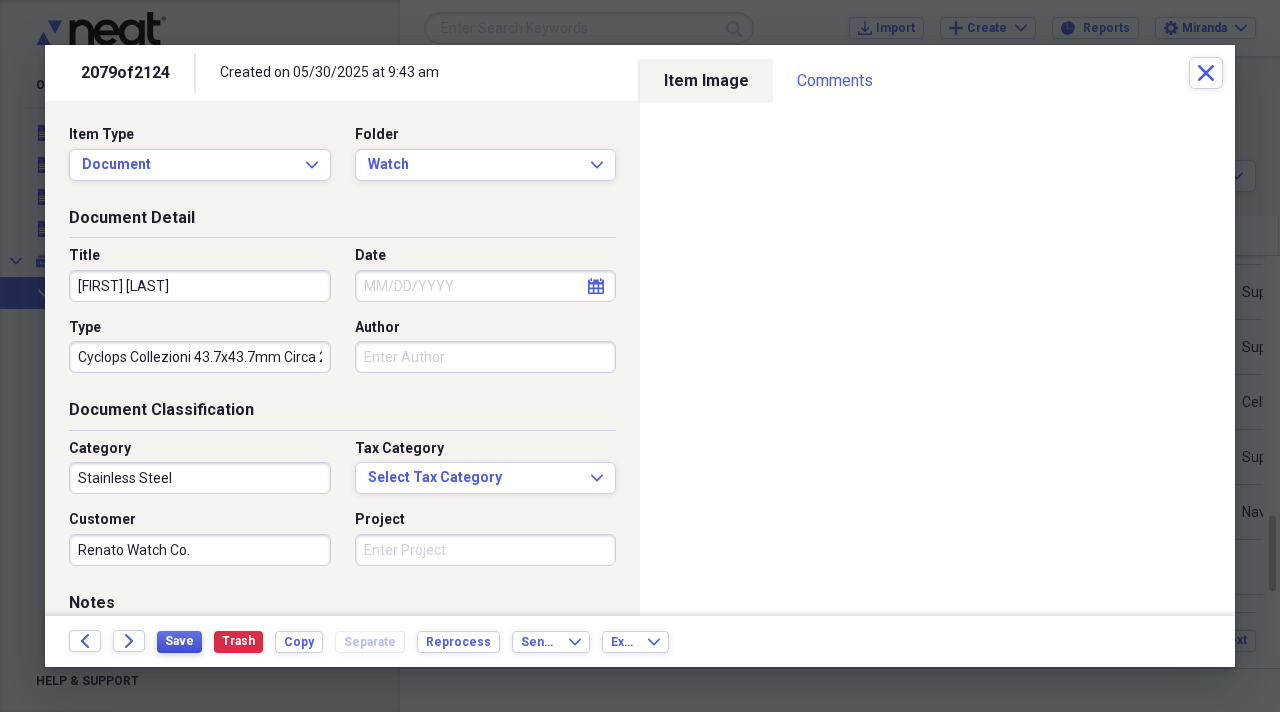 click on "Save" at bounding box center [179, 641] 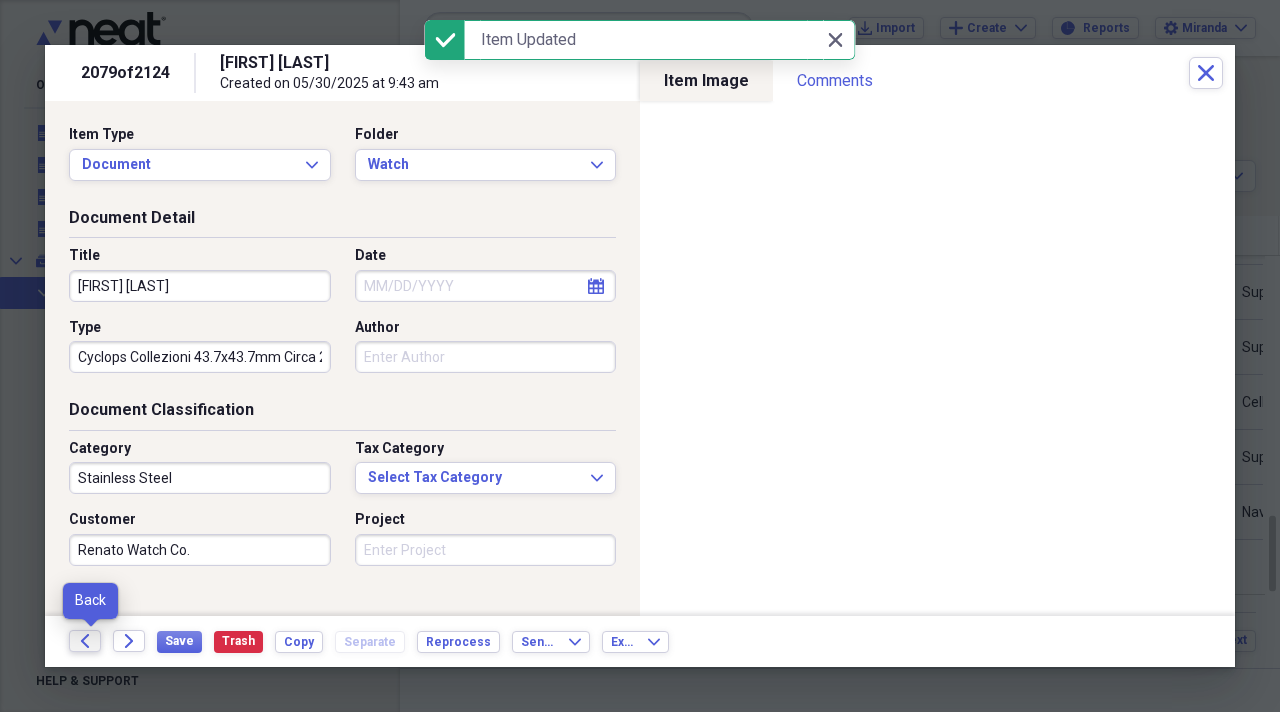 click on "Back" 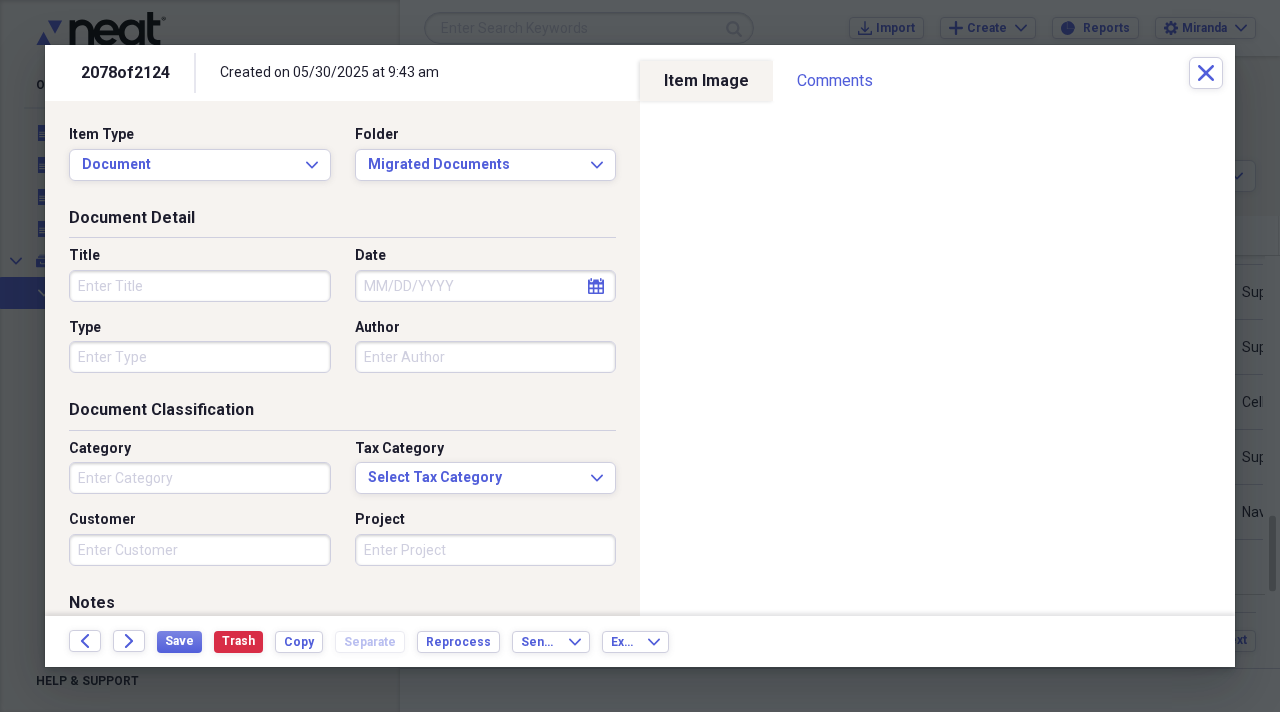 click on "Title" at bounding box center (200, 286) 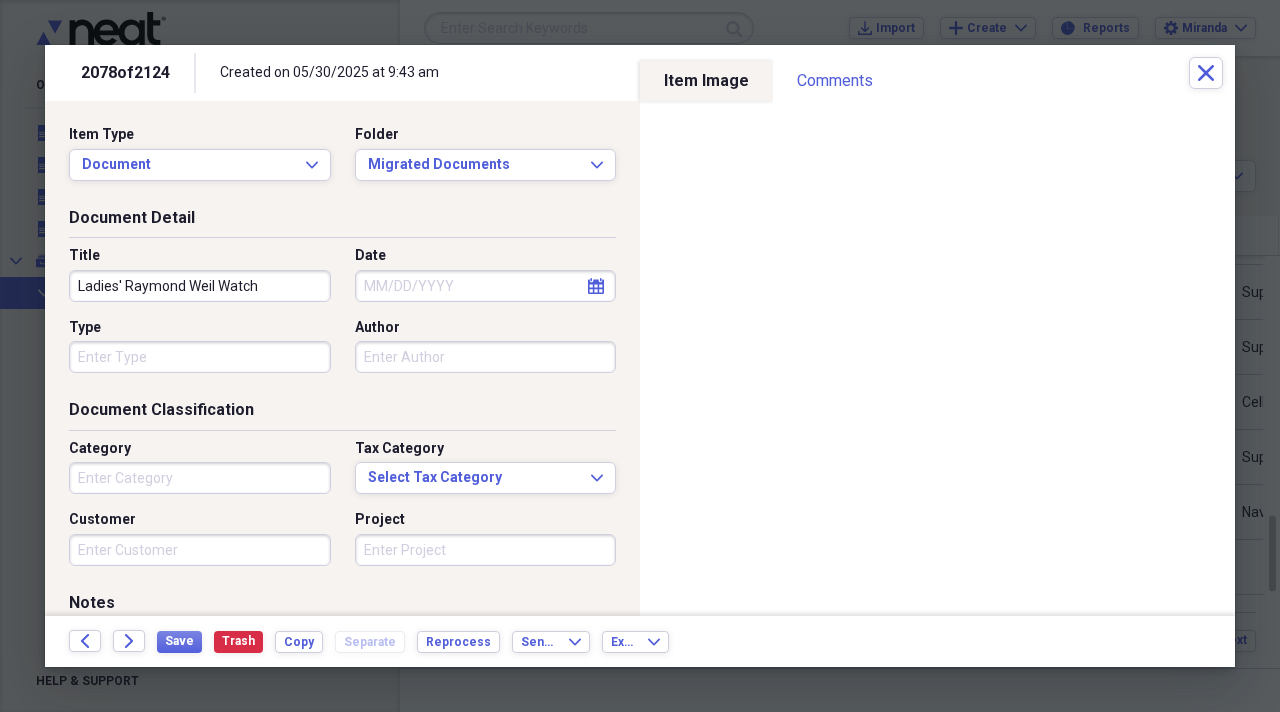 type on "Ladies' Raymond Weil Watch" 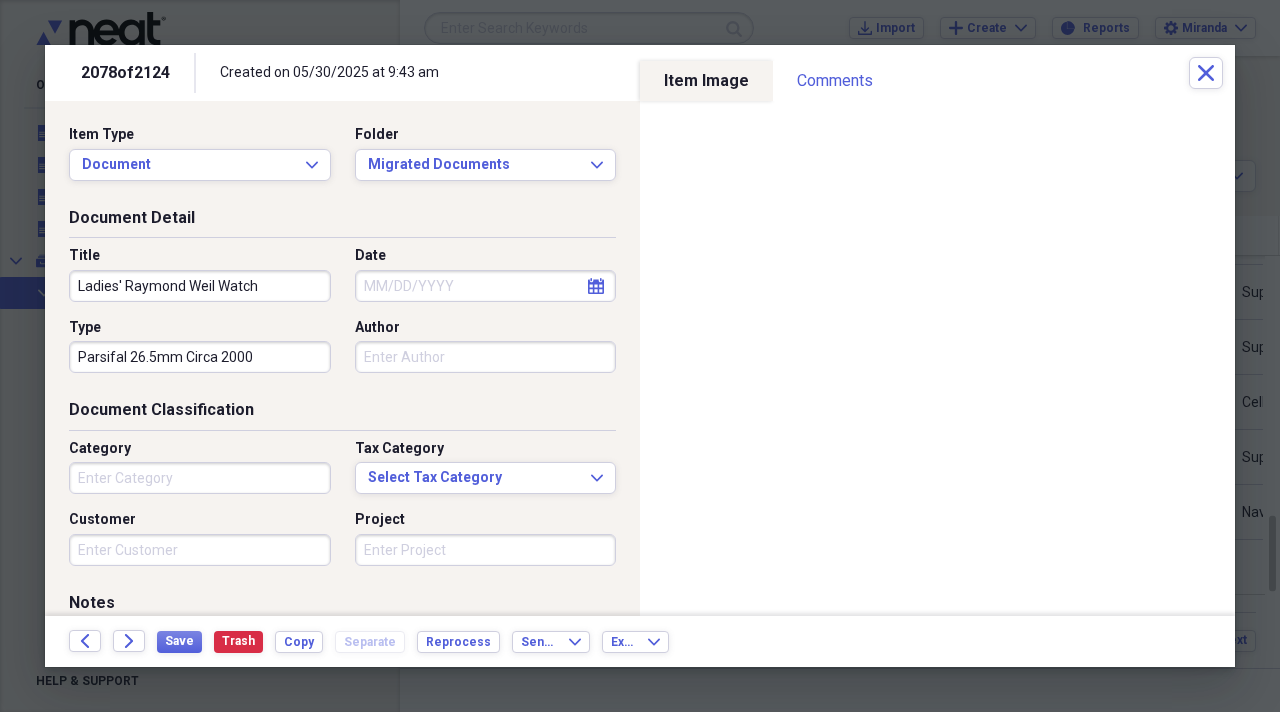 type on "Parsifal 26.5mm Circa 2000" 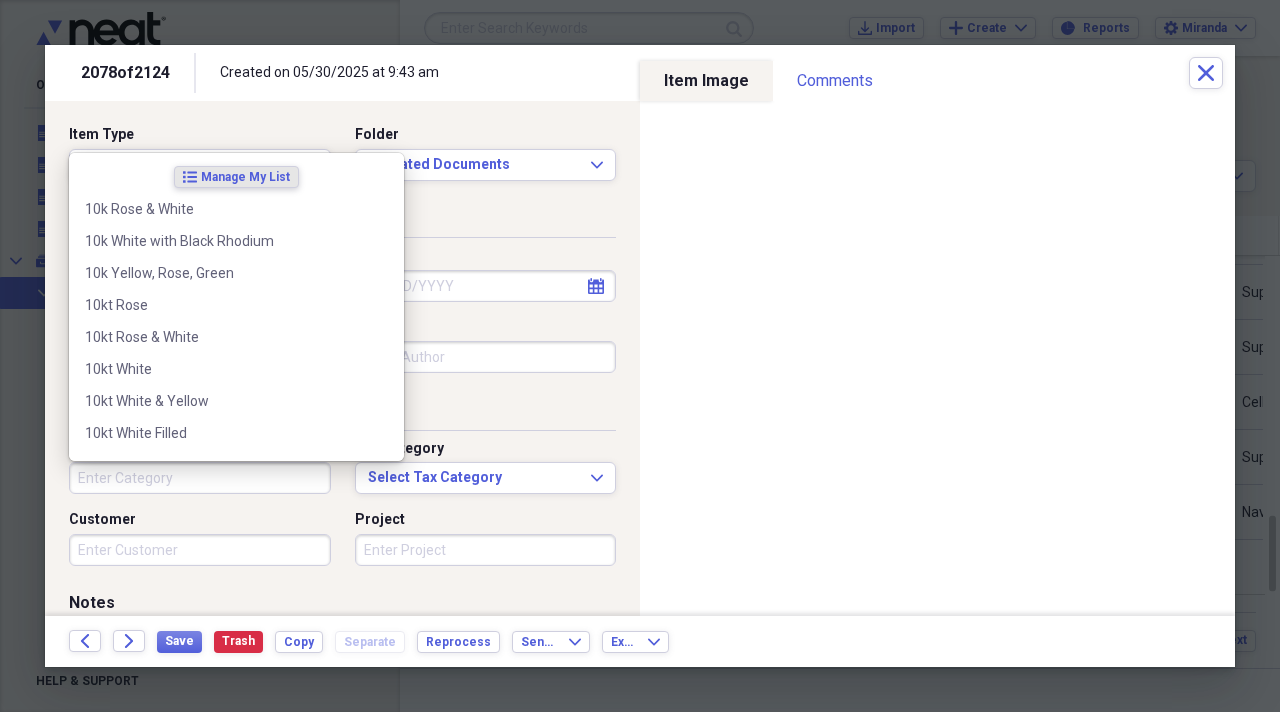 click on "Category" at bounding box center [200, 478] 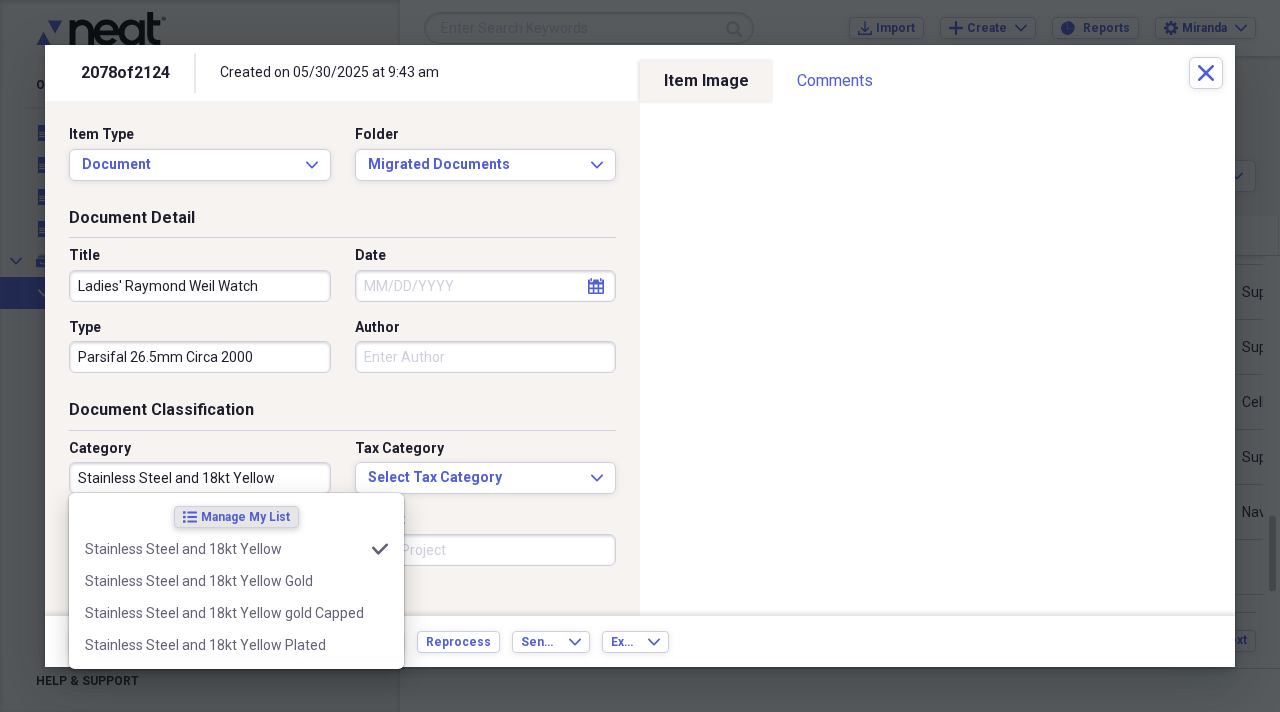 type on "Stainless Steel and 18kt Yellow" 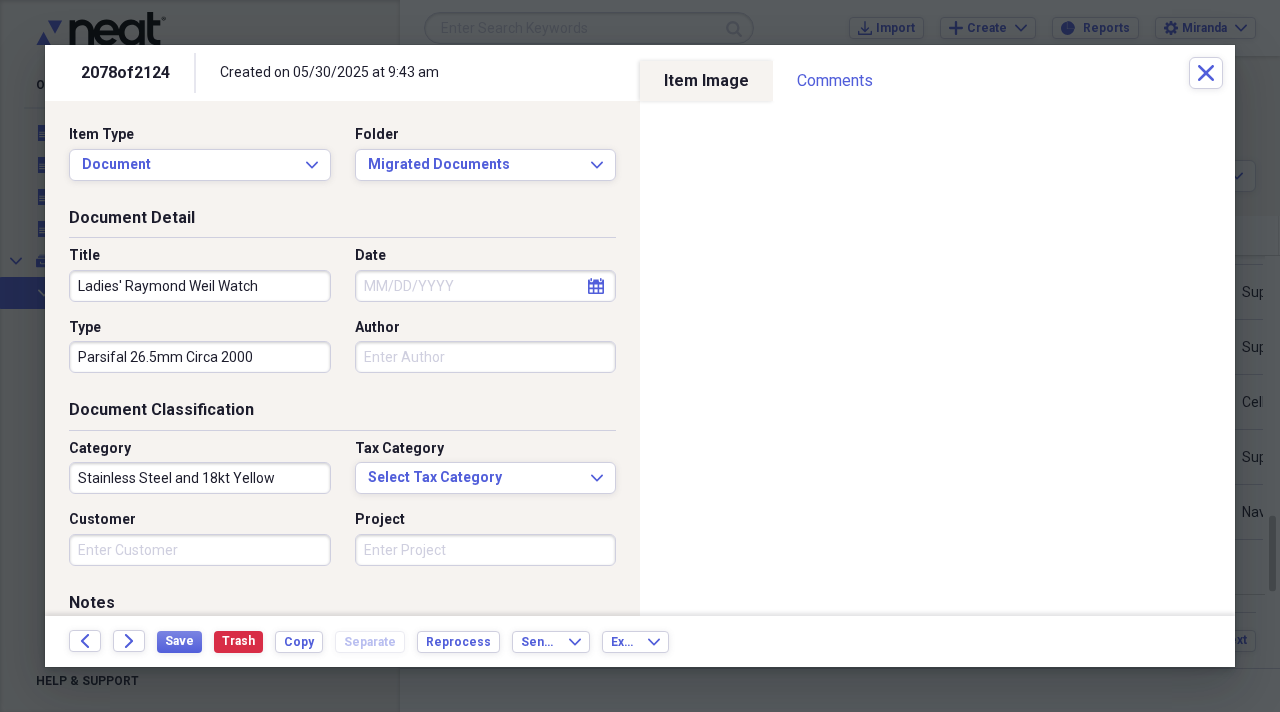 drag, startPoint x: 296, startPoint y: 419, endPoint x: 244, endPoint y: 562, distance: 152.1611 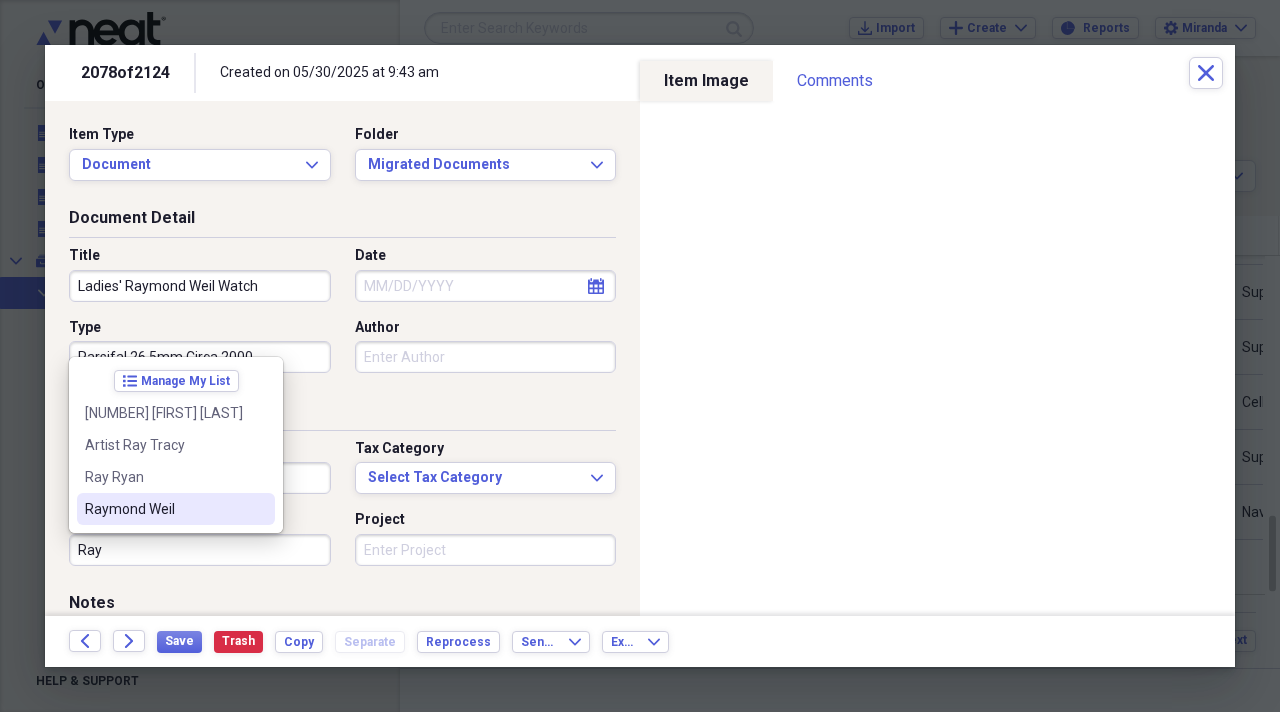 click on "Raymond Weil" at bounding box center [176, 509] 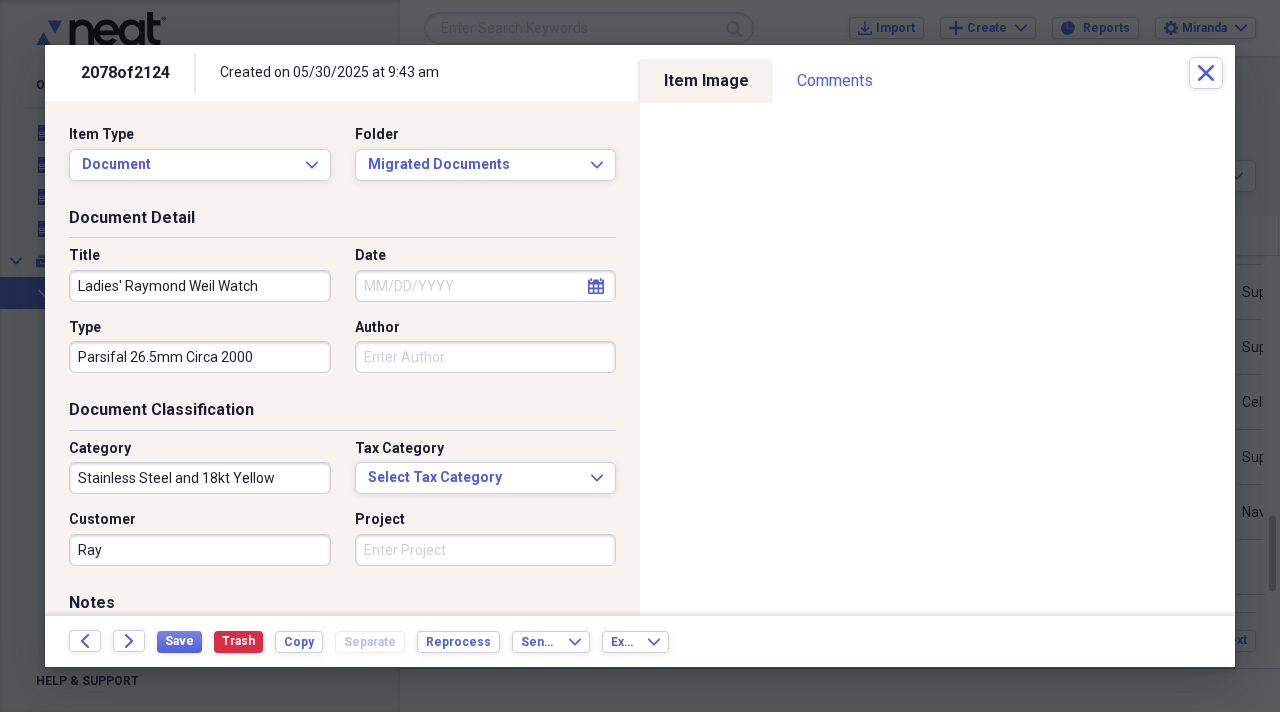 type on "Raymond Weil" 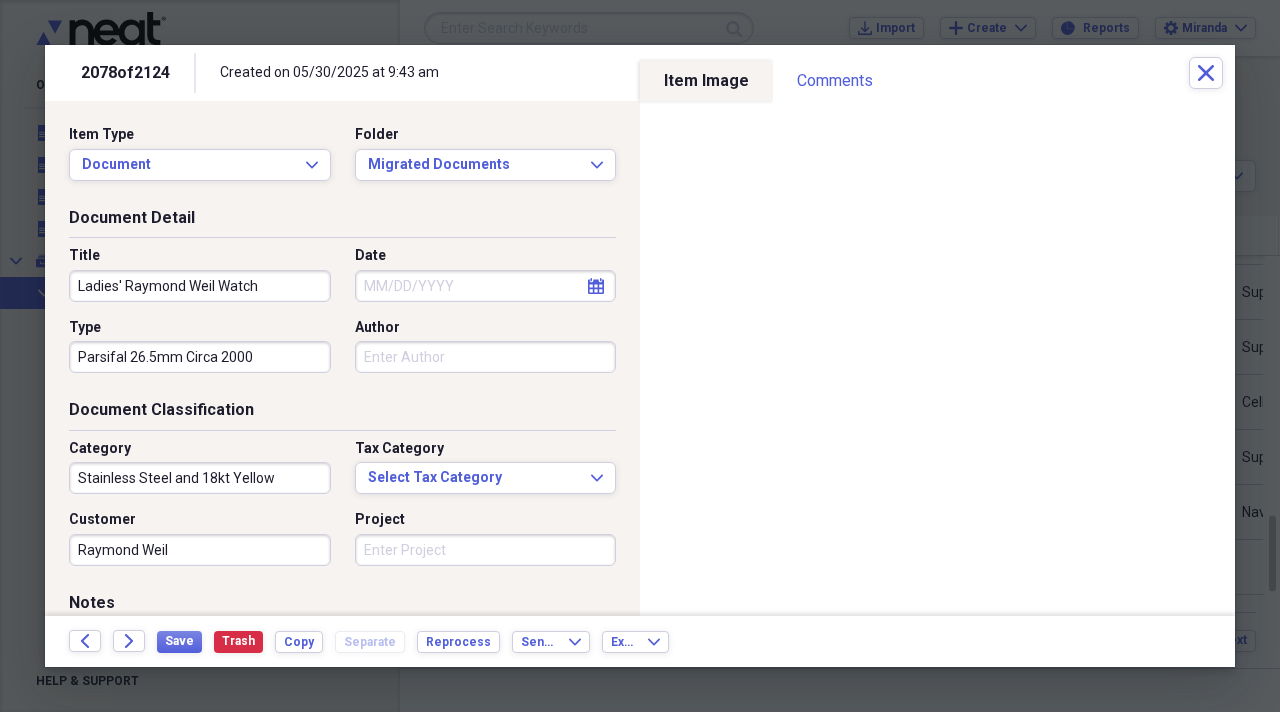 click on "Project" at bounding box center [486, 550] 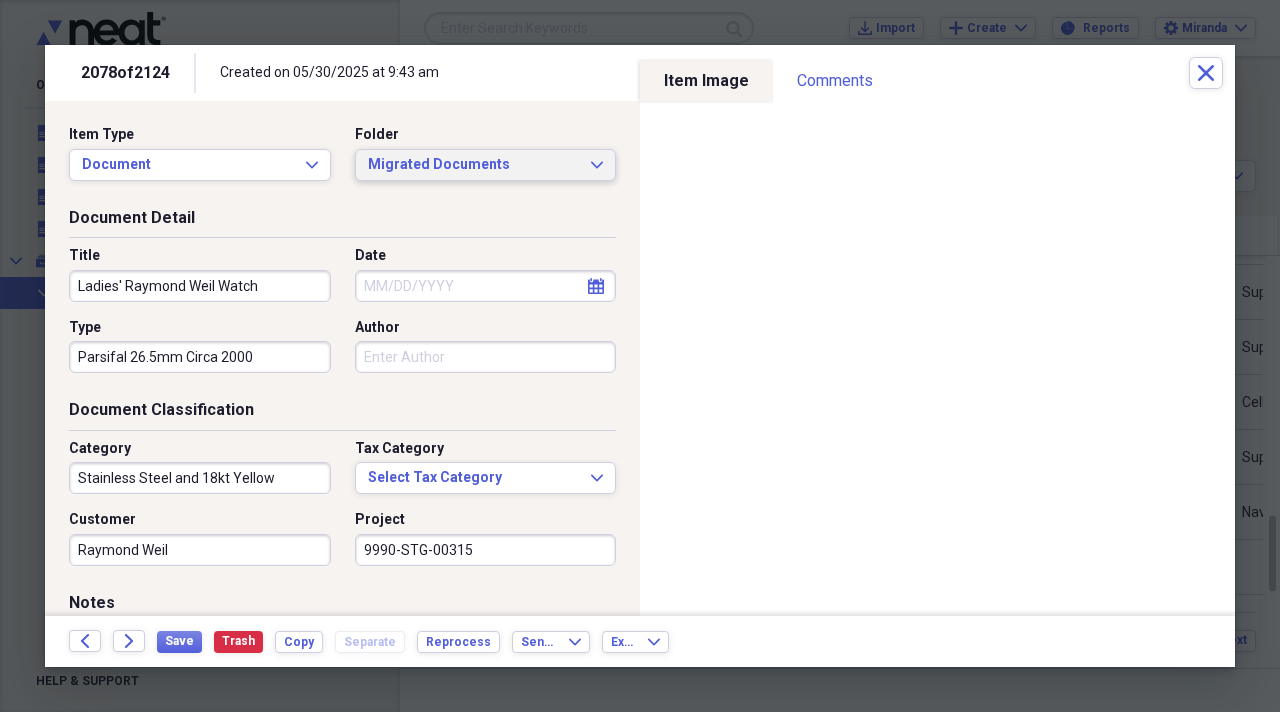 type on "9990-STG-00315" 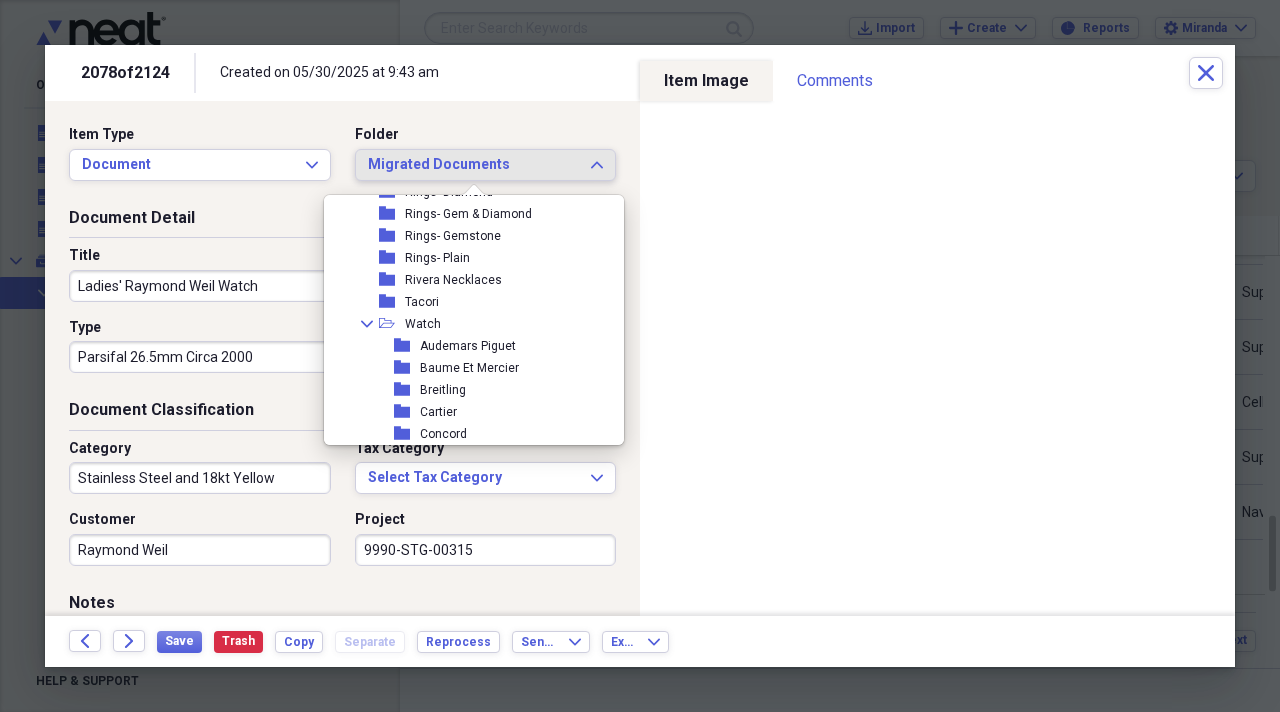 scroll, scrollTop: 2100, scrollLeft: 0, axis: vertical 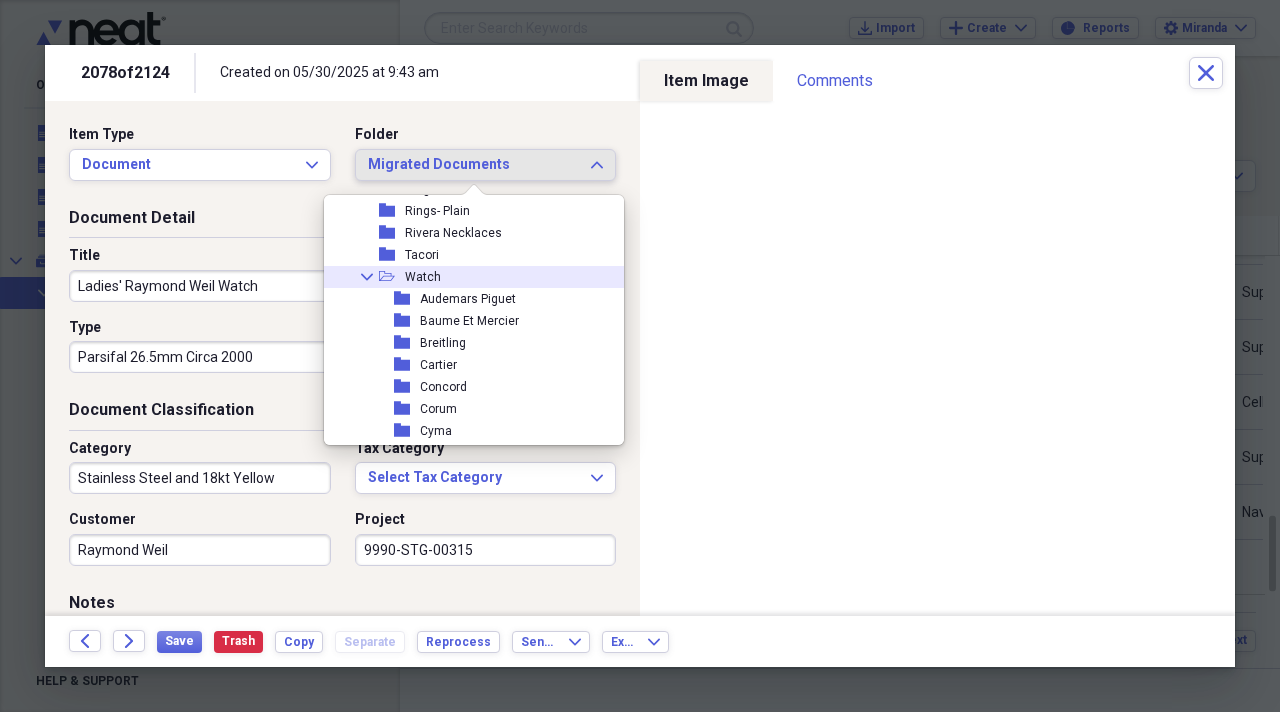 drag, startPoint x: 465, startPoint y: 268, endPoint x: 468, endPoint y: 280, distance: 12.369317 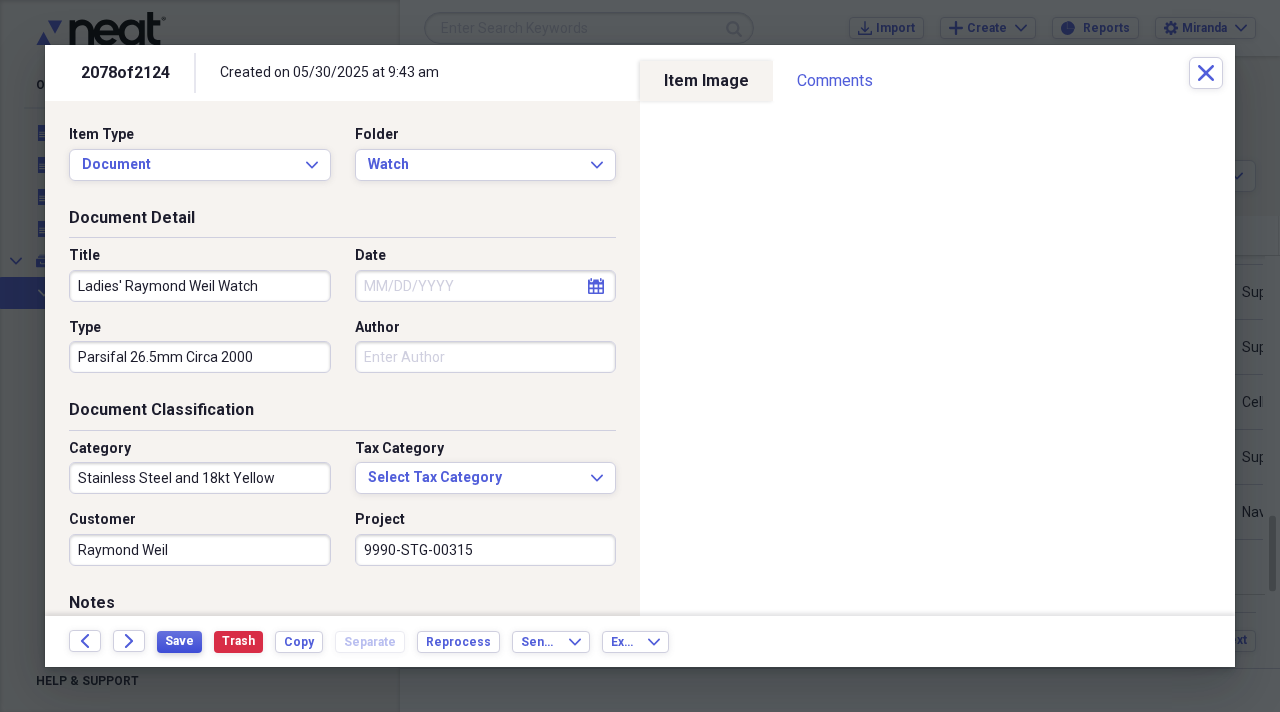 click on "Save" at bounding box center (179, 641) 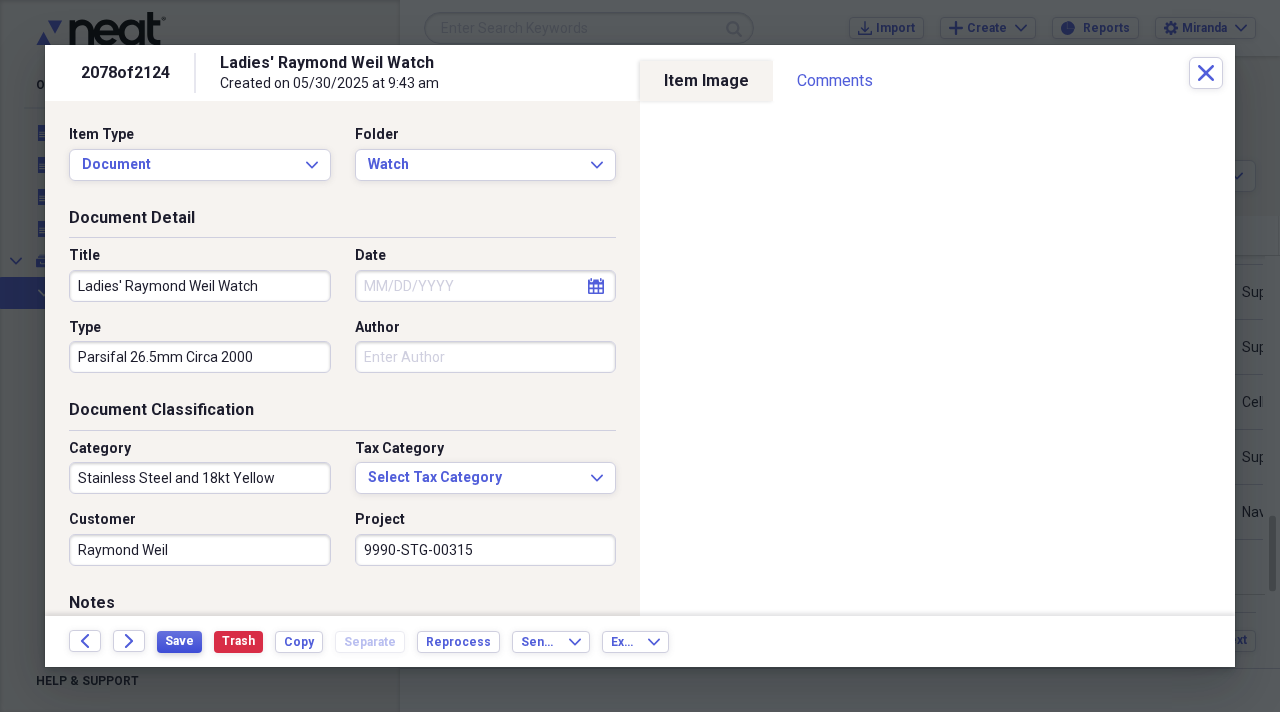 click on "Save" at bounding box center [179, 641] 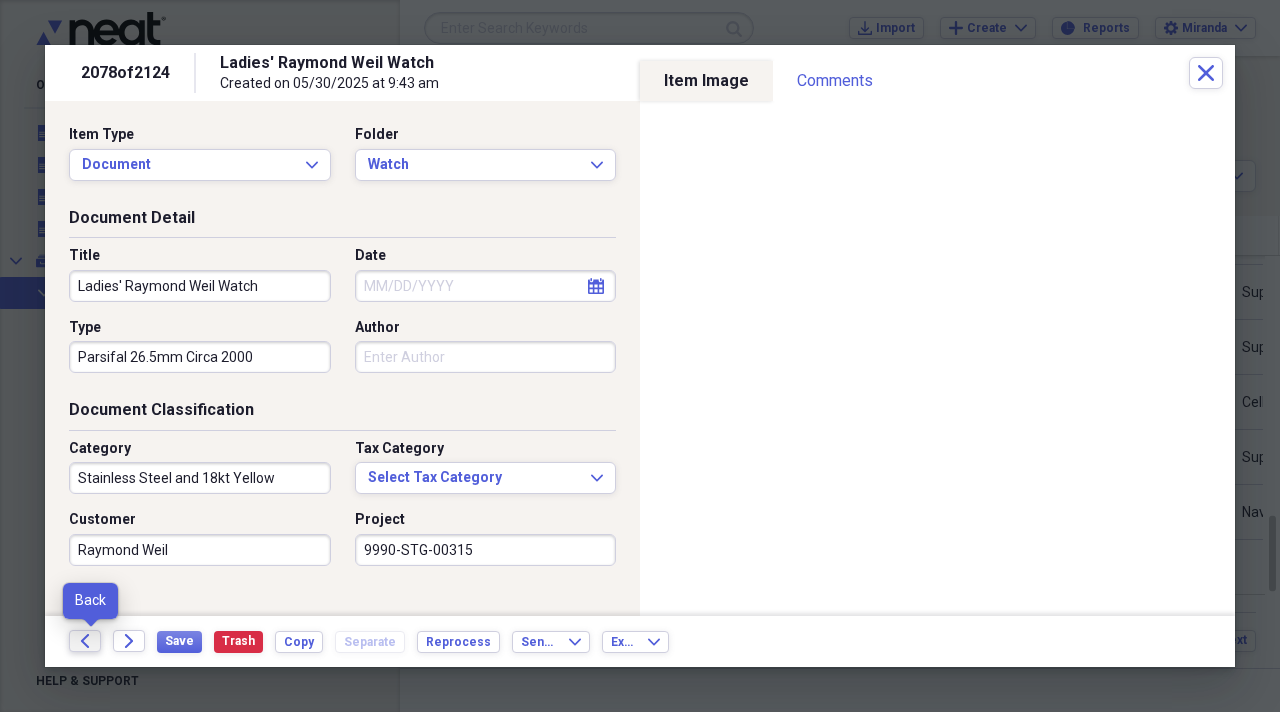 click on "Back" at bounding box center [85, 641] 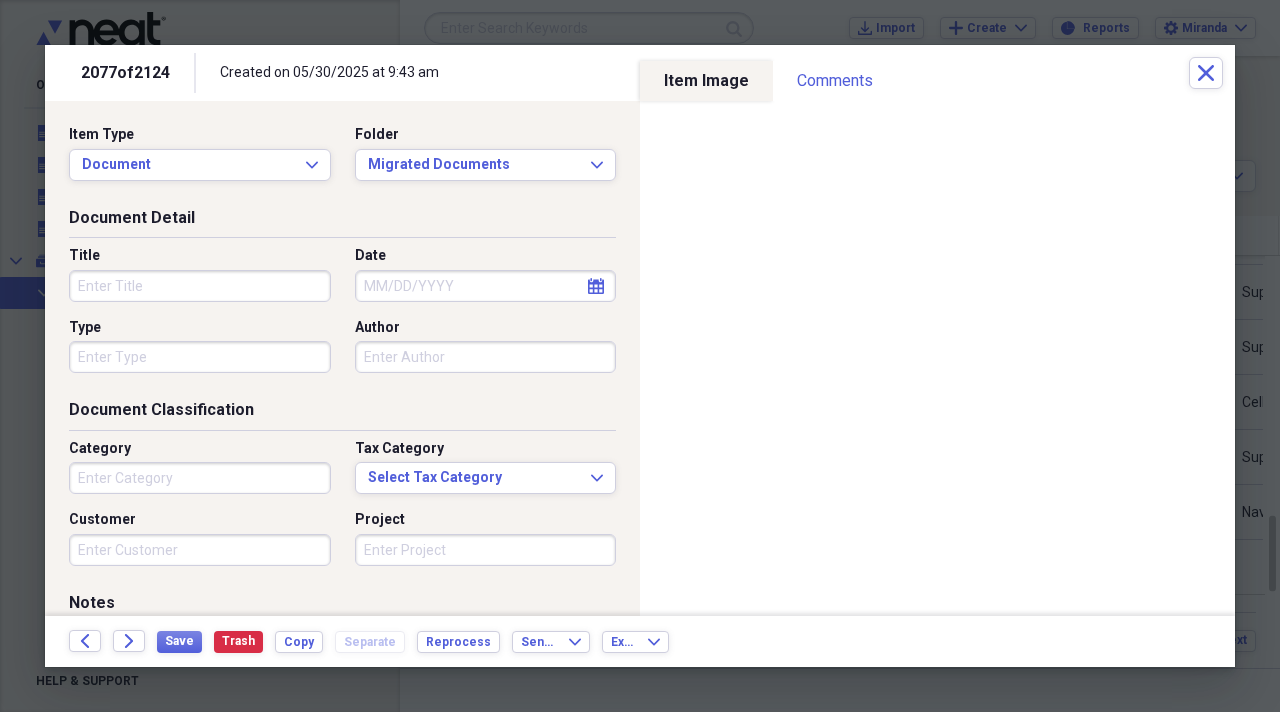 click on "Title" at bounding box center (200, 286) 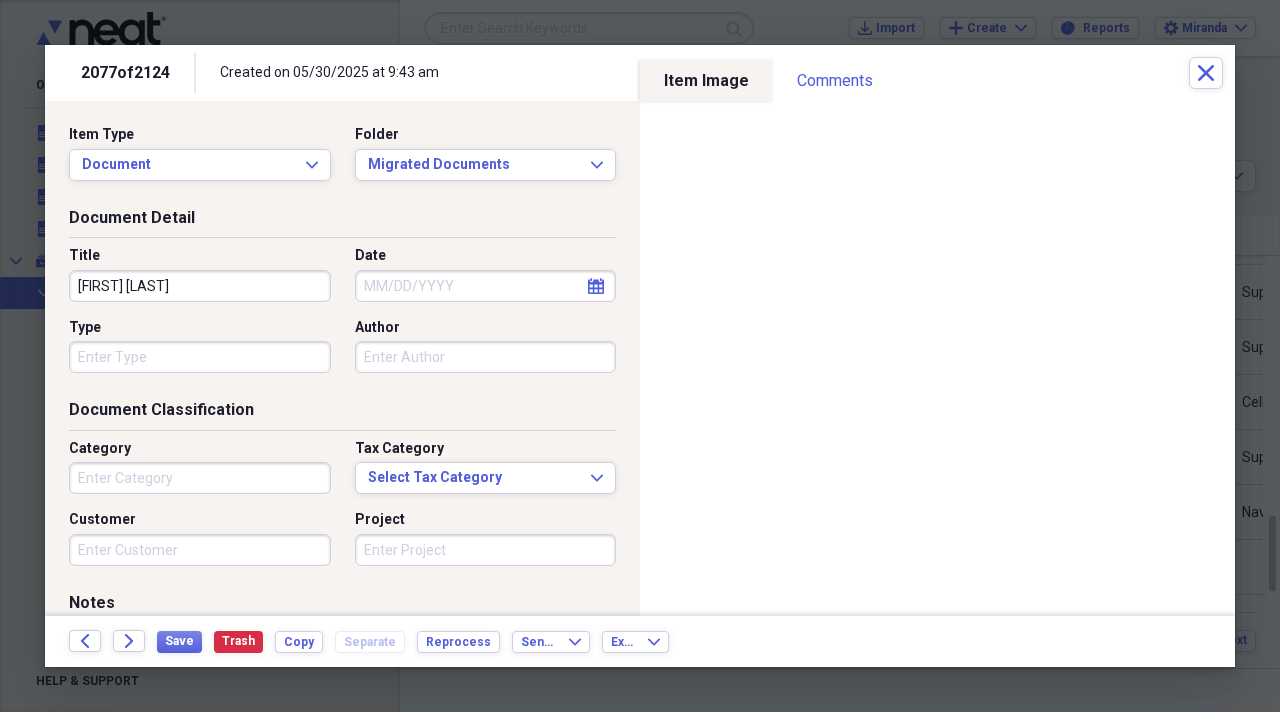 type on "Men's Pierre Kunz Watch" 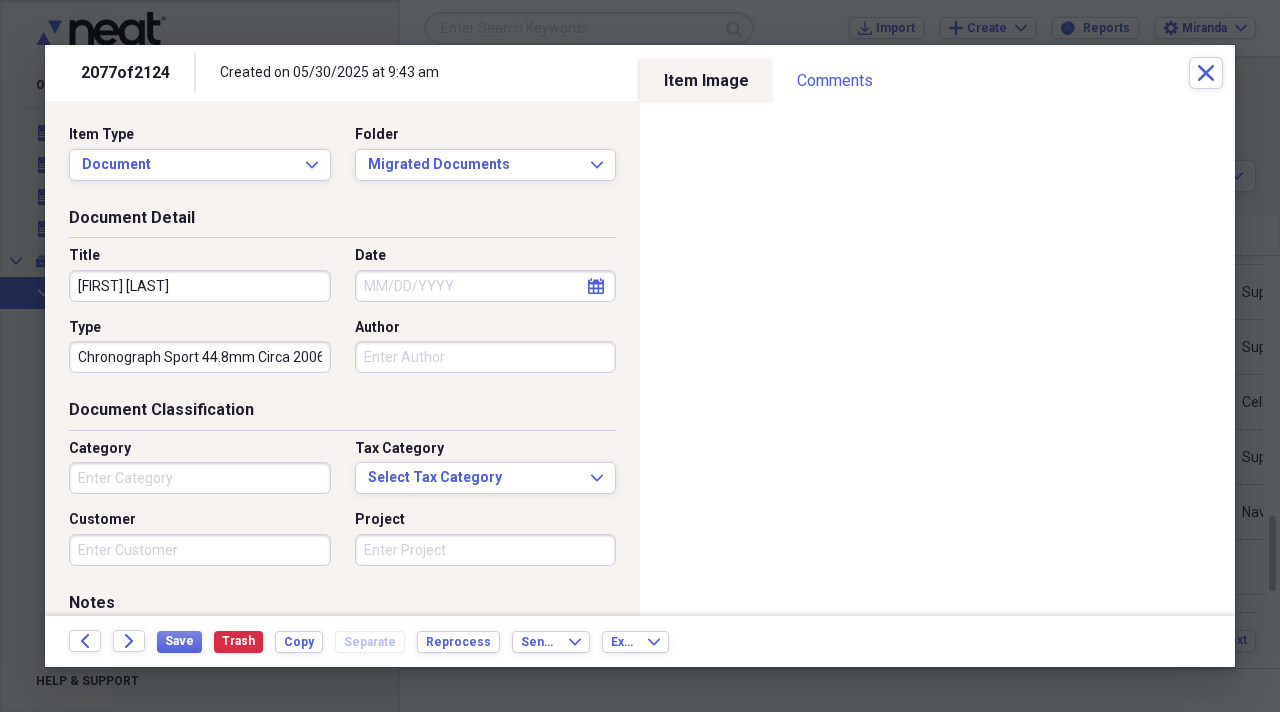 scroll, scrollTop: 0, scrollLeft: 7, axis: horizontal 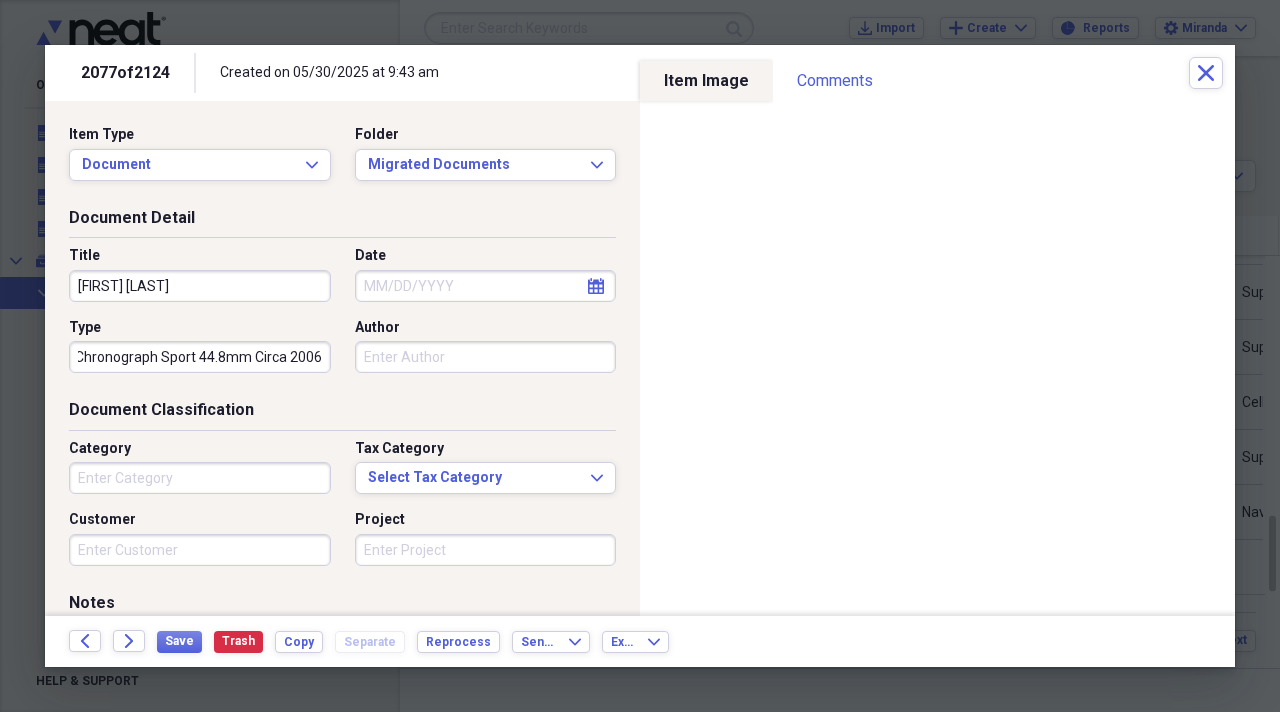 type on "Chronograph Sport 44.8mm Circa 2006" 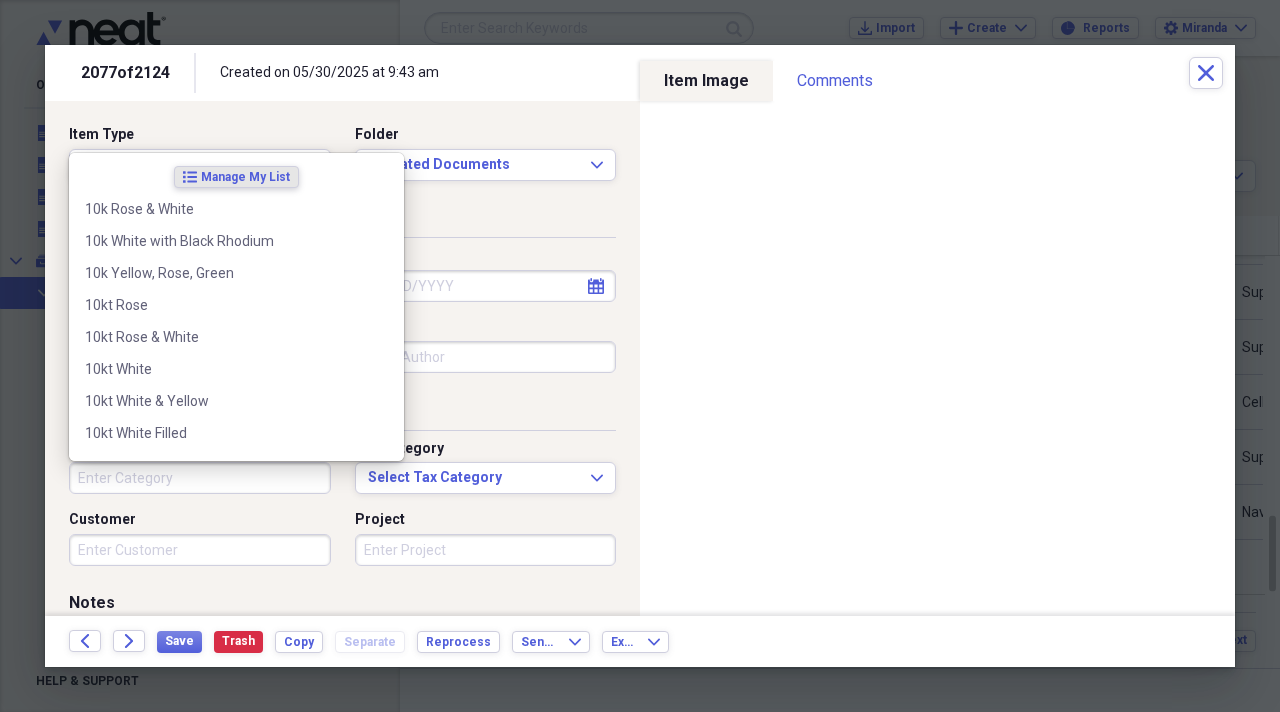 scroll, scrollTop: 0, scrollLeft: 0, axis: both 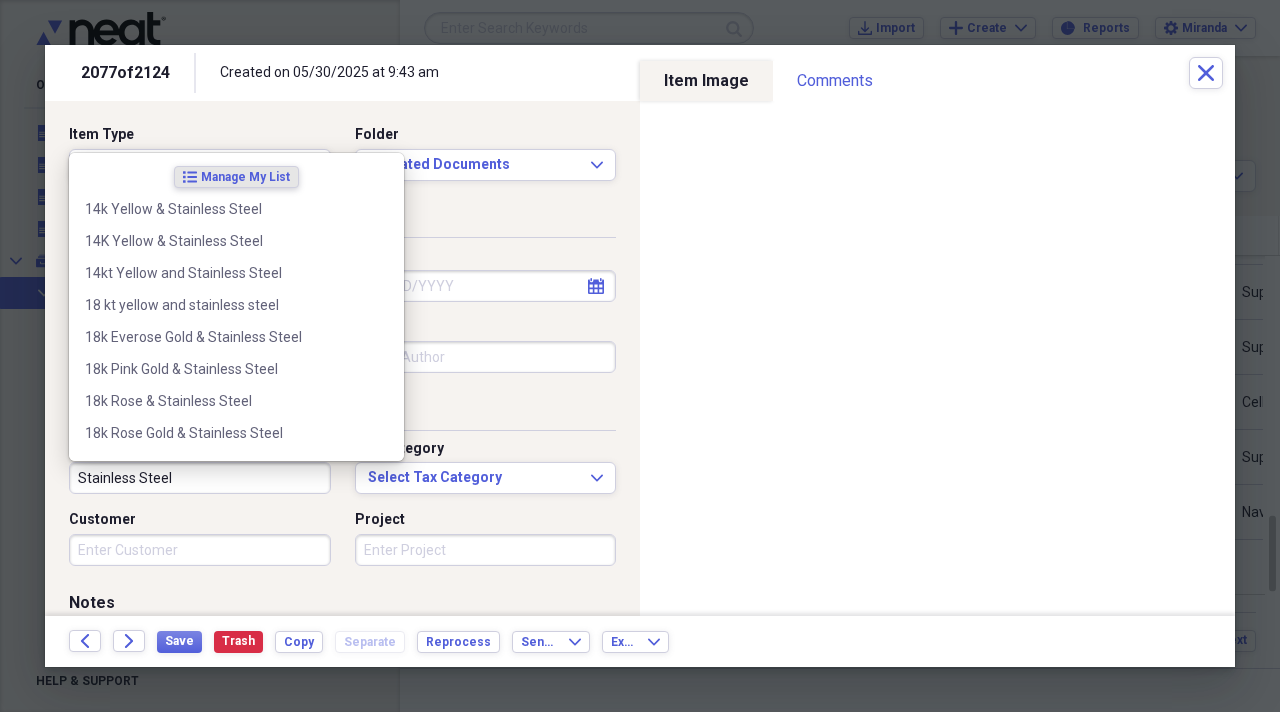 type on "Stainless Steel" 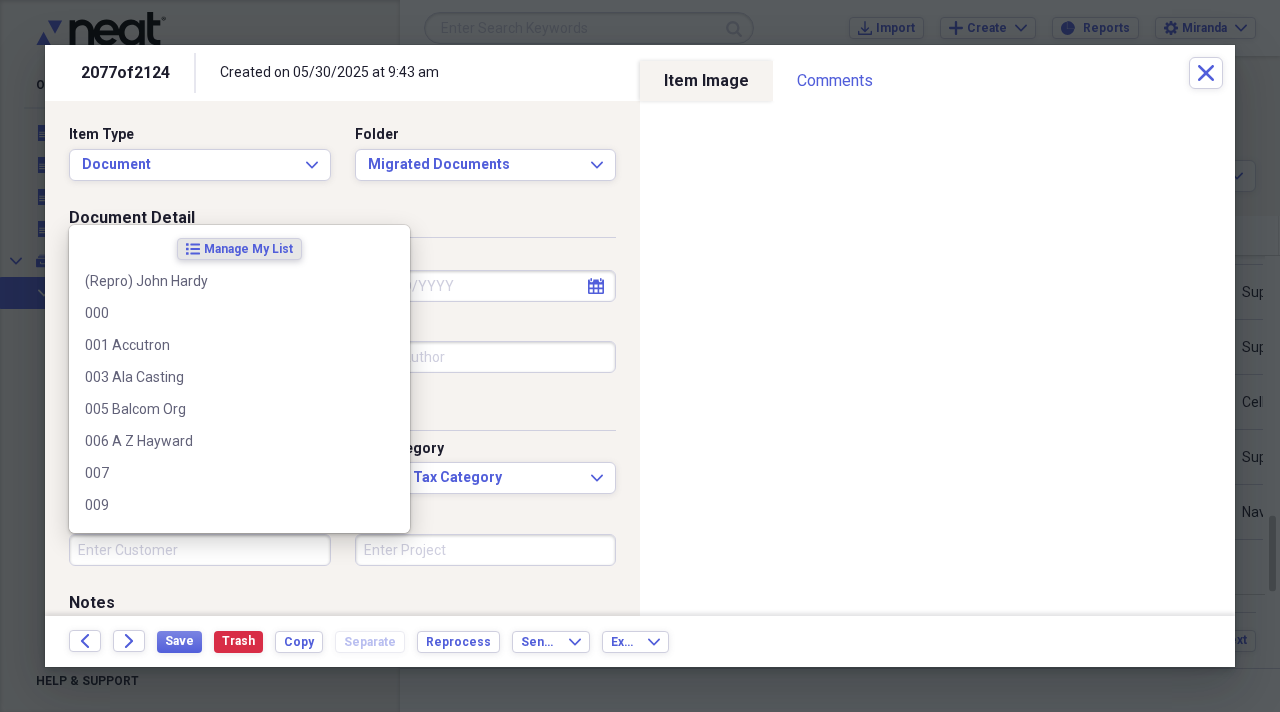 click on "Customer" at bounding box center (200, 550) 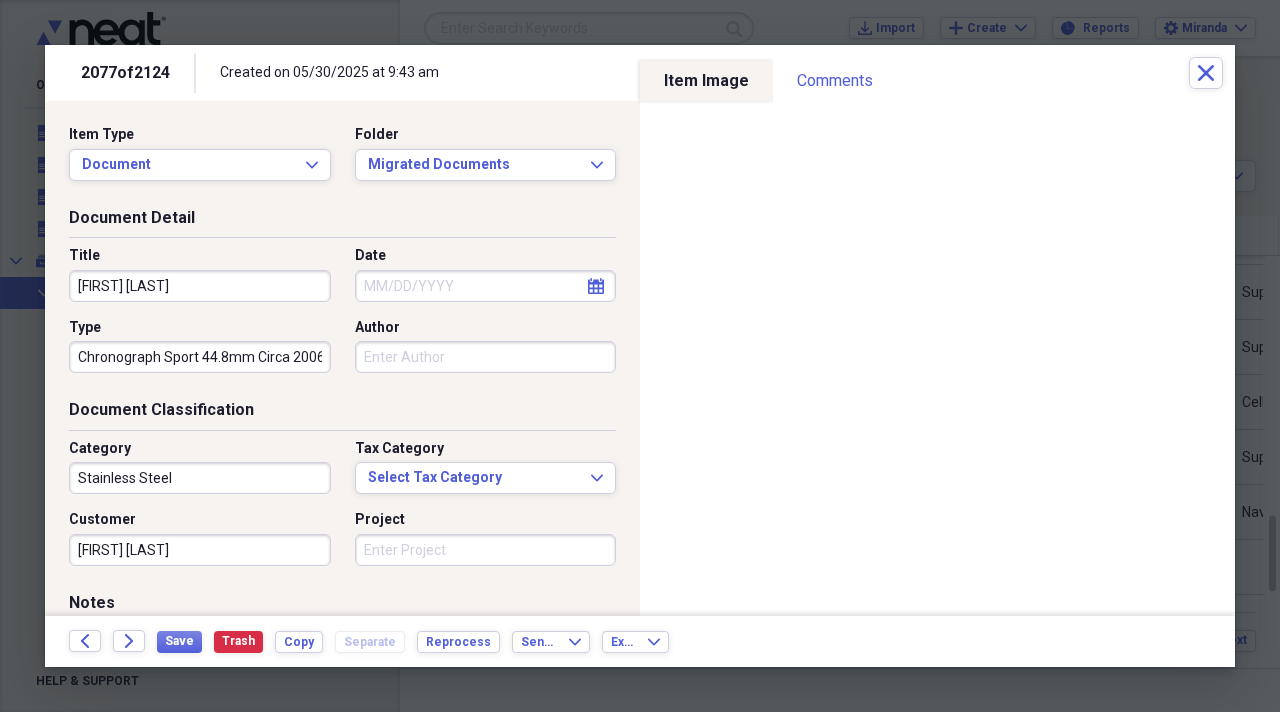type on "Pierre Kunz" 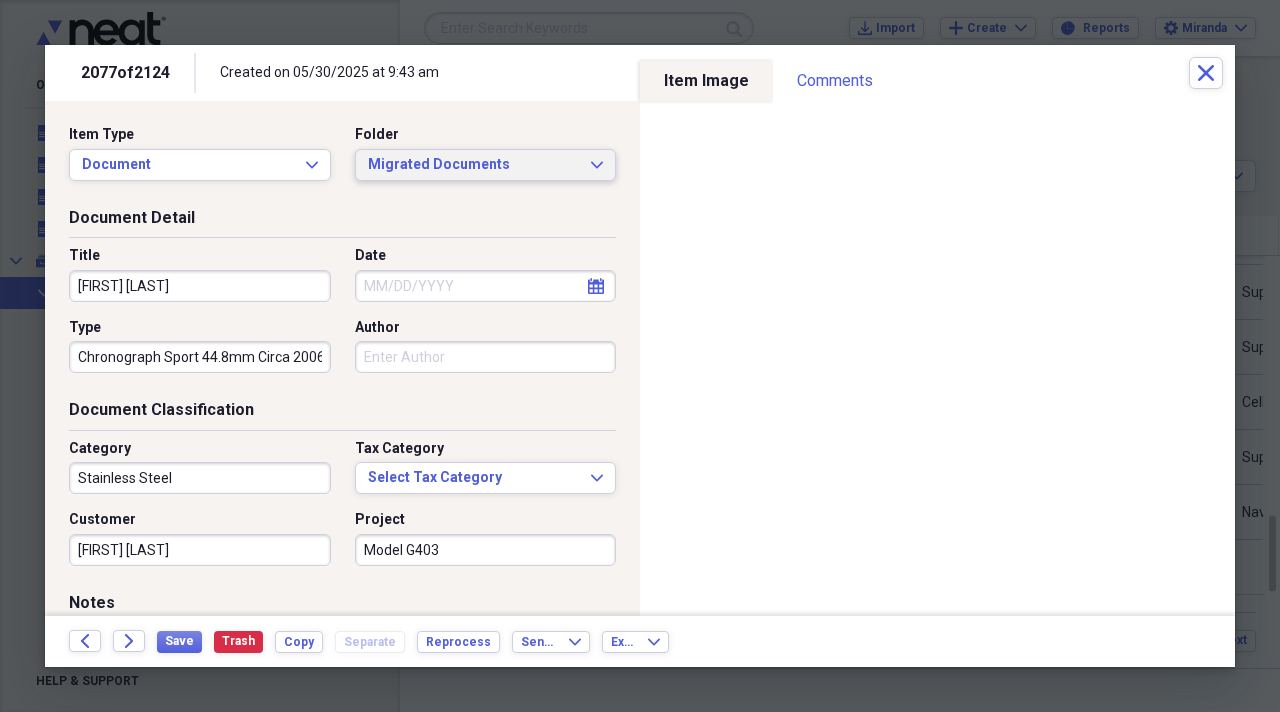 type on "Model G403" 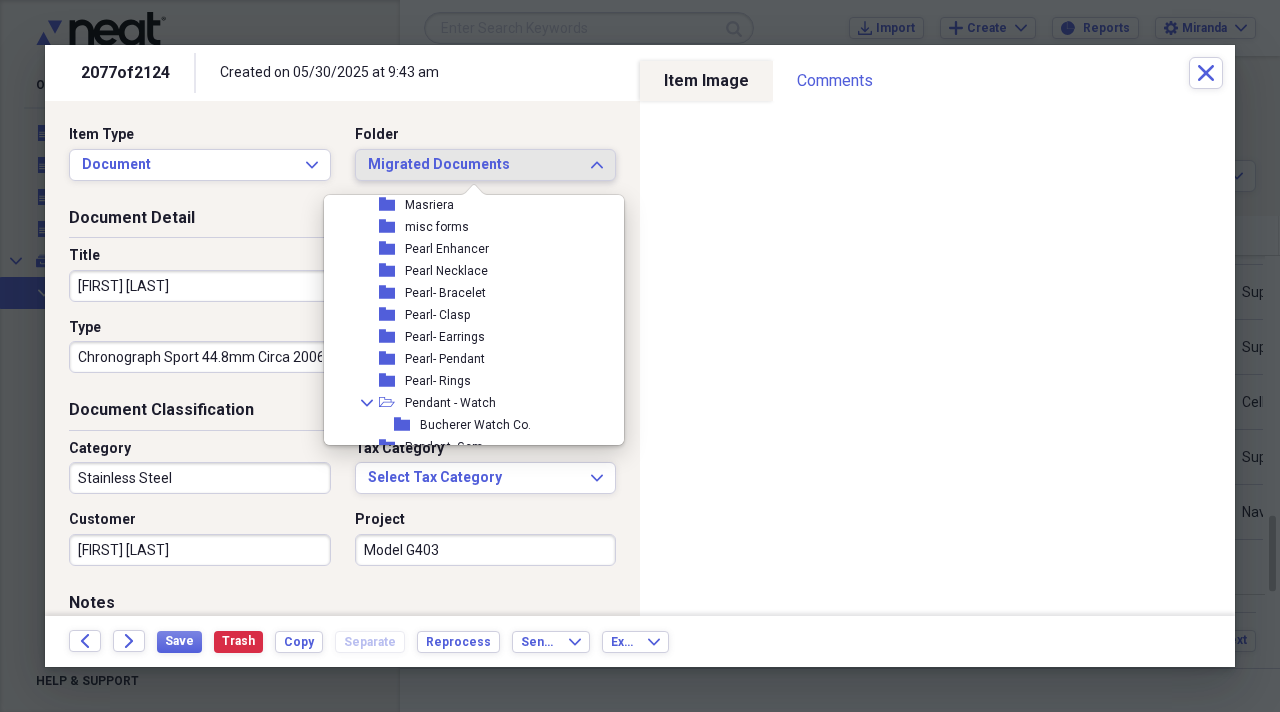 scroll, scrollTop: 2100, scrollLeft: 0, axis: vertical 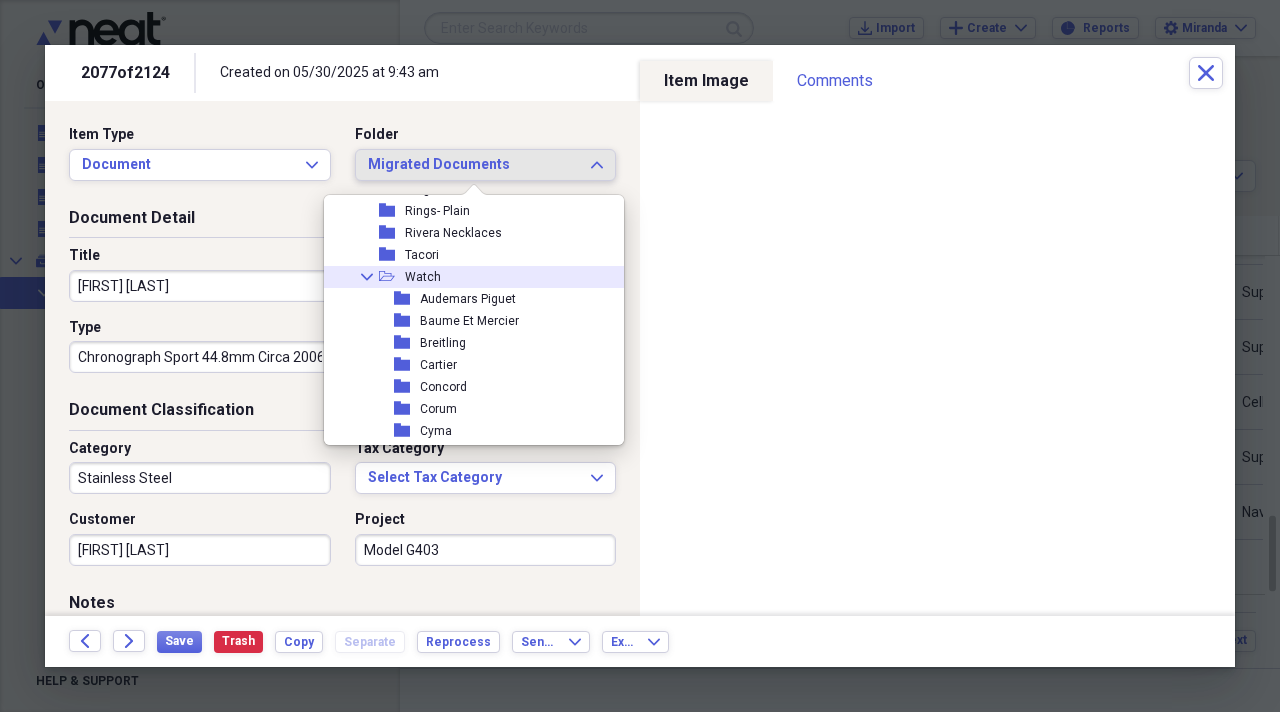 click on "Collapse open-folder Watch" at bounding box center (466, 277) 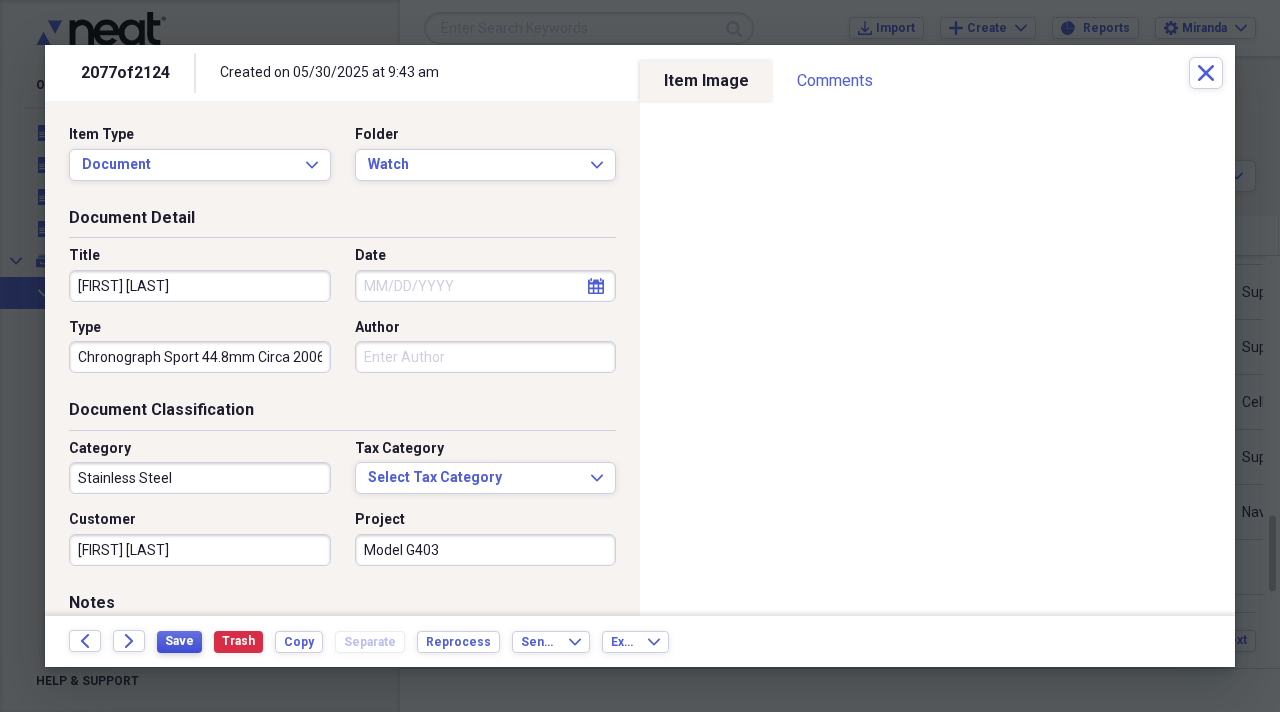 click on "Save" at bounding box center [179, 642] 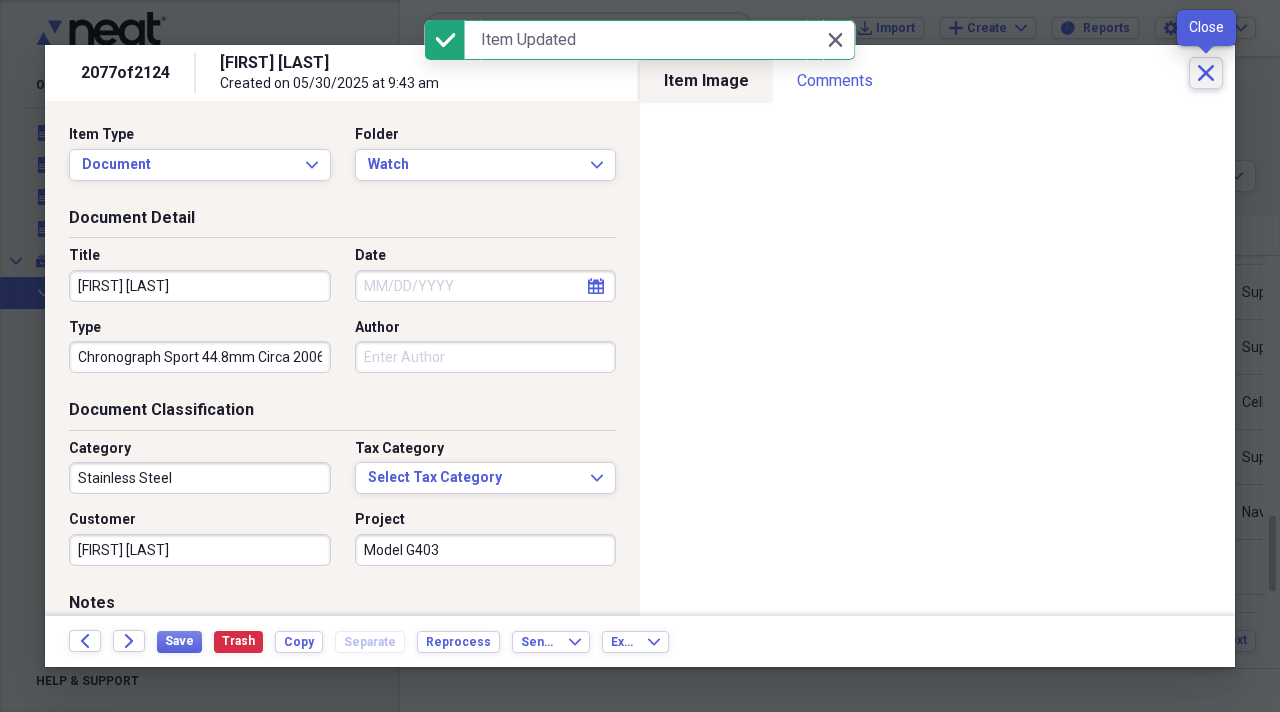 click on "Close" at bounding box center [1206, 73] 